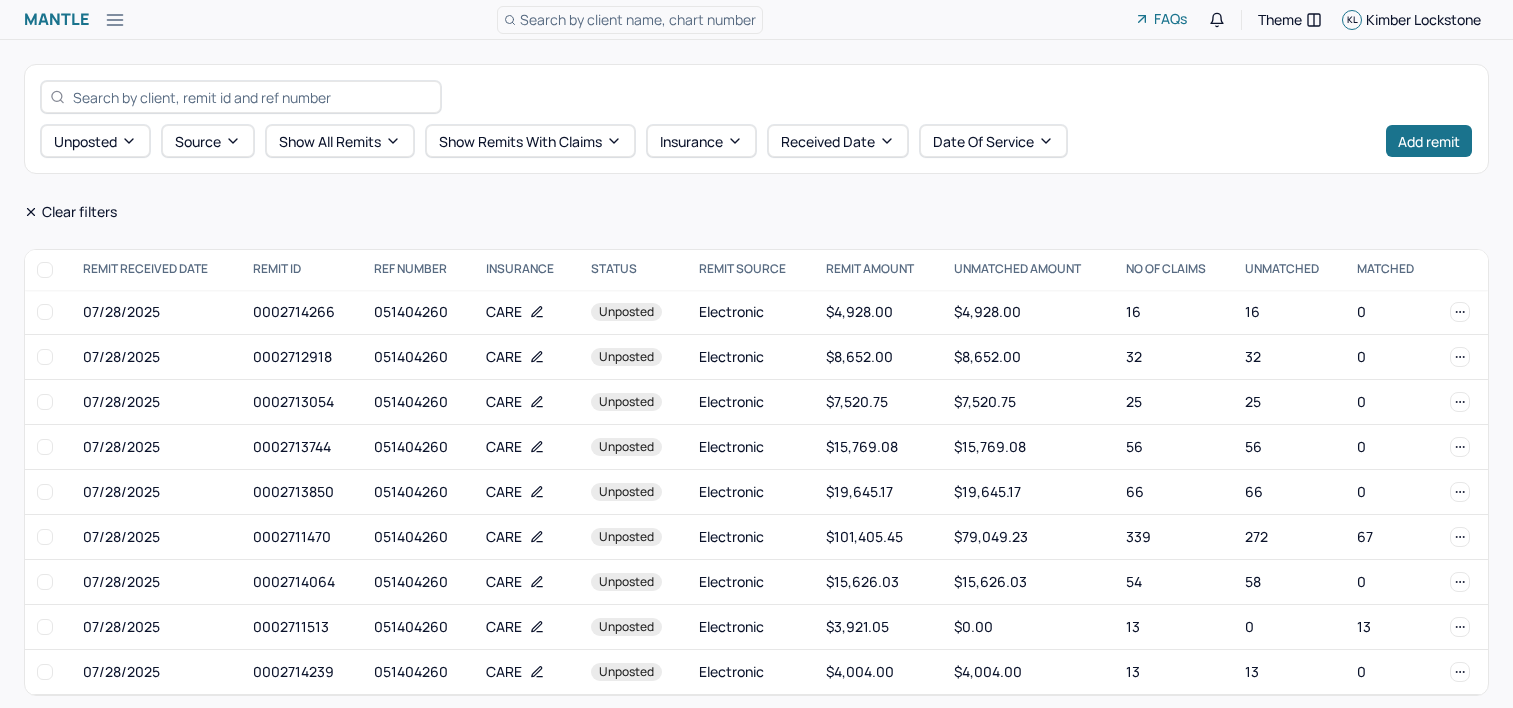 scroll, scrollTop: 0, scrollLeft: 0, axis: both 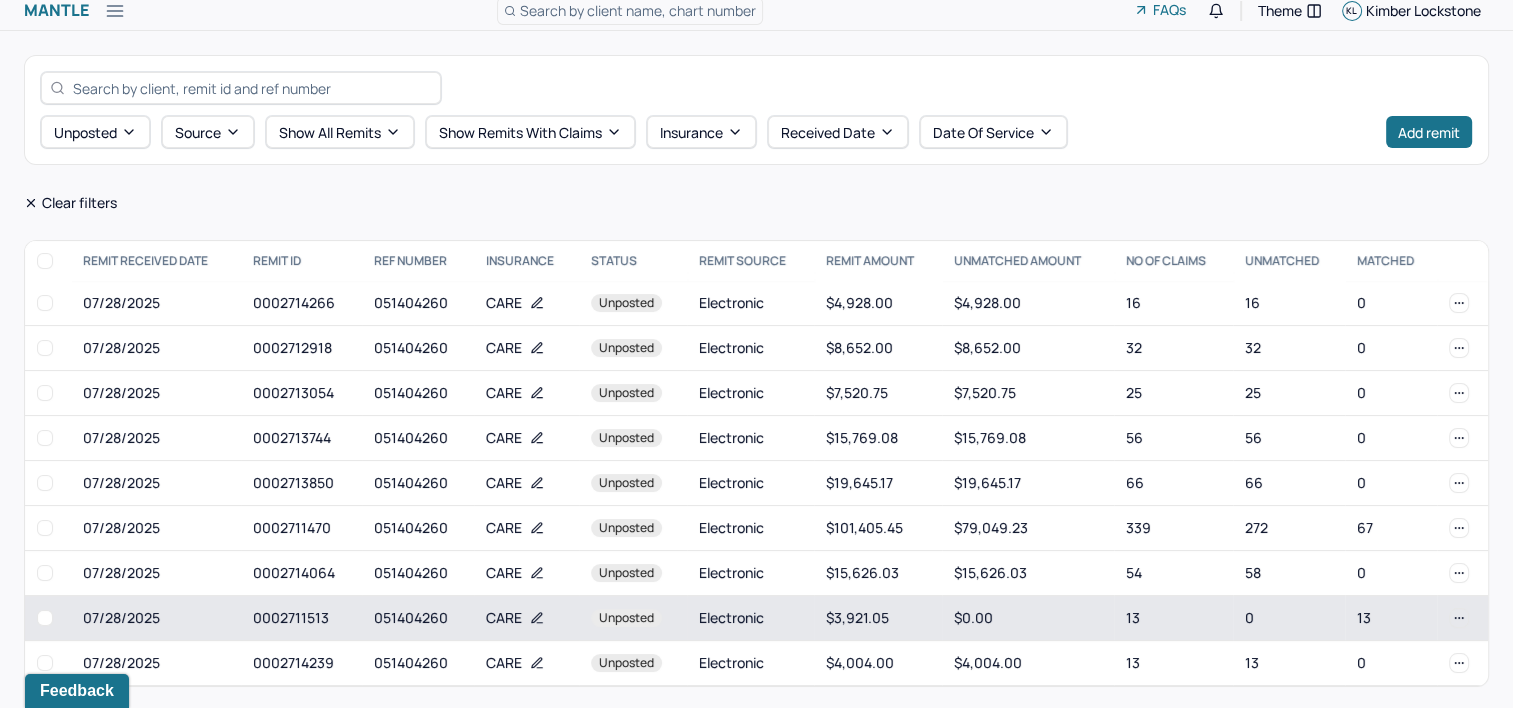 click at bounding box center (45, 618) 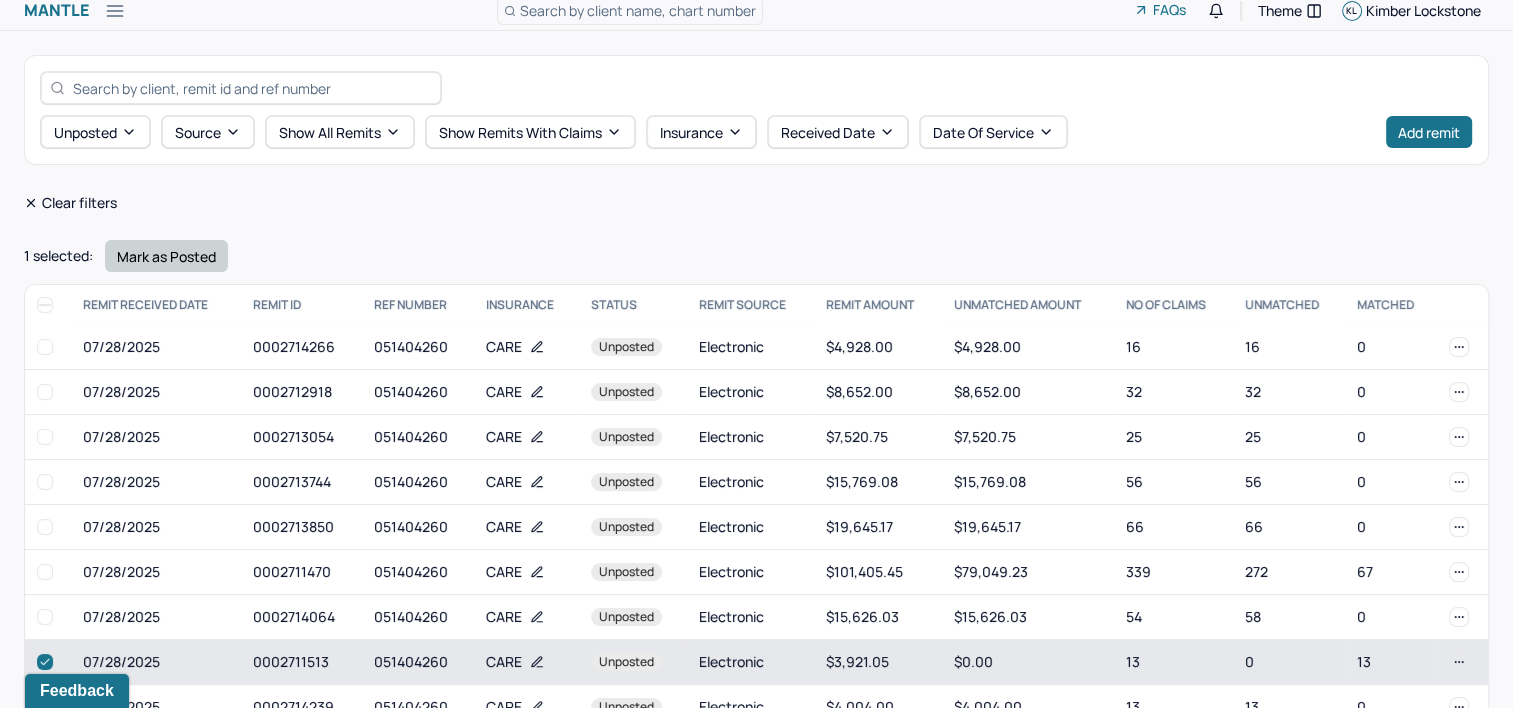 click on "Mark as Posted" at bounding box center [166, 256] 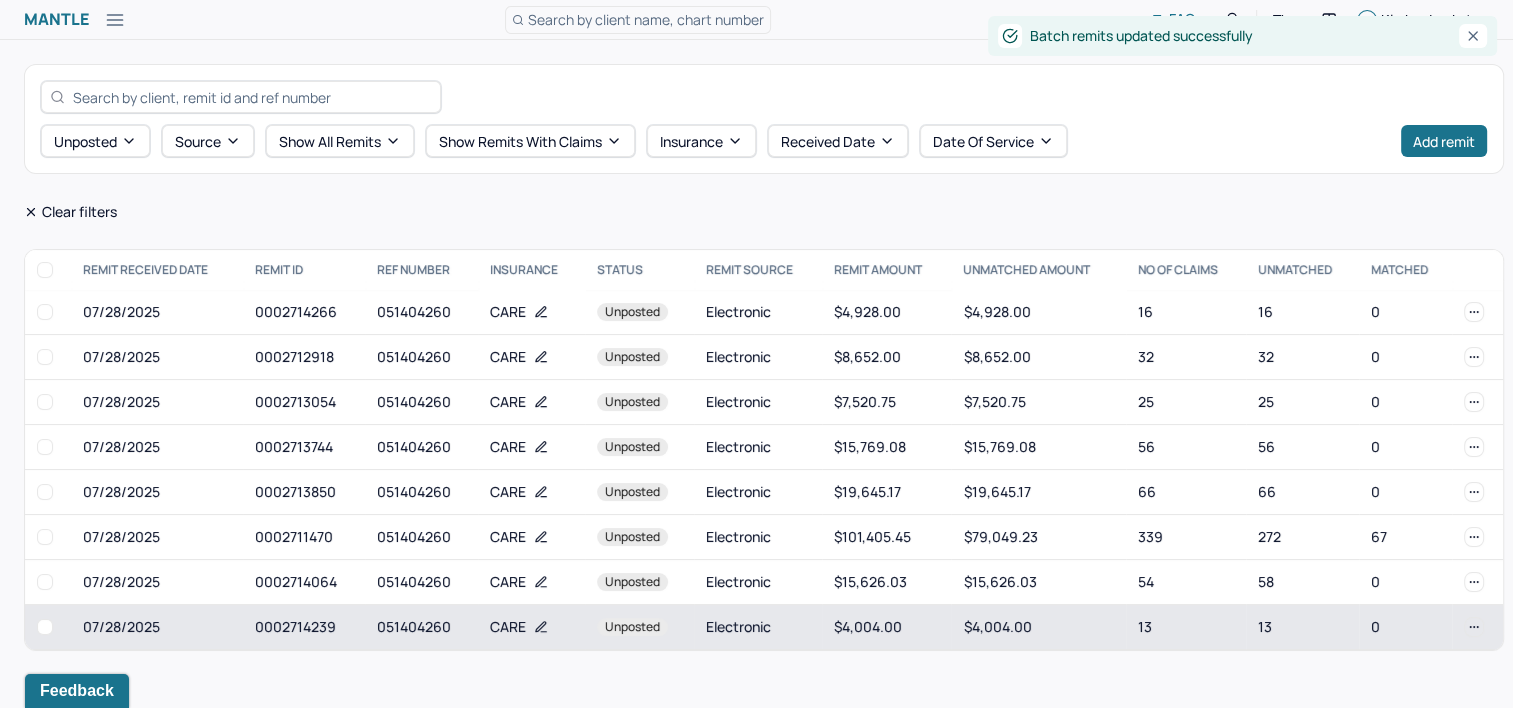 scroll, scrollTop: 0, scrollLeft: 0, axis: both 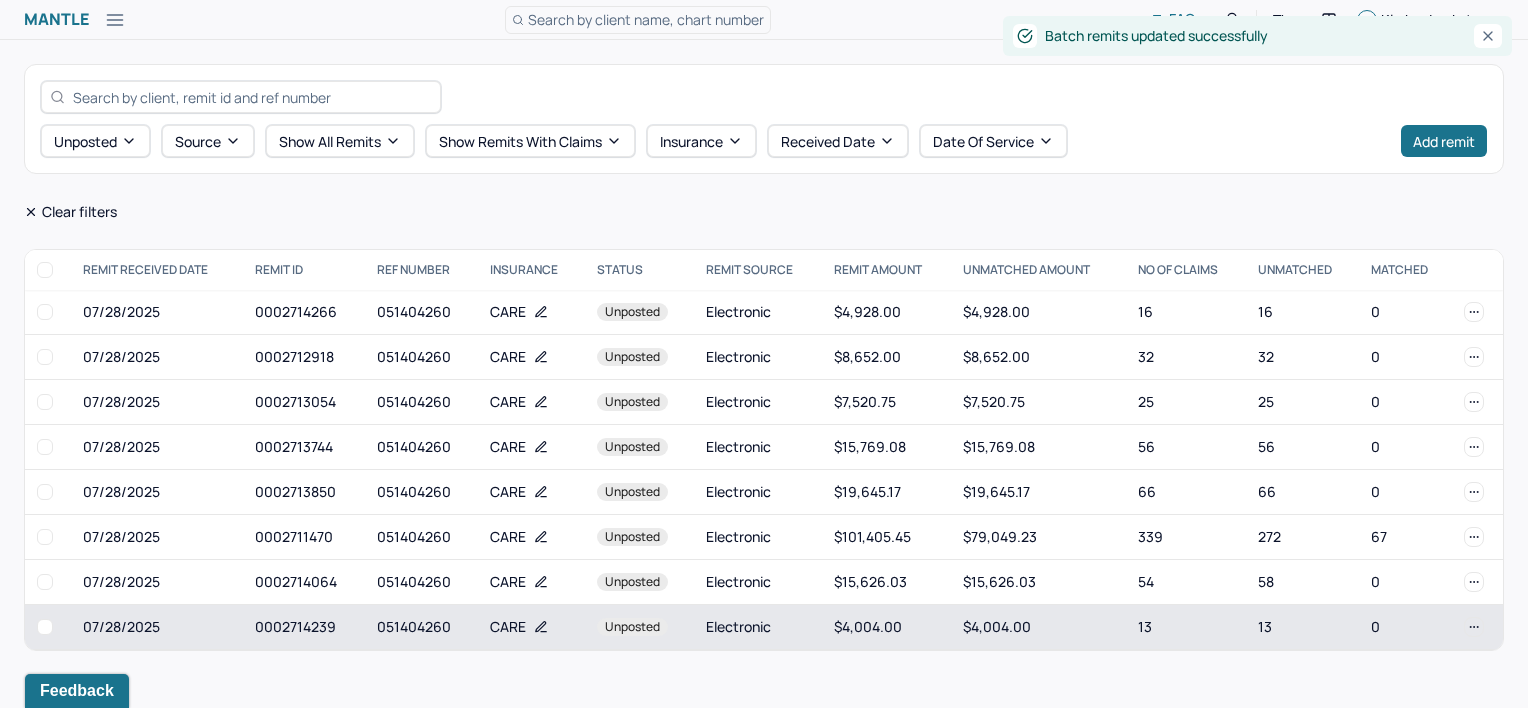 click on "Electronic" at bounding box center (758, 627) 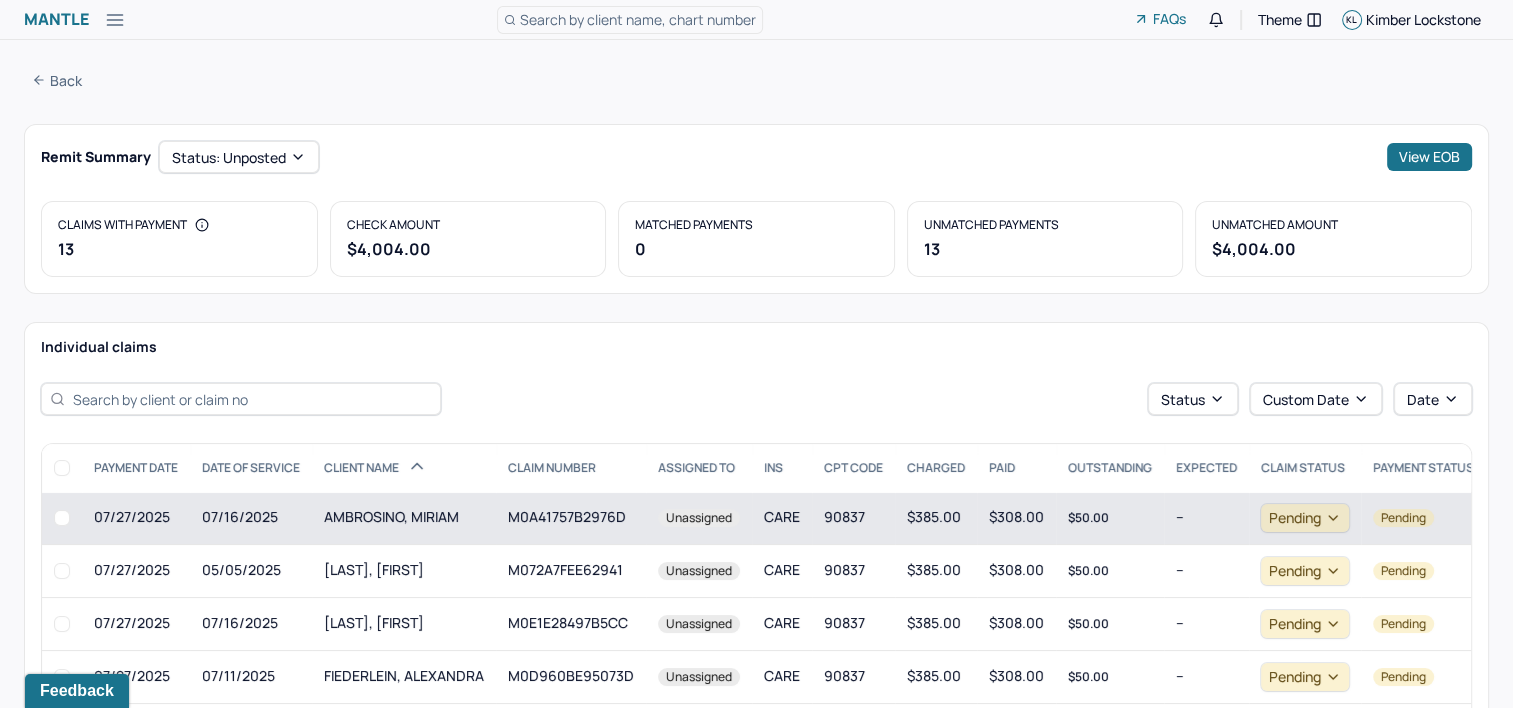 click on "M0A41757B2976D" at bounding box center [571, 518] 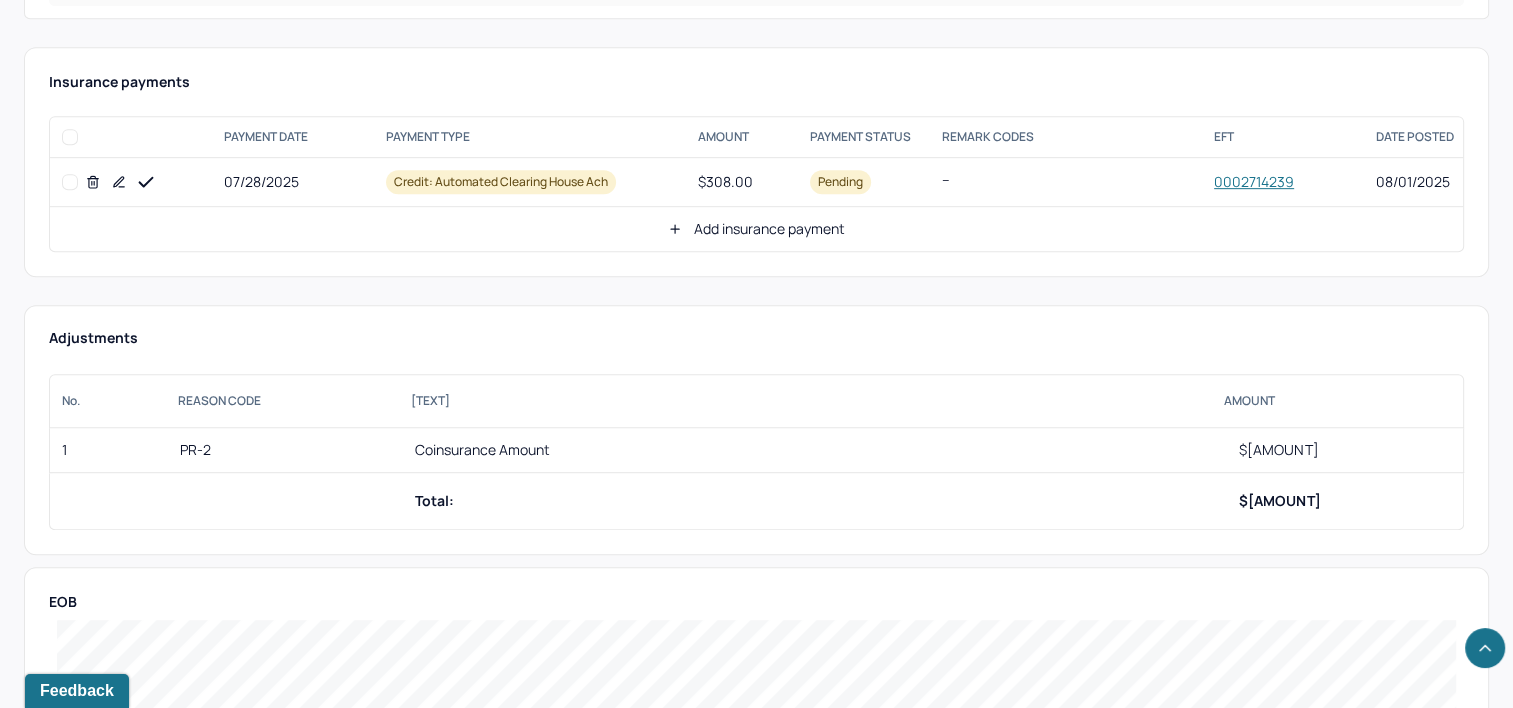 scroll, scrollTop: 900, scrollLeft: 0, axis: vertical 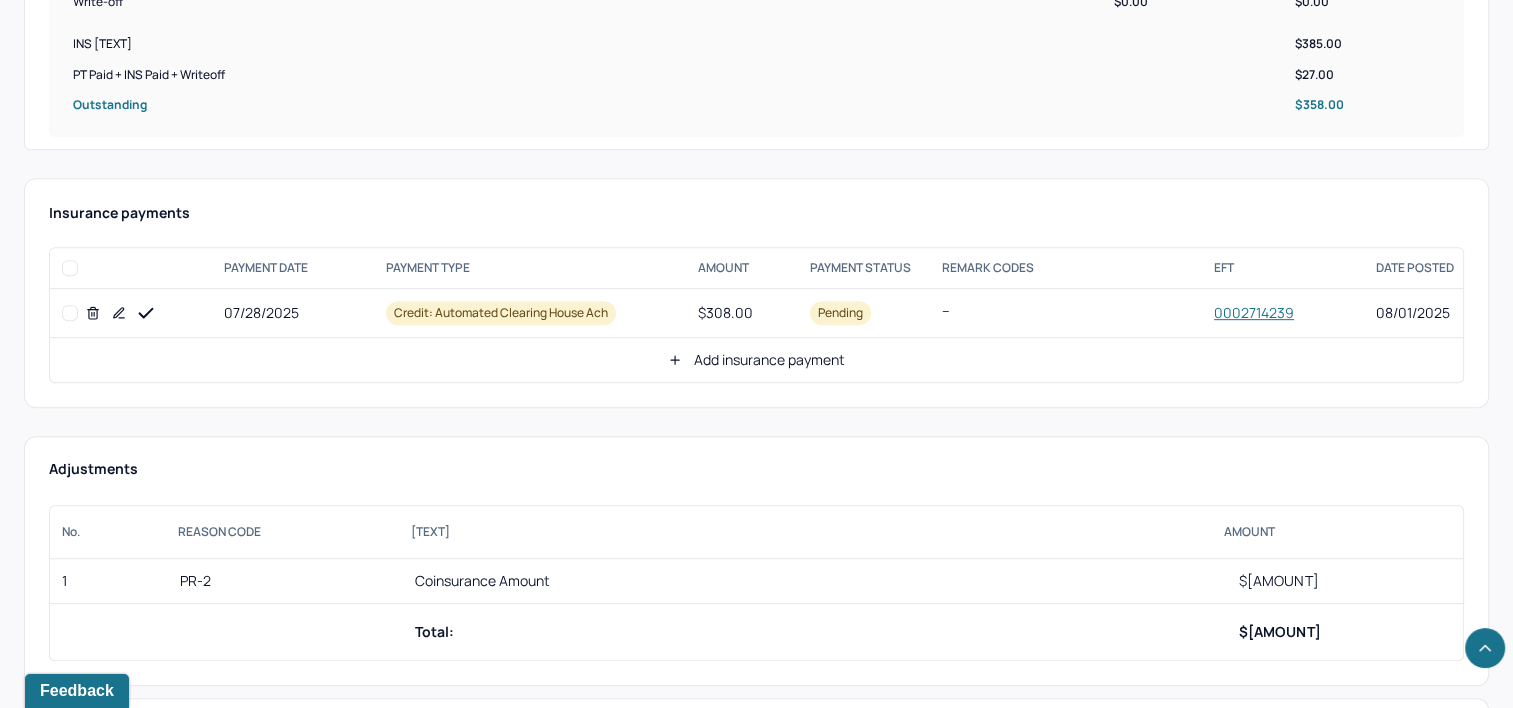 click 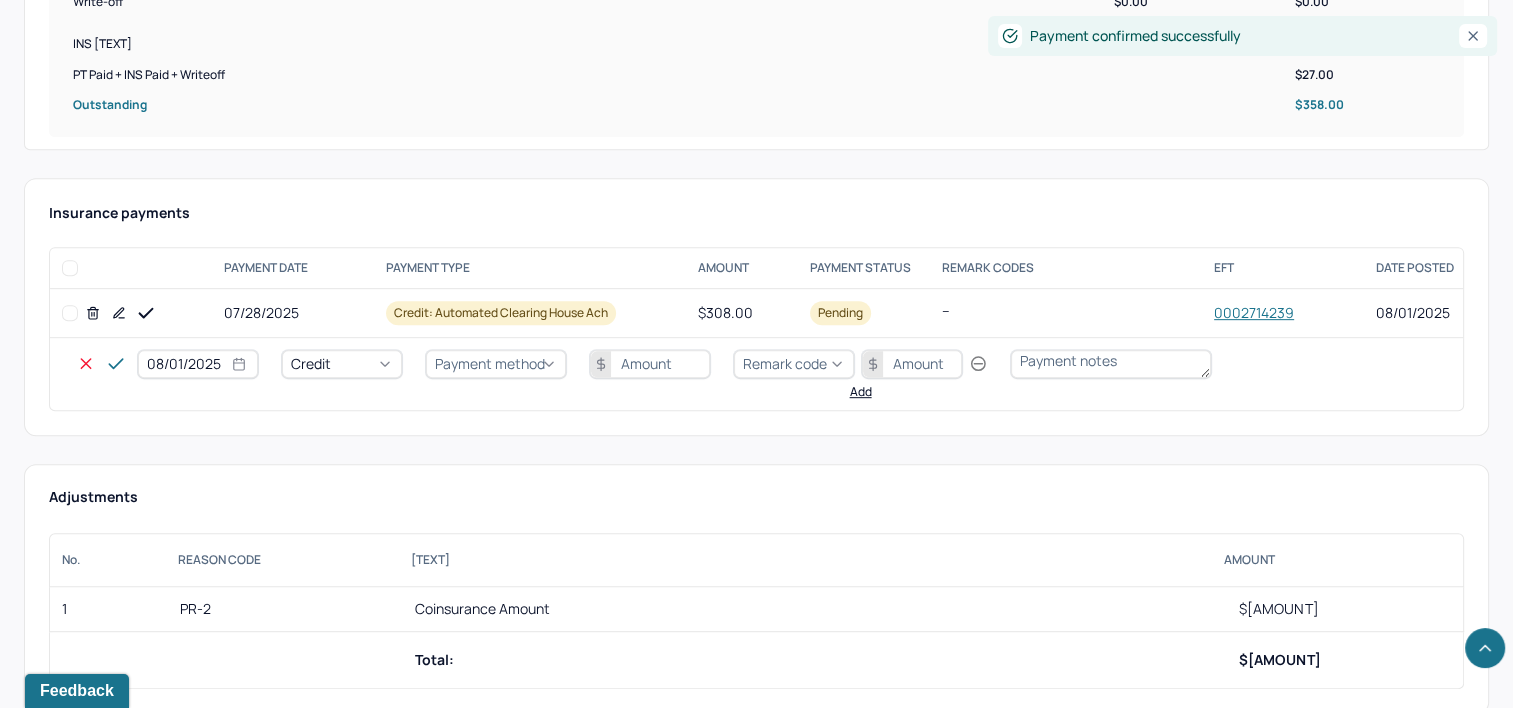click on "08/01/2025" at bounding box center [198, 364] 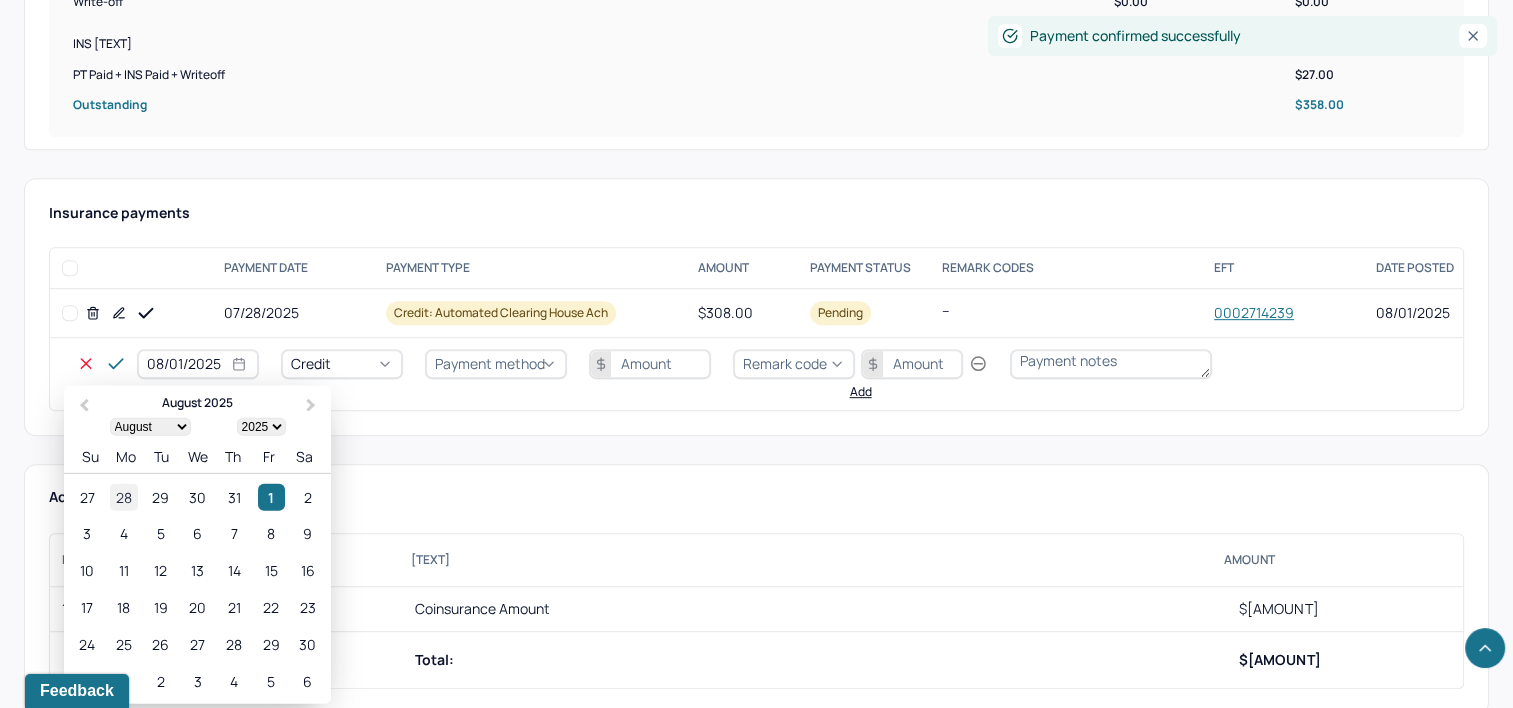 select on "7" 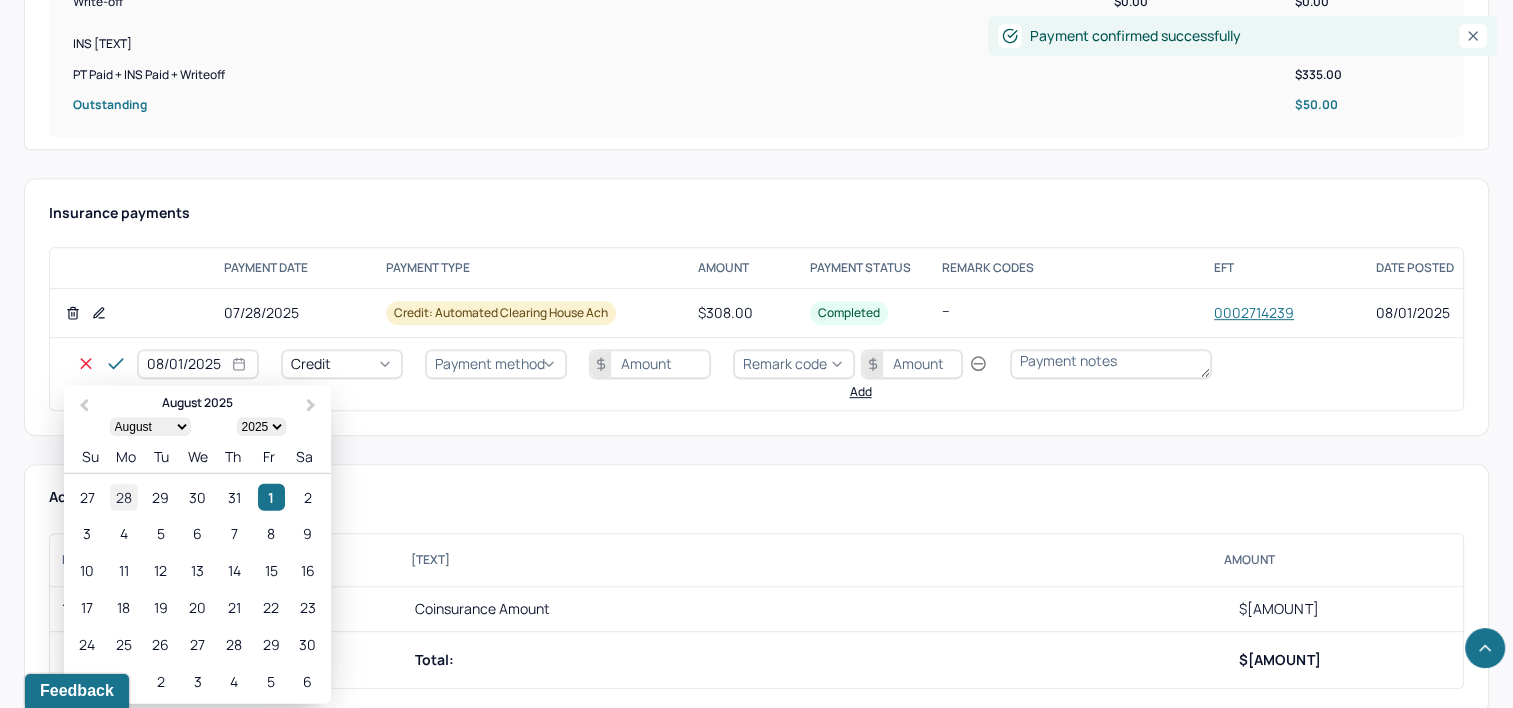 click on "28" at bounding box center (123, 496) 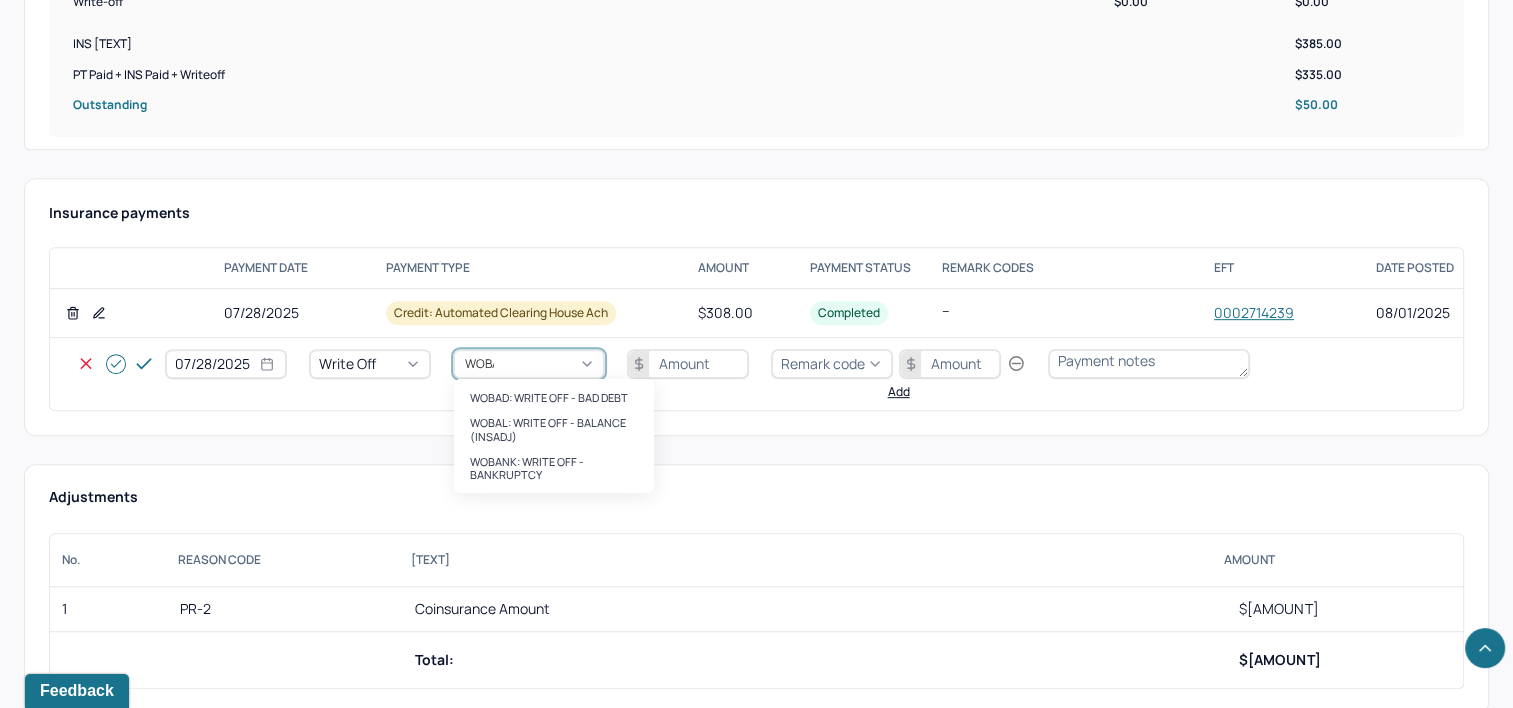 type on "WOBAL" 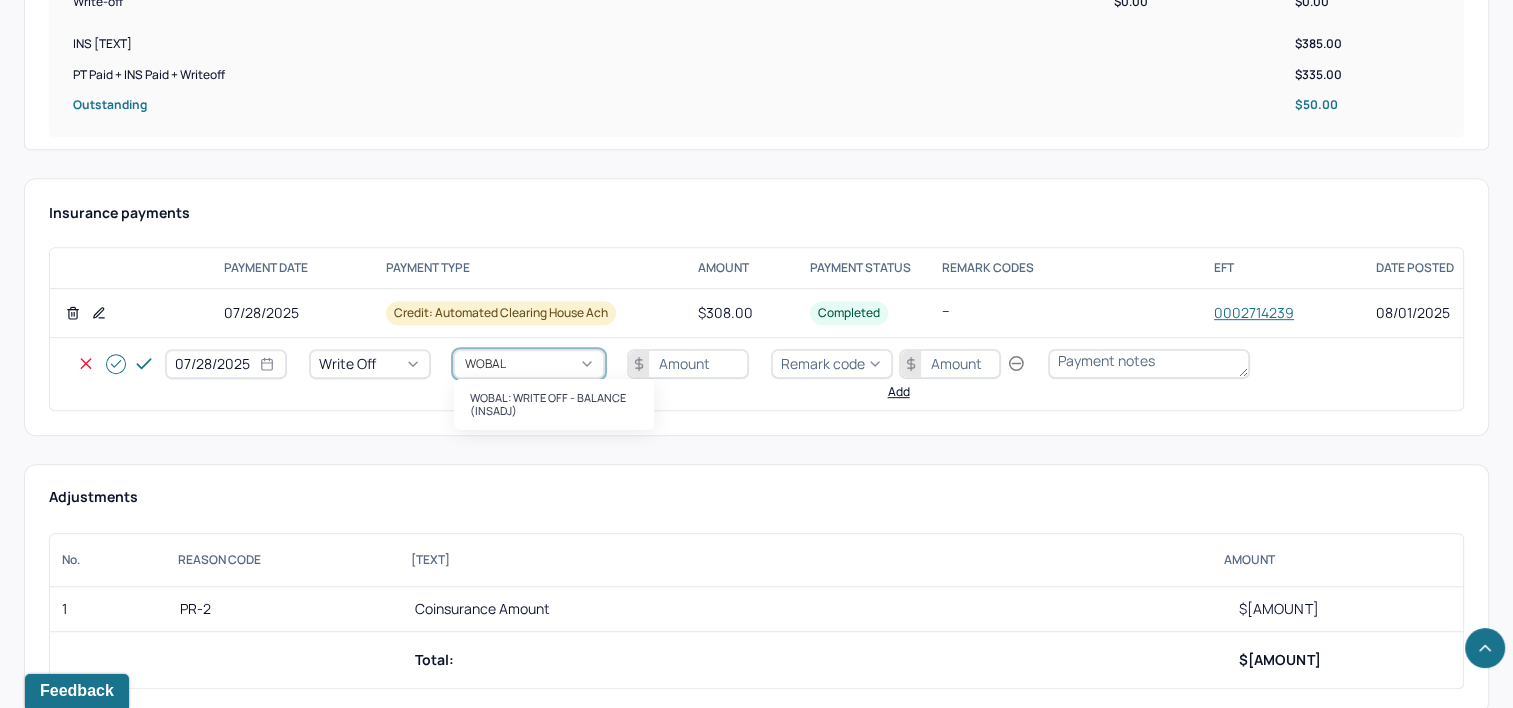 type 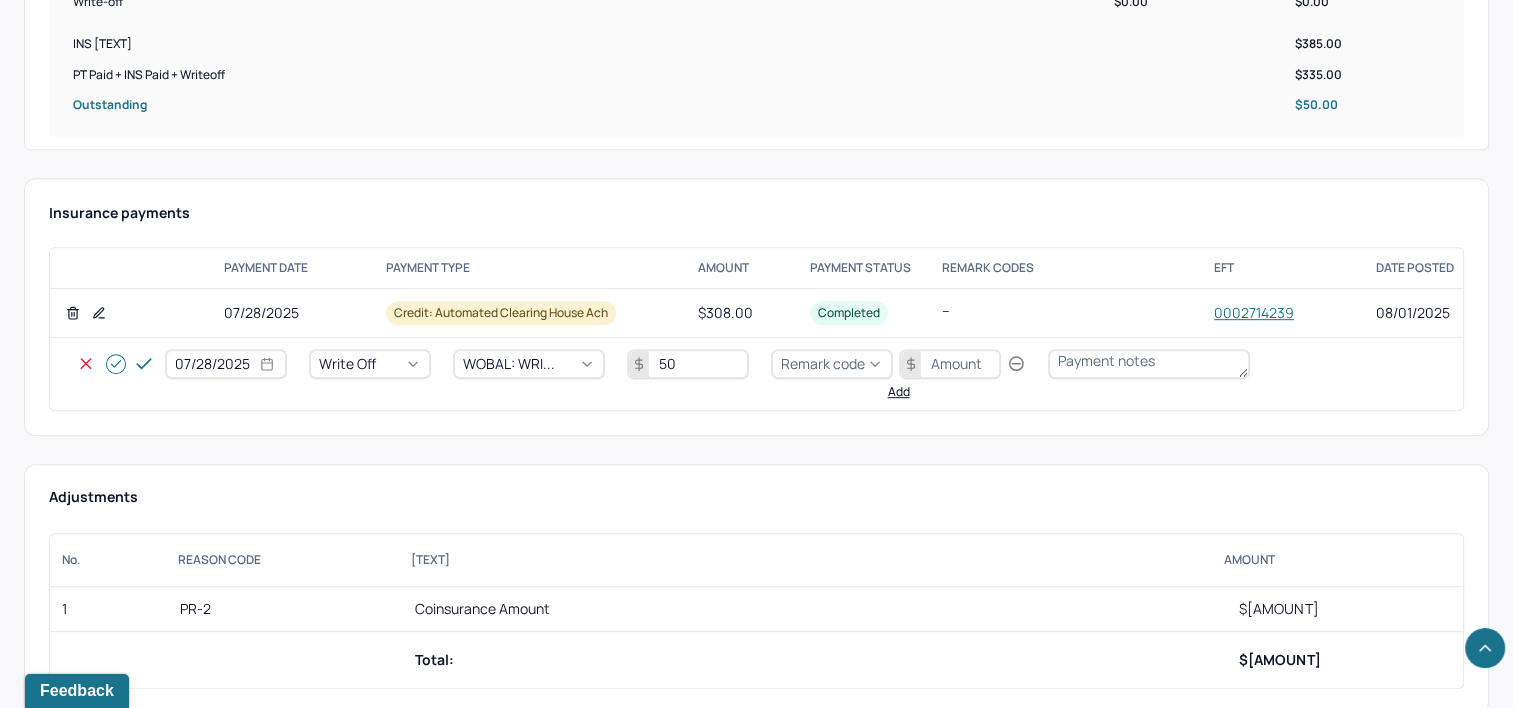 type on "50" 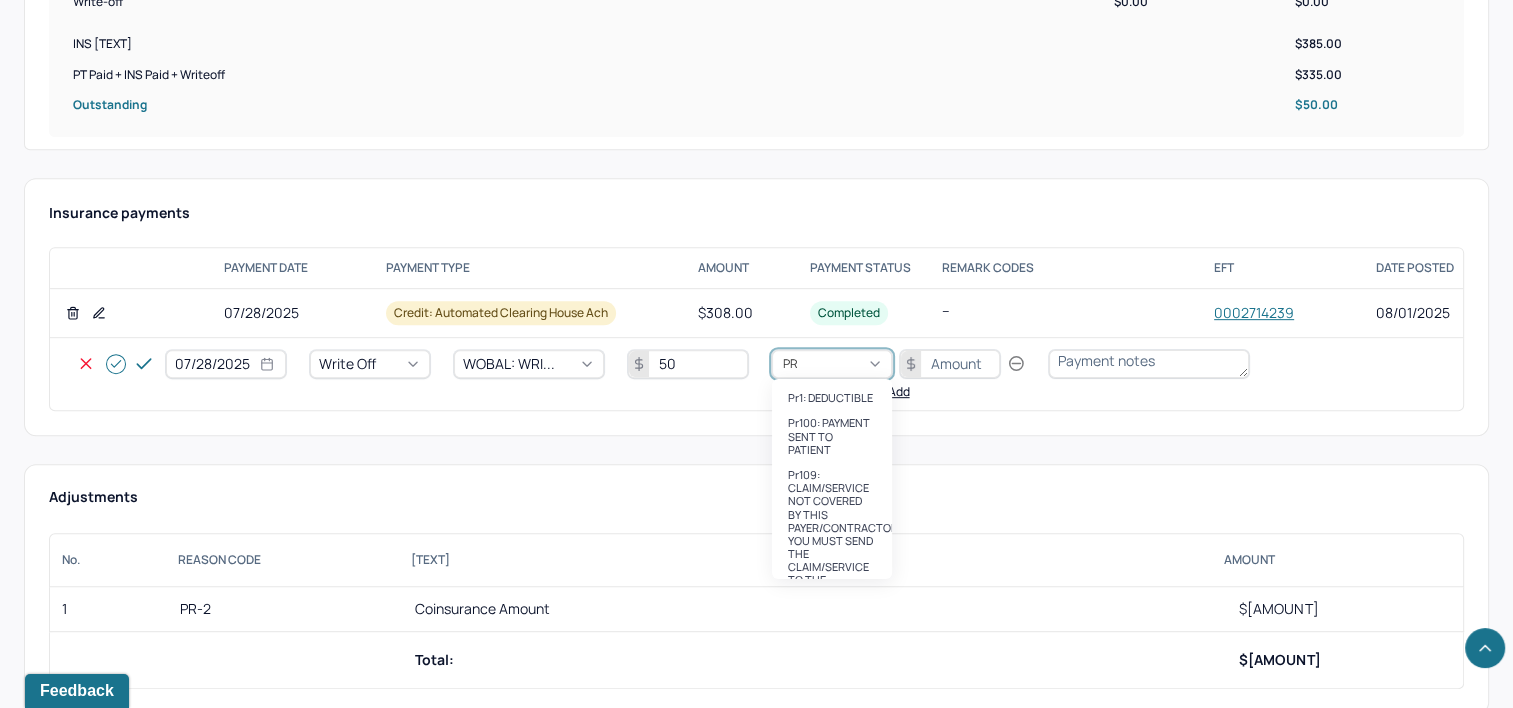 type on "PR2" 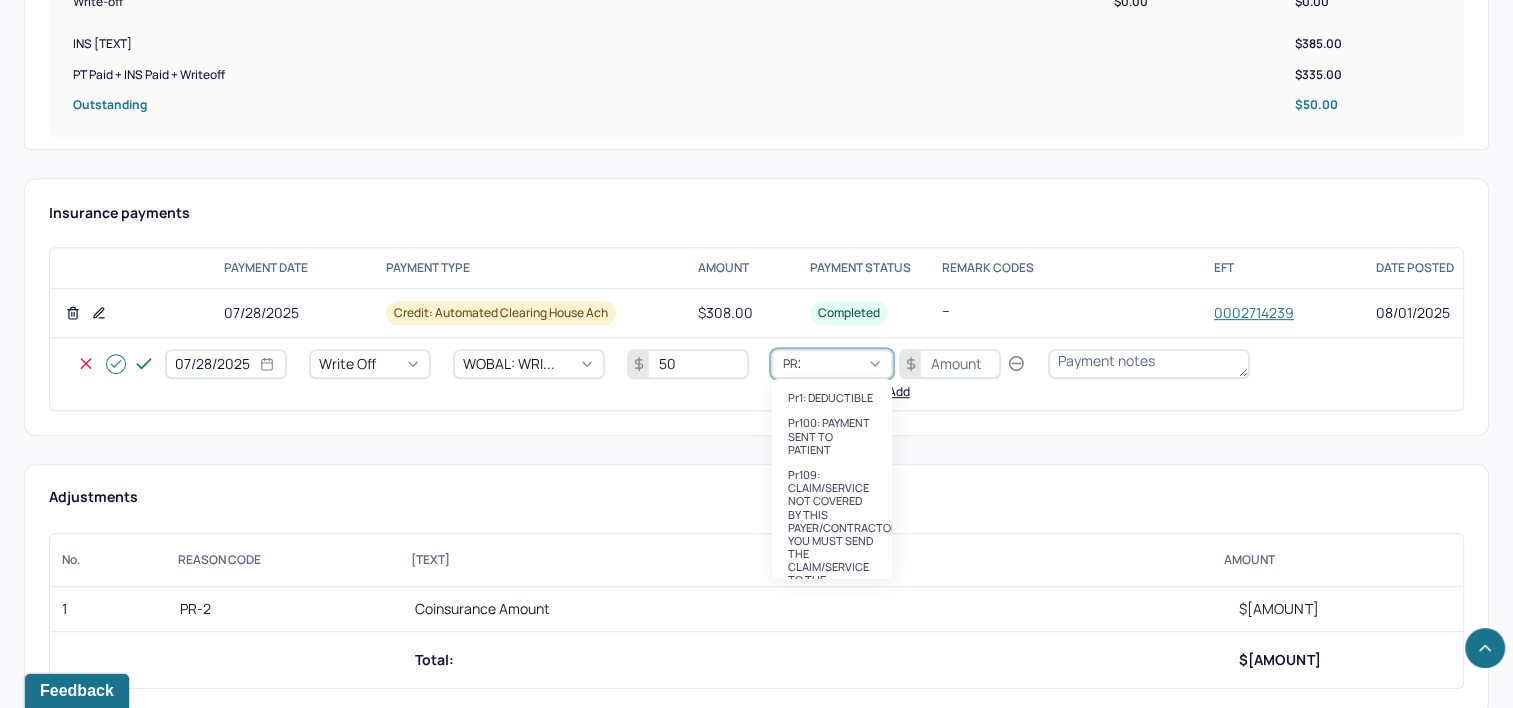 type 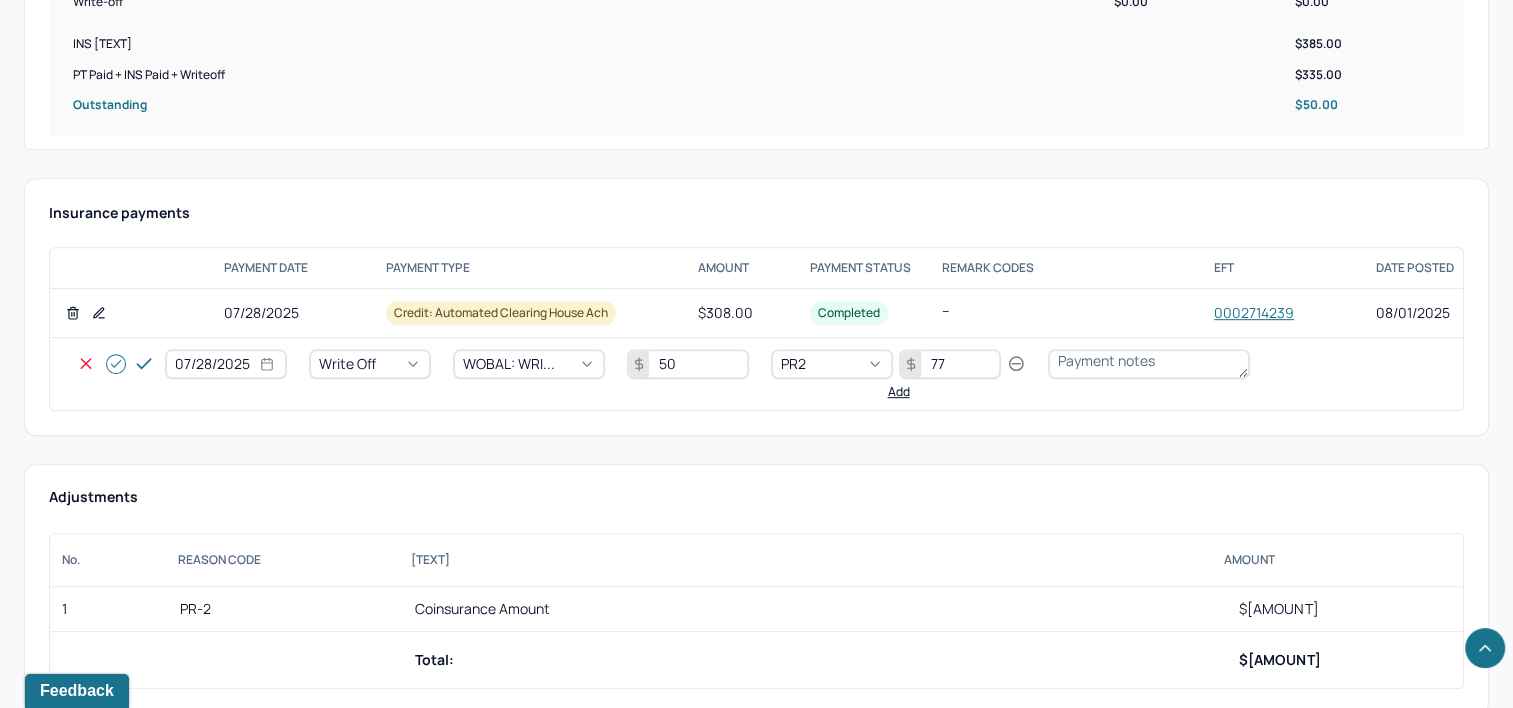 type on "77" 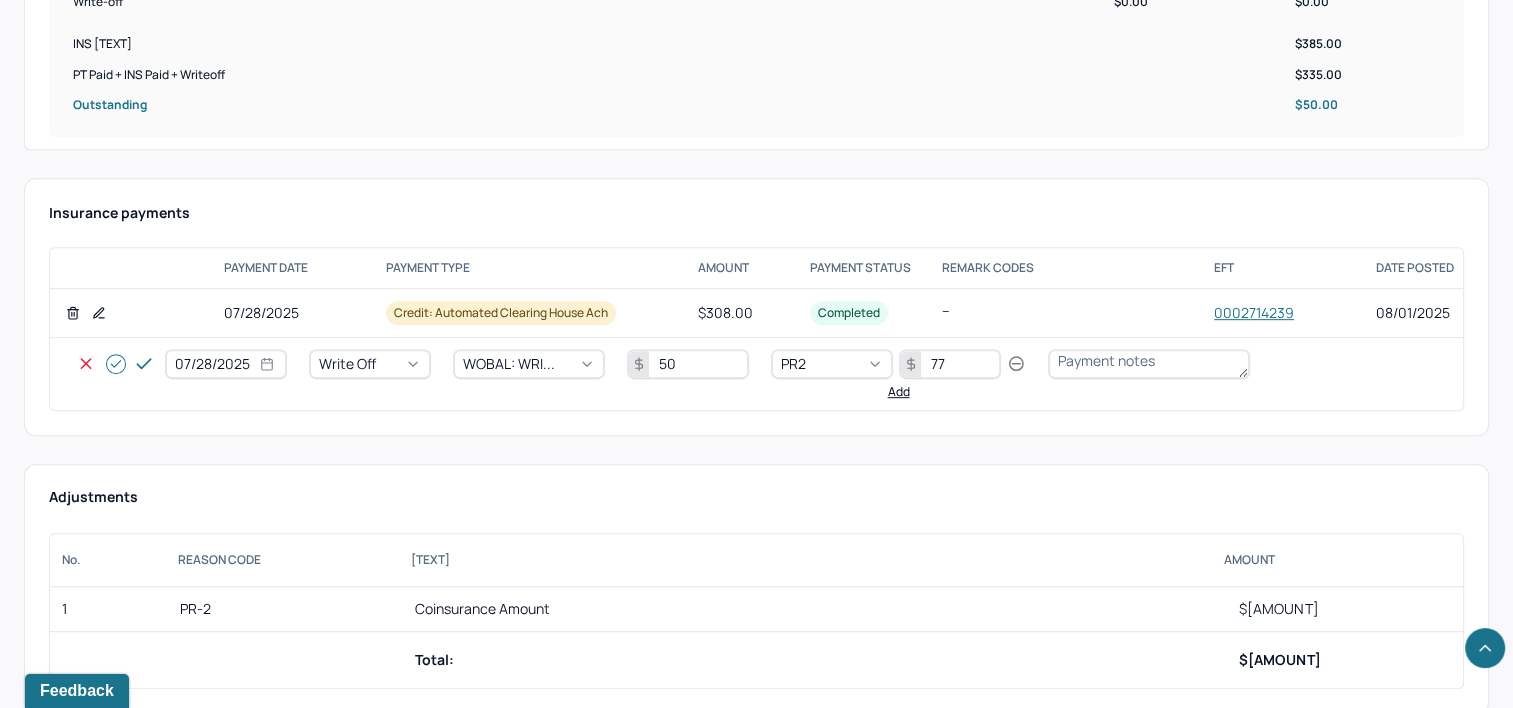 click 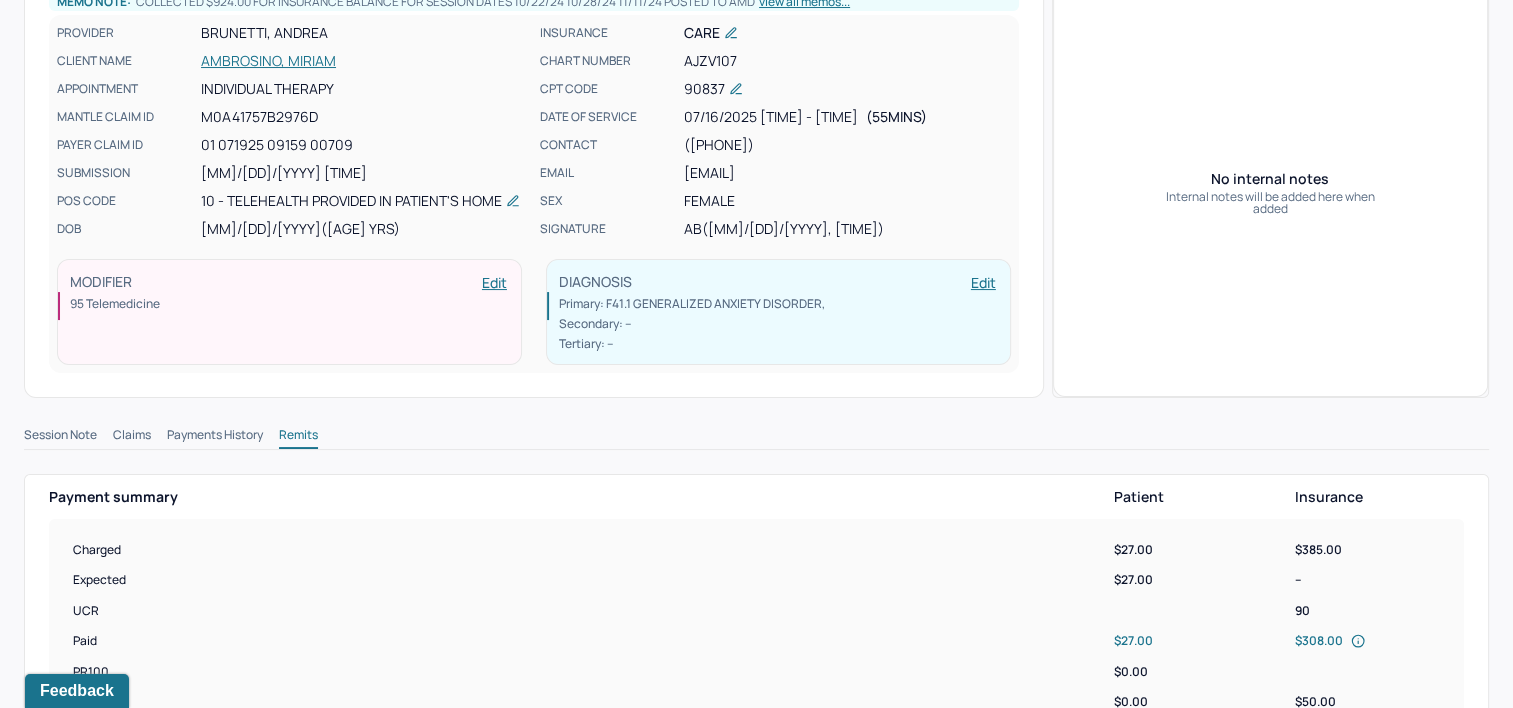 scroll, scrollTop: 0, scrollLeft: 0, axis: both 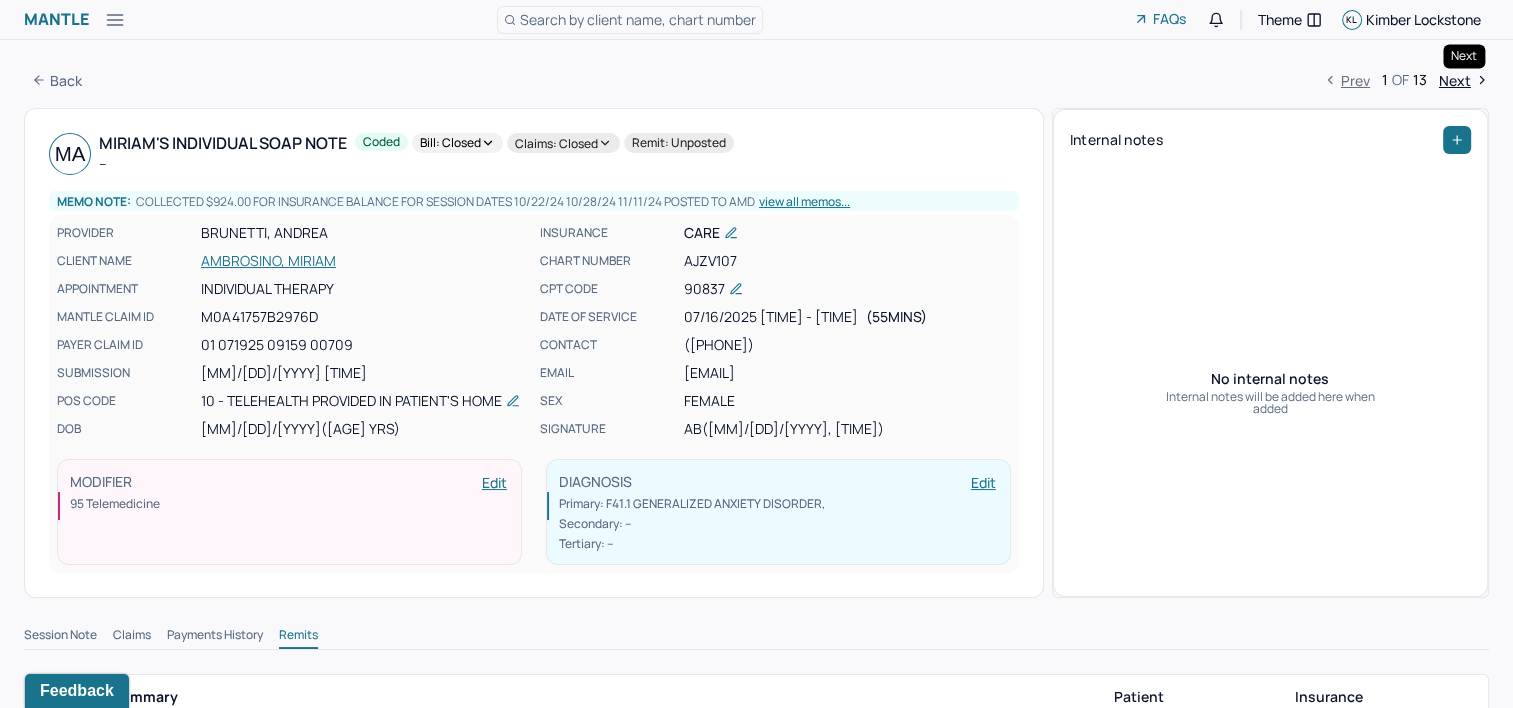 click on "Next" at bounding box center [1464, 80] 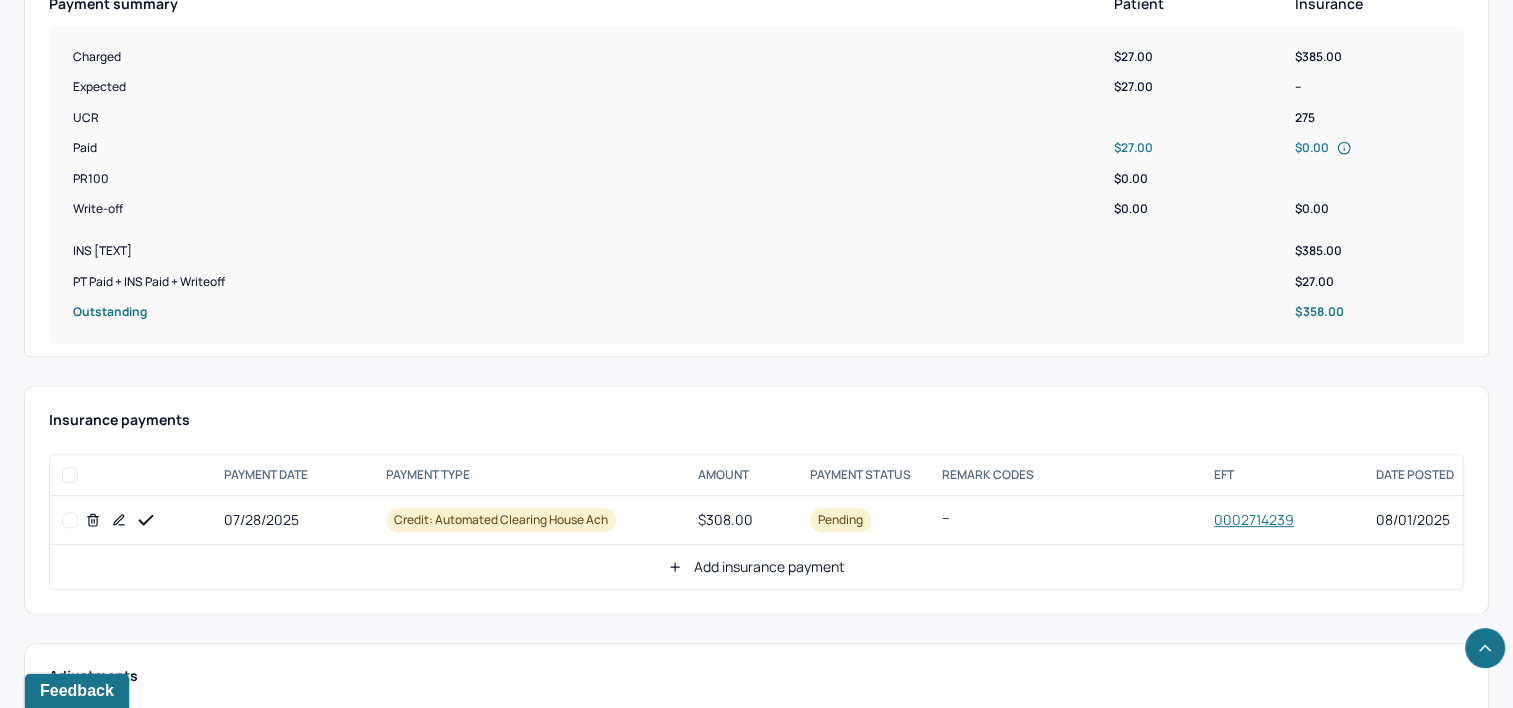 scroll, scrollTop: 800, scrollLeft: 0, axis: vertical 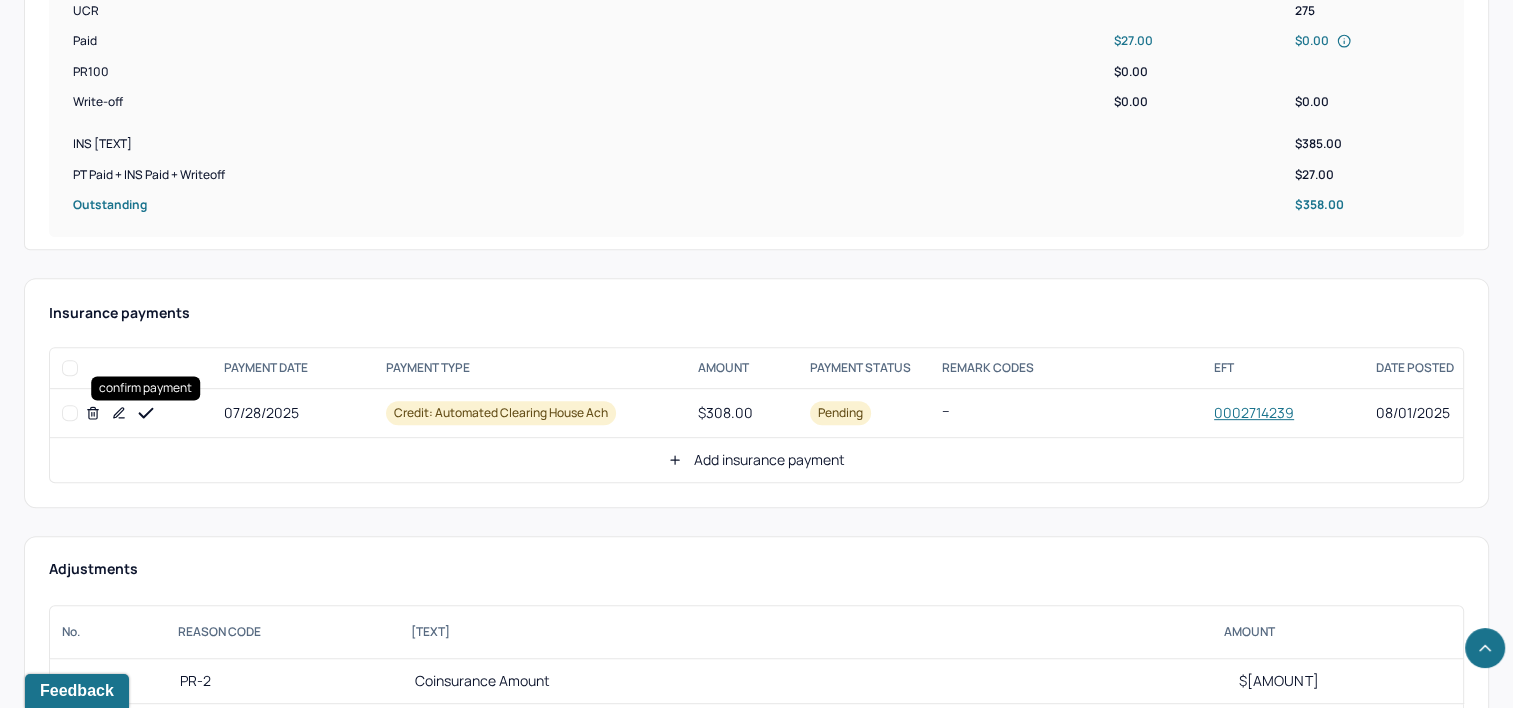 click 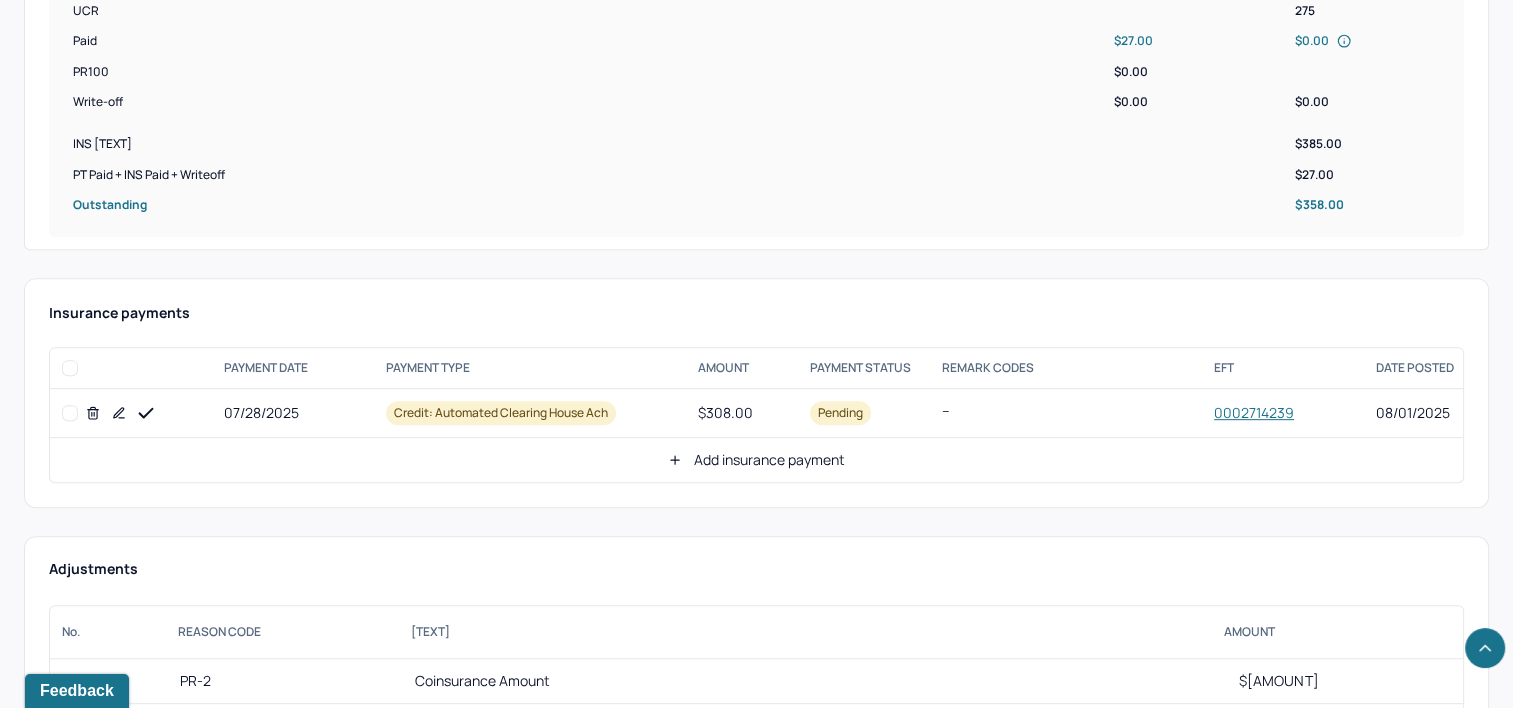 click on "Add insurance payment" at bounding box center (756, 460) 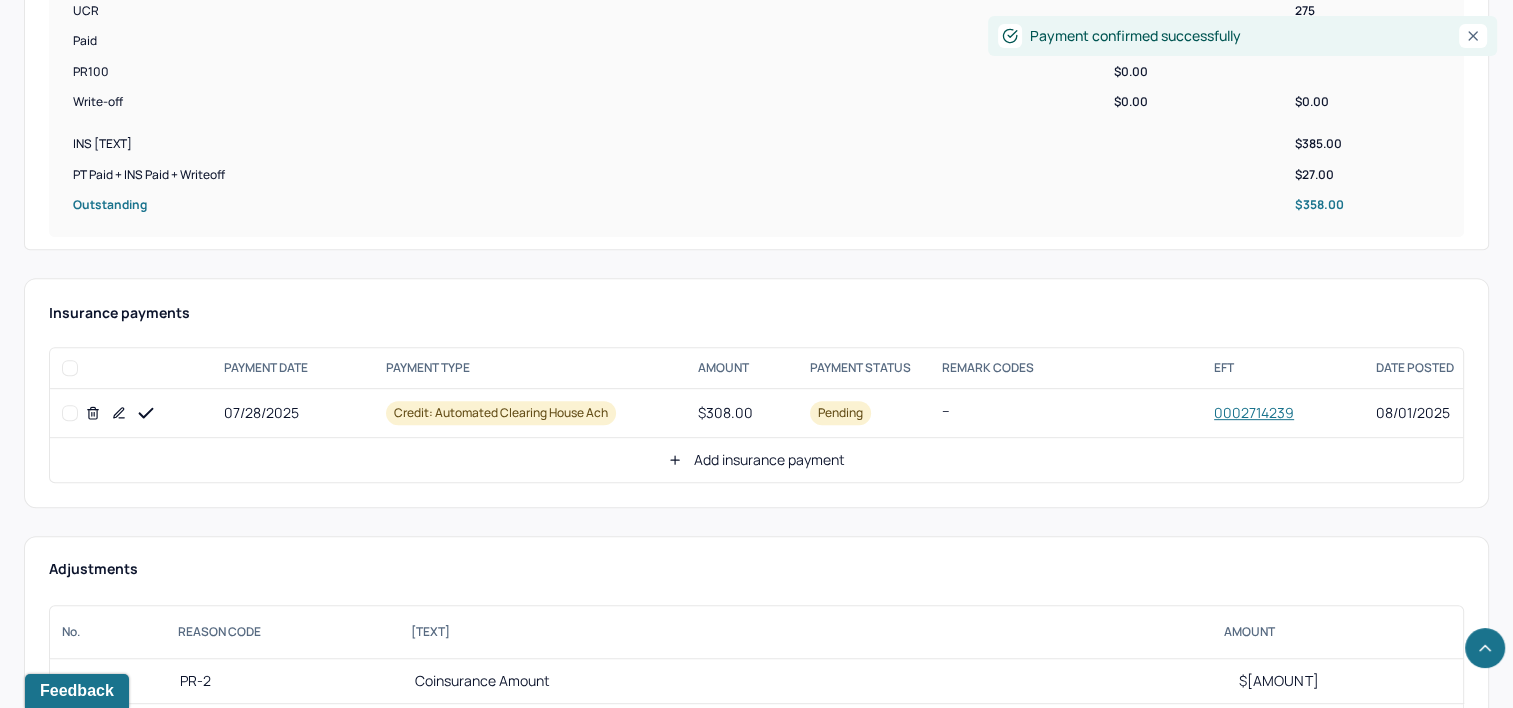 click on "Add insurance payment" at bounding box center [756, 460] 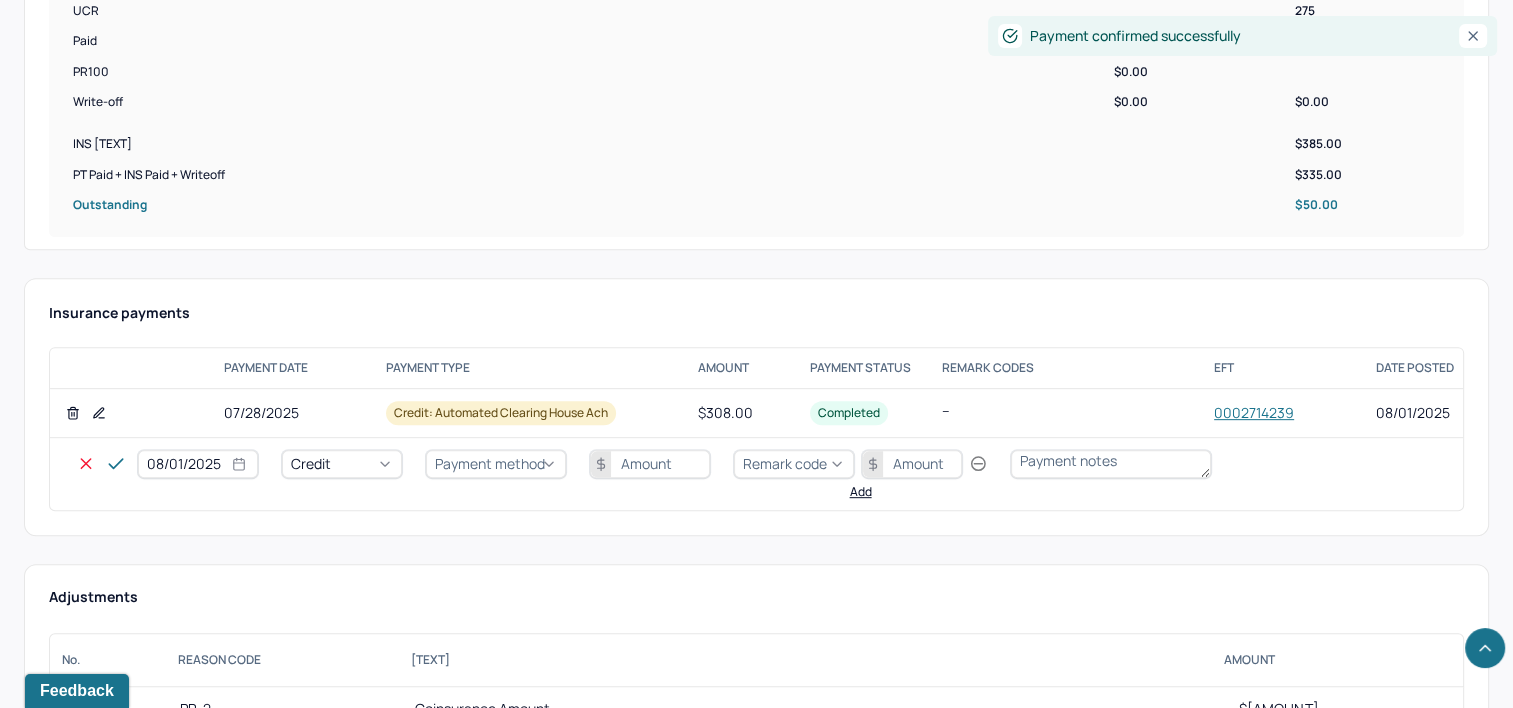 click at bounding box center [100, 464] 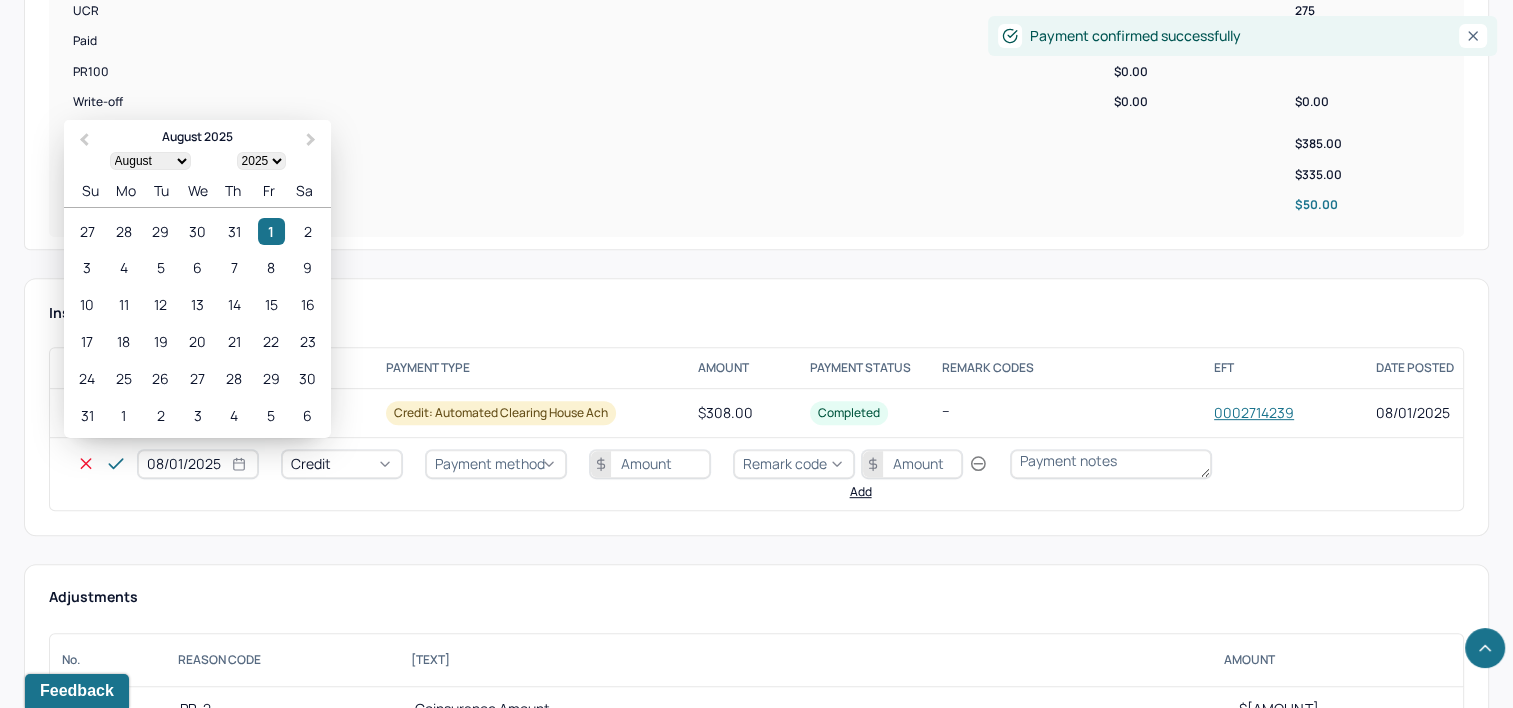 click on "08/01/2025" at bounding box center [198, 464] 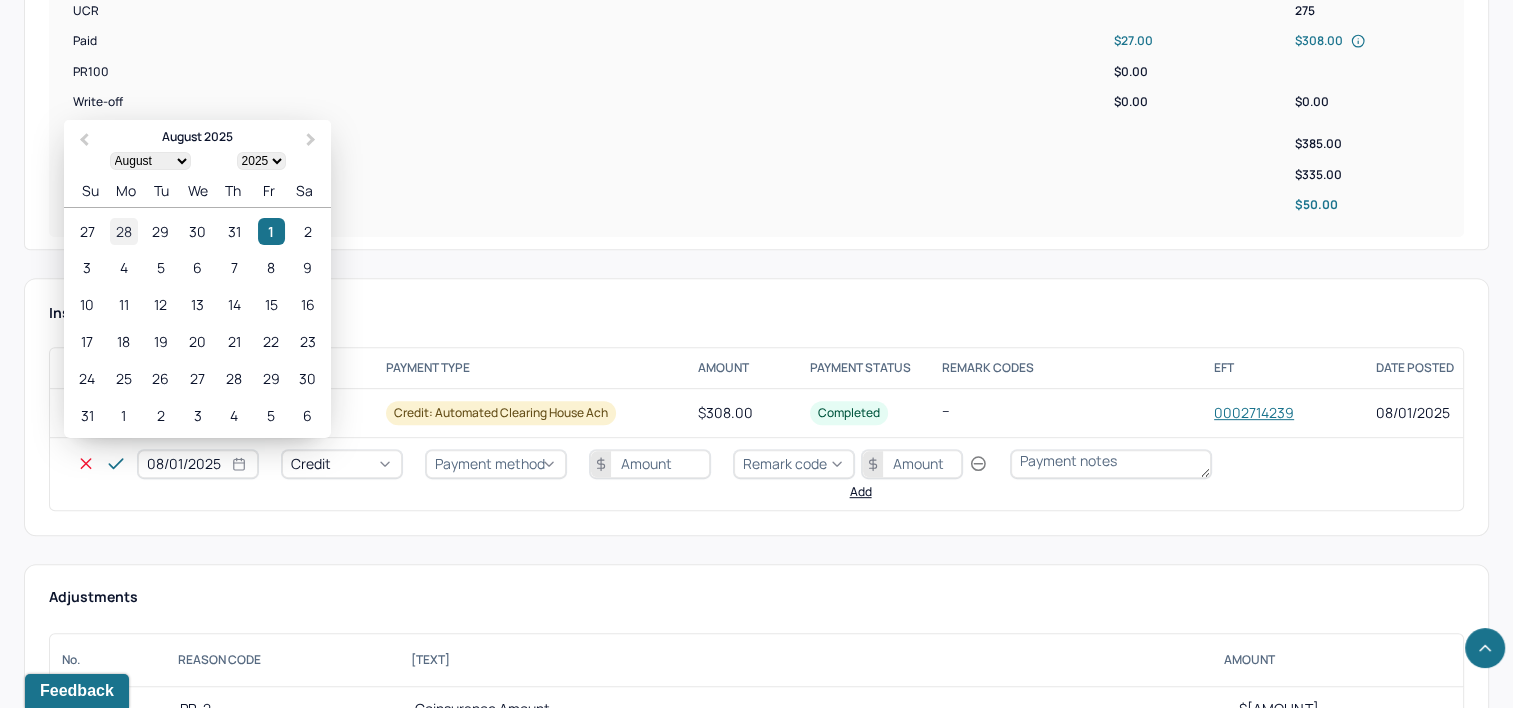click on "28" at bounding box center [123, 231] 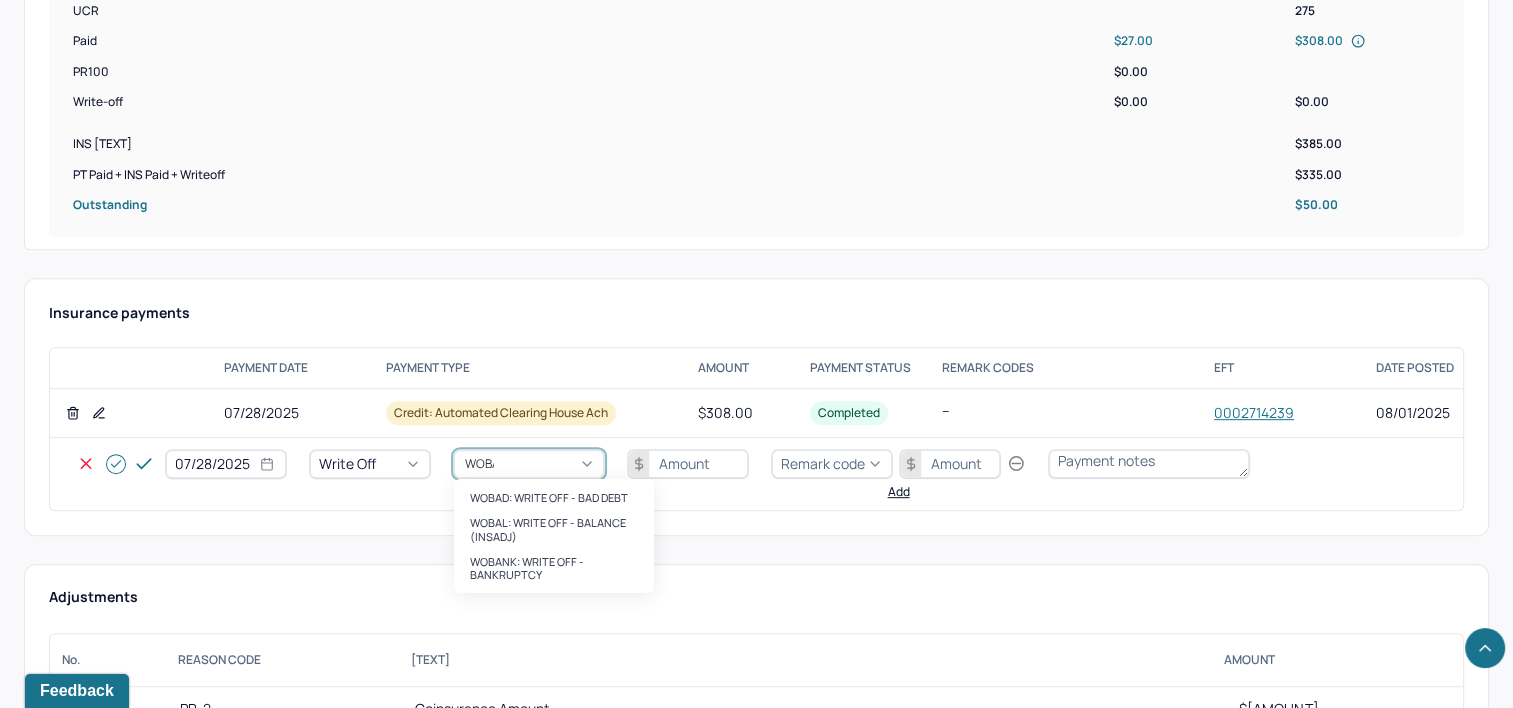 type on "WOBAL" 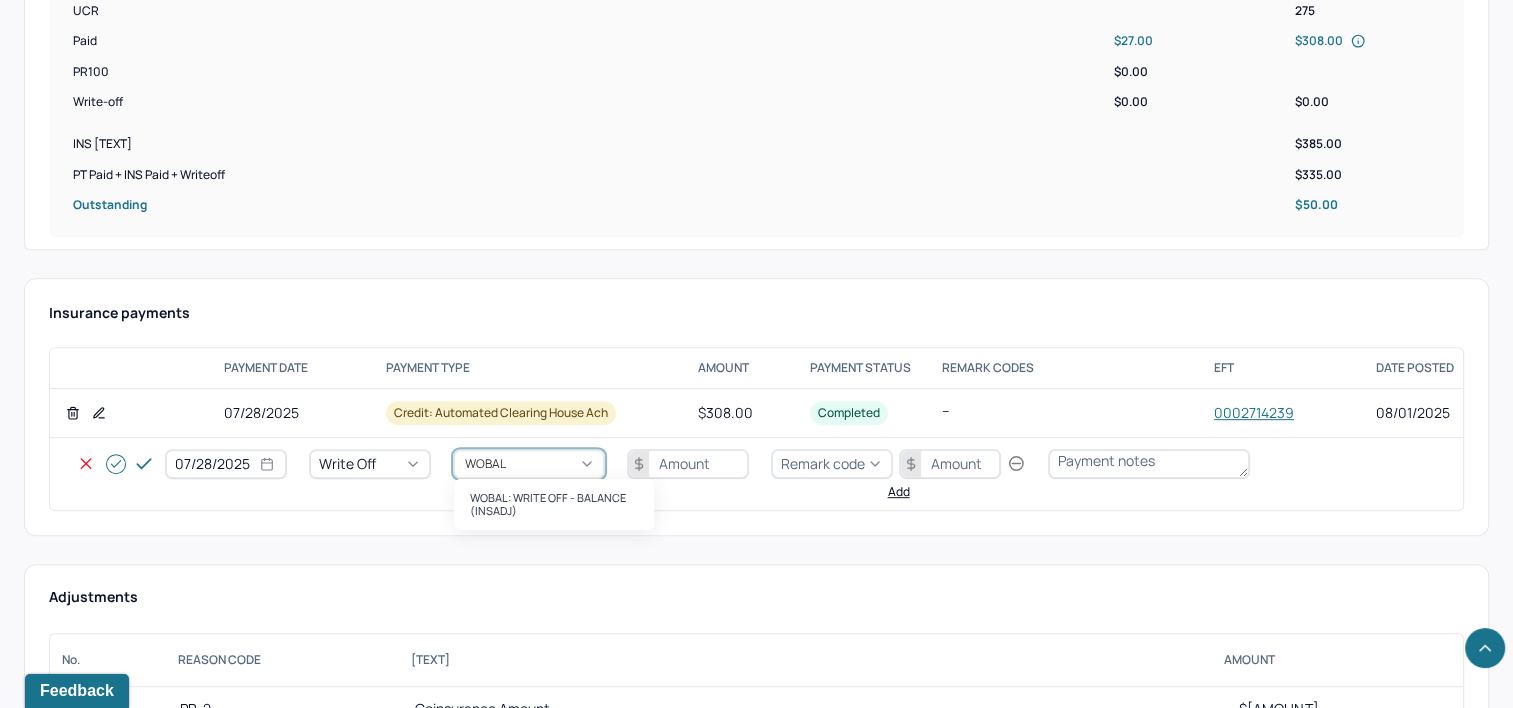 type 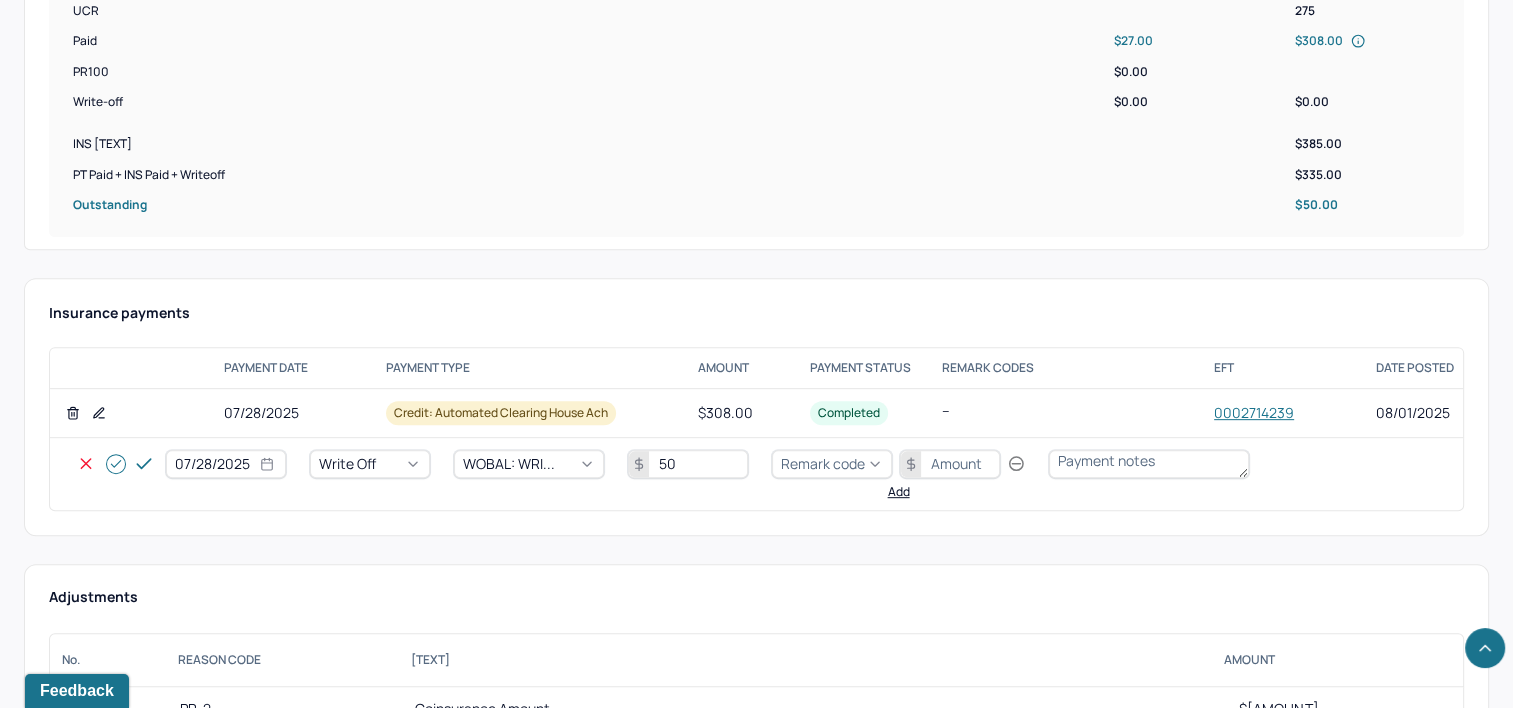 type on "50" 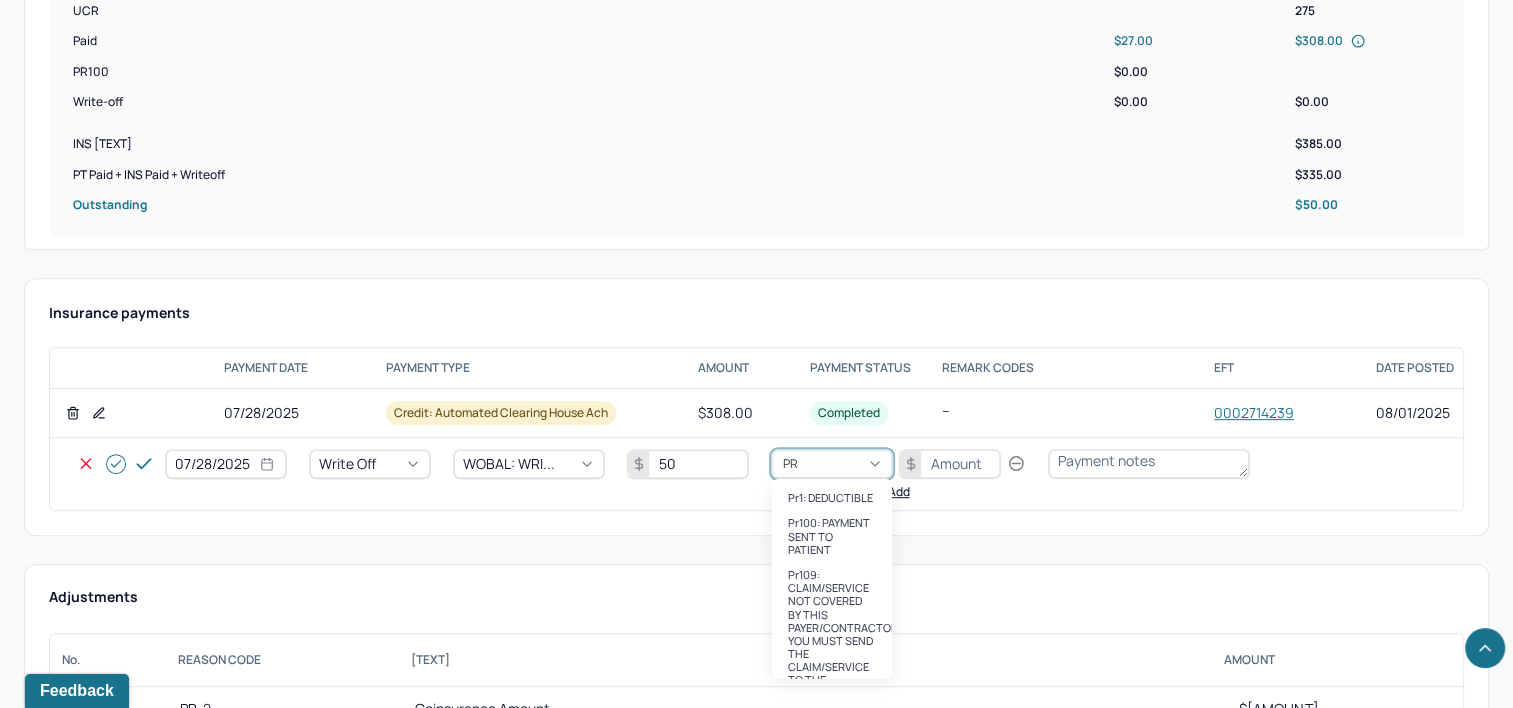 type on "PR2" 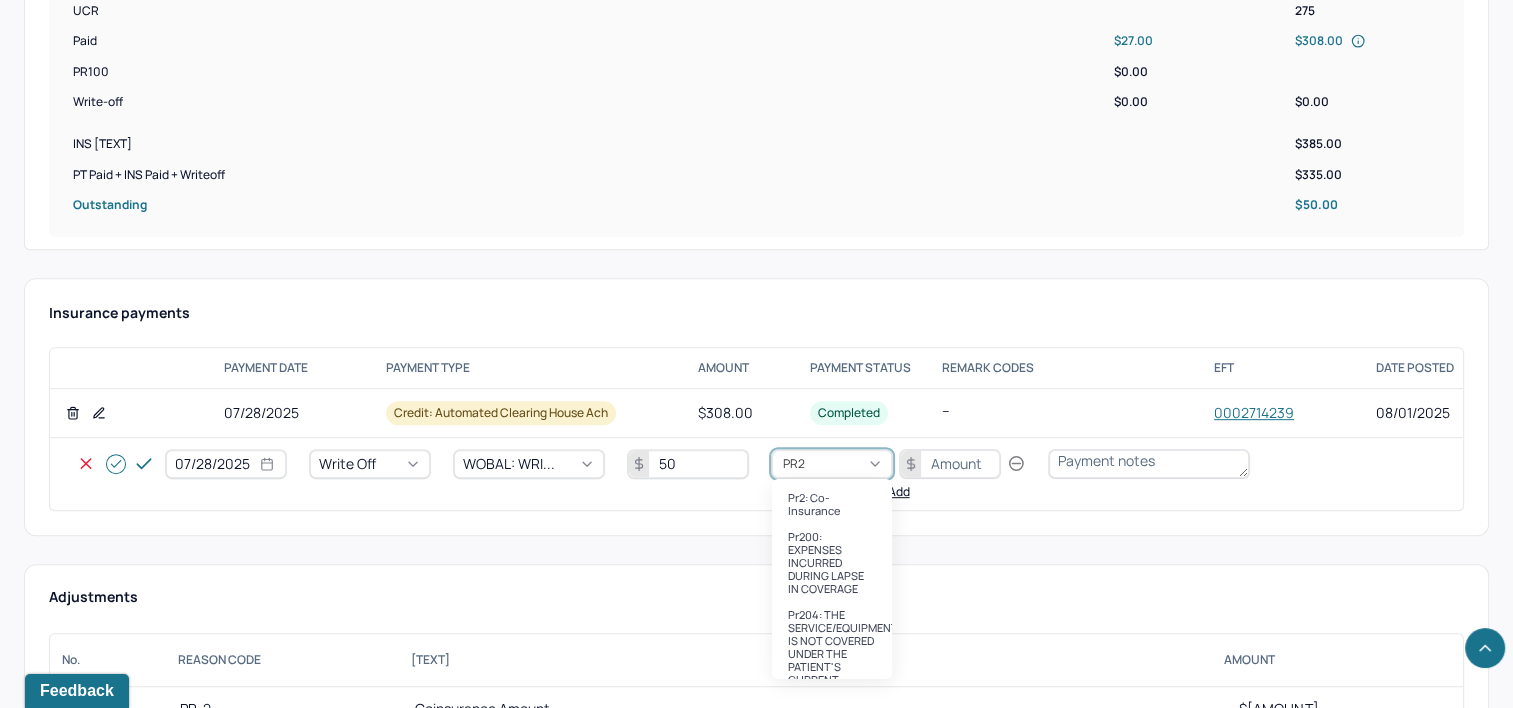 type 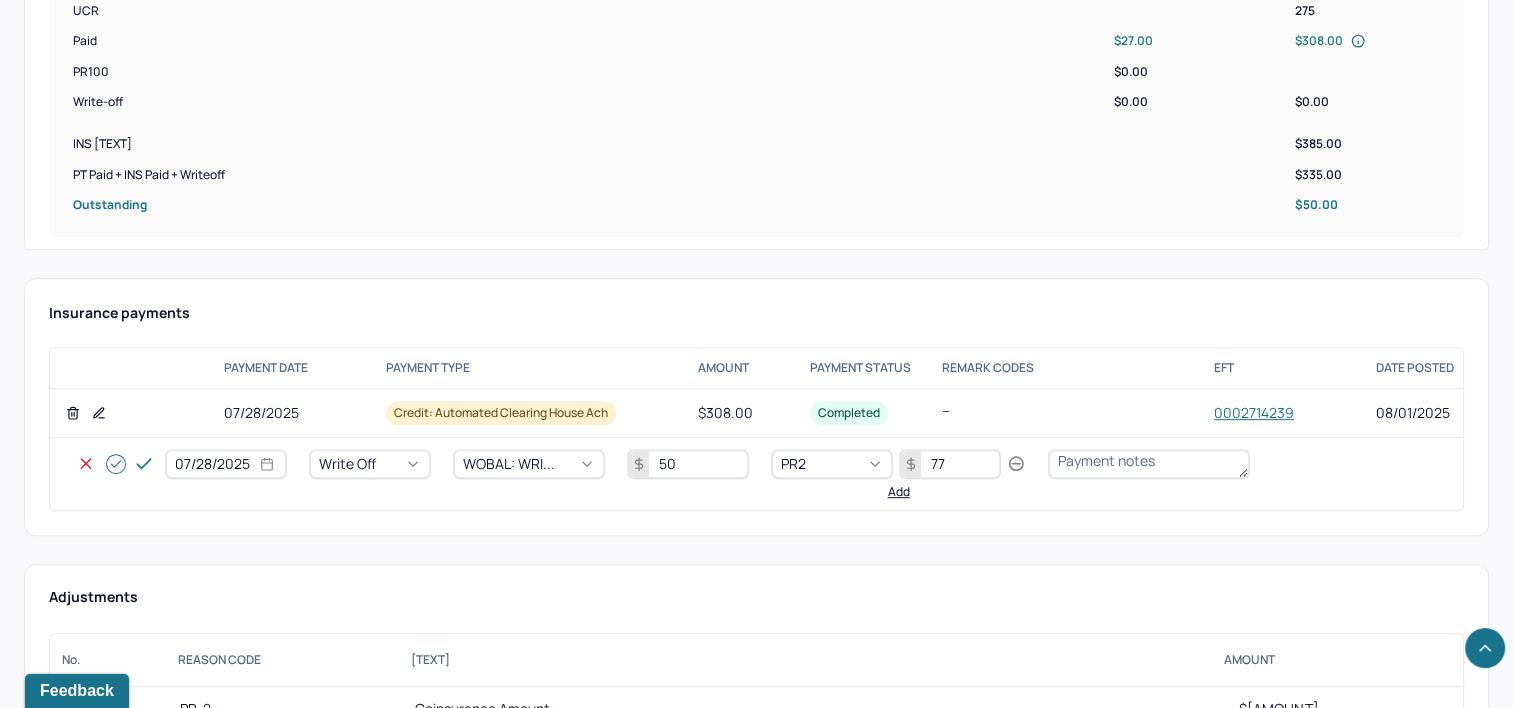 type on "77" 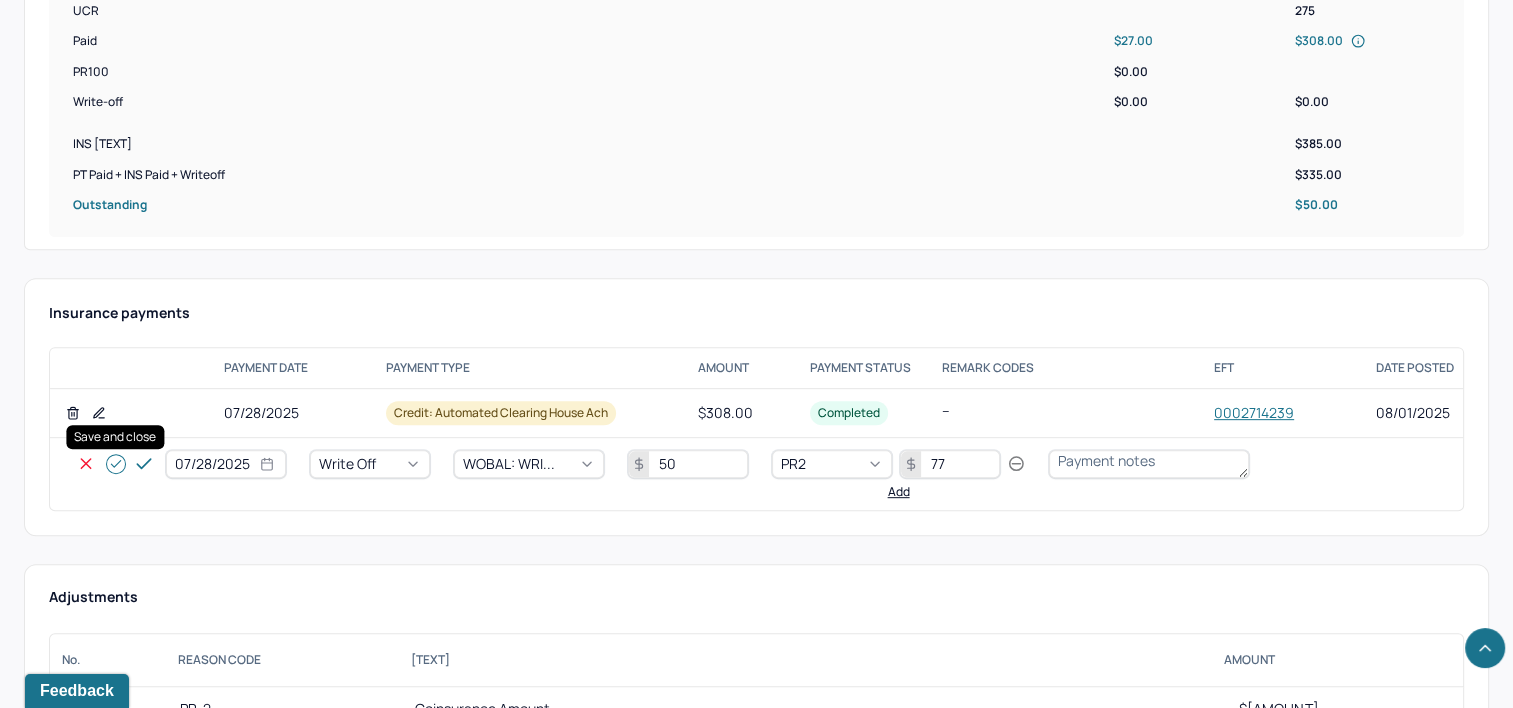 click 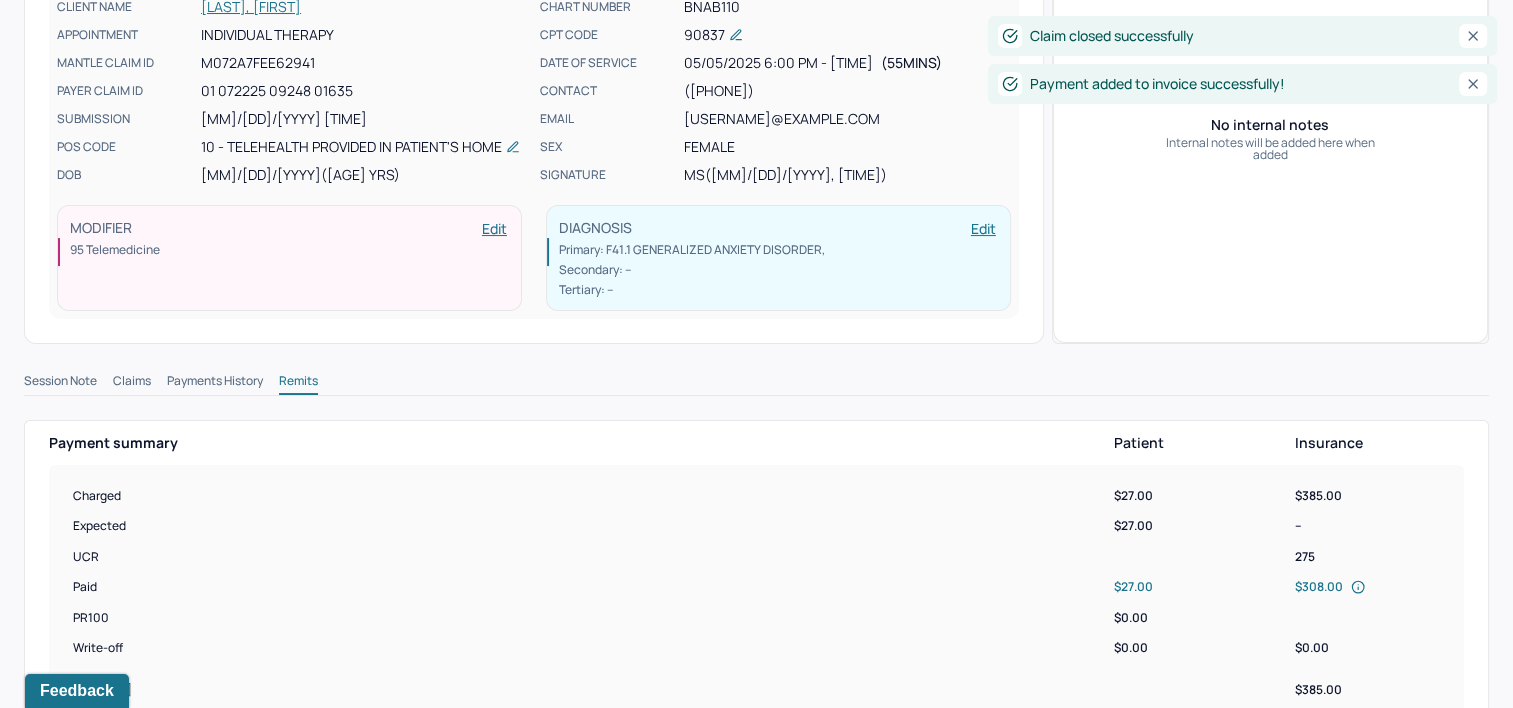 scroll, scrollTop: 0, scrollLeft: 0, axis: both 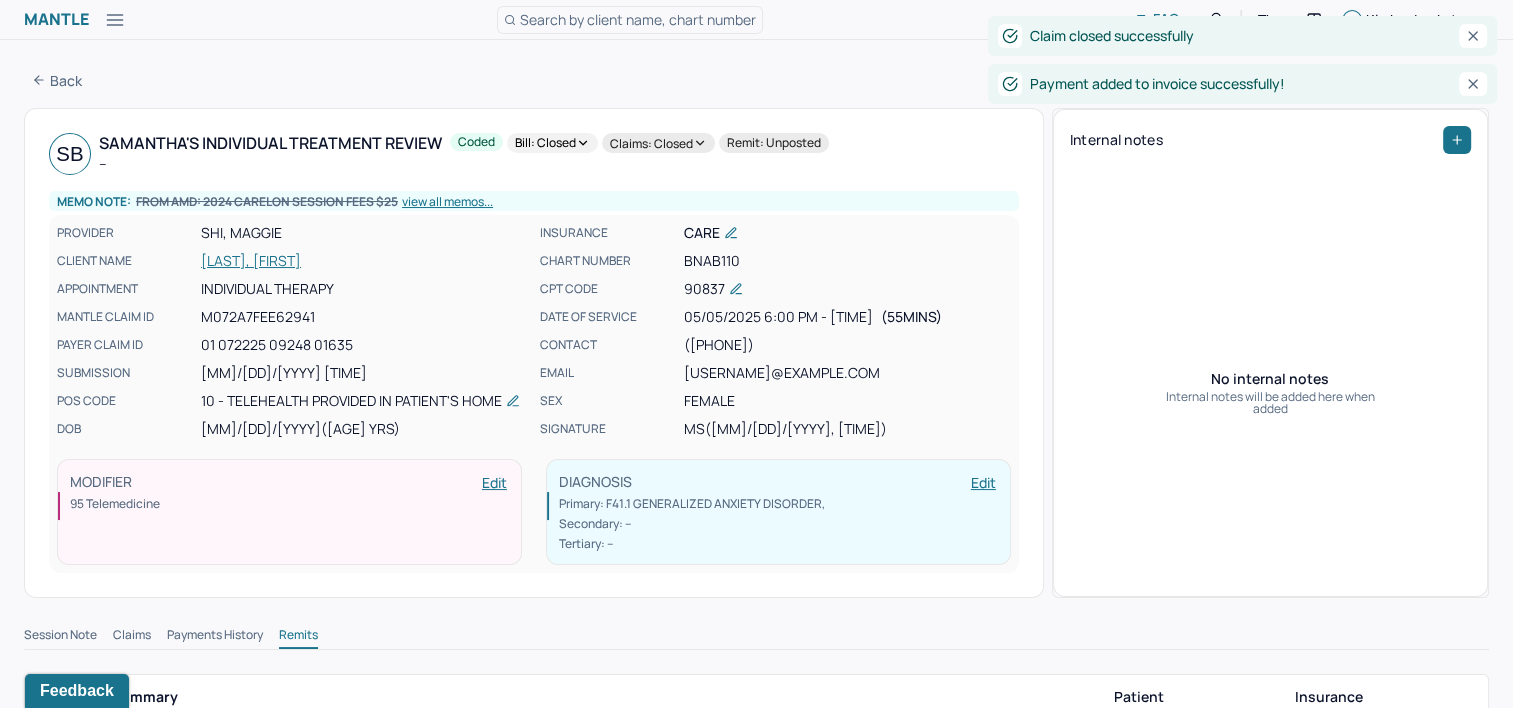 click 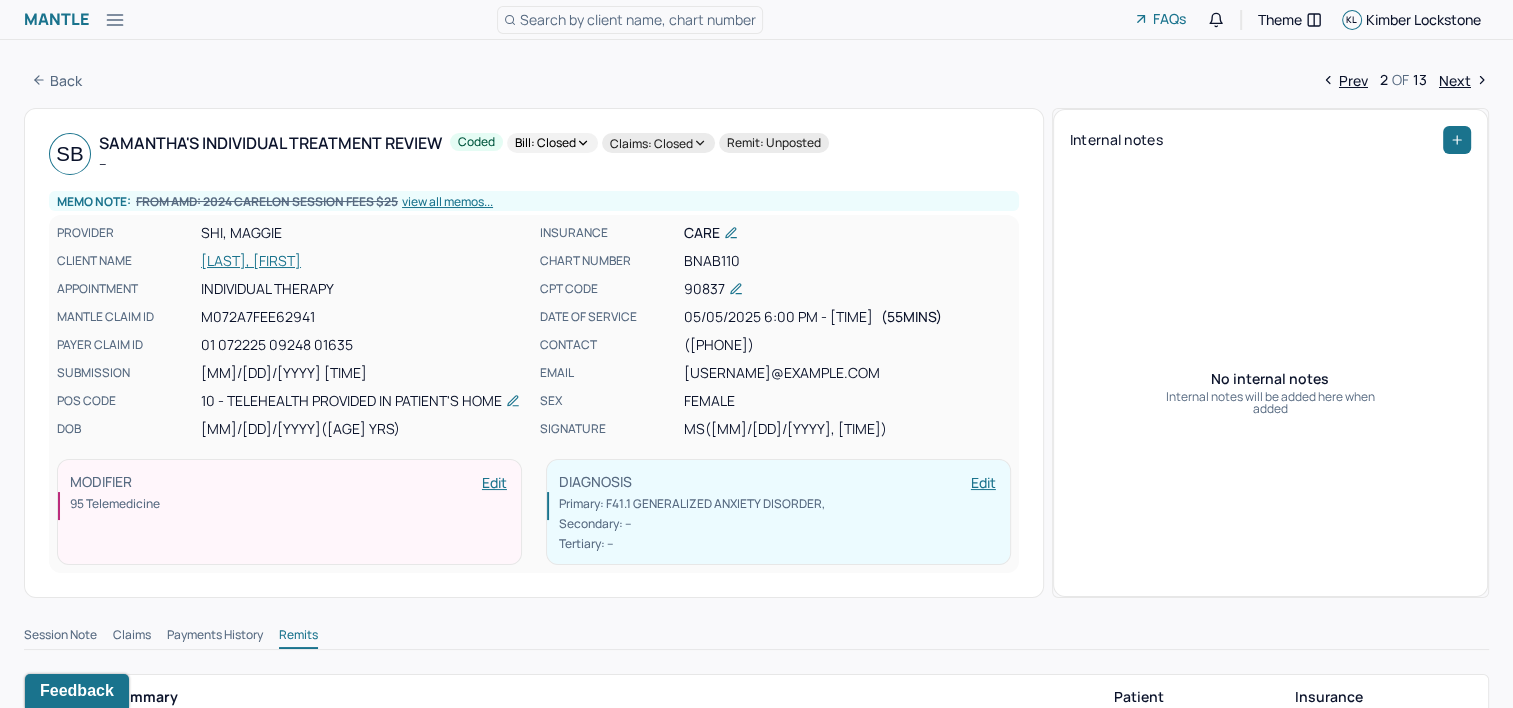 click 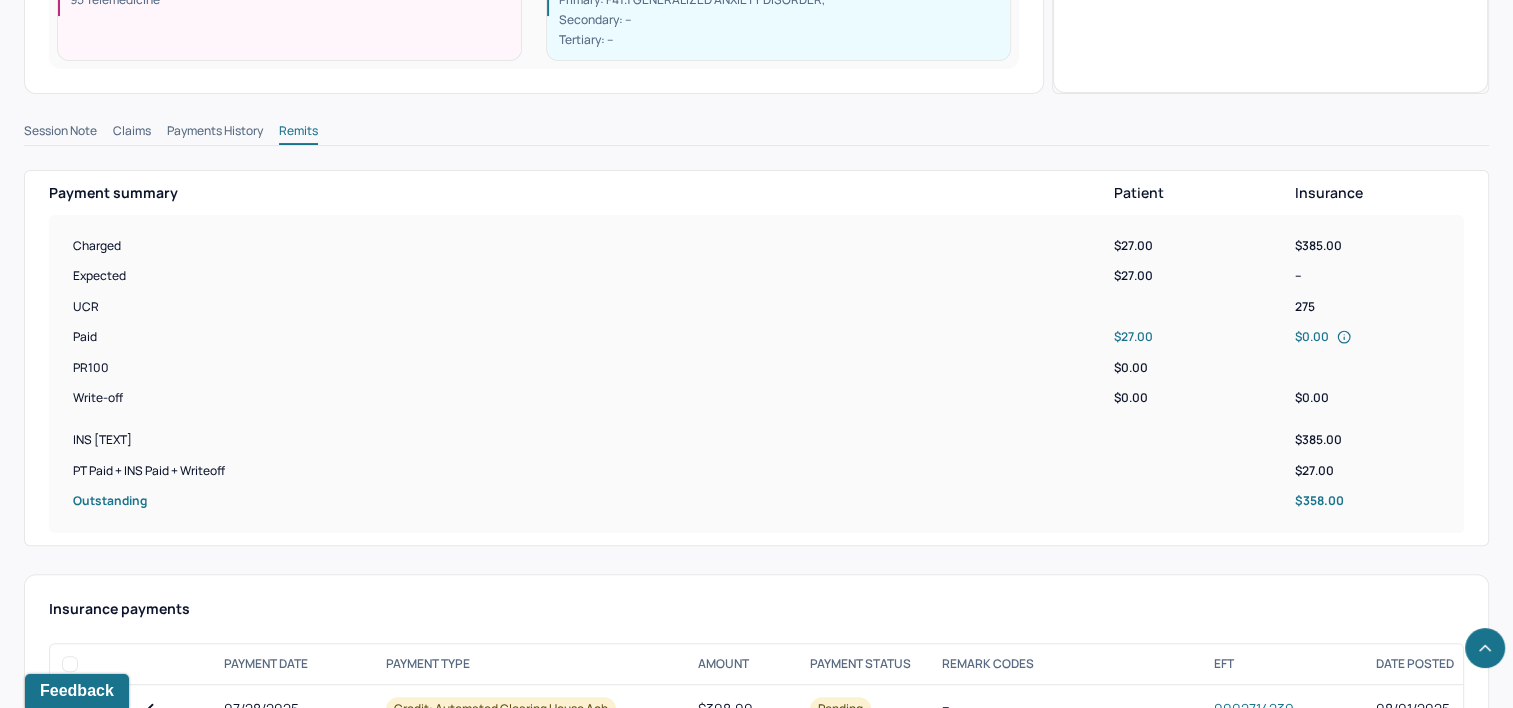 scroll, scrollTop: 788, scrollLeft: 0, axis: vertical 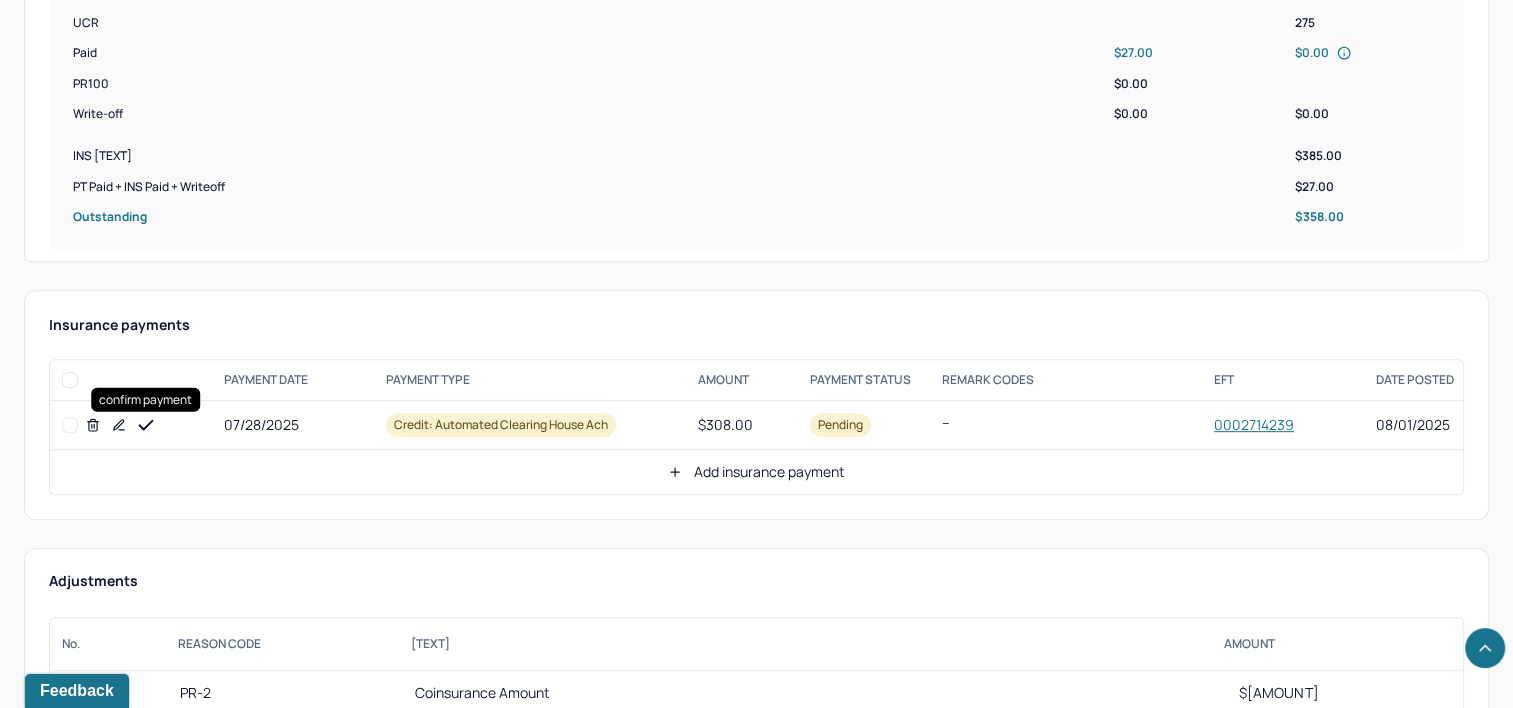 drag, startPoint x: 141, startPoint y: 423, endPoint x: 376, endPoint y: 422, distance: 235.00212 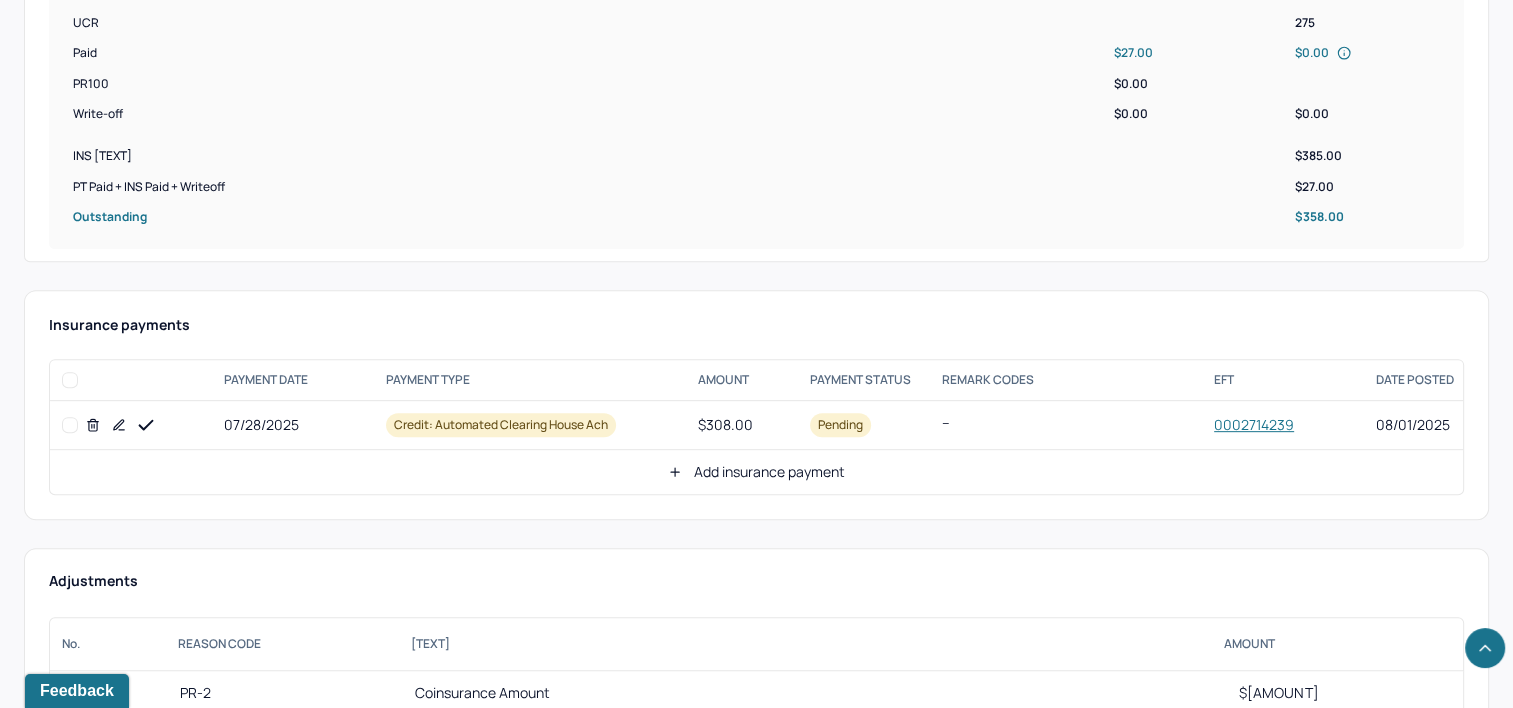 click on "Add insurance payment" at bounding box center [756, 472] 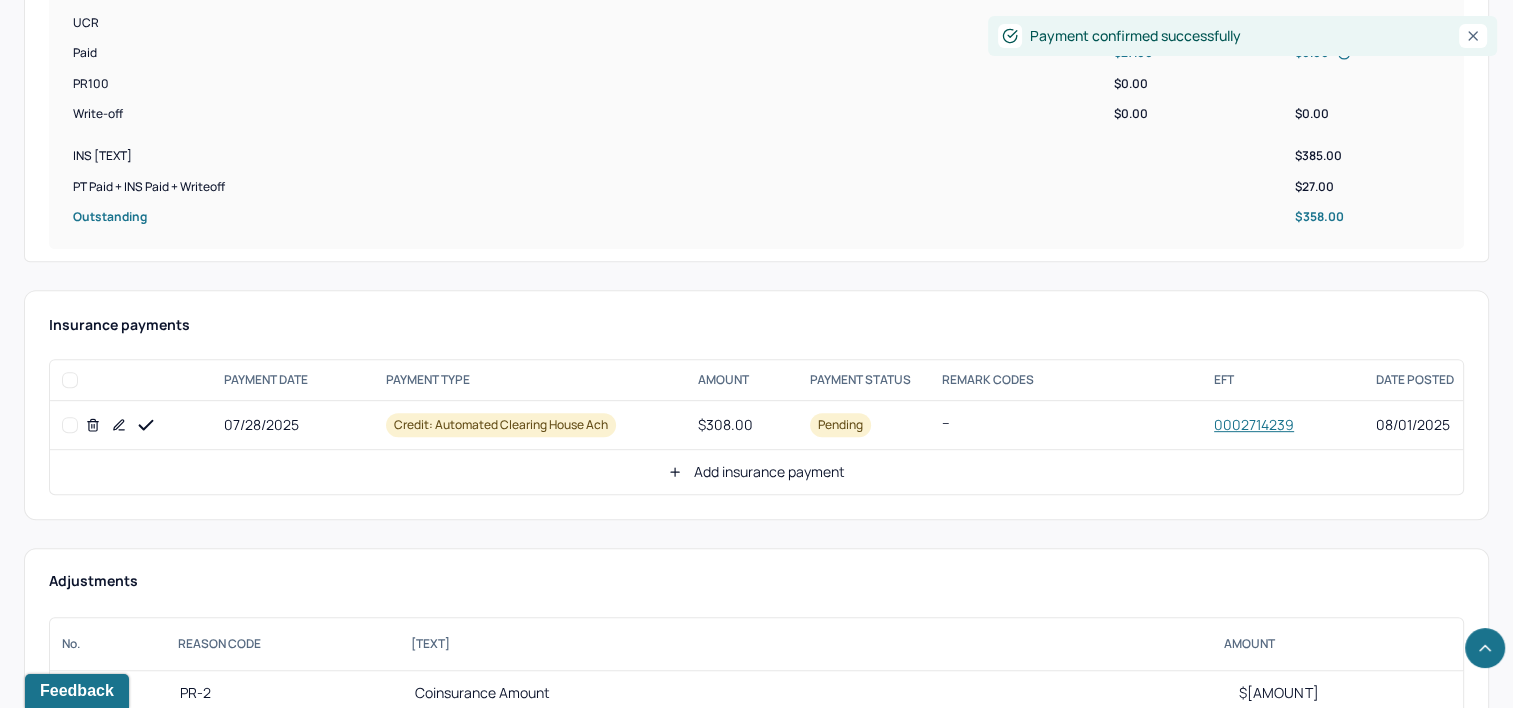click on "Add insurance payment" at bounding box center [756, 472] 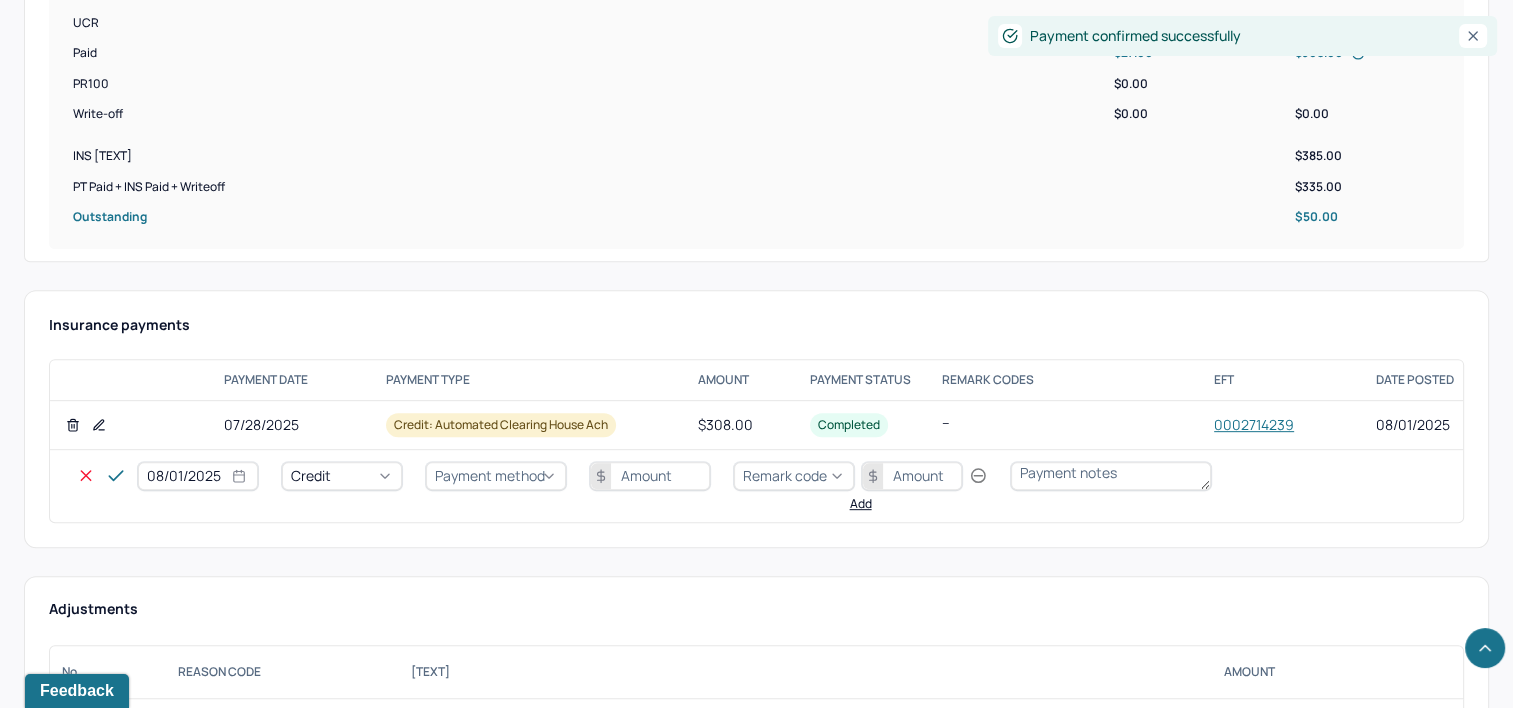 select on "7" 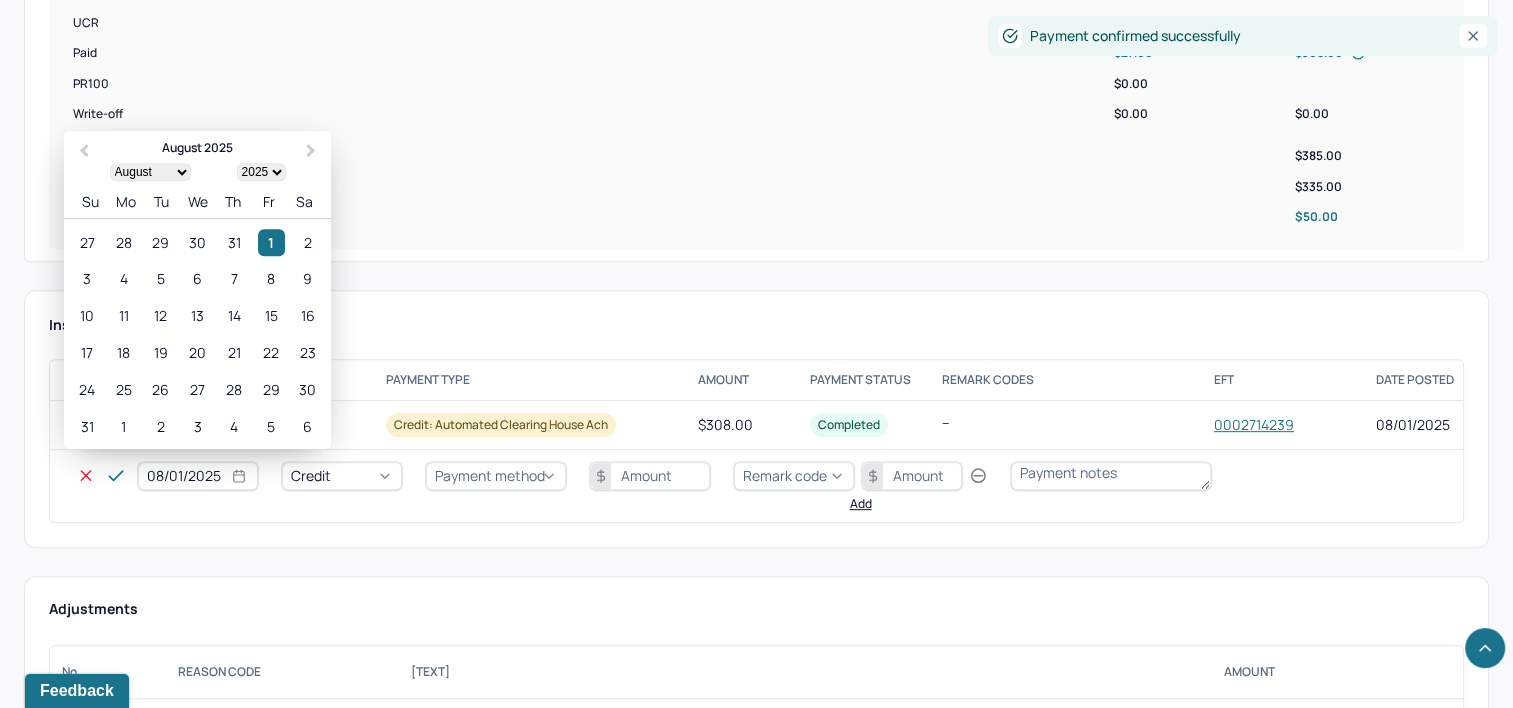 click on "08/01/2025" at bounding box center (198, 476) 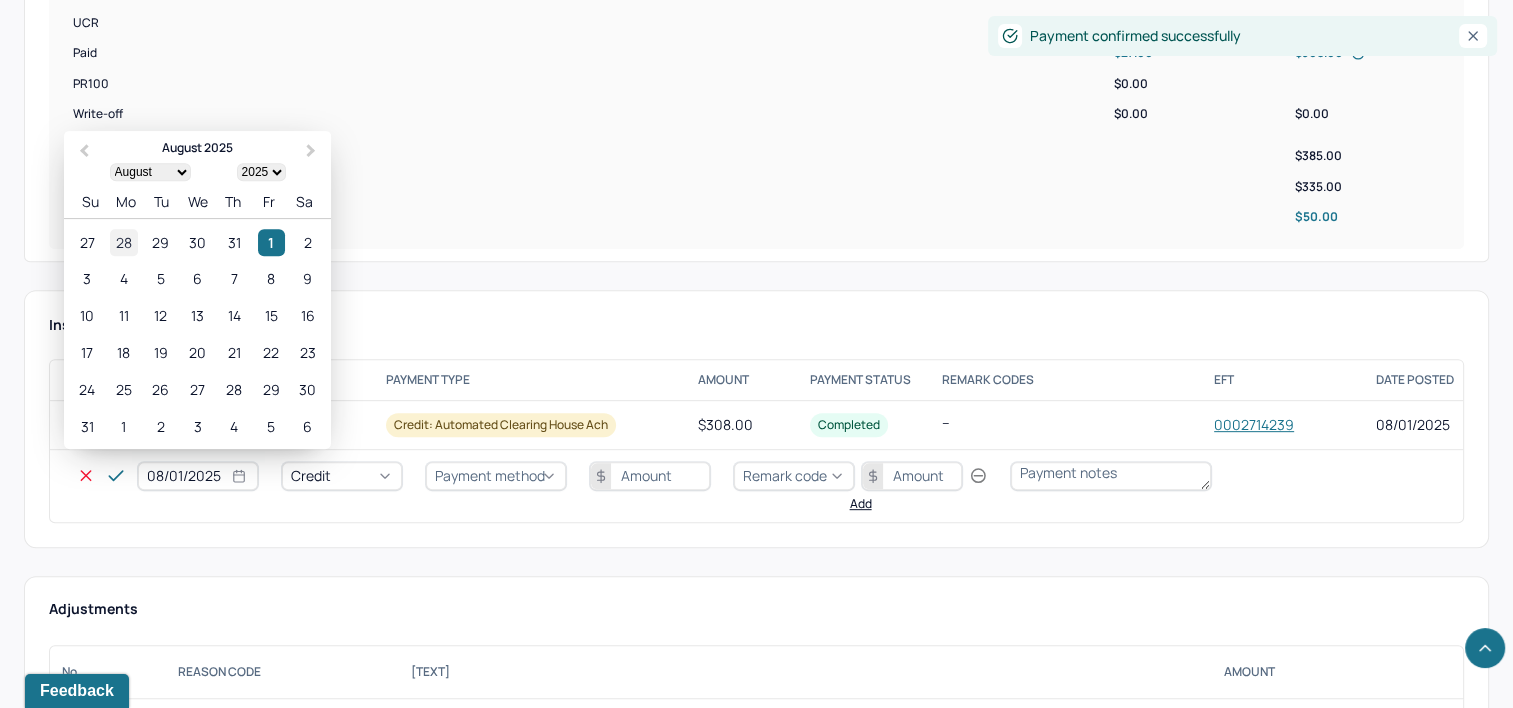 click on "28" at bounding box center [123, 242] 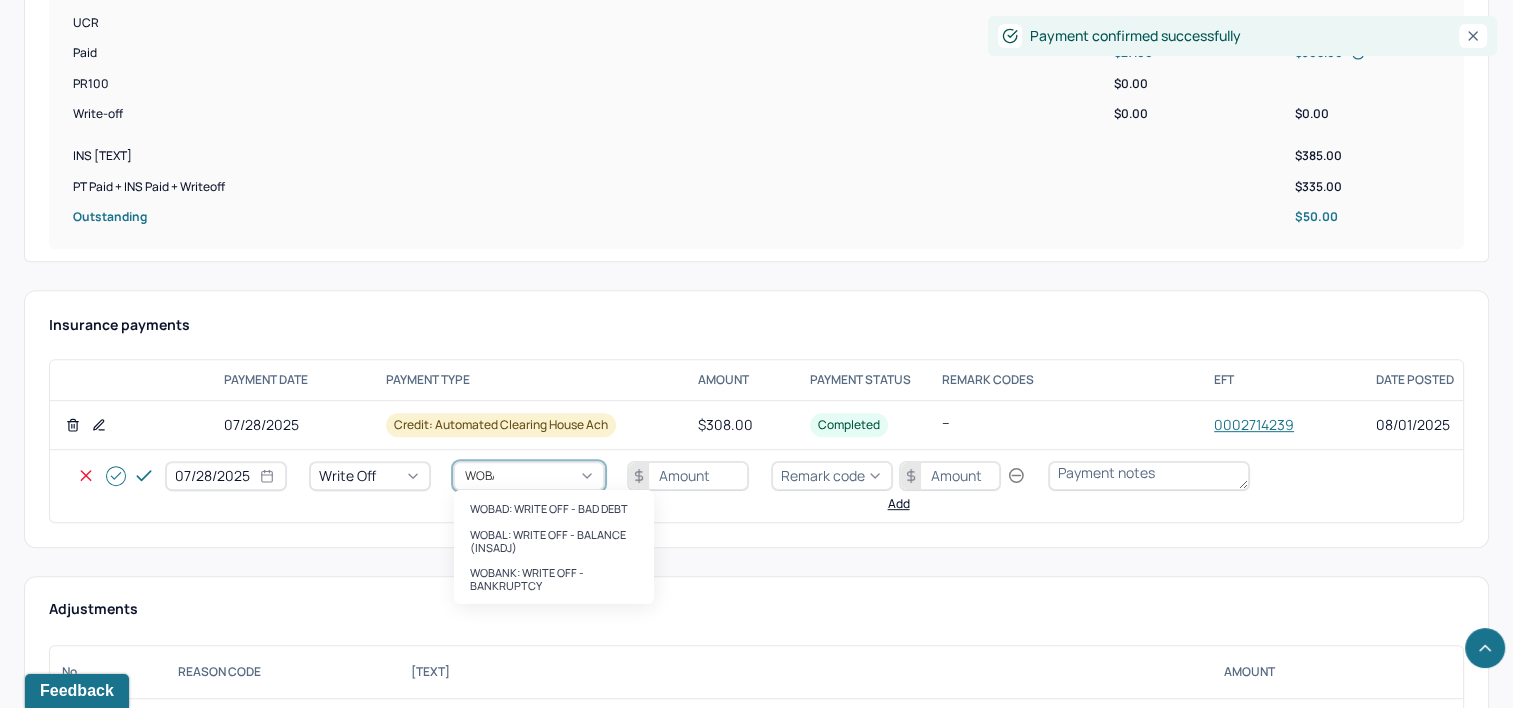 type on "WOBAL" 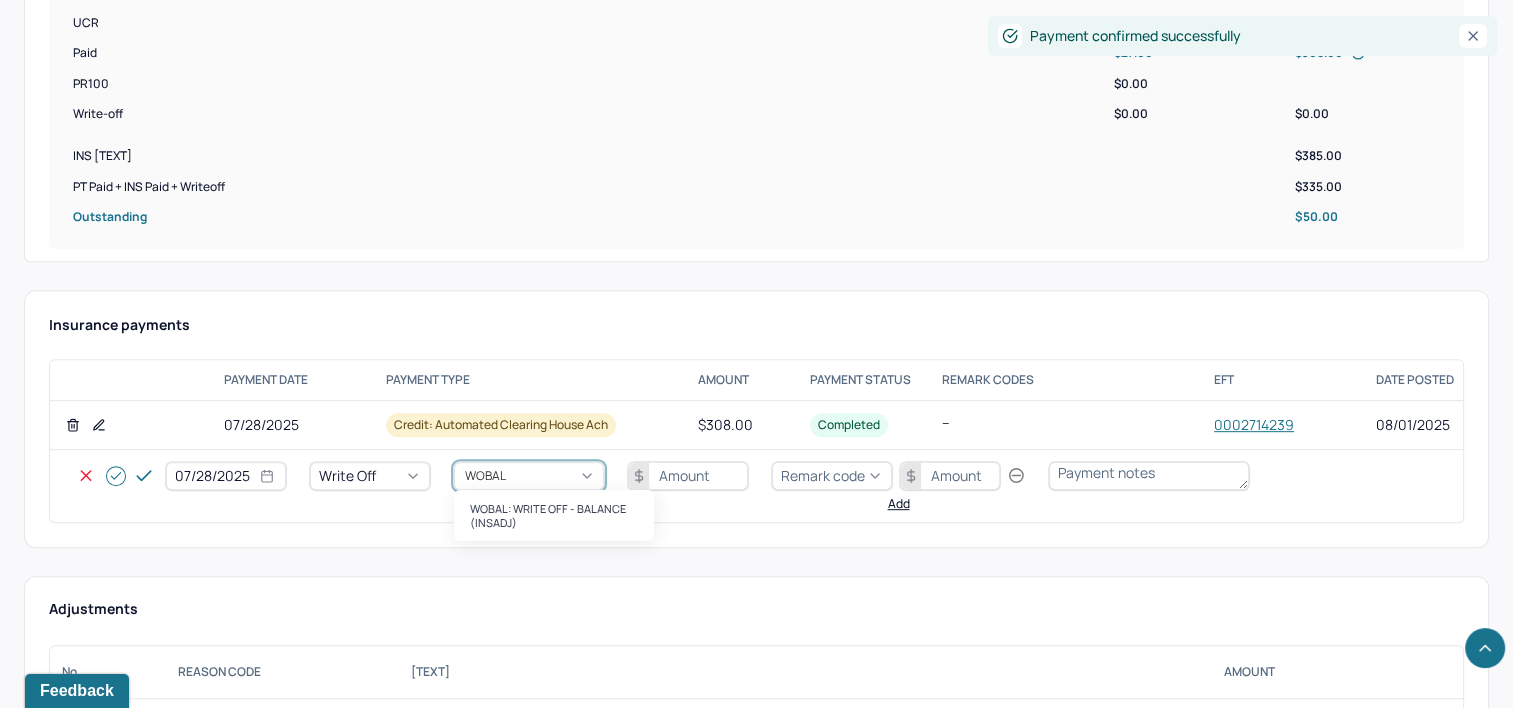 type 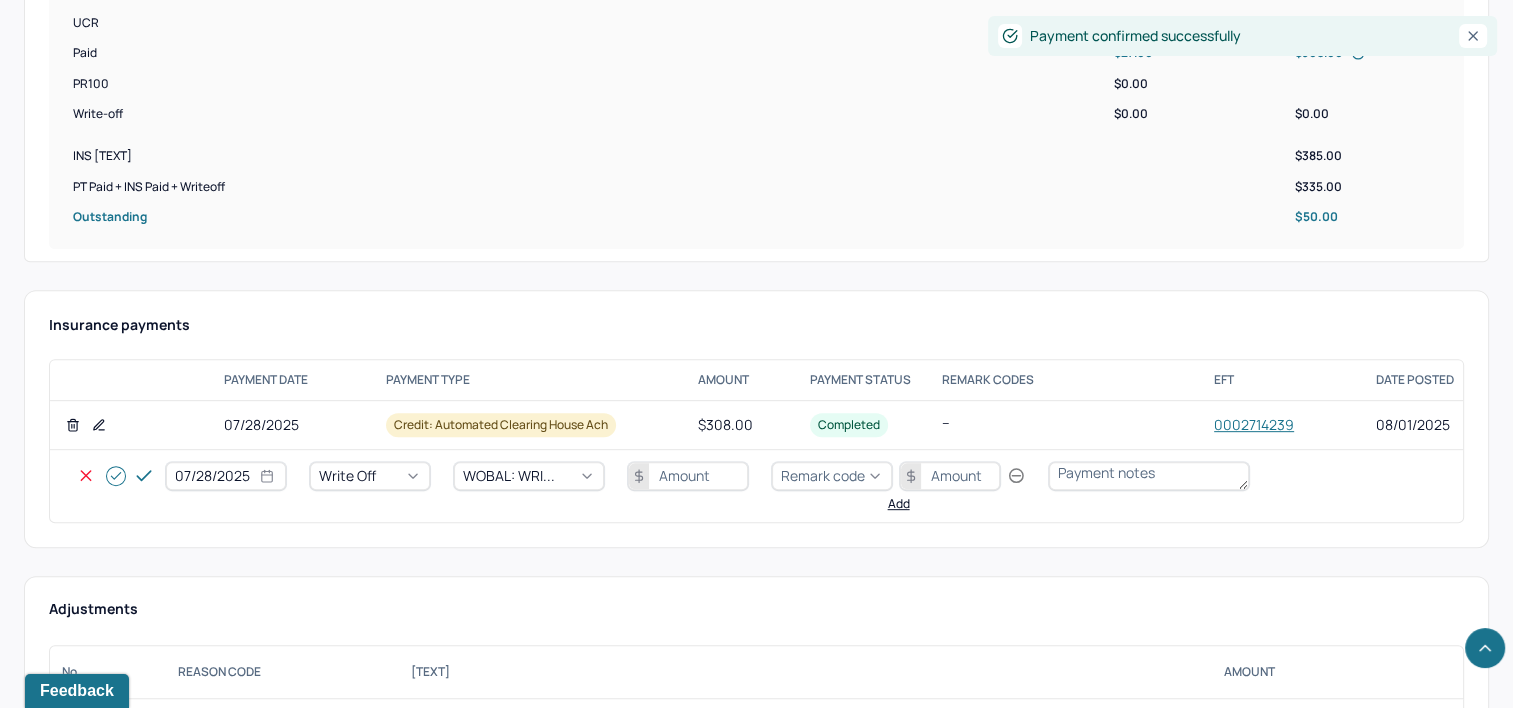 type on "0" 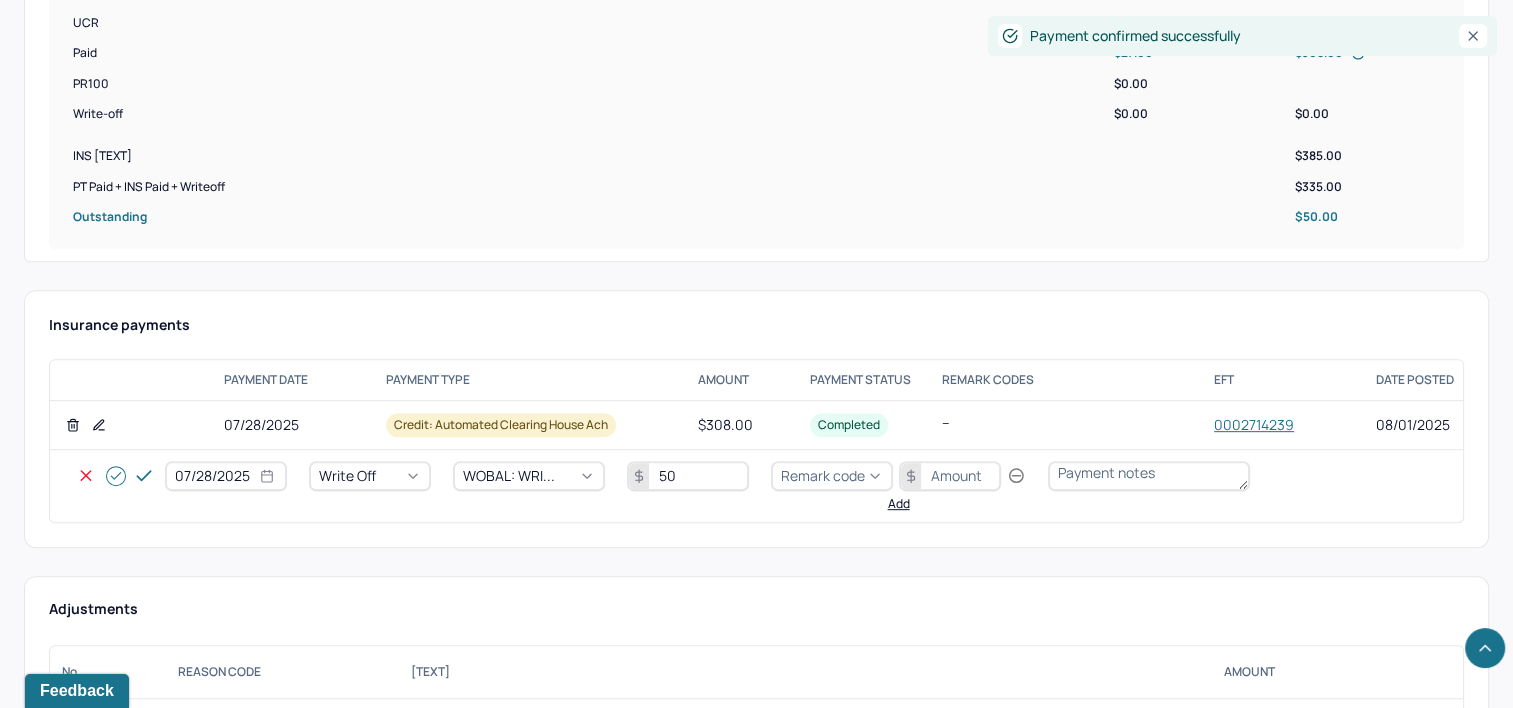type on "50" 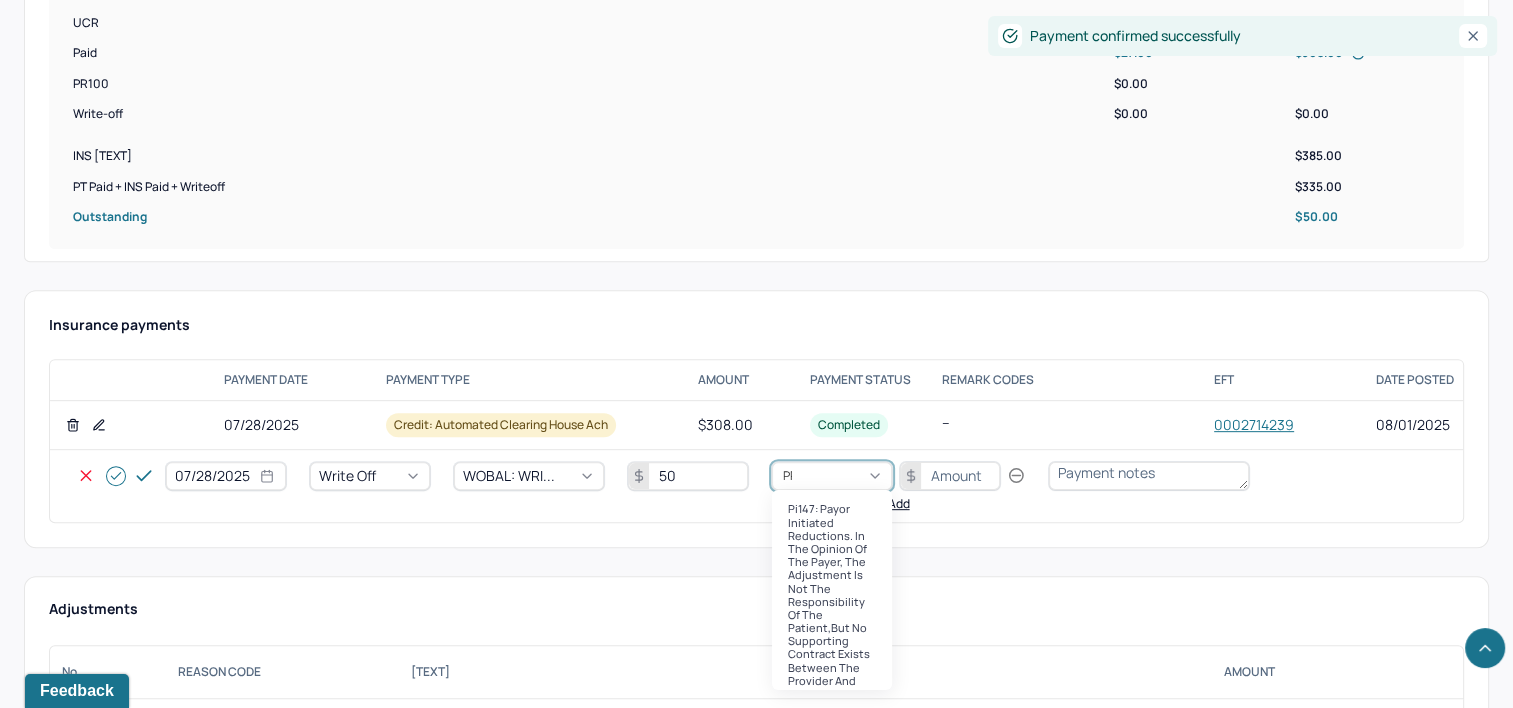 type on "PR2" 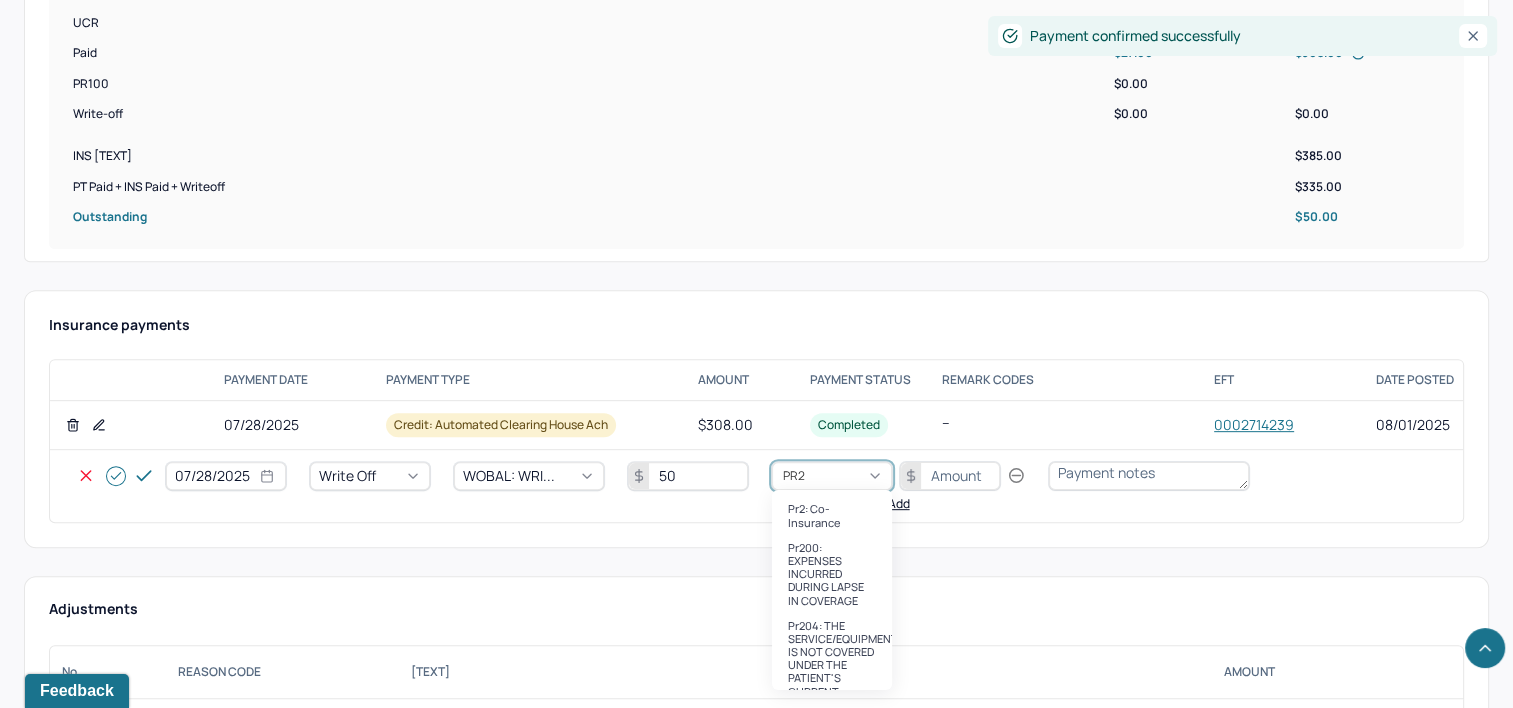 type 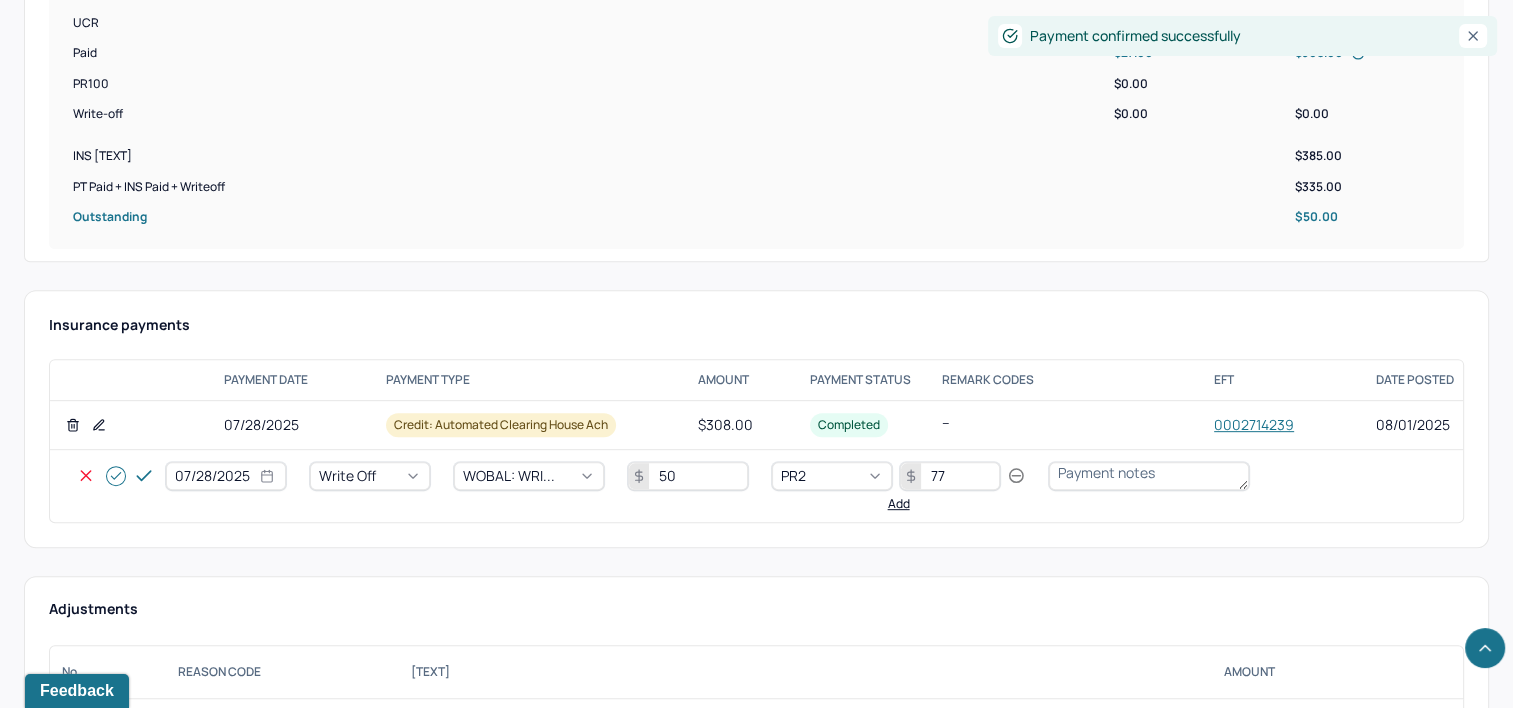 type on "77" 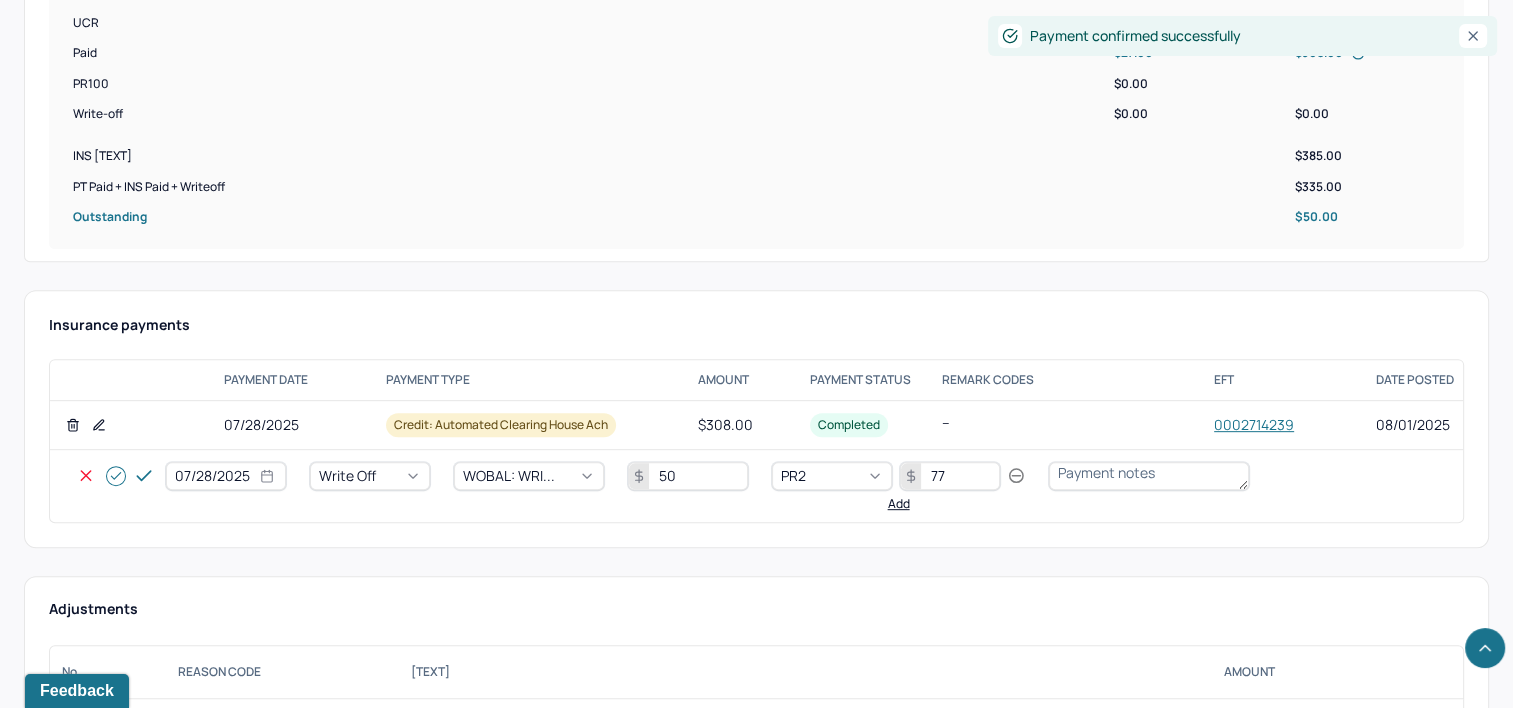 click 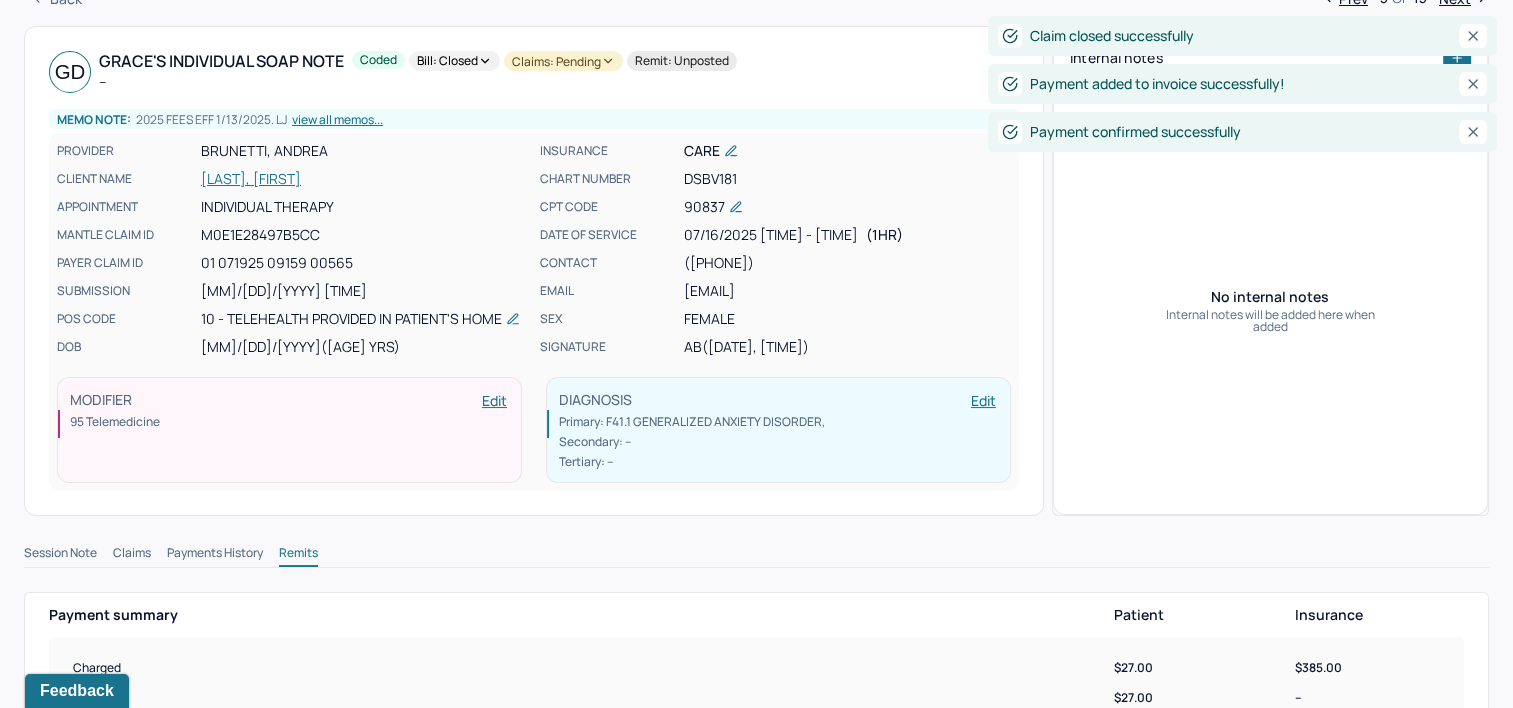 scroll, scrollTop: 0, scrollLeft: 0, axis: both 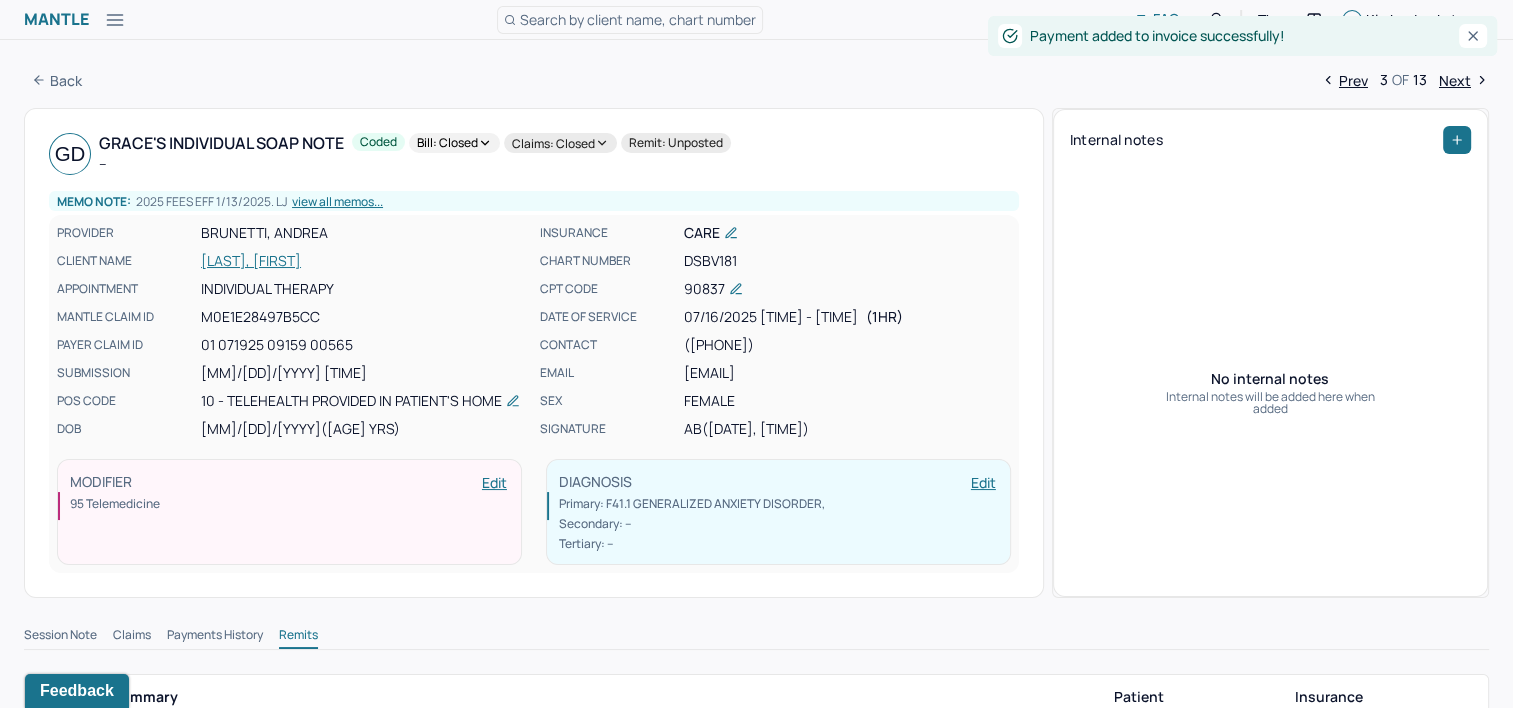 click on "Grace's   Individual soap note -- Coded Bill: Closed Claims: closed Remit: unposted Memo note: 2025 Fees EFF 1/13/2025. LJ view all memos... PROVIDER [LAST], [FIRST] CLIENT NAME [LAST], [FIRST] APPOINTMENT Individual therapy   MANTLE CLAIM ID M0E1E28497B5CC PAYER CLAIM ID 01   071925 09159 00565 SUBMISSION [MM]/[DD]/[YYYY] [TIME] POS CODE 10 - Telehealth Provided in Patient's Home DOB [MM]/[DD]/[YYYY]  ([AGE] Yrs) INSURANCE CARE CHART NUMBER DSBV181 CPT CODE 90837 DATE OF SERVICE [MM]/[DD]/[YYYY]   [TIME]   -   [TIME] ( 1hr ) CONTACT ([PHONE]) EMAIL [USERNAME]@example.com SEX female SIGNATURE ab  ([MM]/[DD]/[YYYY], [TIME]) MODIFIER Edit 95 Telemedicine DIAGNOSIS Edit Primary:   F41.1 GENERALIZED ANXIETY DISORDER ,  Secondary:   -- Tertiary:   -- Internal notes No internal notes Internal notes will be added here when added Session Note Claims Payments History Remits Payment summary Patient Insurance Charged $[AMOUNT] $[AMOUNT] Expected $[AMOUNT] -- UCR [AMOUNT] Paid $[AMOUNT] $[AMOUNT] PR100 $[AMOUNT] Write-off $[AMOUNT] eft" at bounding box center [756, 2068] 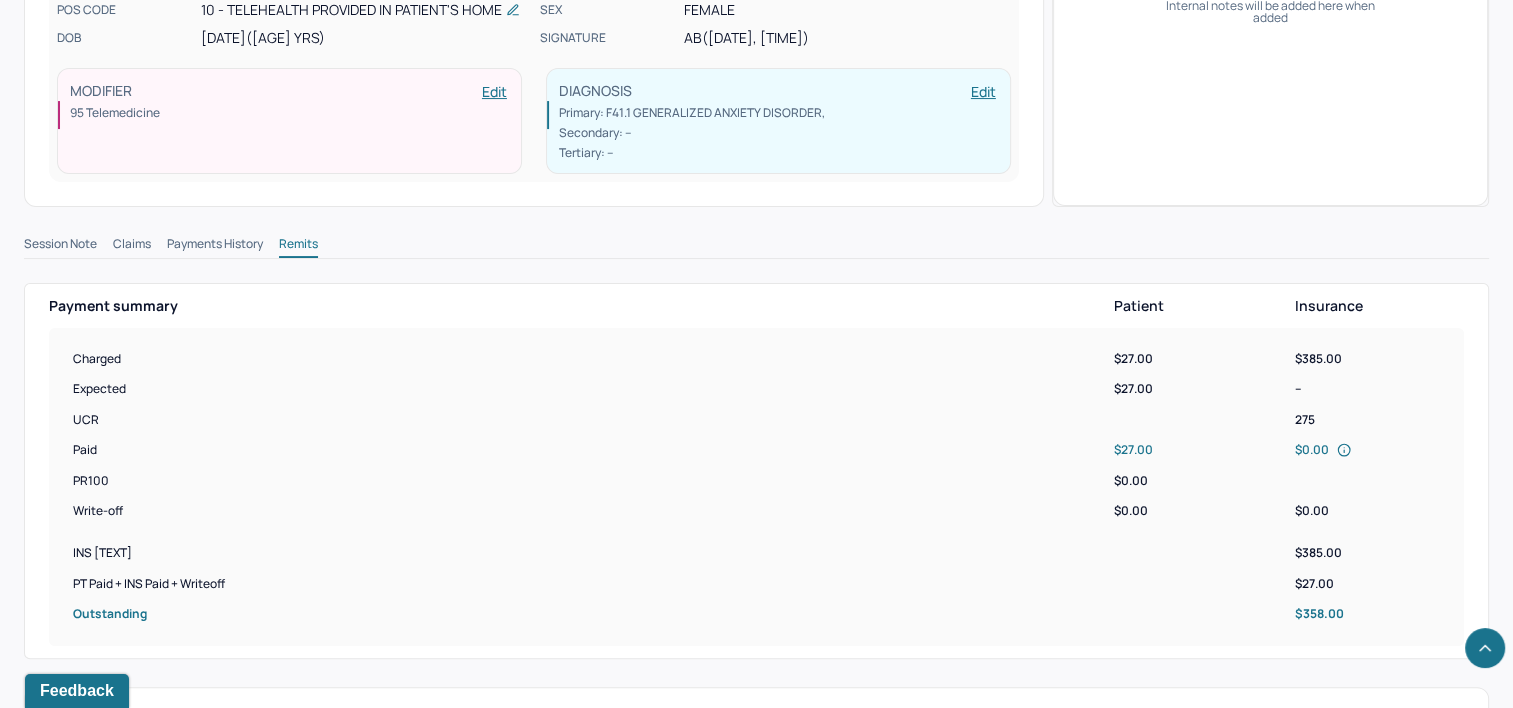 scroll, scrollTop: 688, scrollLeft: 0, axis: vertical 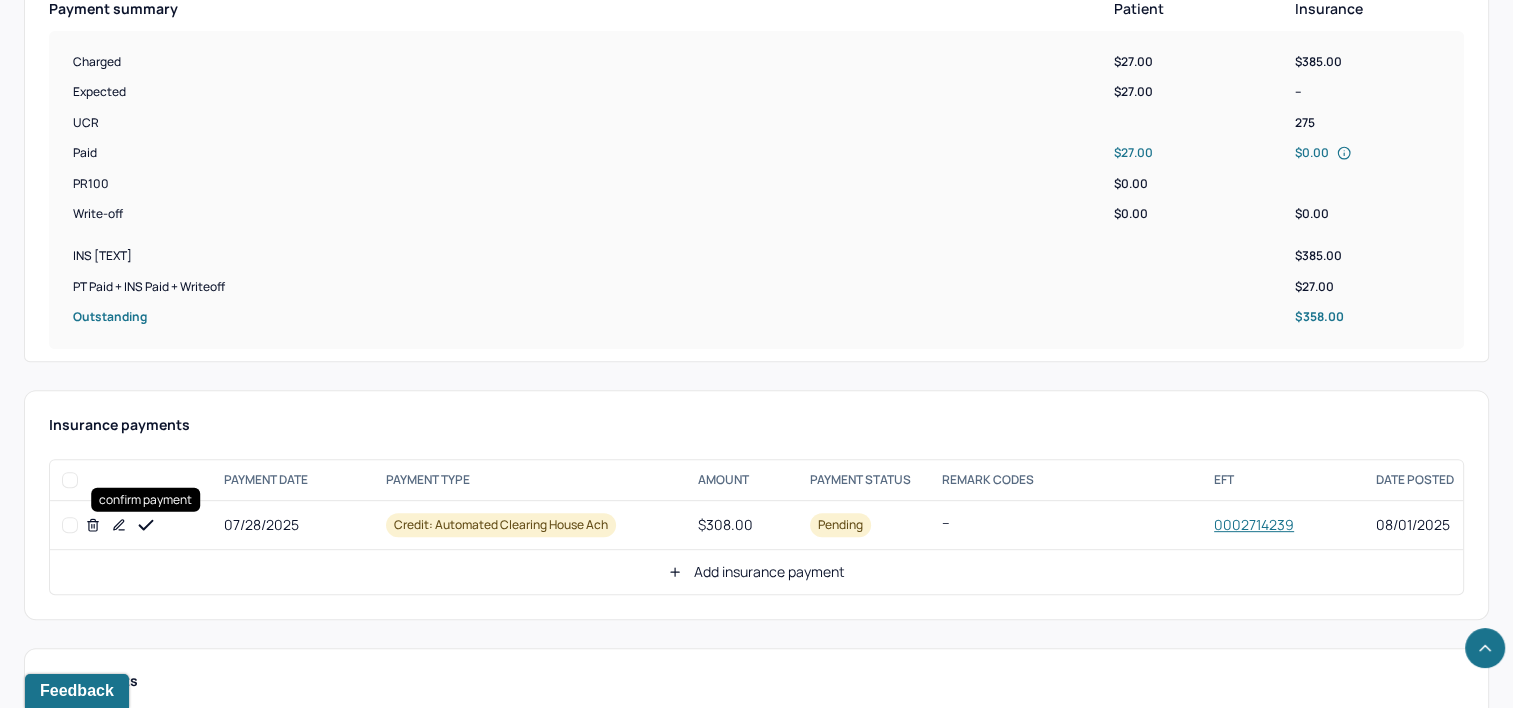 click 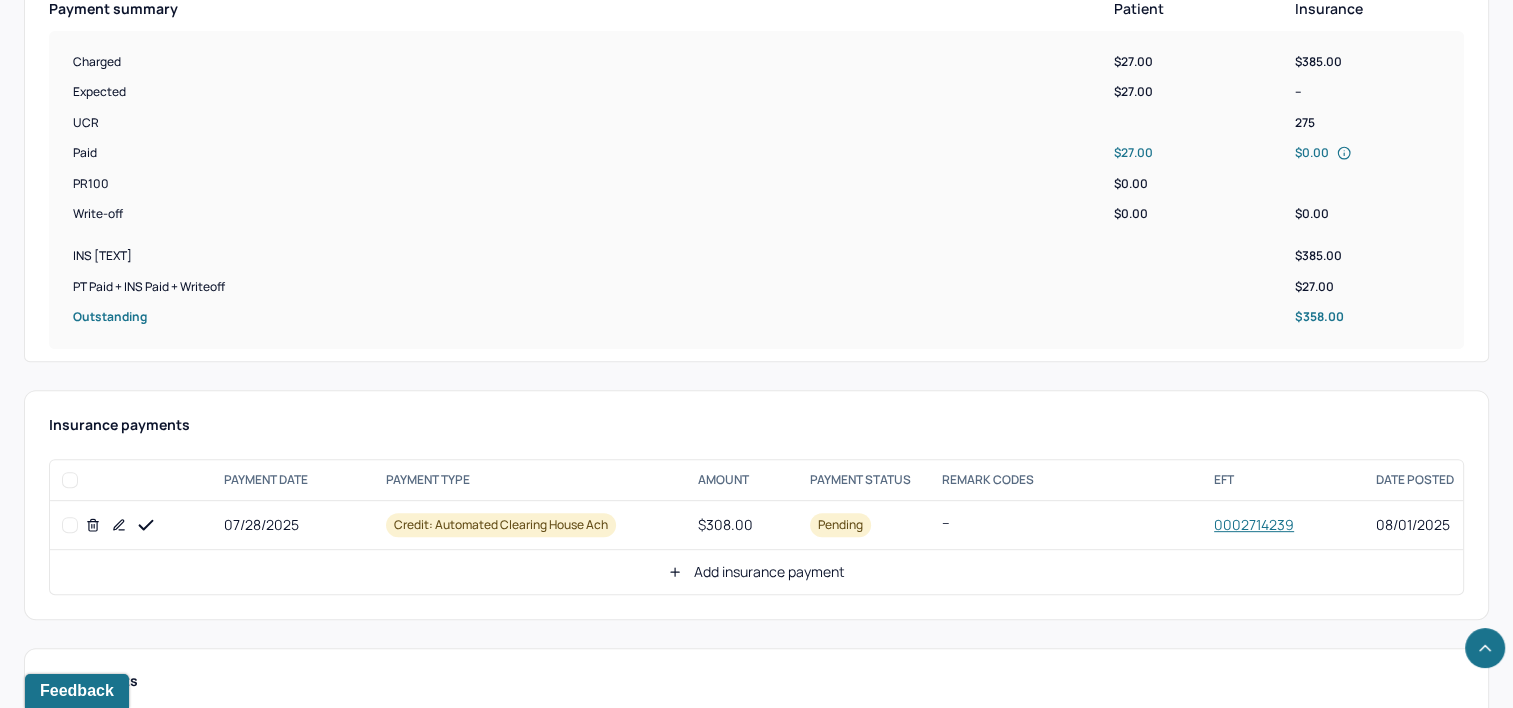 click on "Add insurance payment" at bounding box center [756, 572] 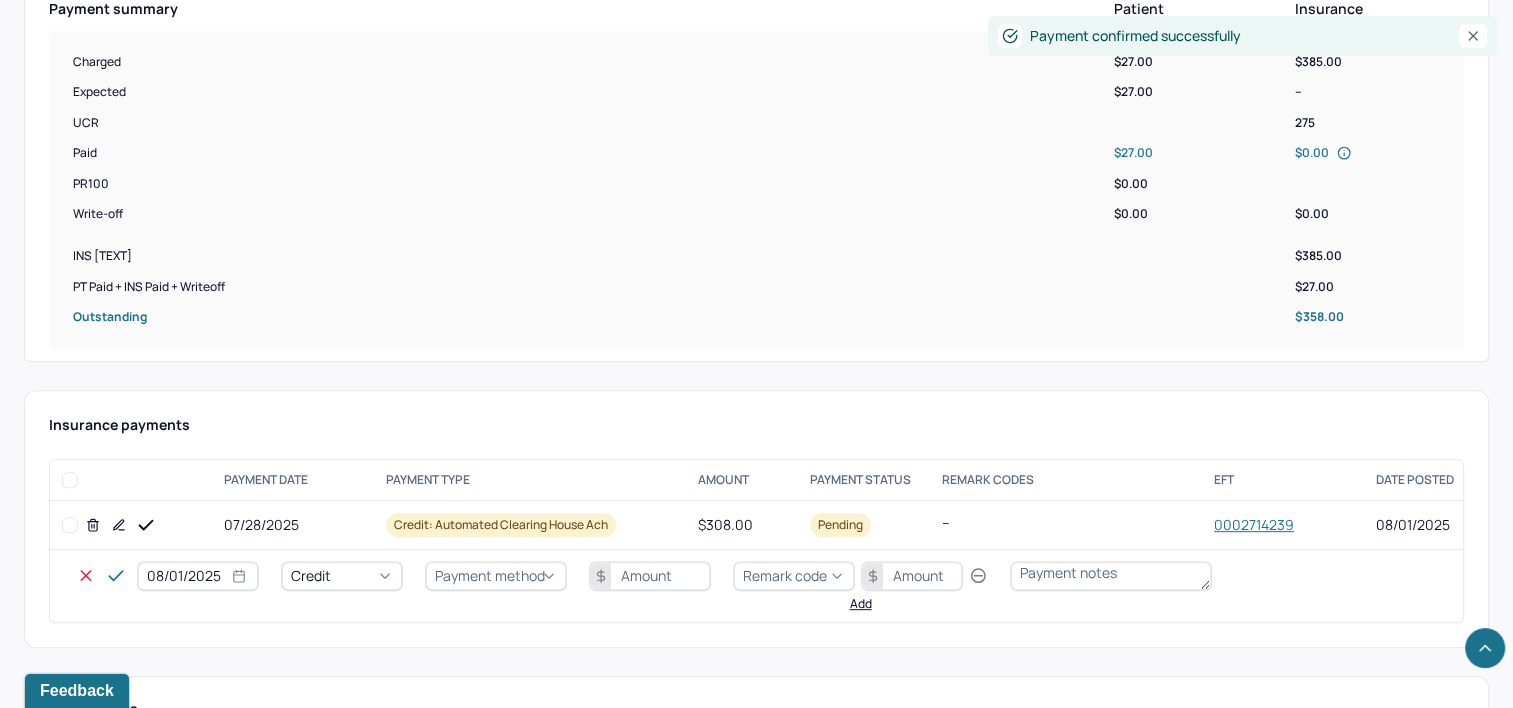 click on "08/01/2025" at bounding box center (198, 576) 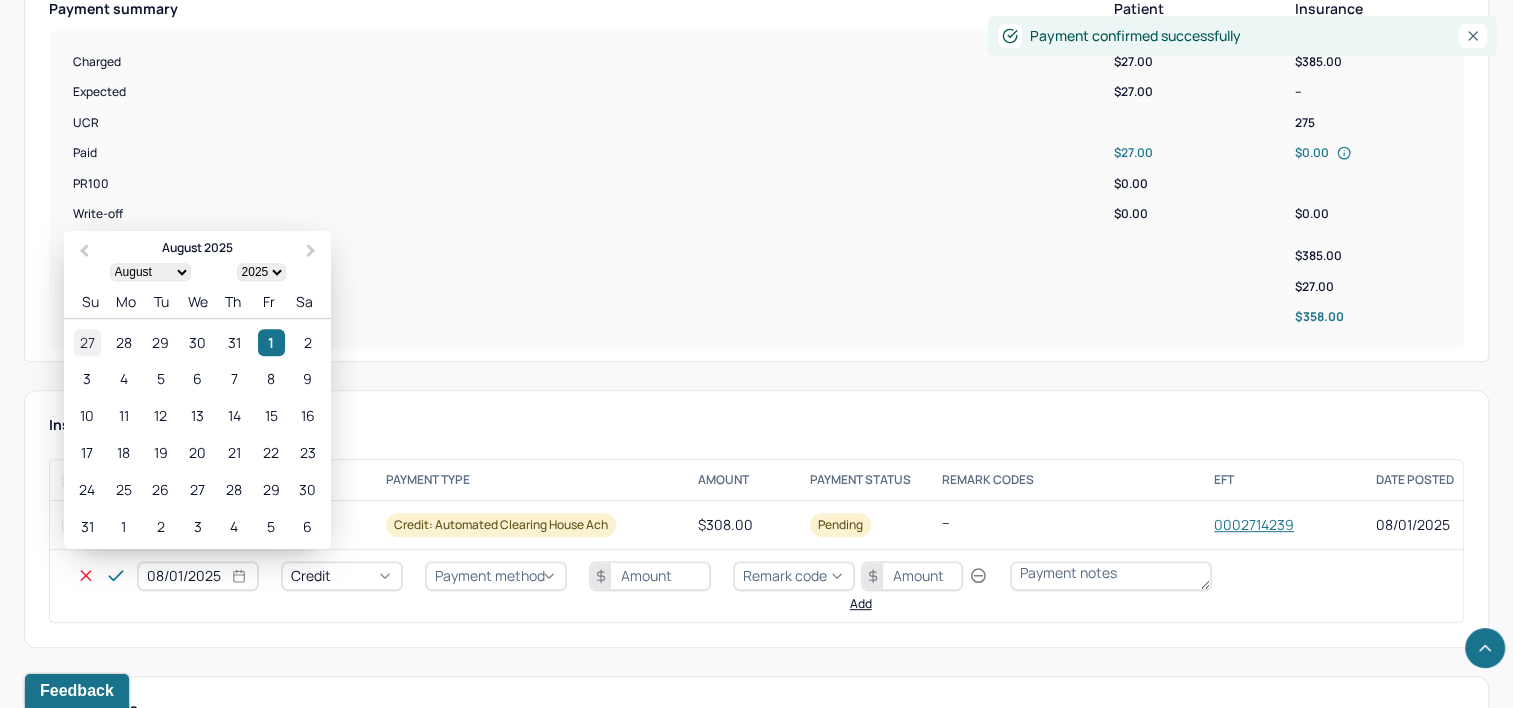 select on "7" 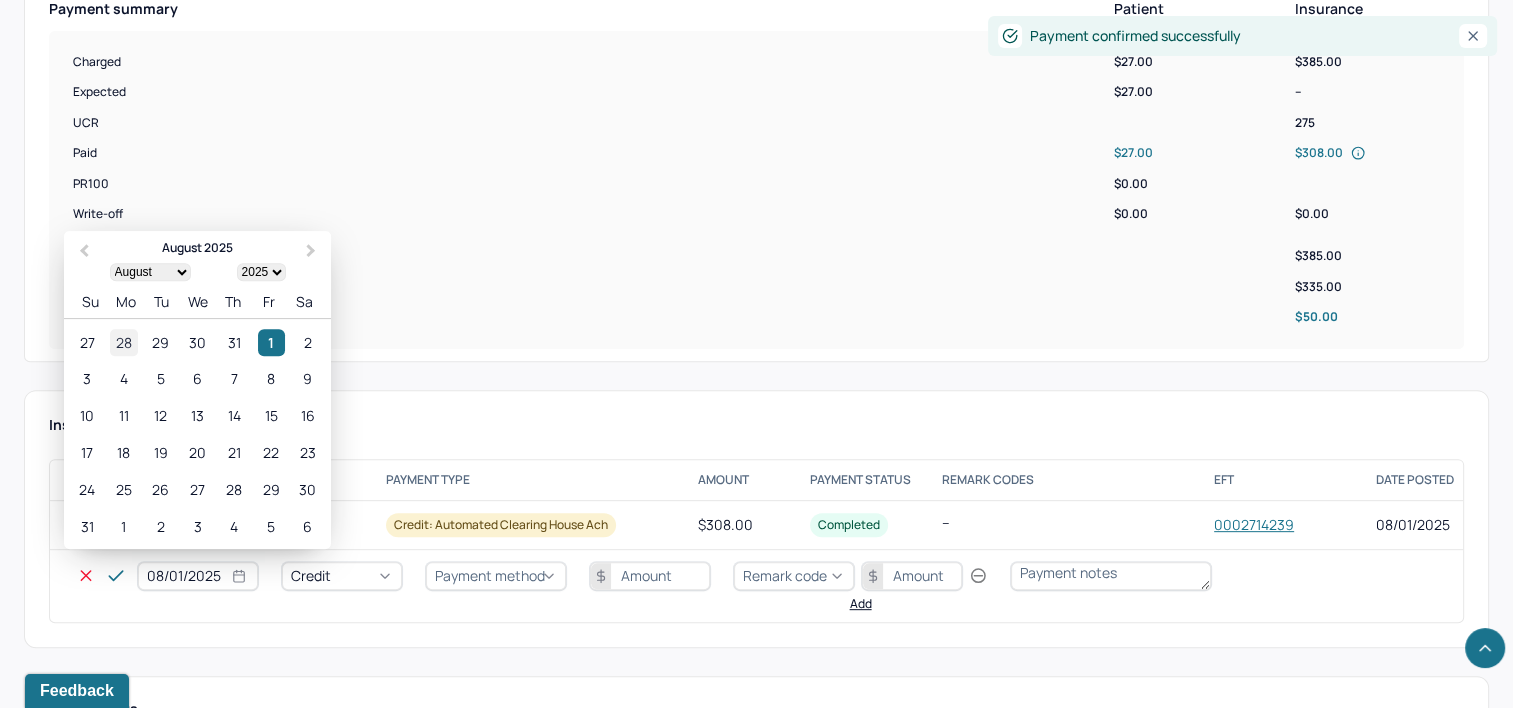 click on "28" at bounding box center (123, 342) 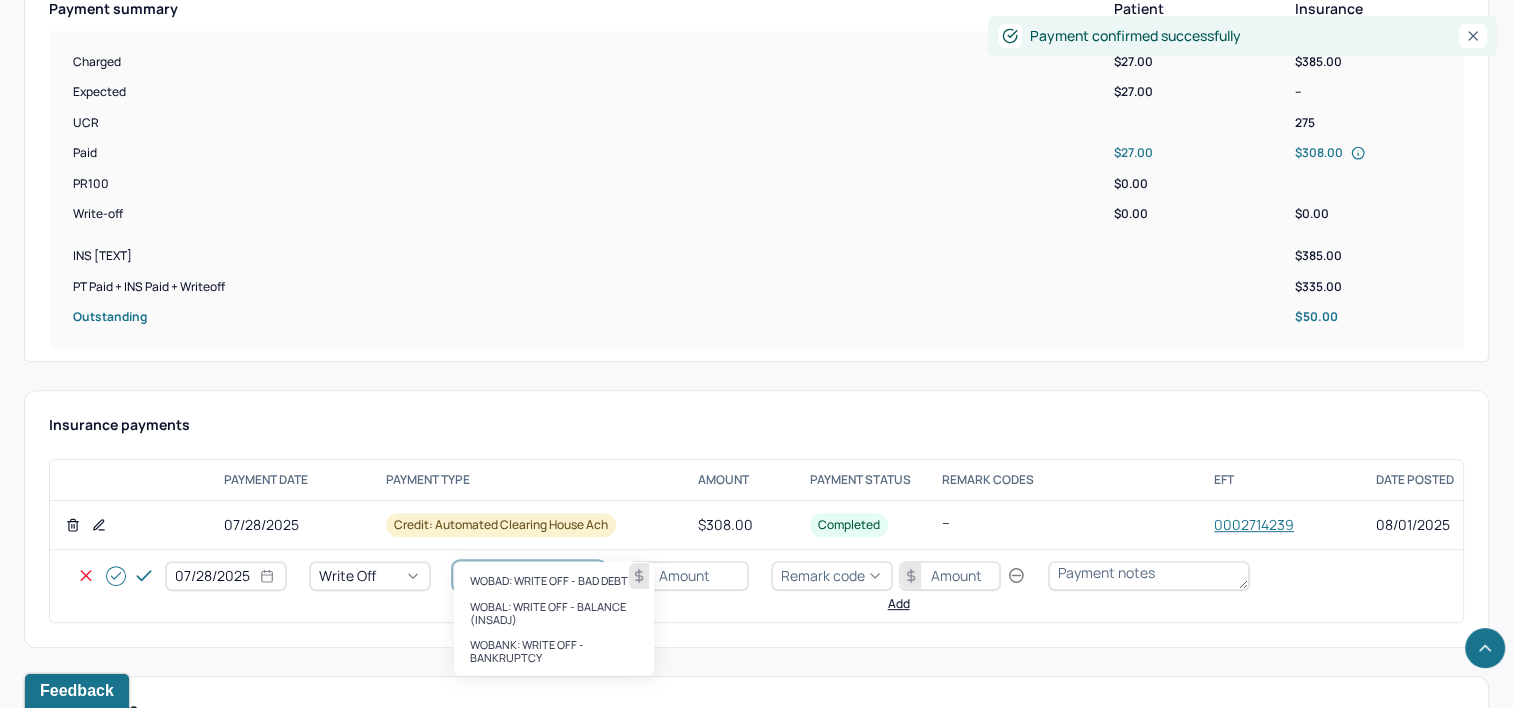 type on "WOBAL" 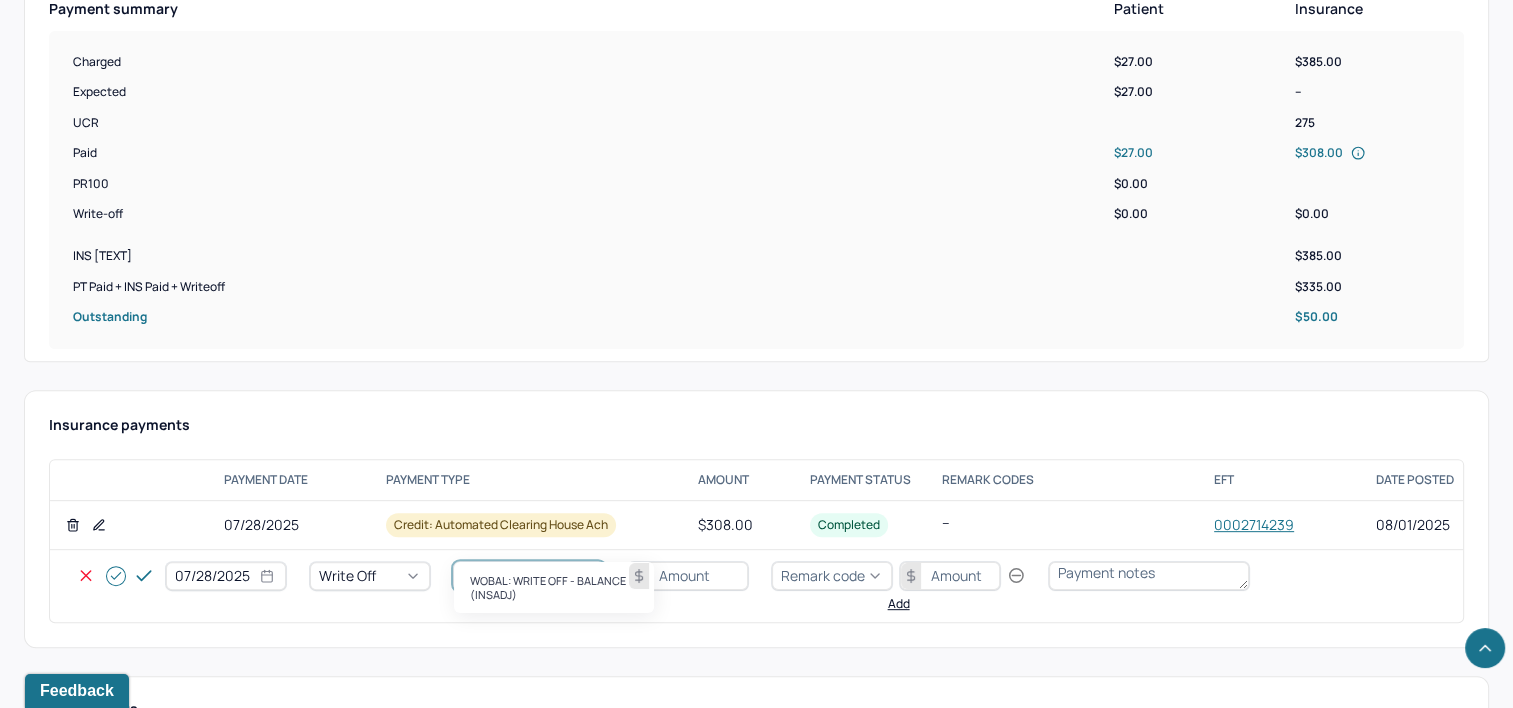 type 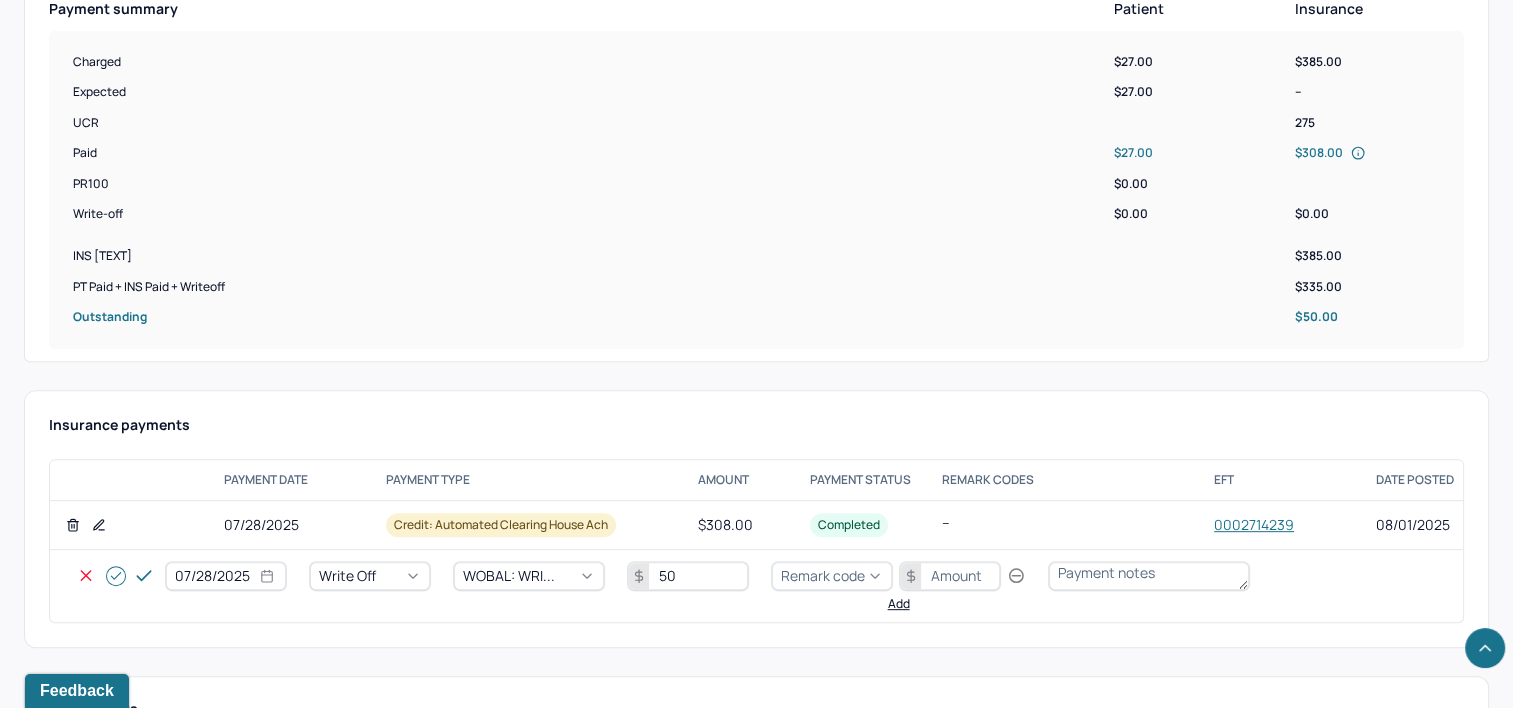 type on "50" 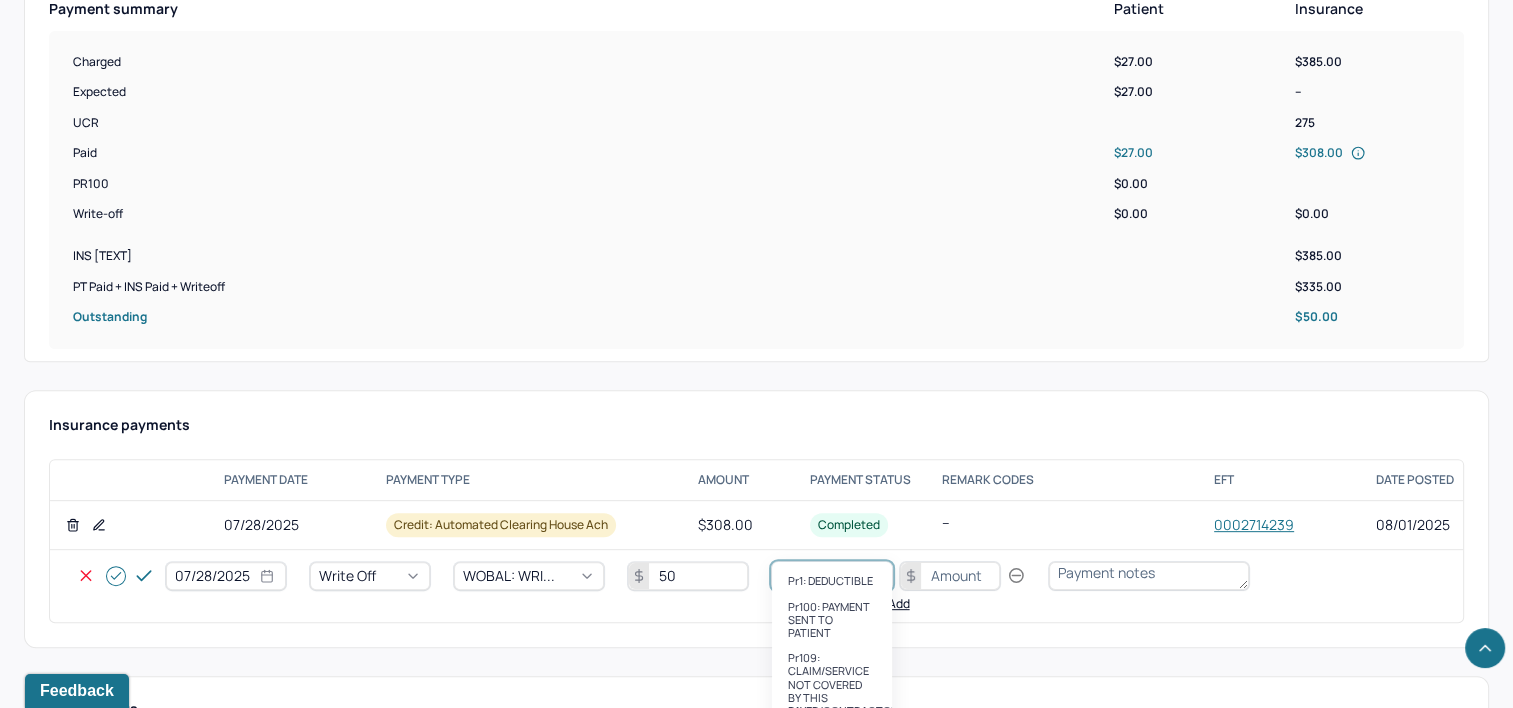 type on "PR2" 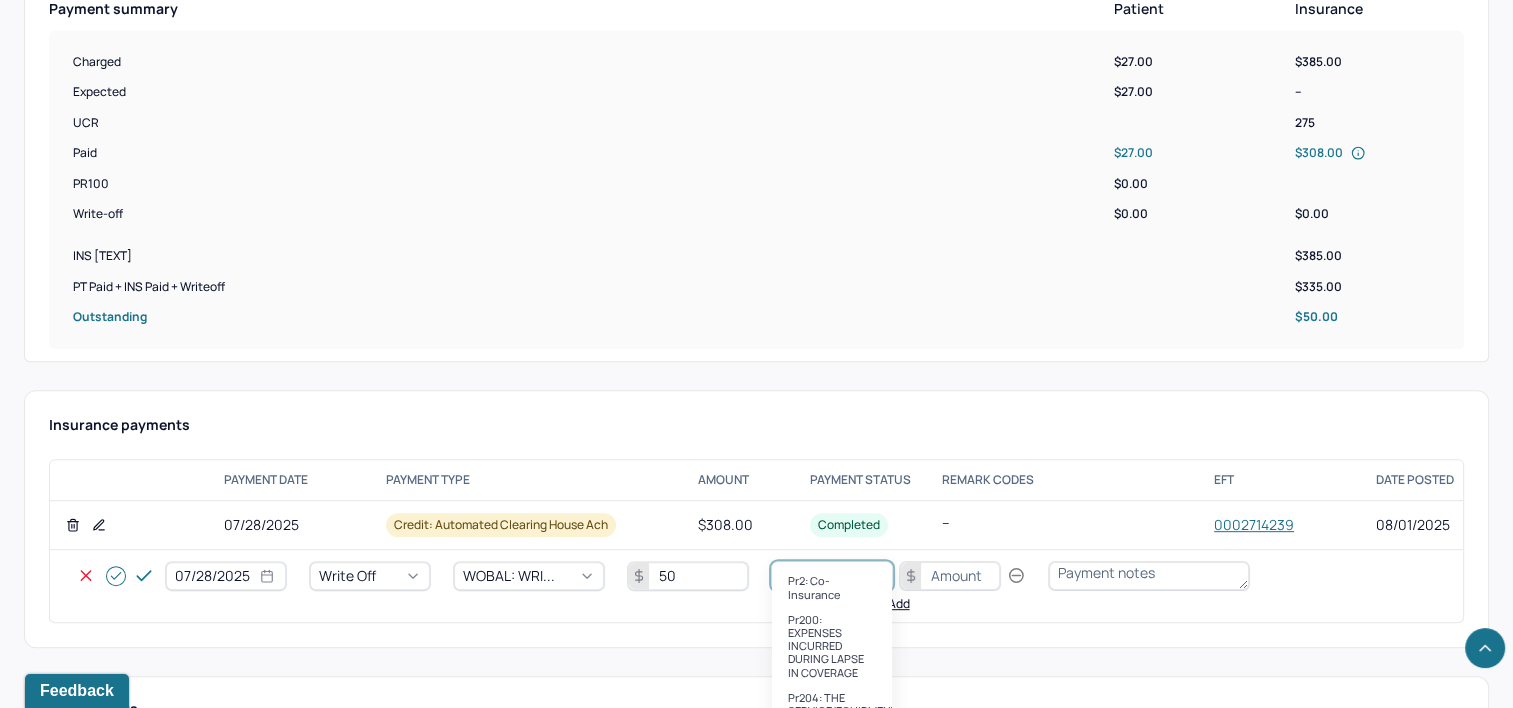 type 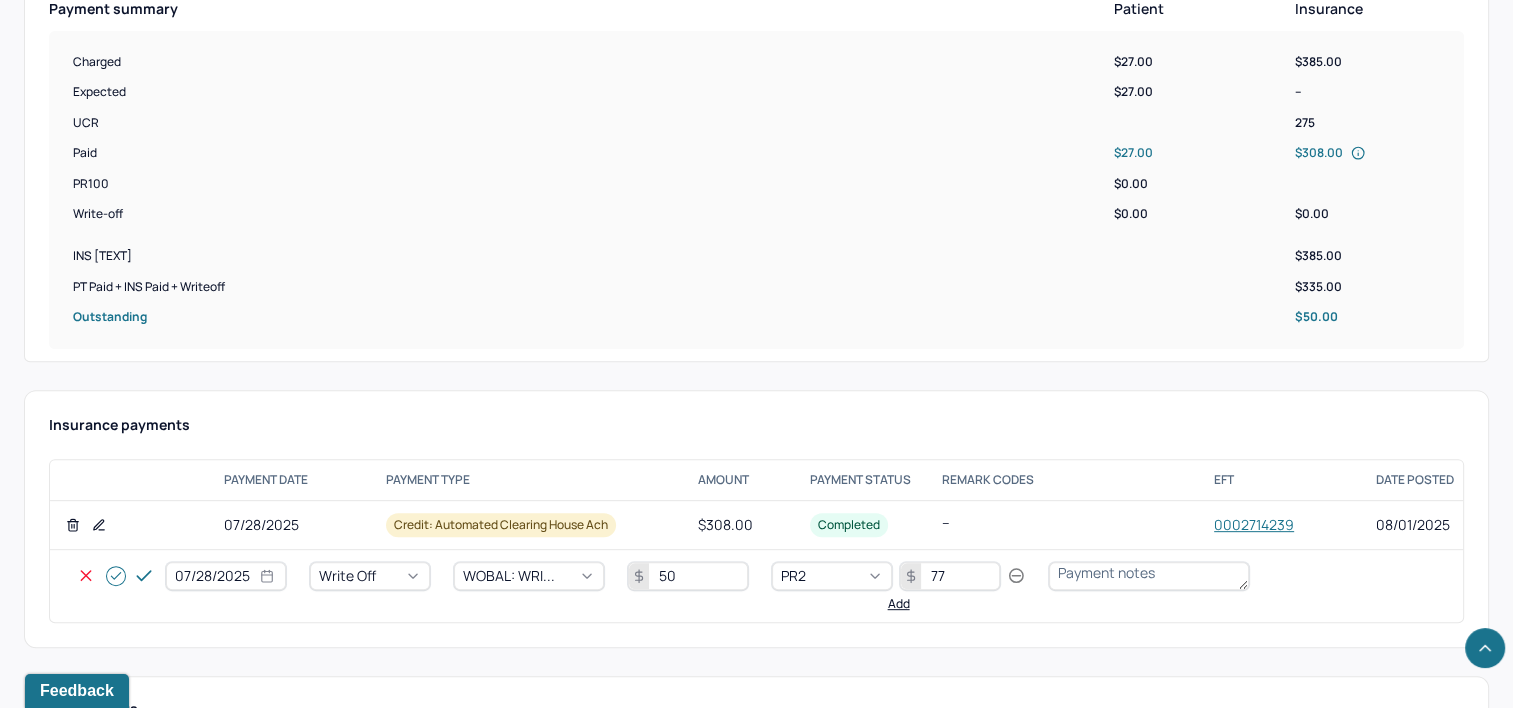 type on "77" 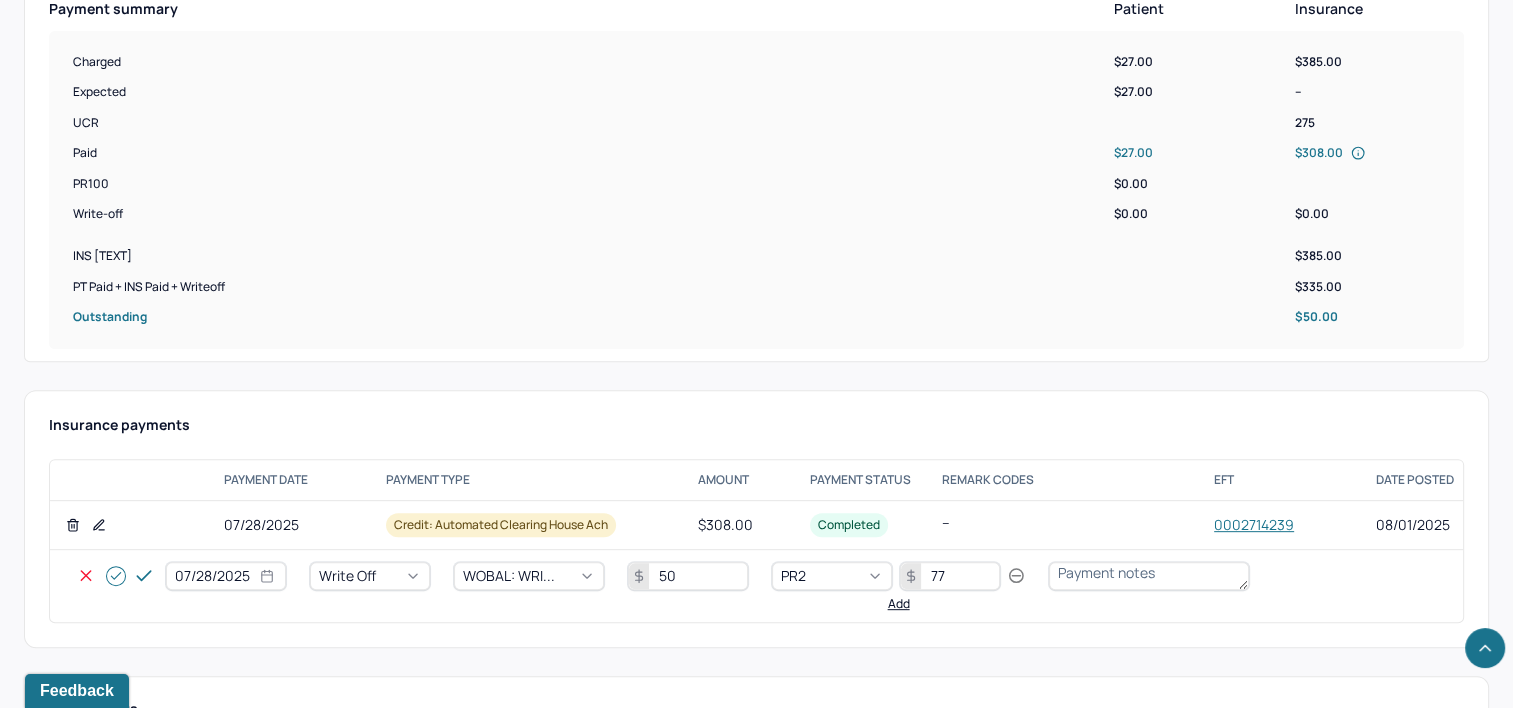 click 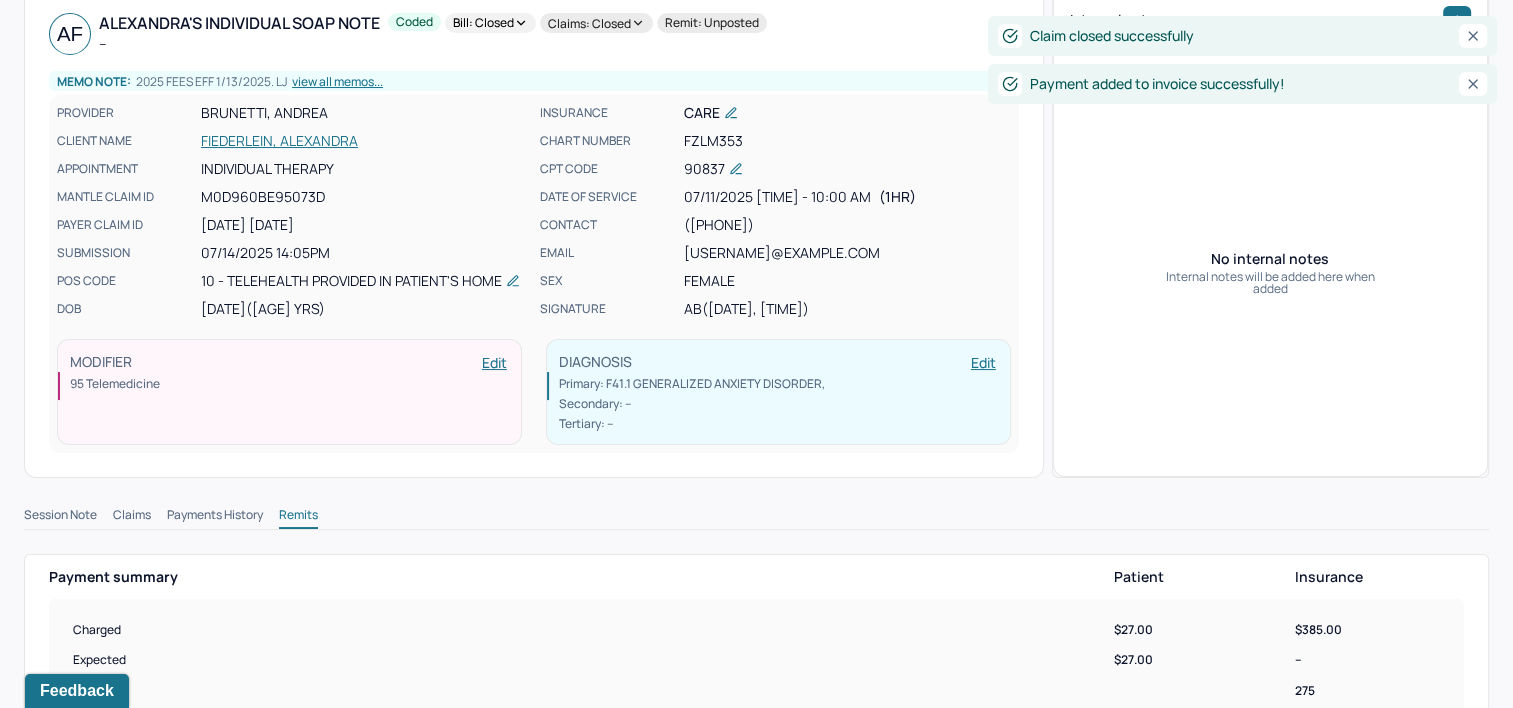 scroll, scrollTop: 0, scrollLeft: 0, axis: both 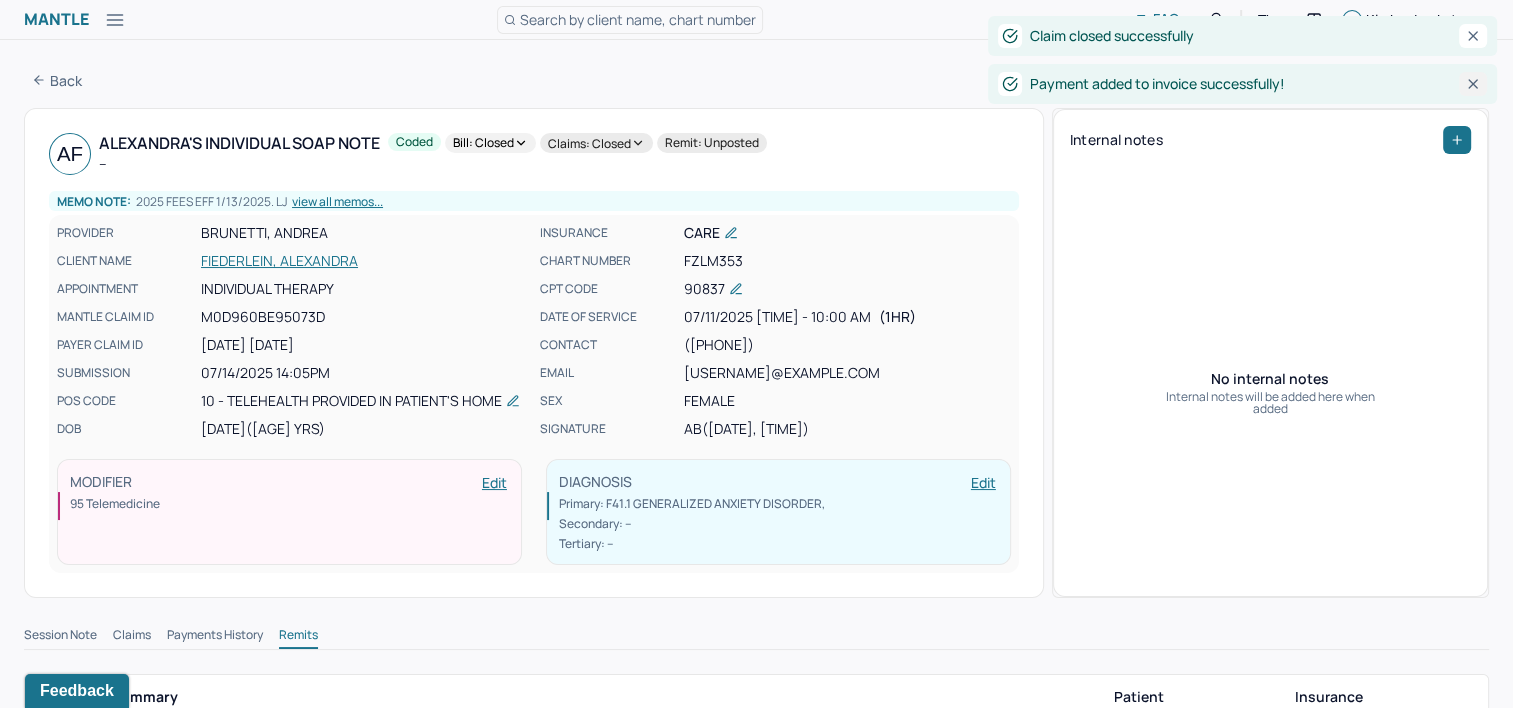 click at bounding box center [1473, 84] 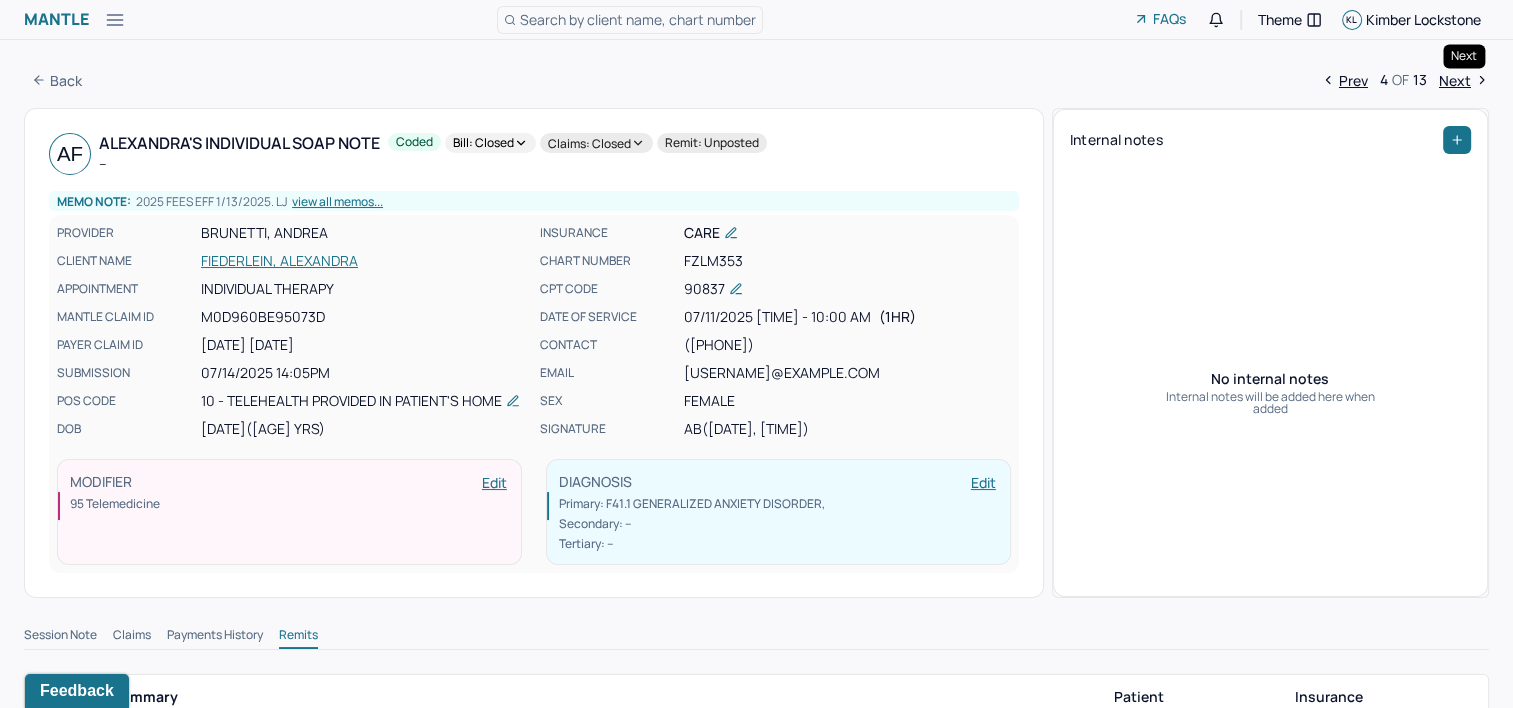 click on "Next" at bounding box center (1464, 80) 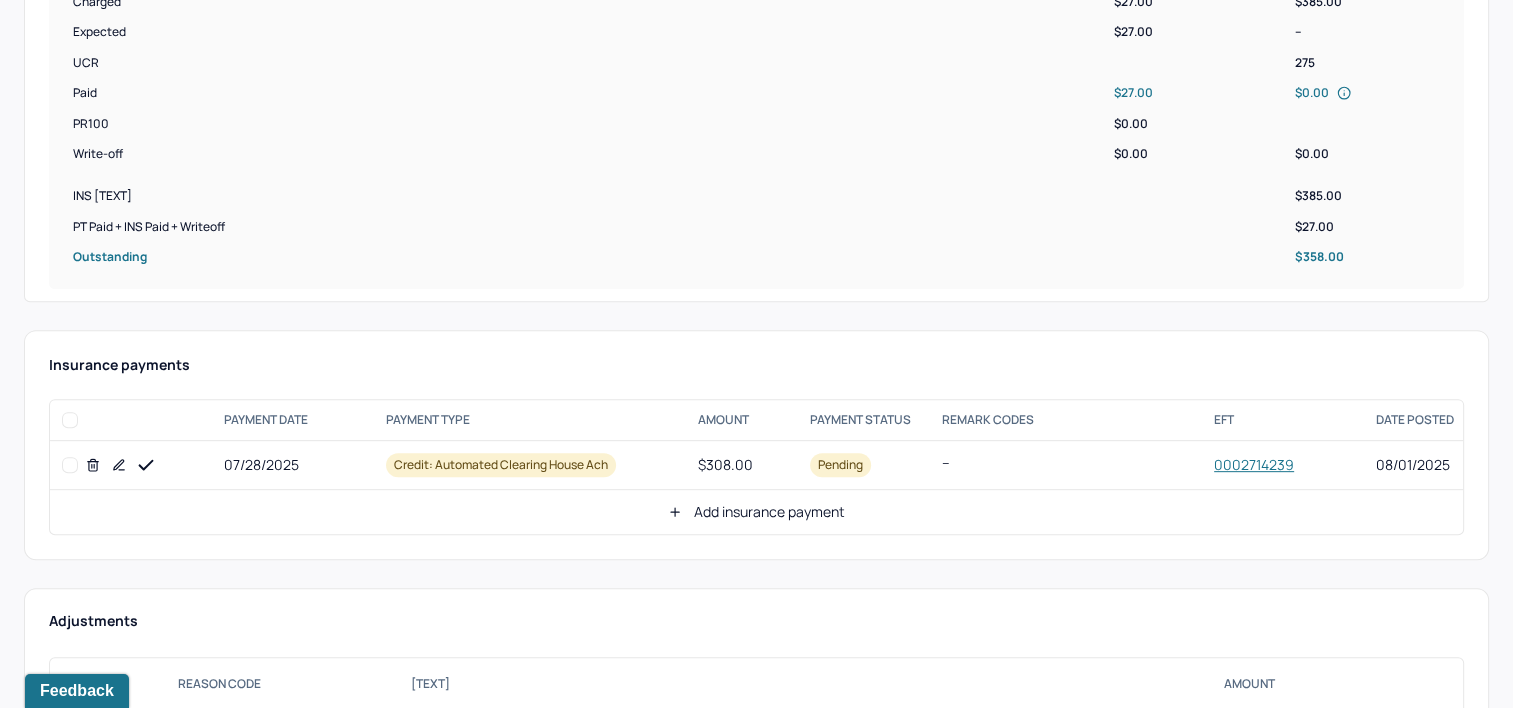 scroll, scrollTop: 788, scrollLeft: 0, axis: vertical 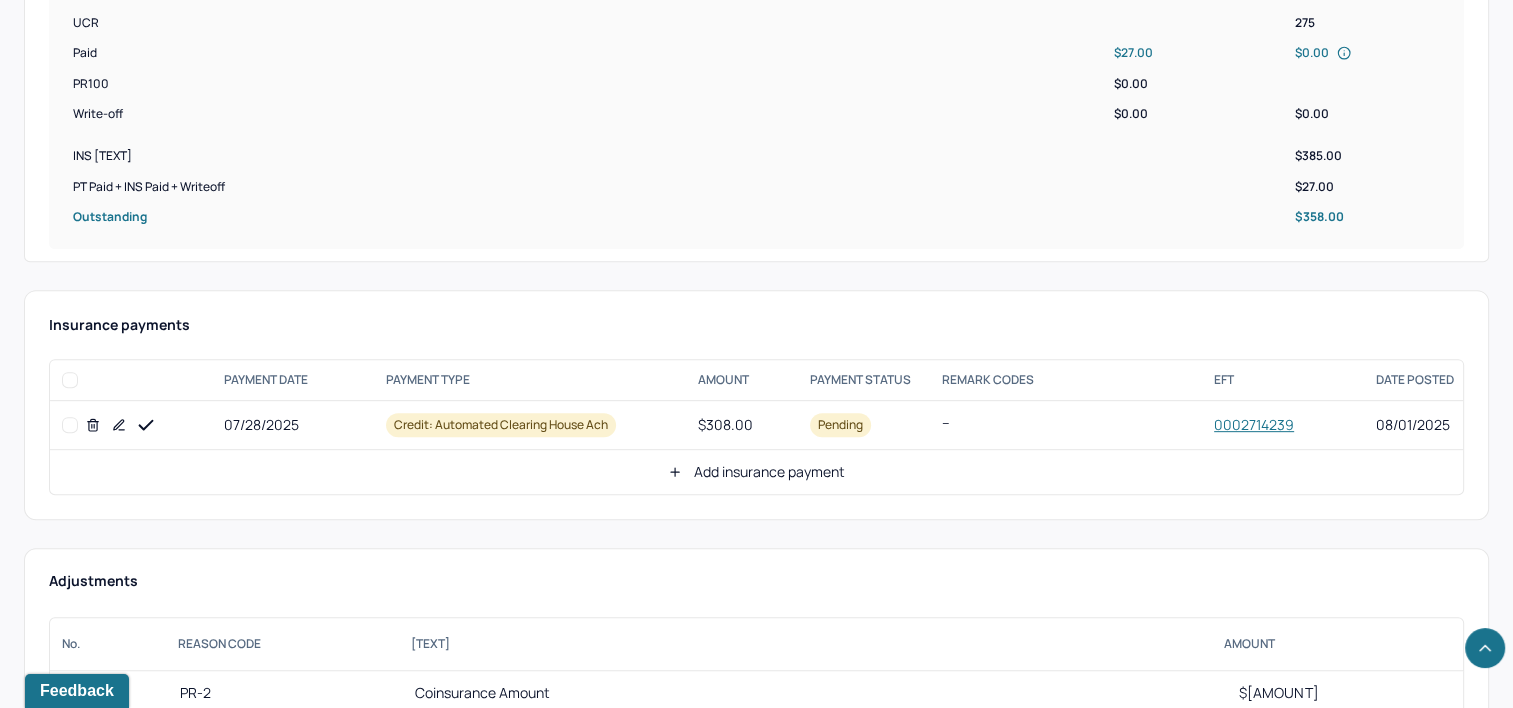 click 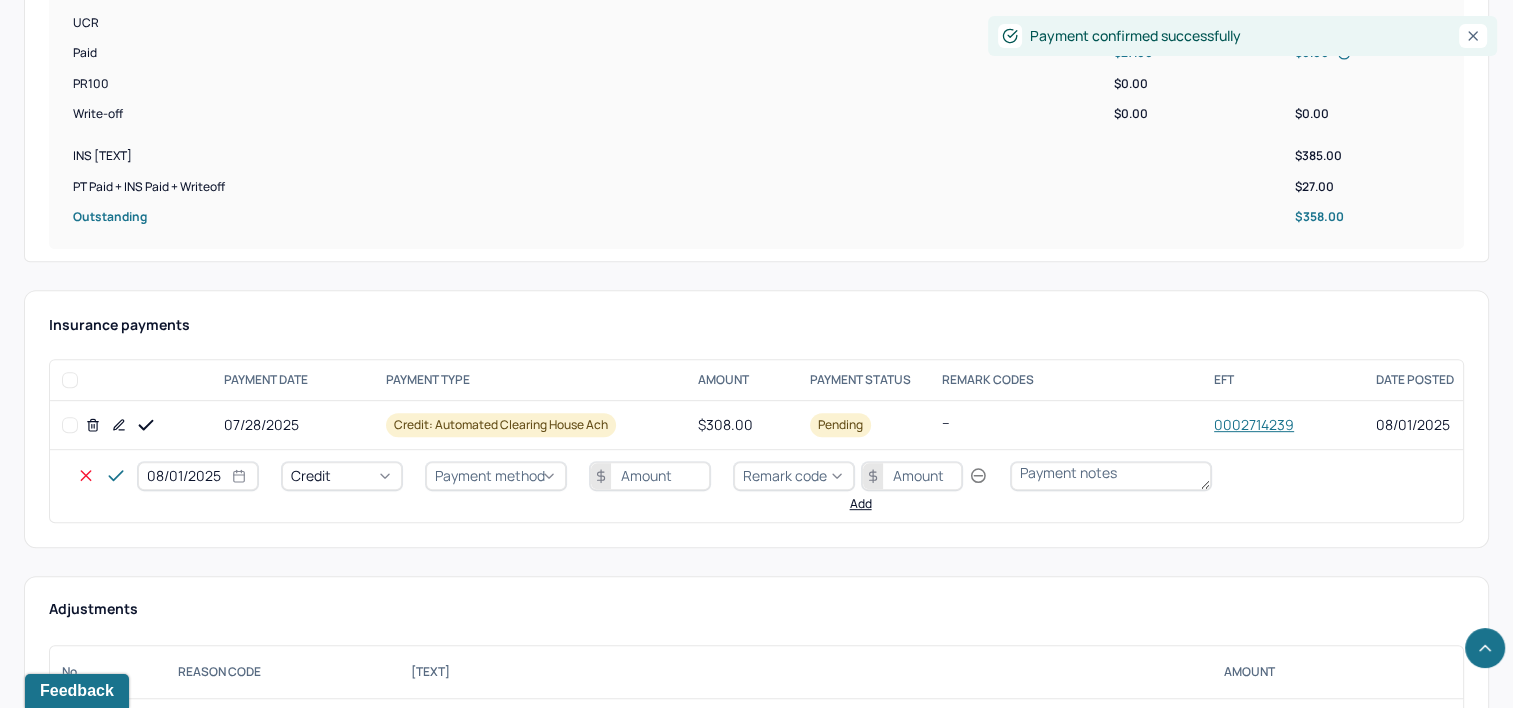 select on "7" 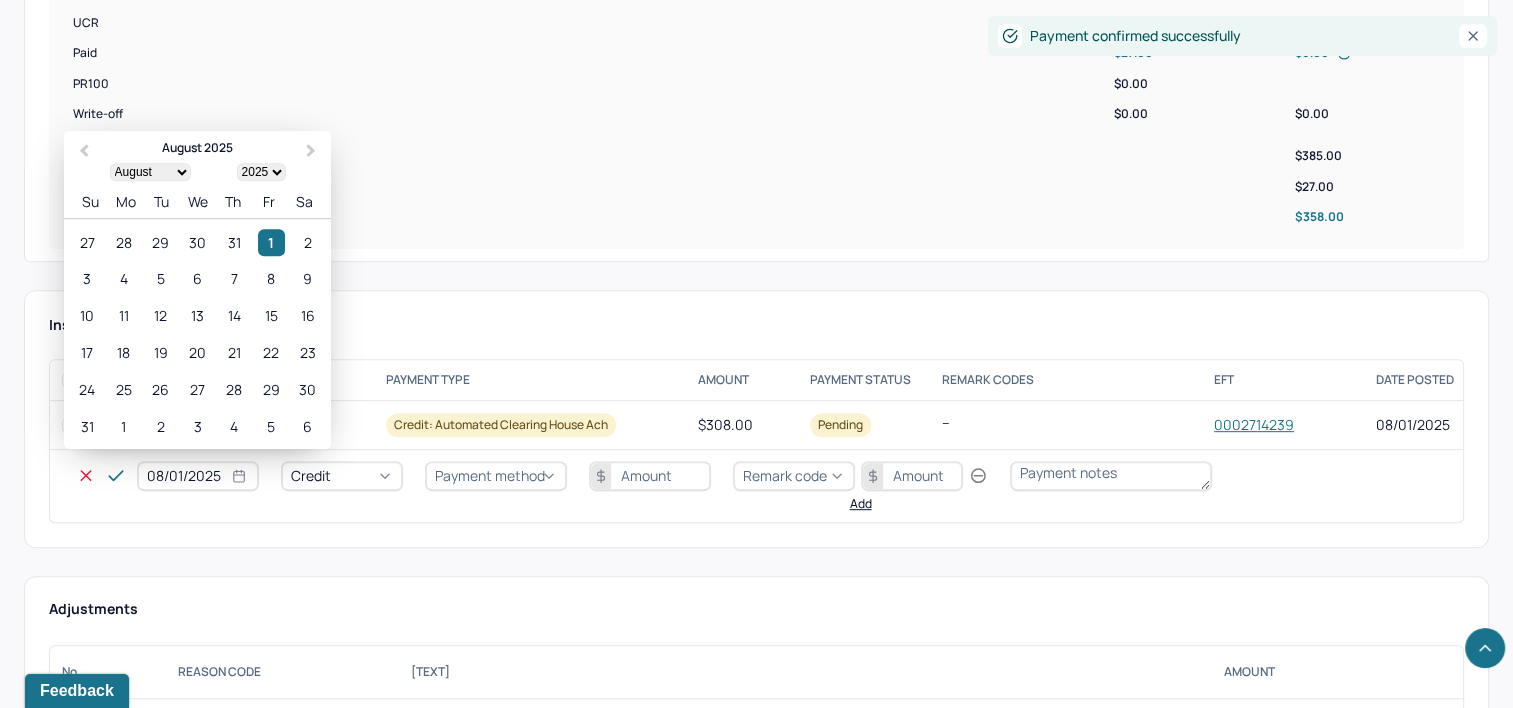 click on "08/01/2025" at bounding box center [198, 476] 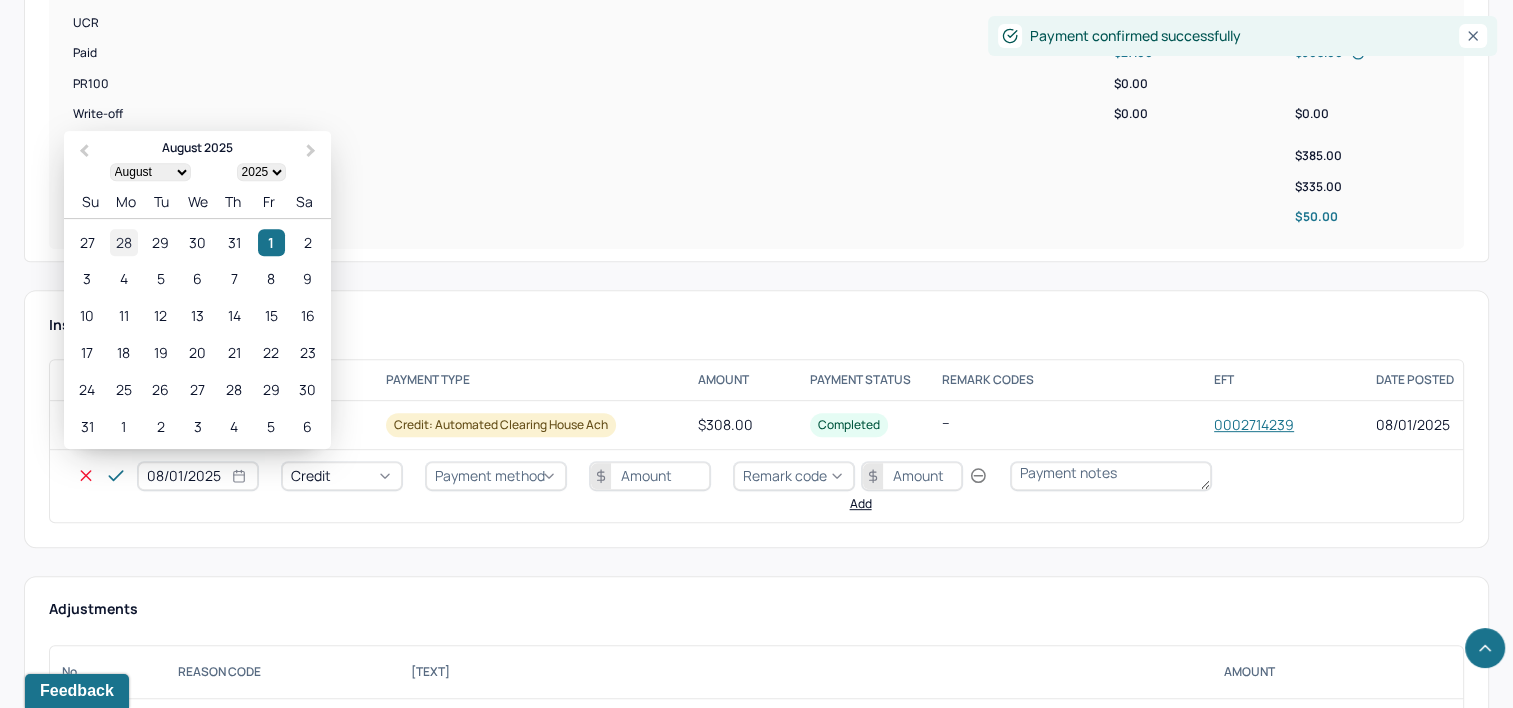click on "28" at bounding box center [123, 242] 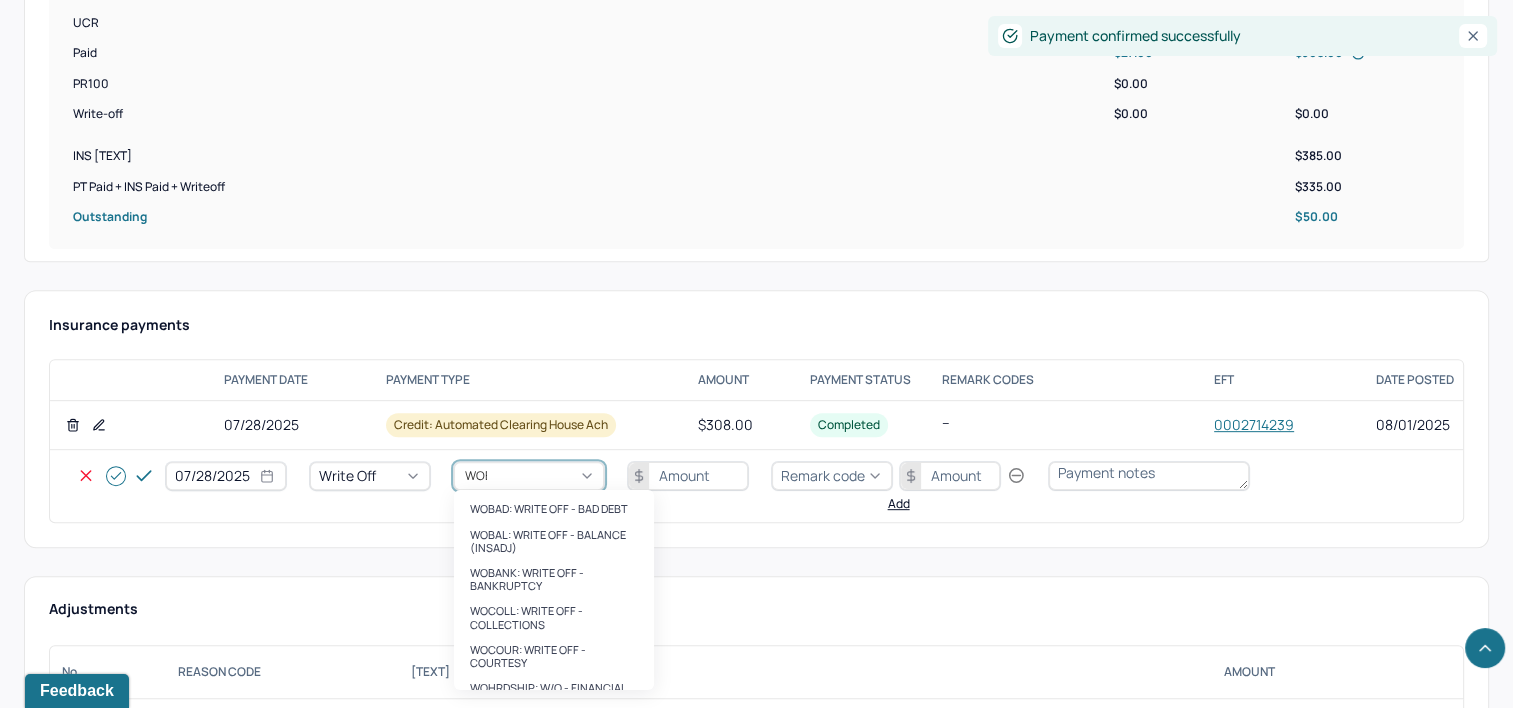 type on "WOBAL" 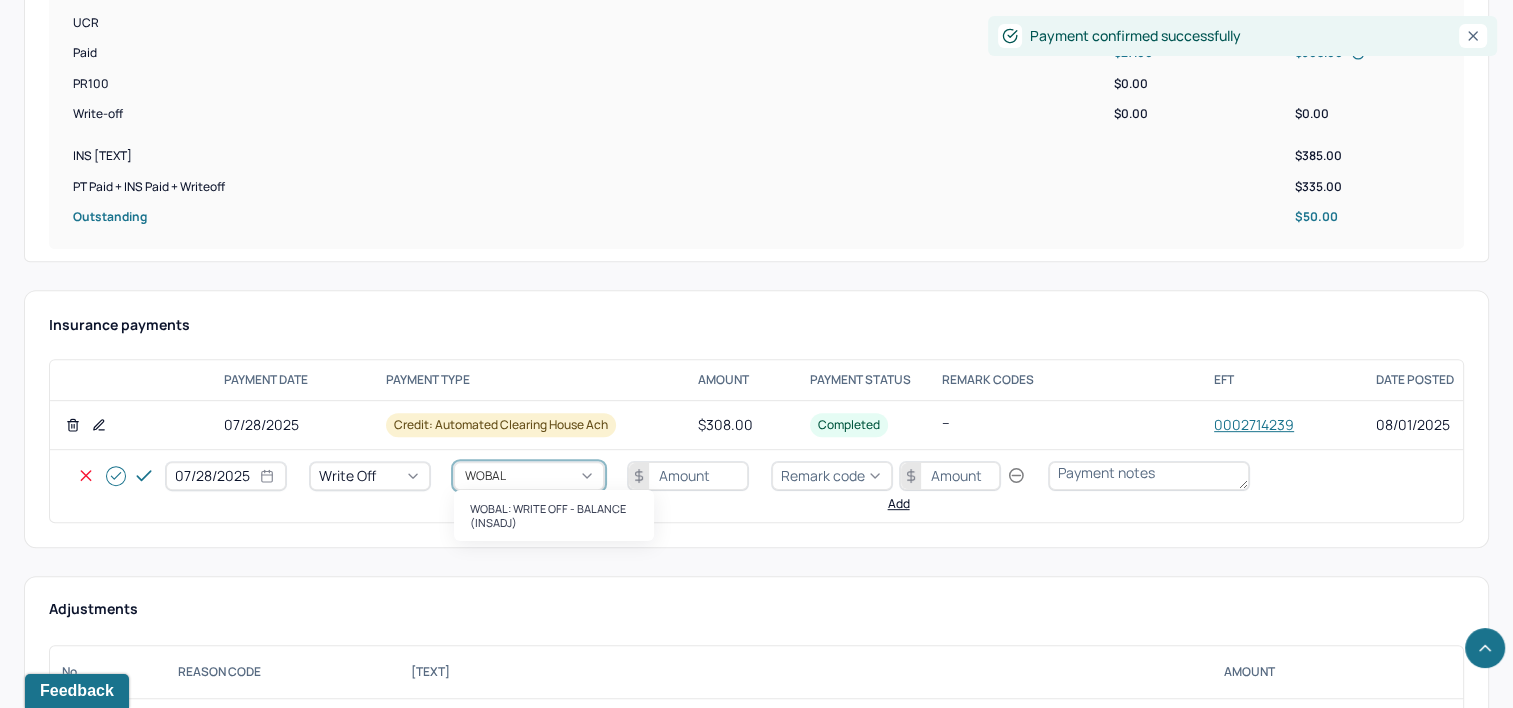 type 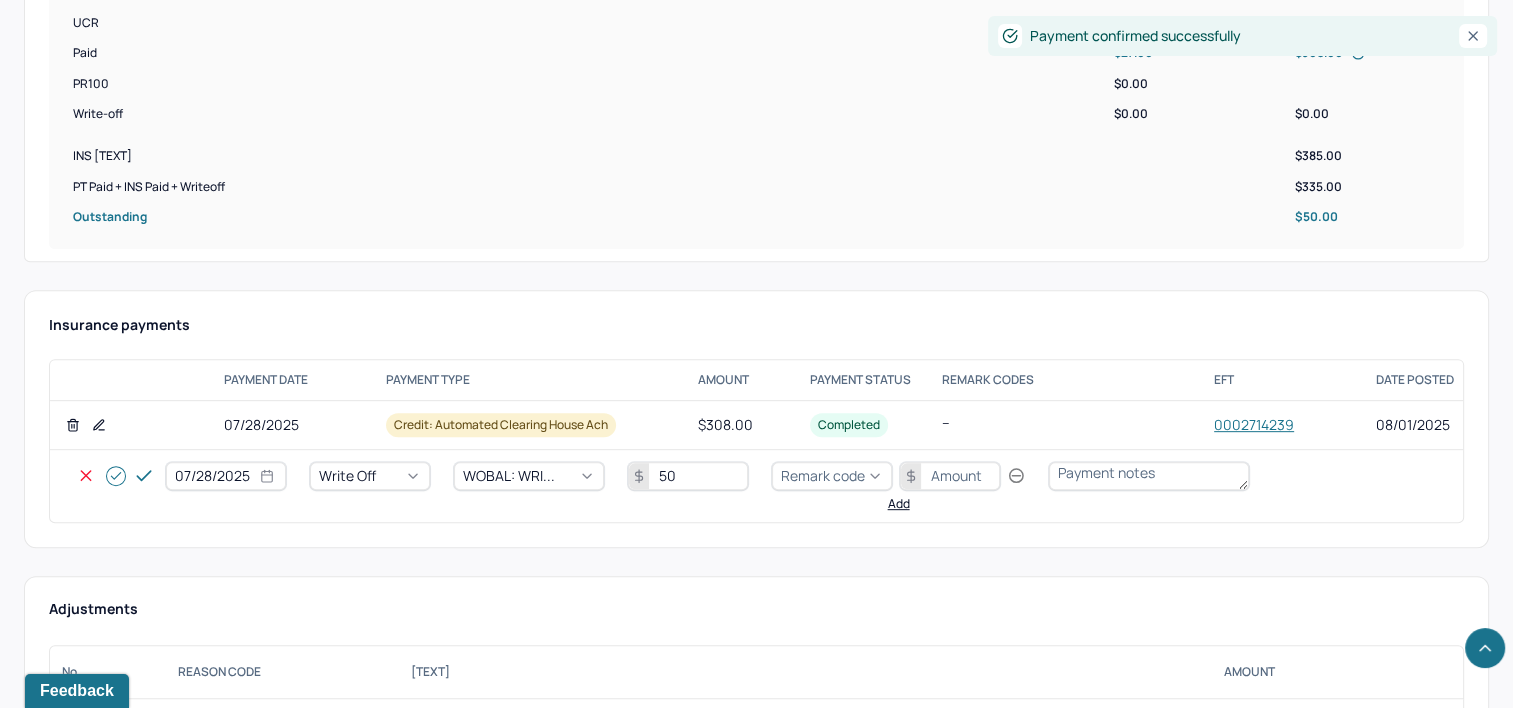 type on "50" 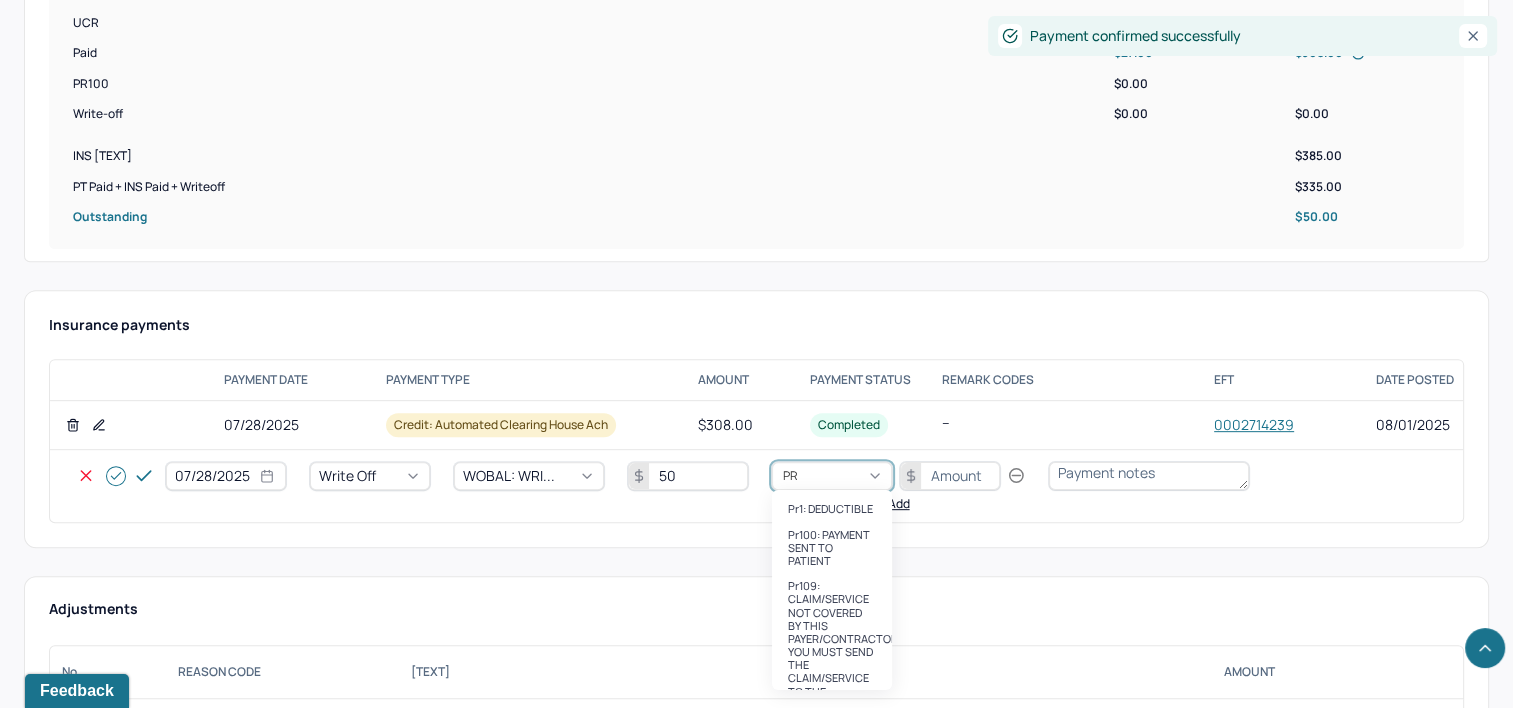 type on "PR2" 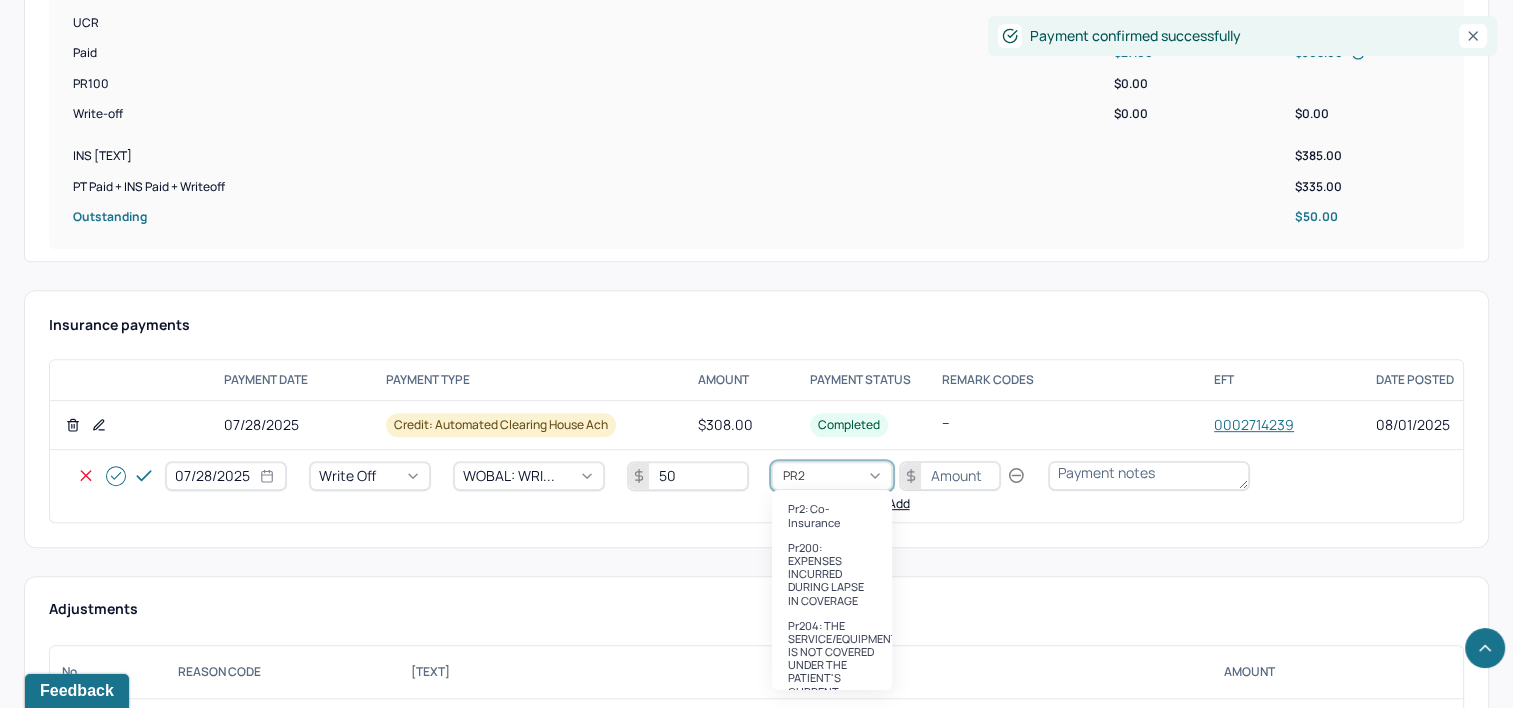 type 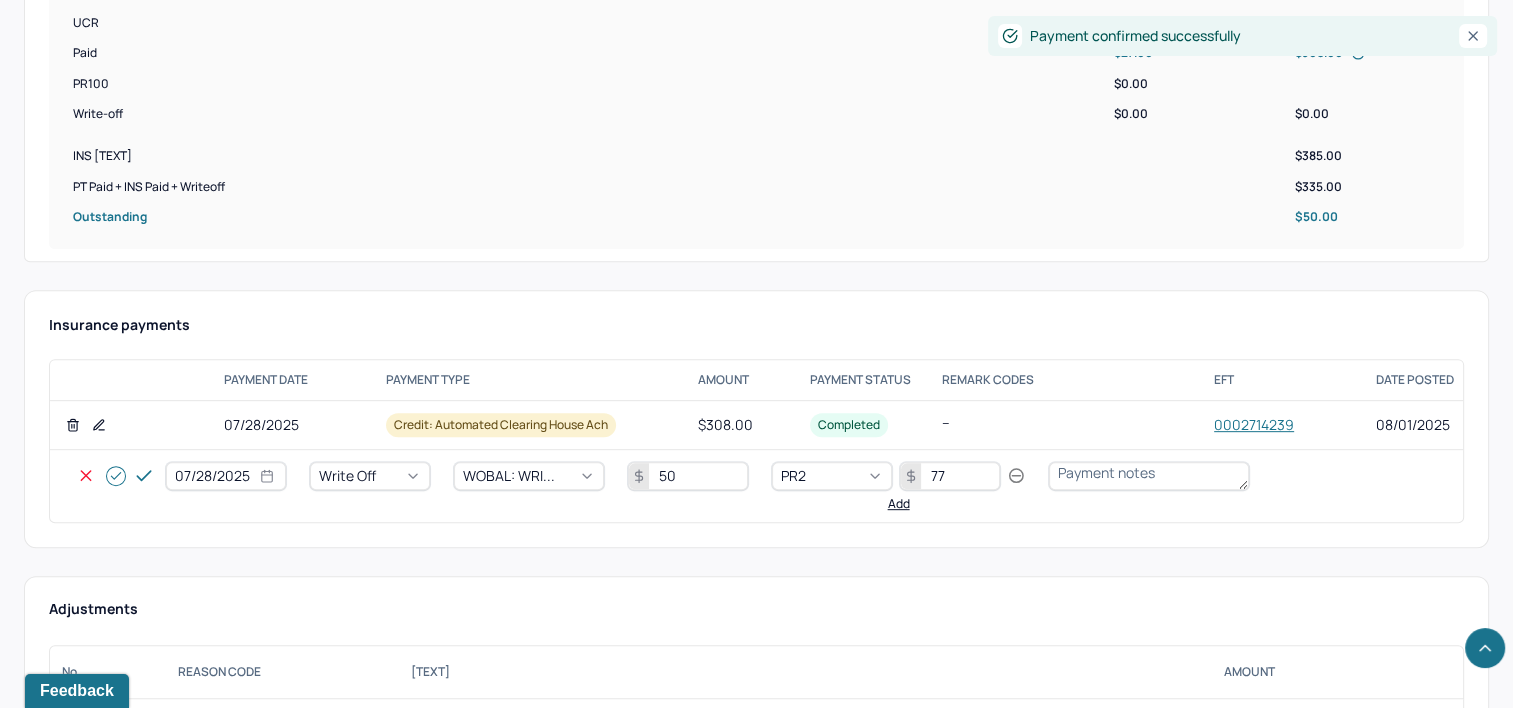 type on "77" 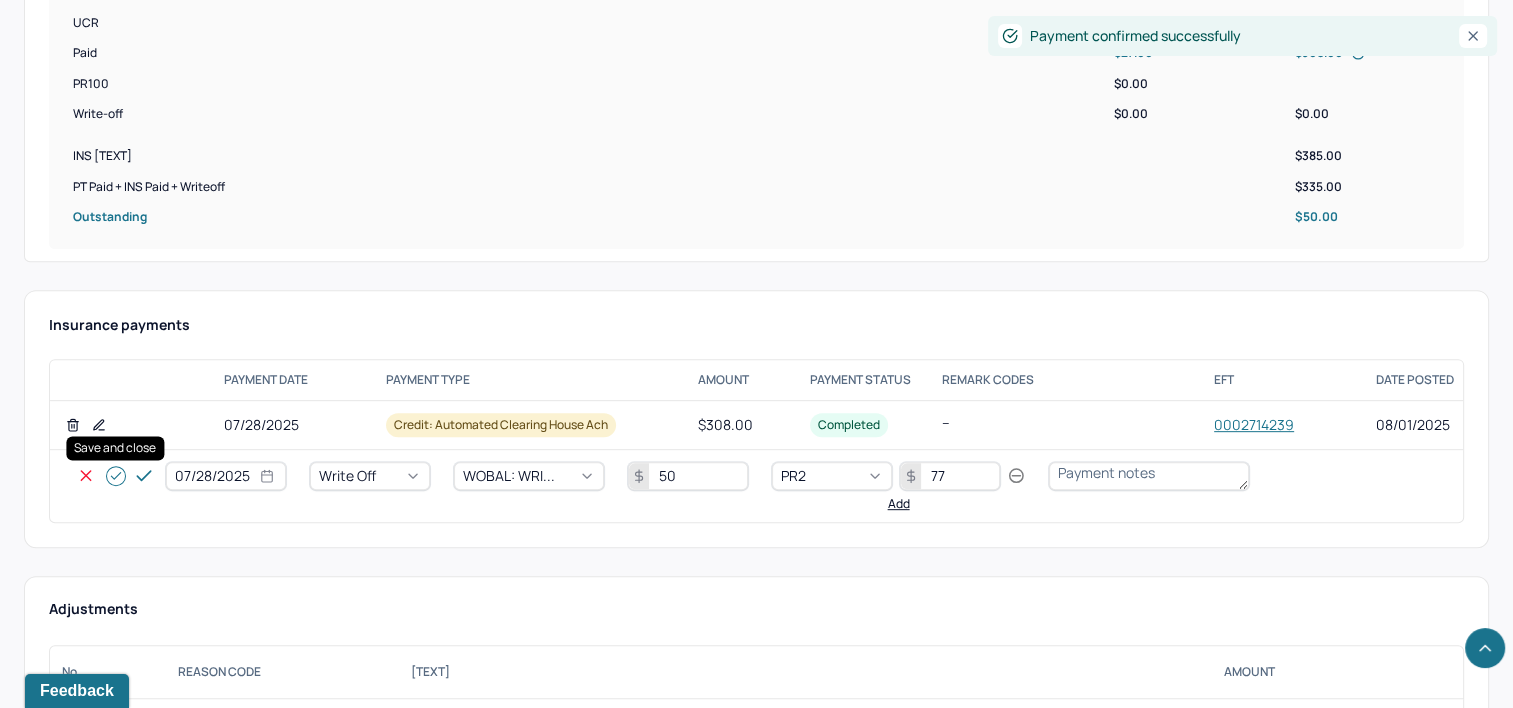 click 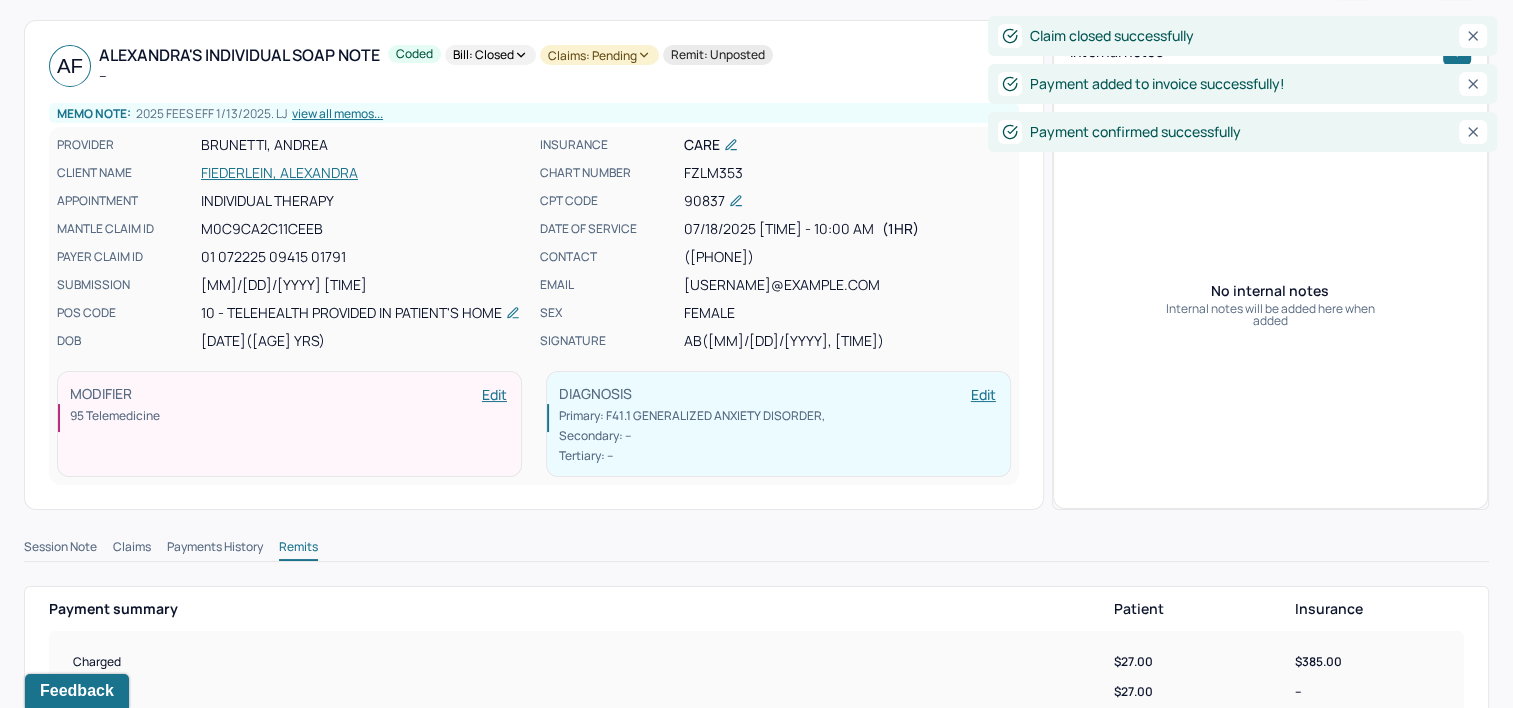 scroll, scrollTop: 0, scrollLeft: 0, axis: both 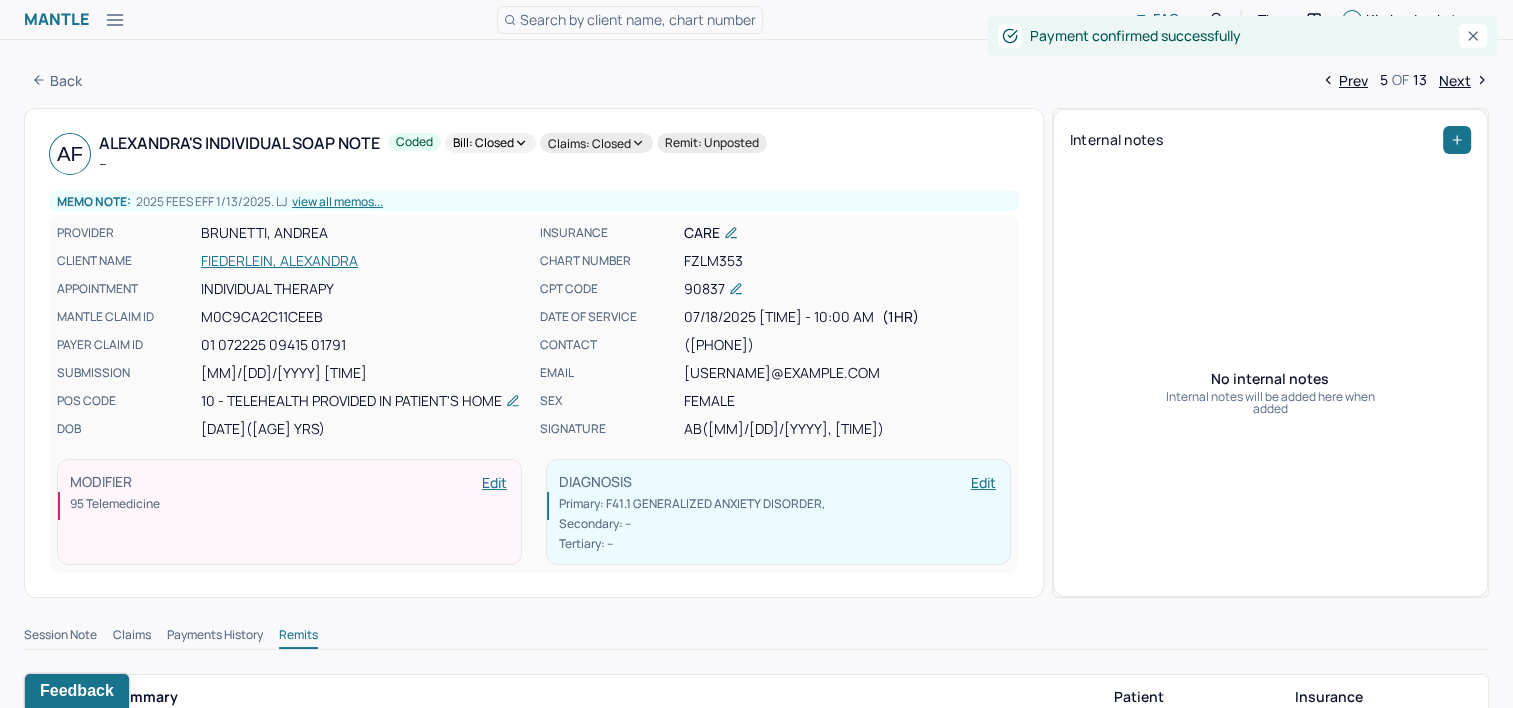 click on "Next" at bounding box center (1464, 80) 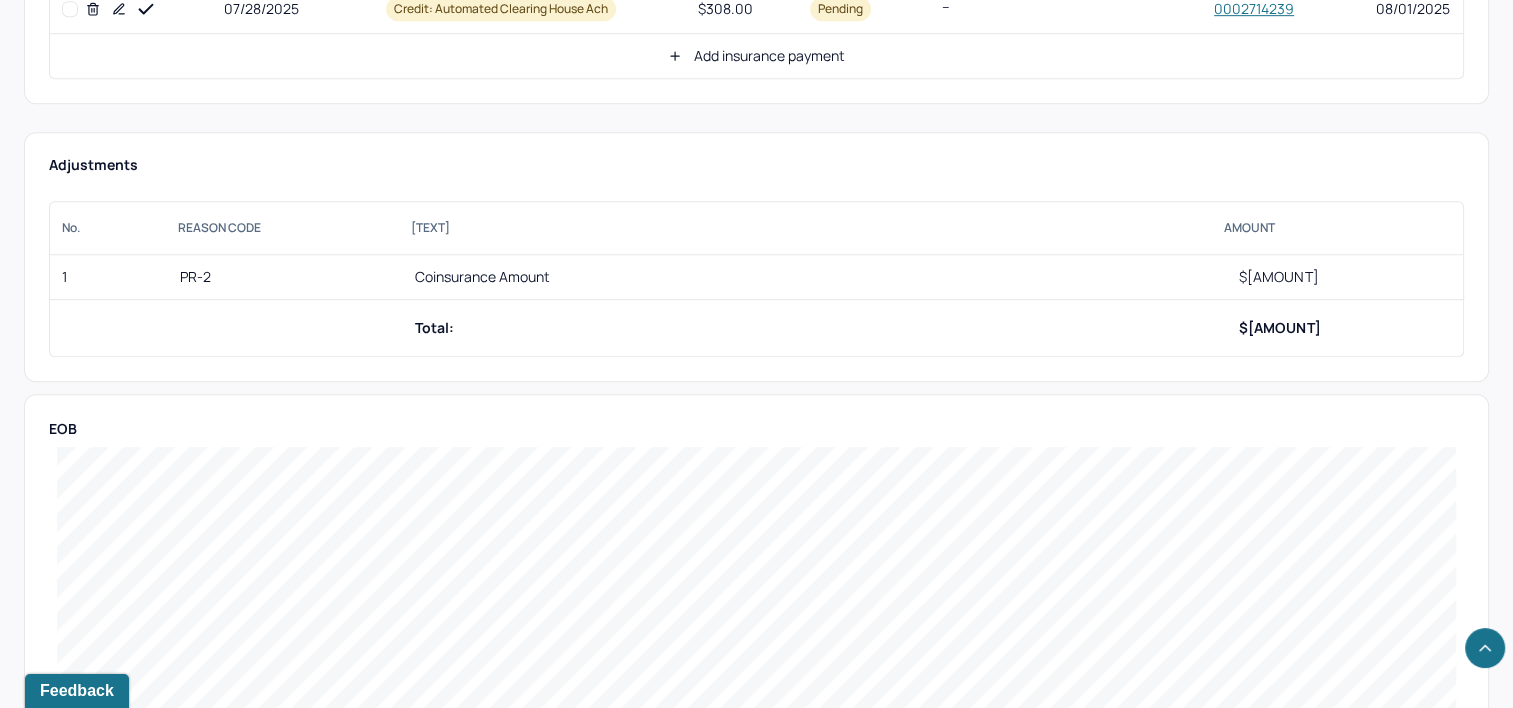 scroll, scrollTop: 800, scrollLeft: 0, axis: vertical 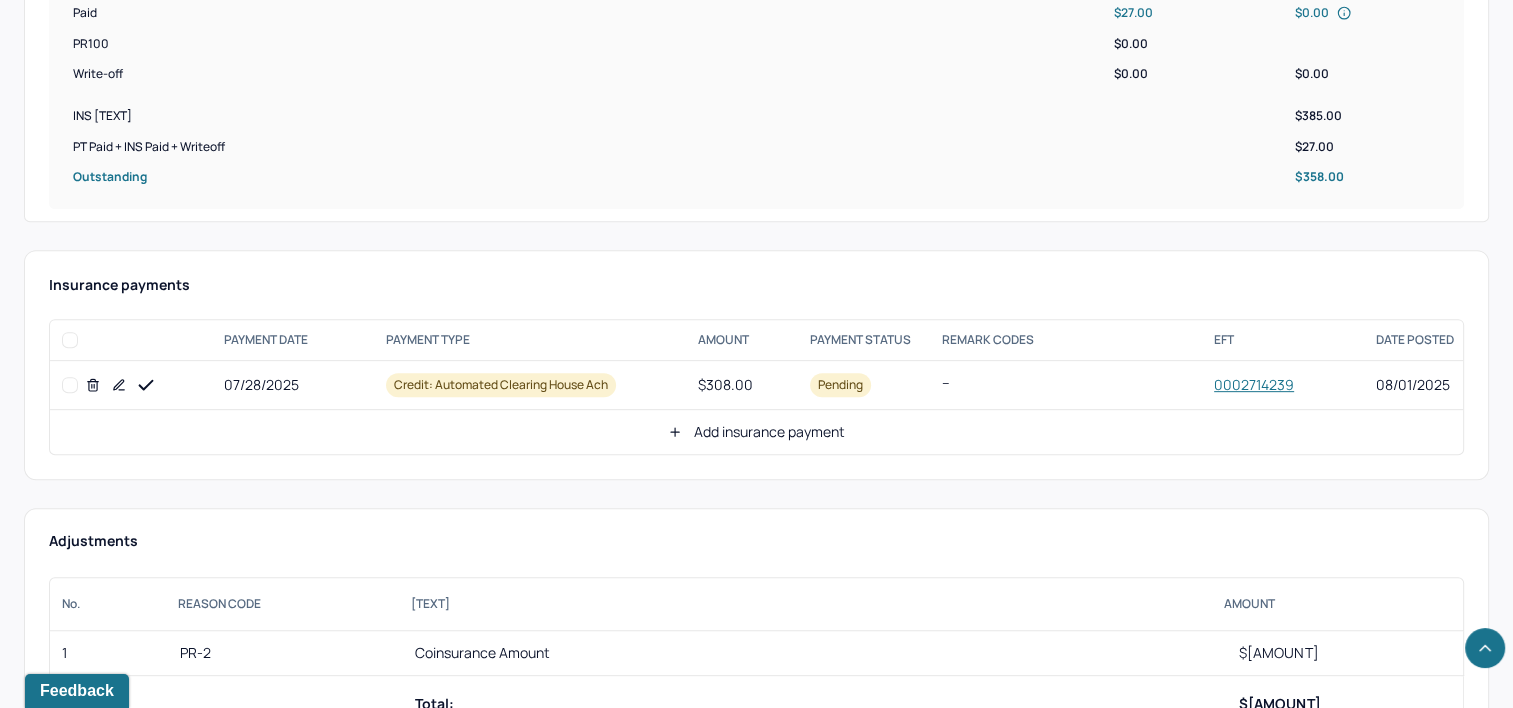 click 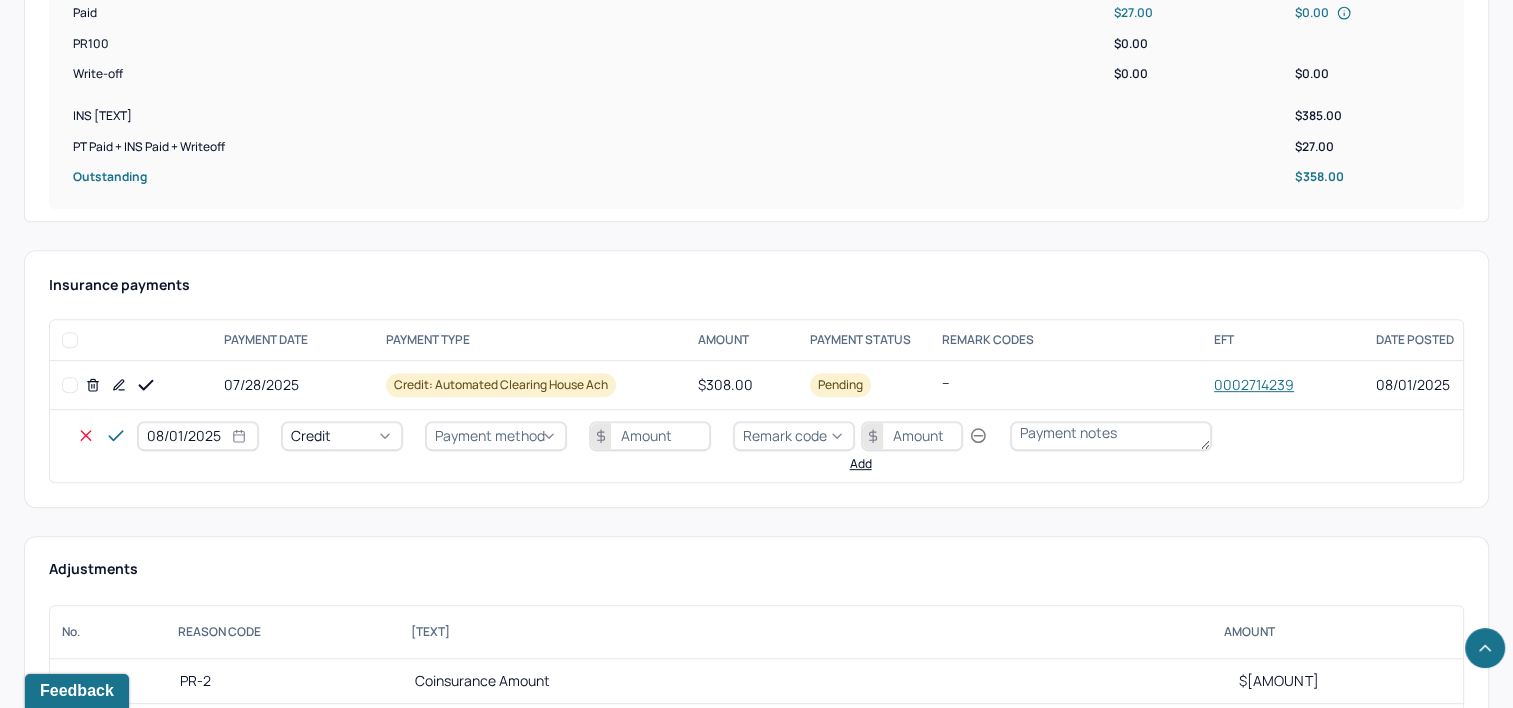 select on "7" 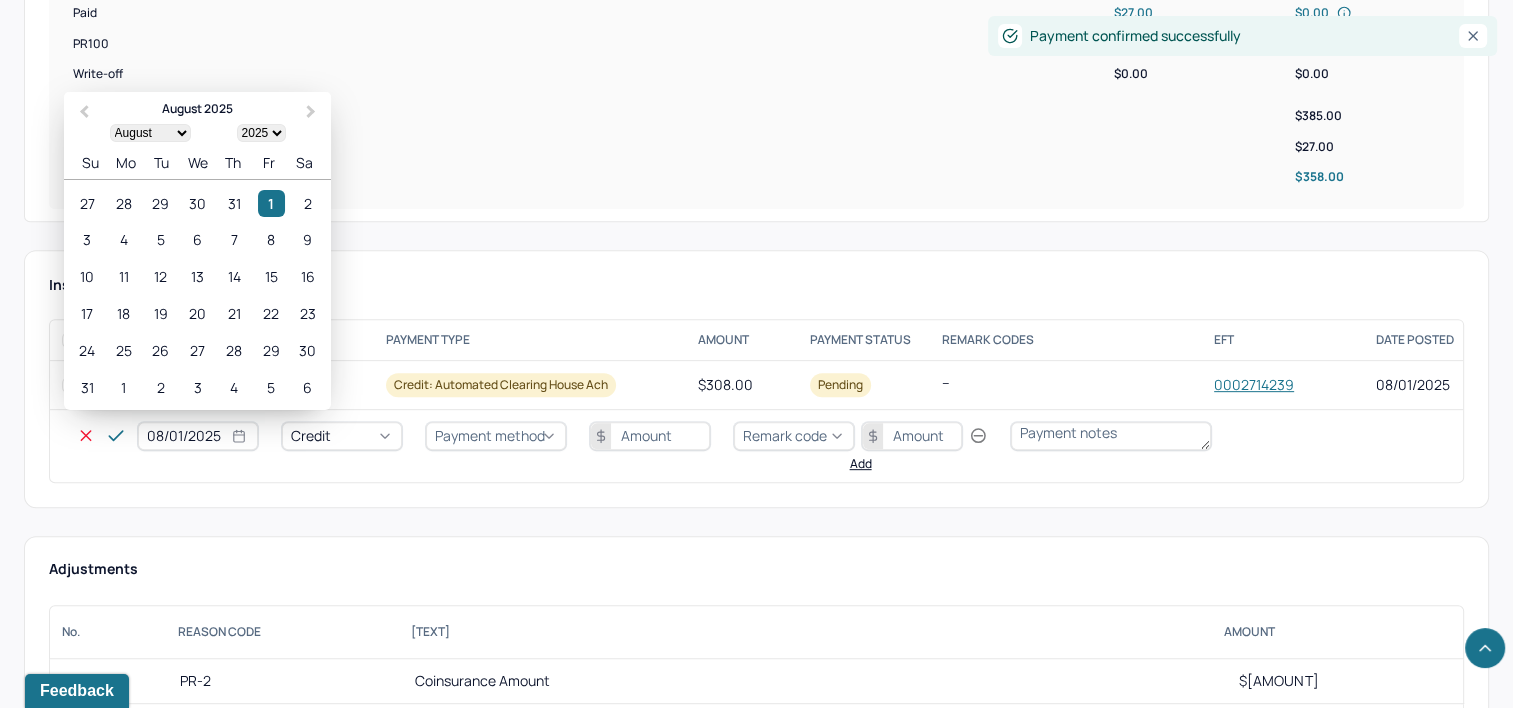 click on "08/01/2025" at bounding box center (198, 436) 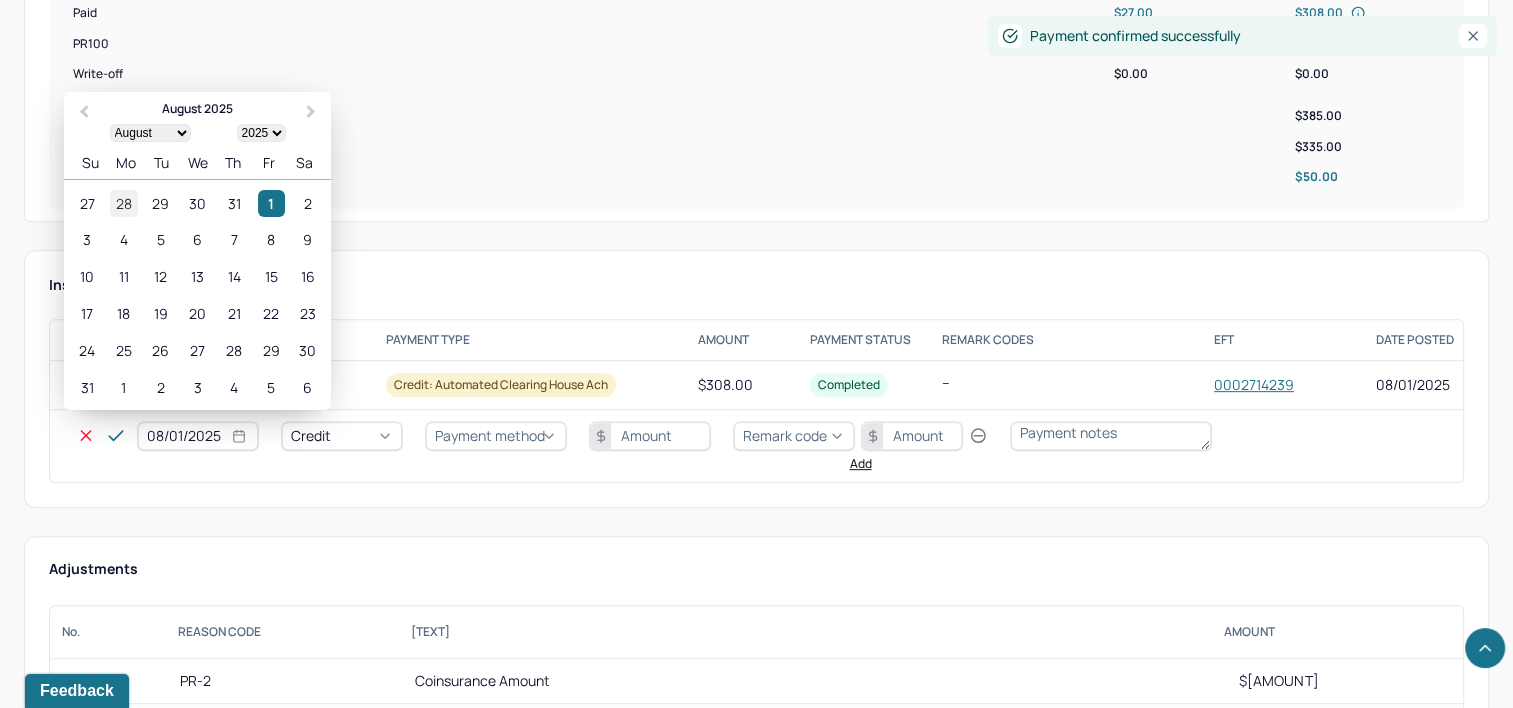 click on "28" at bounding box center [123, 203] 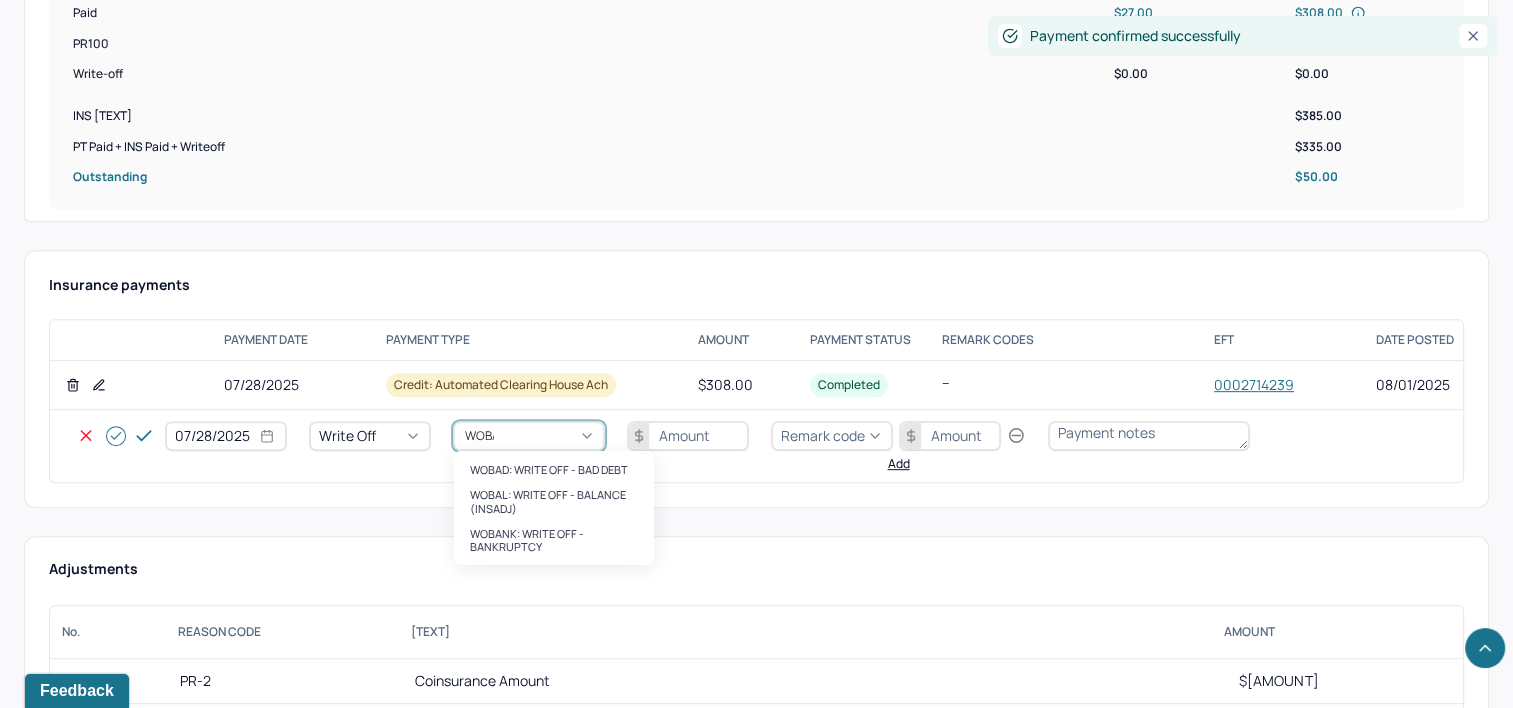 type on "WOBAL" 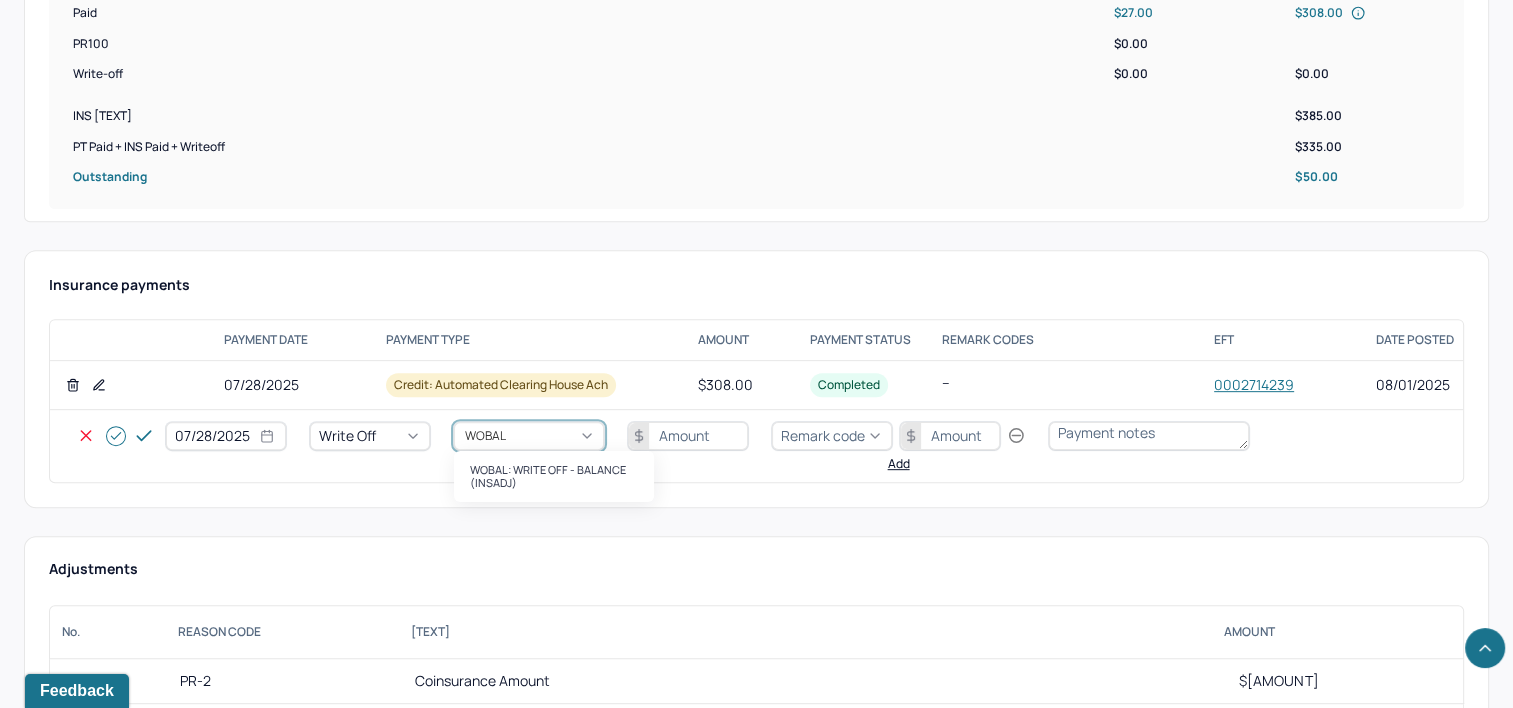 type 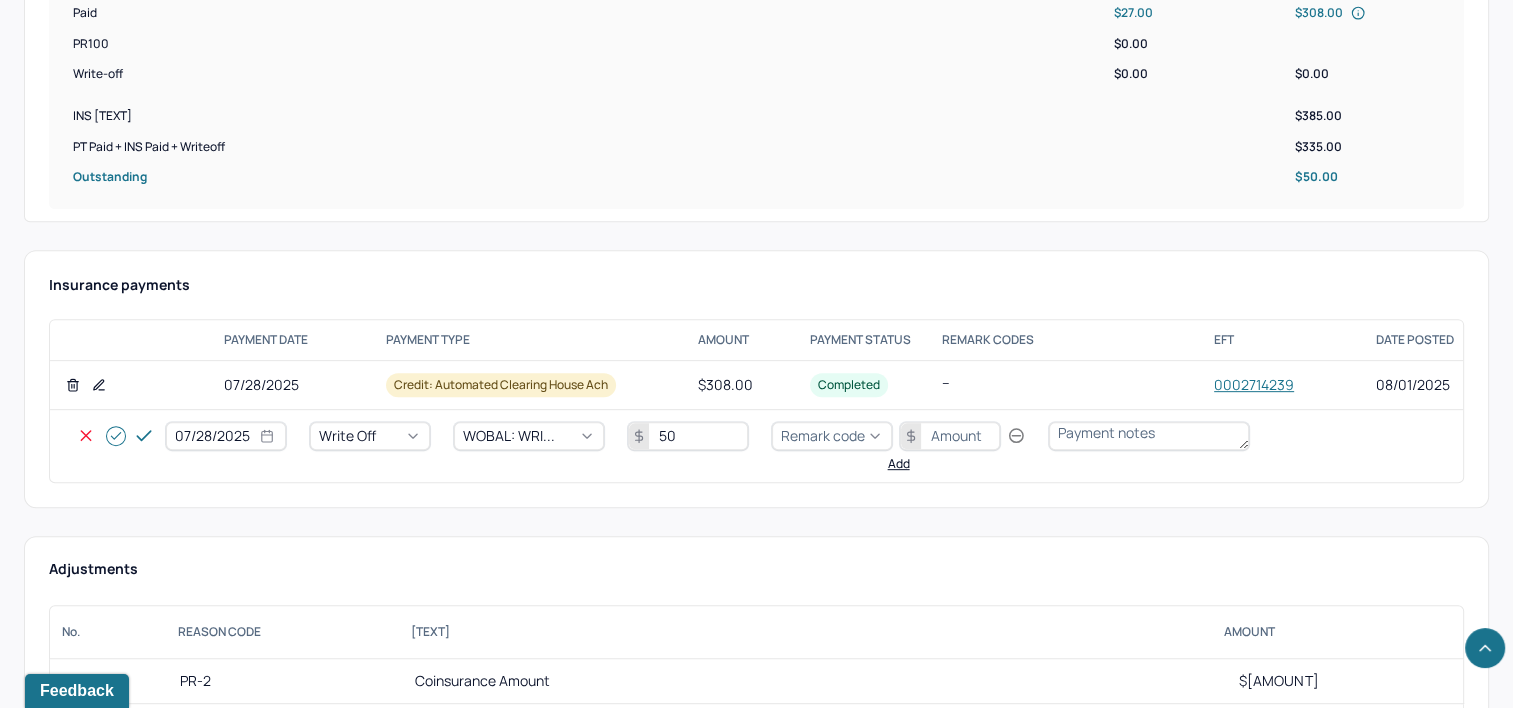 type on "50" 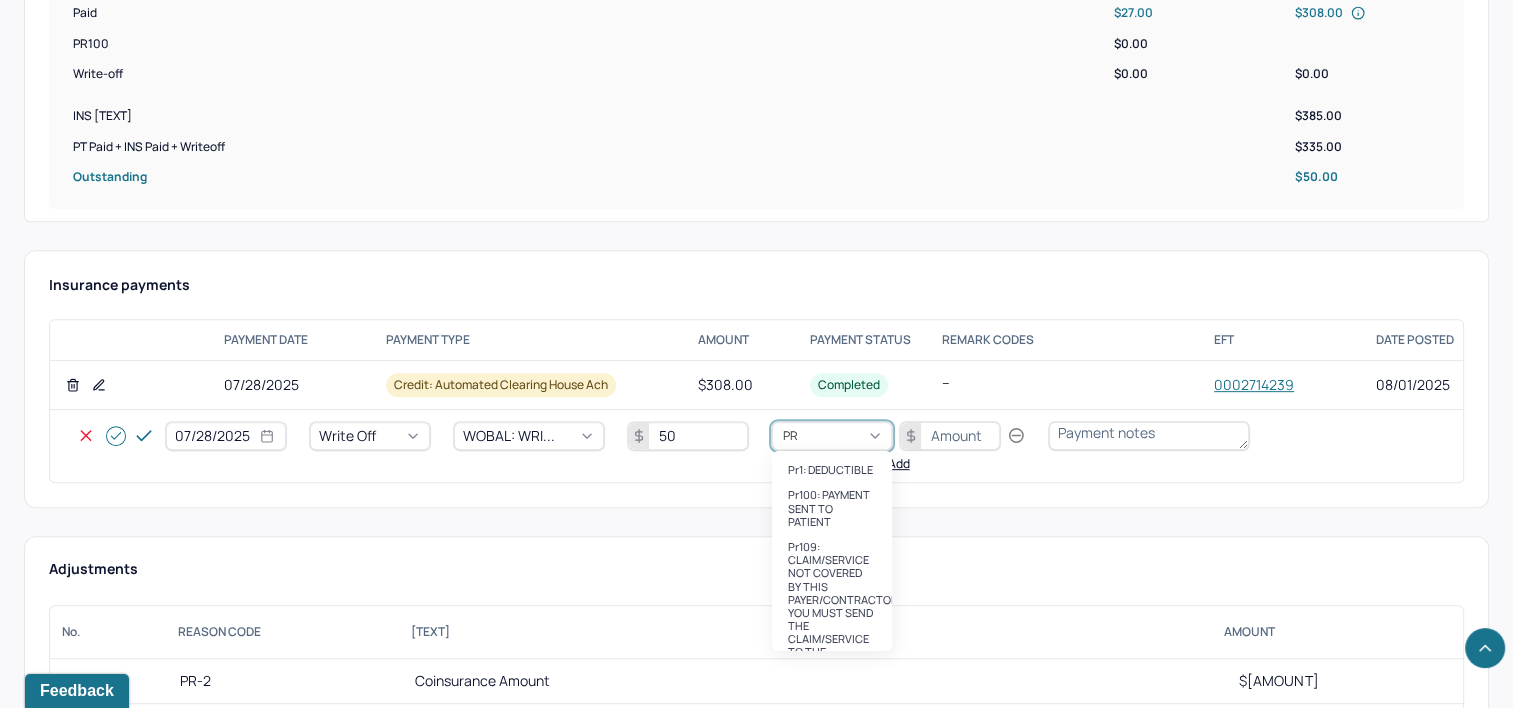 type on "PR2" 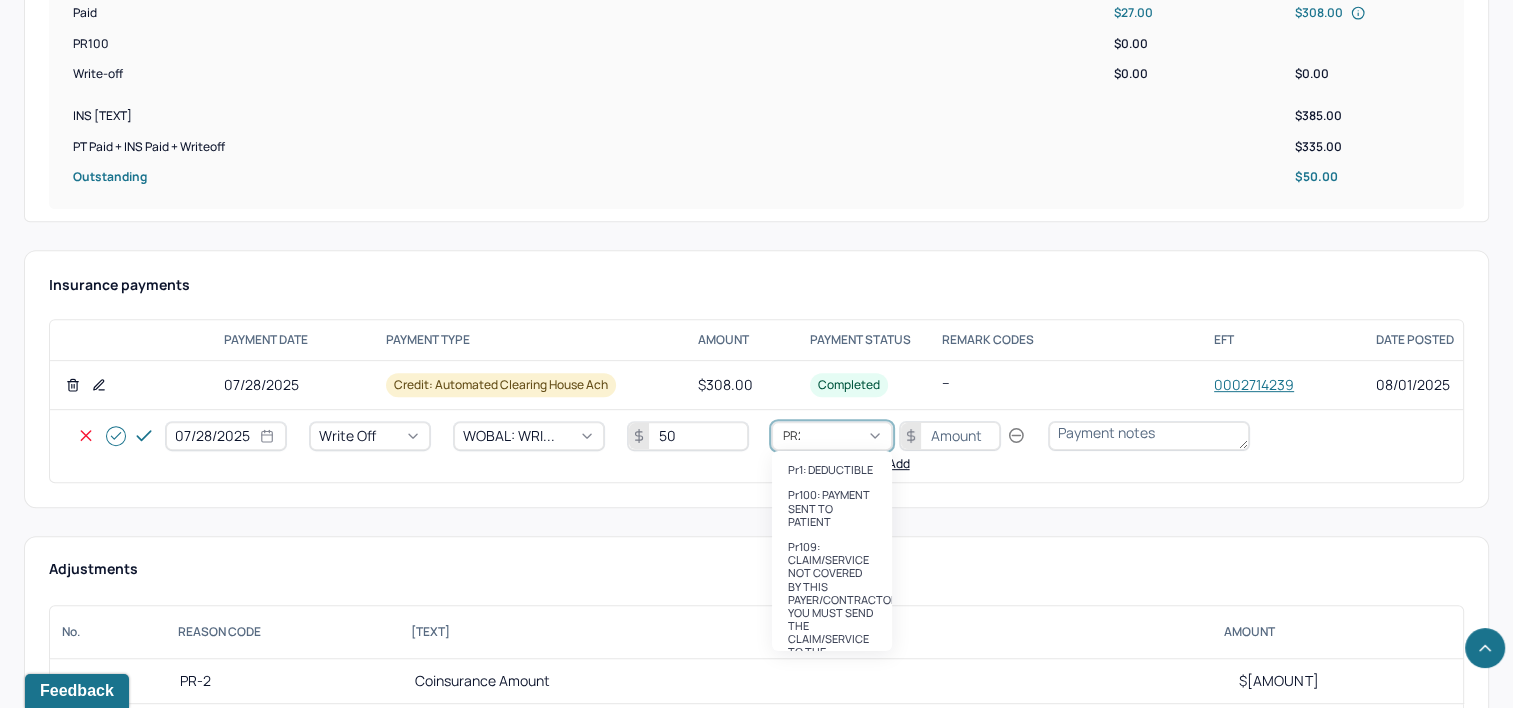 type 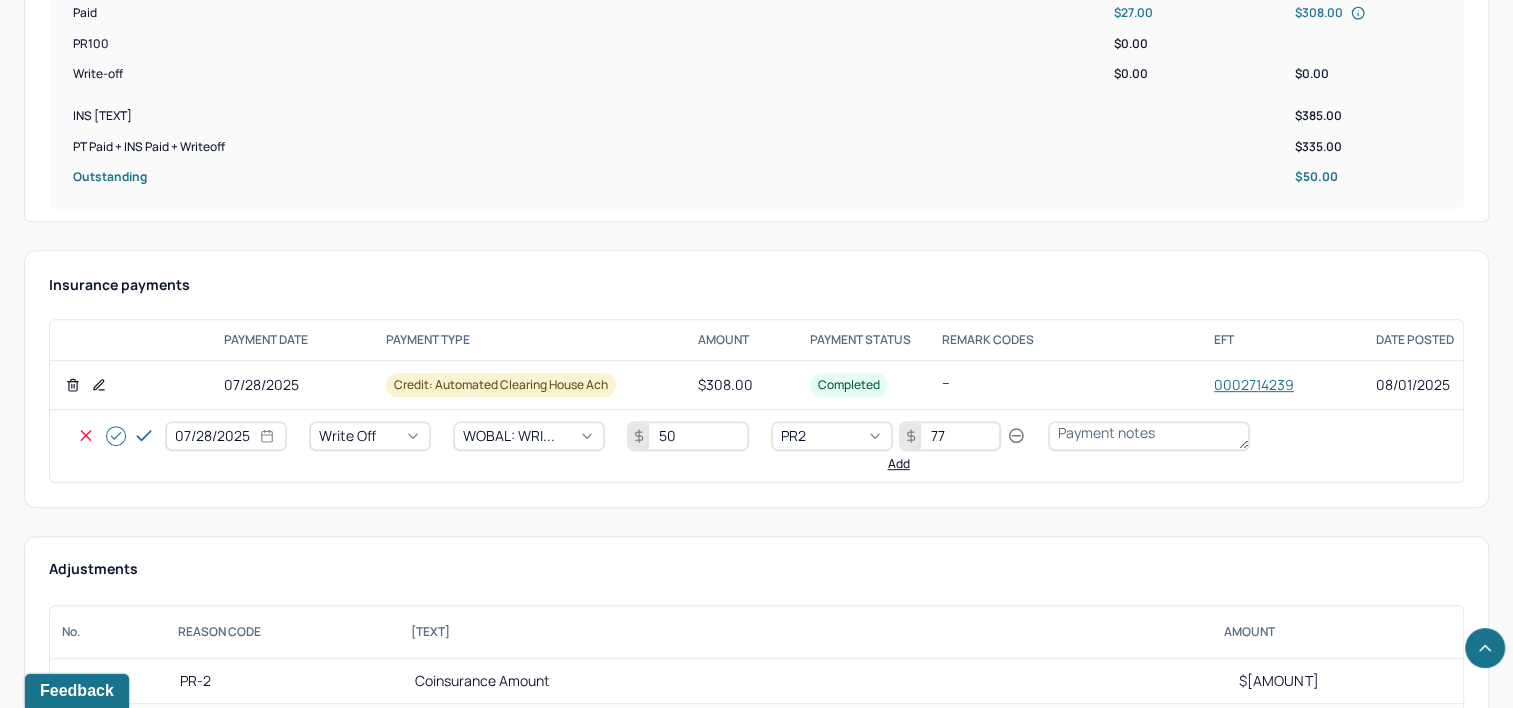type on "77" 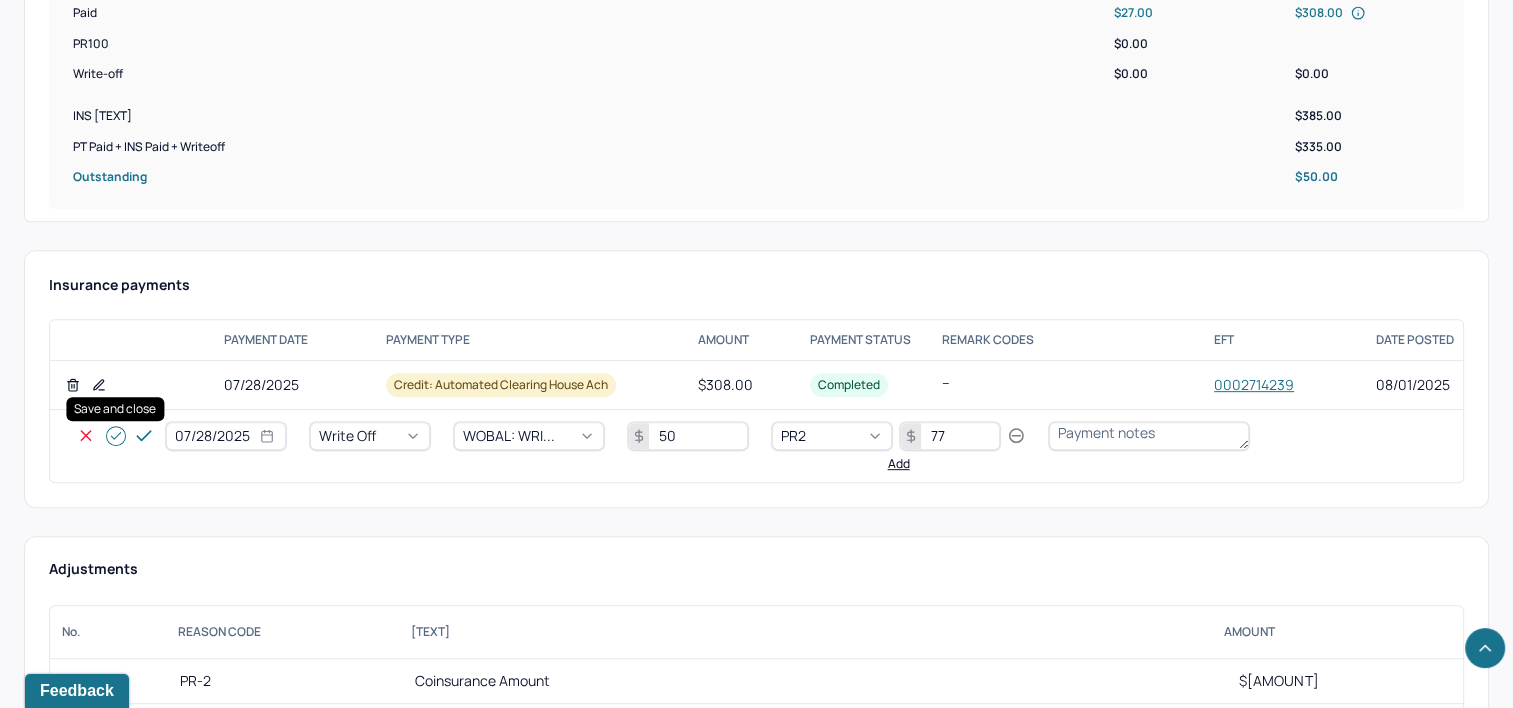 click 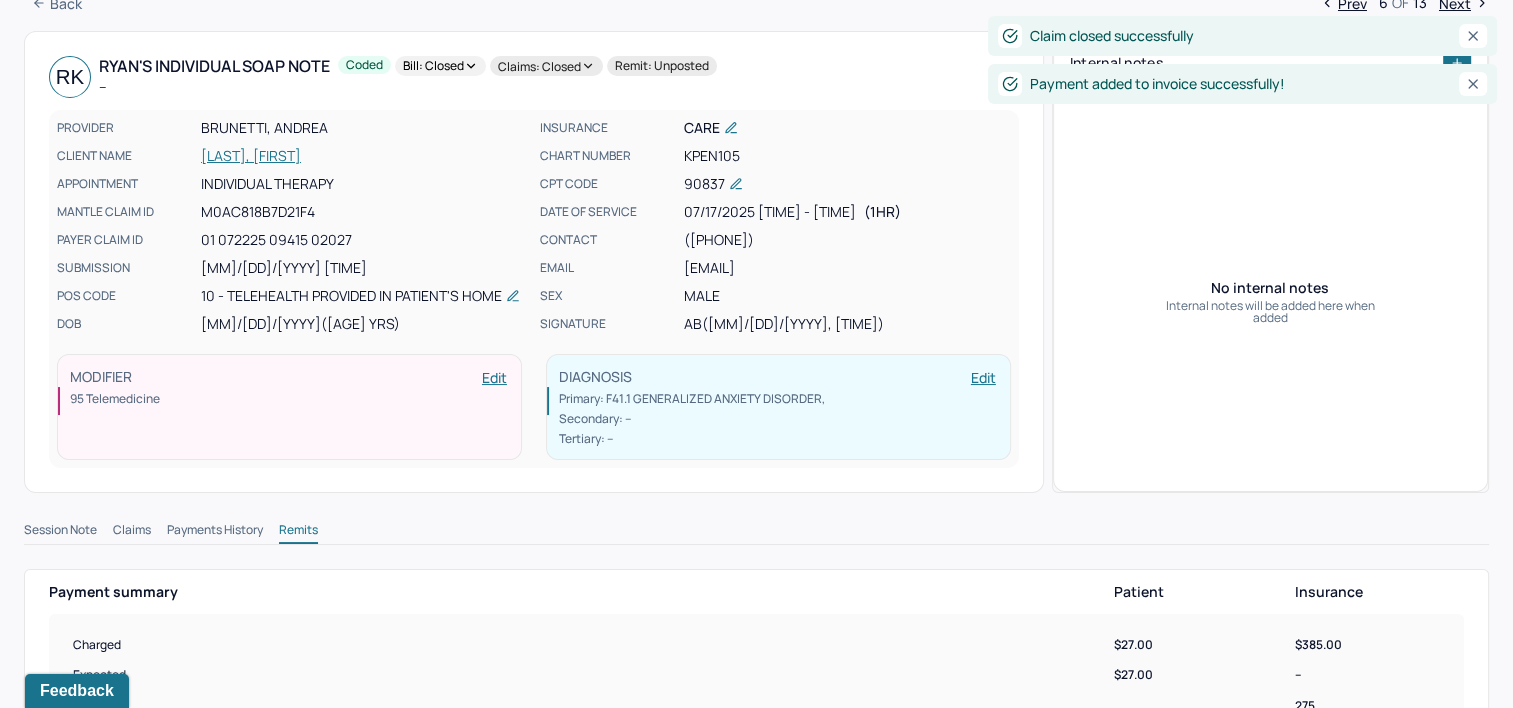 scroll, scrollTop: 0, scrollLeft: 0, axis: both 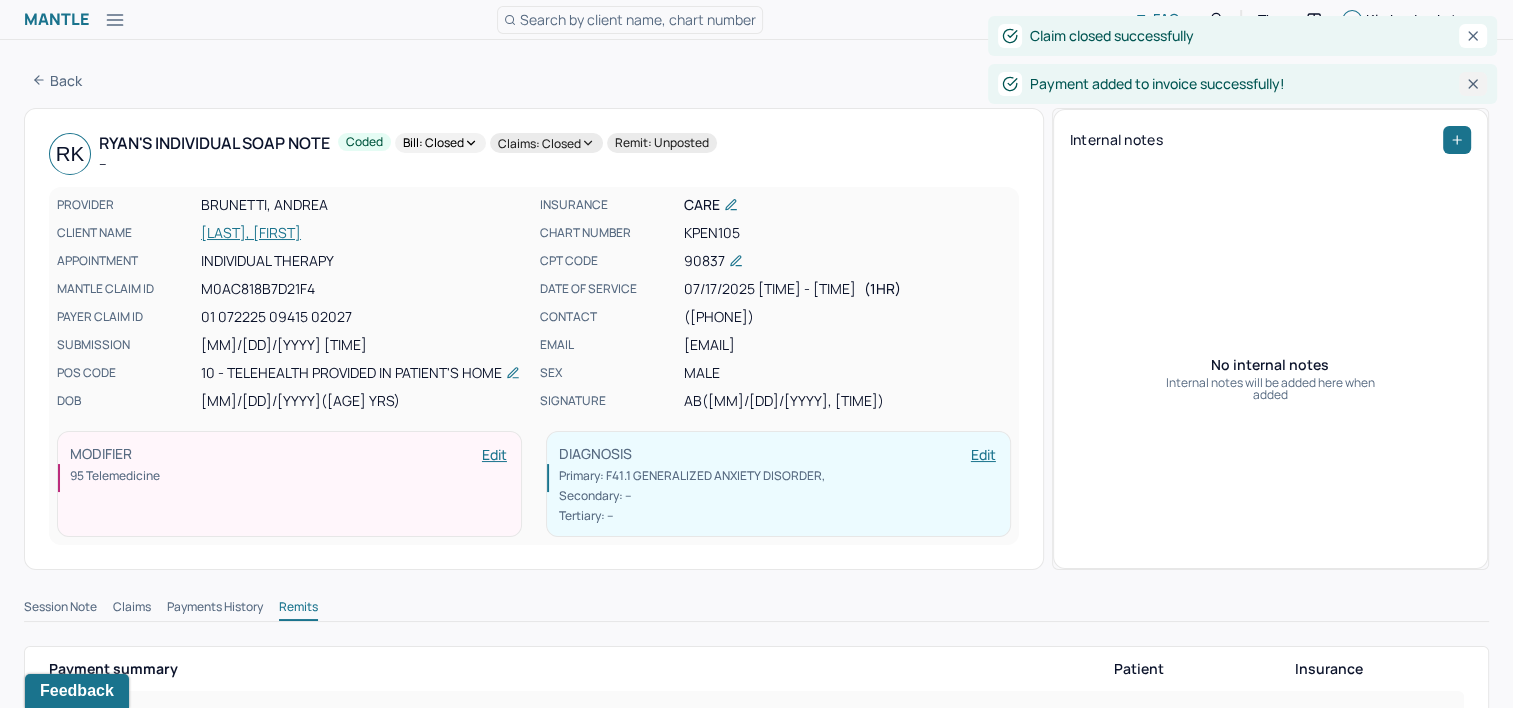 click 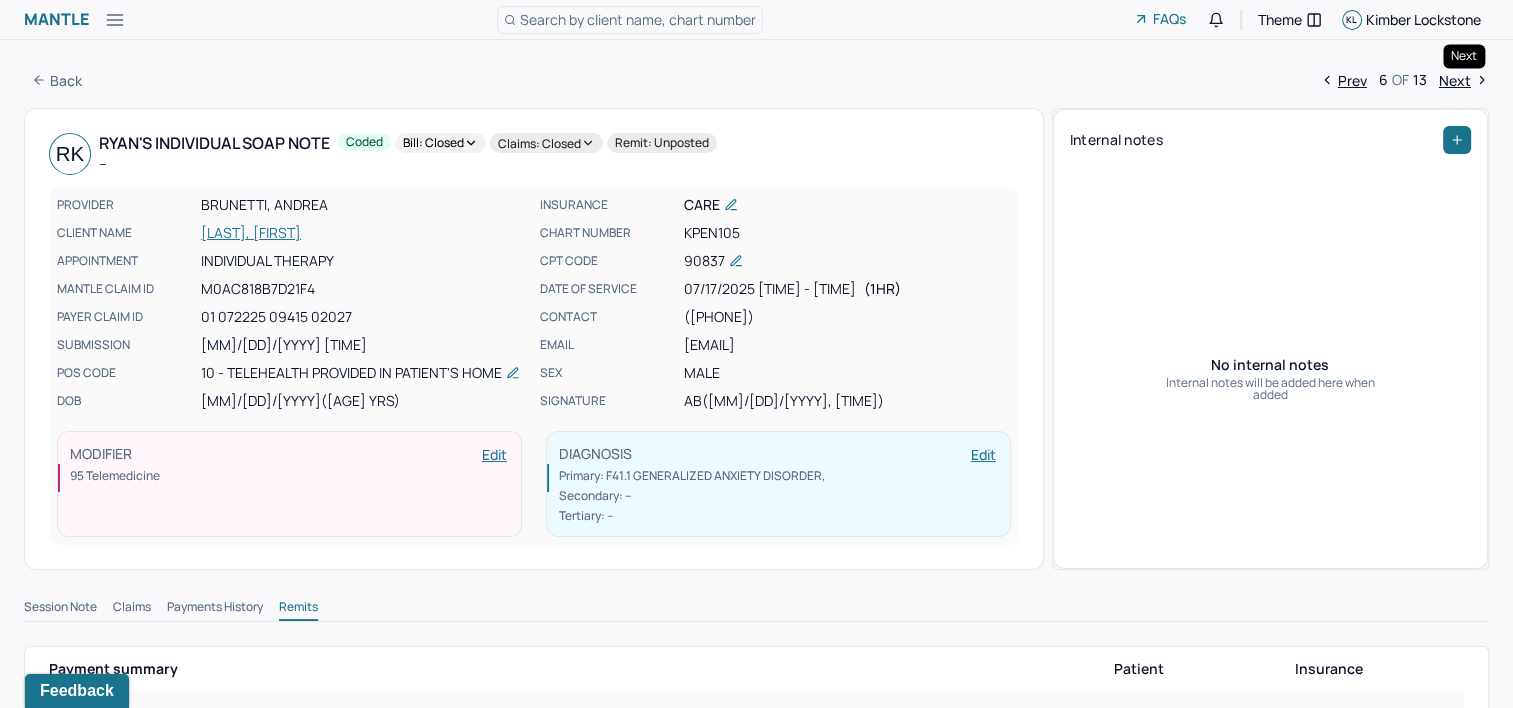 click on "Next" at bounding box center [1464, 80] 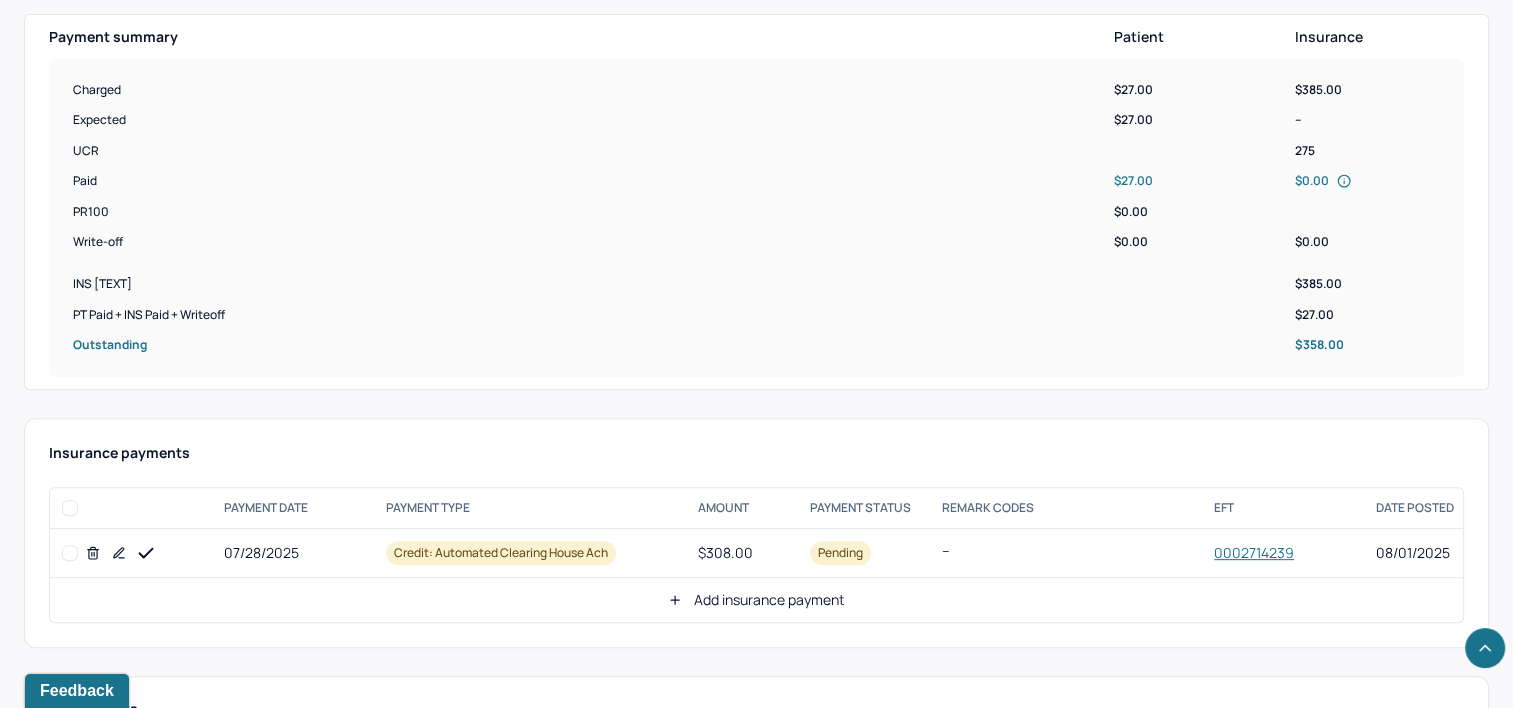 scroll, scrollTop: 900, scrollLeft: 0, axis: vertical 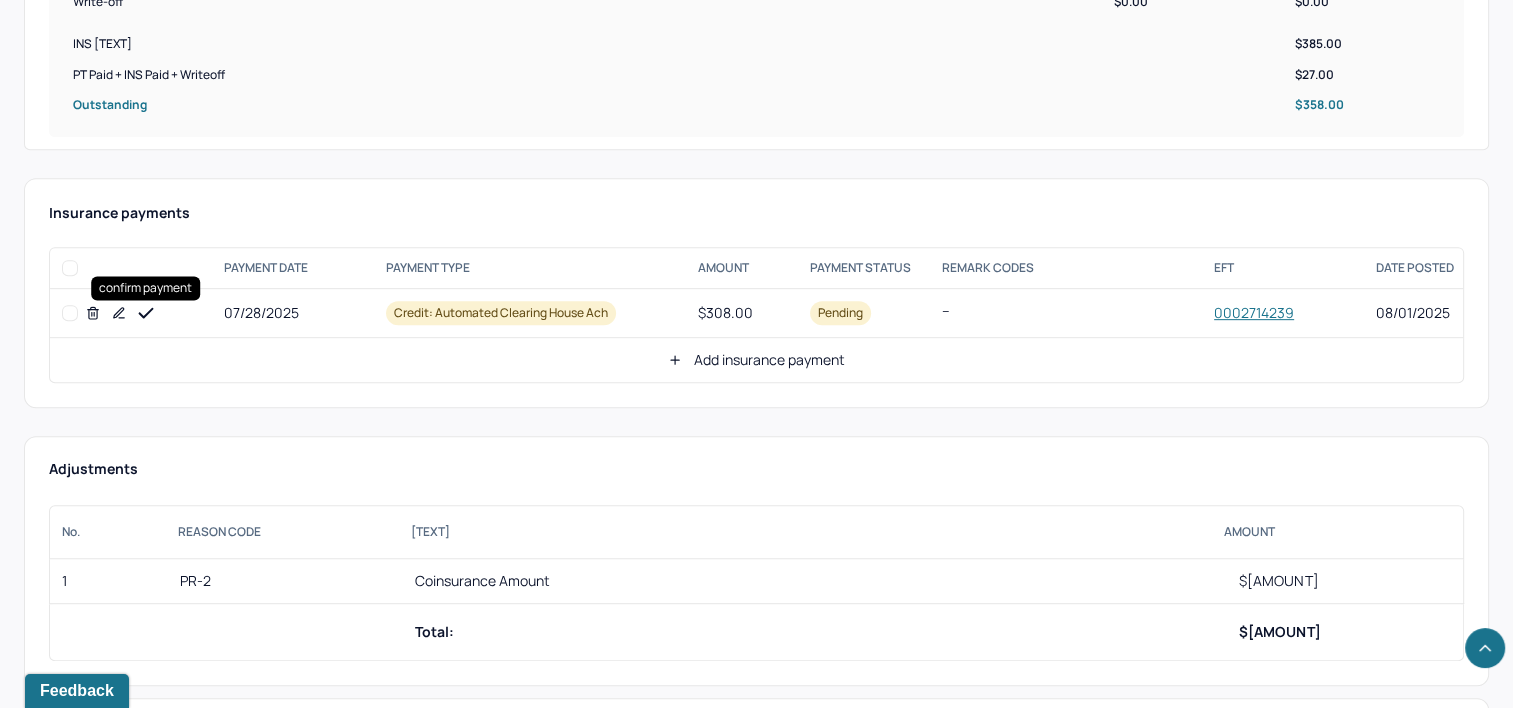 drag, startPoint x: 150, startPoint y: 306, endPoint x: 304, endPoint y: 306, distance: 154 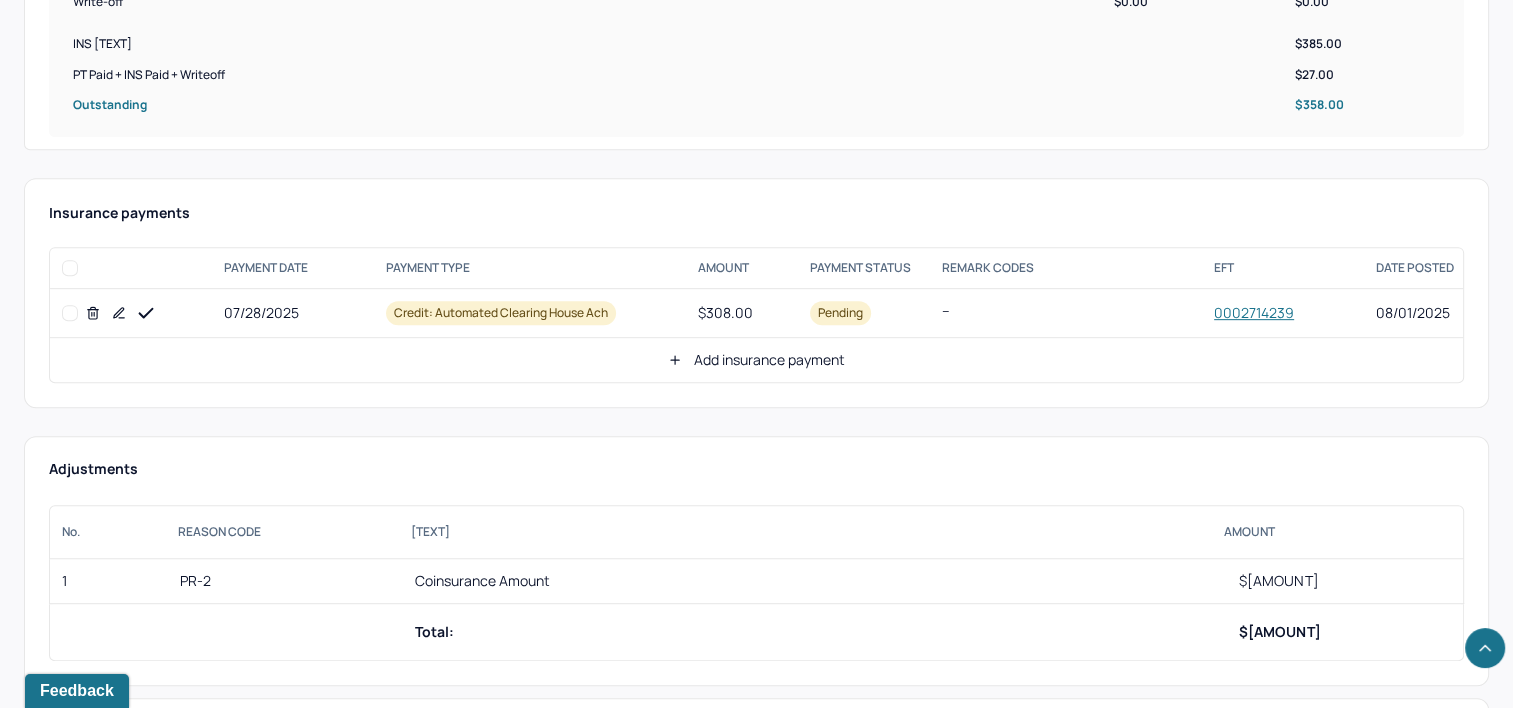 click on "Add insurance payment" at bounding box center (756, 360) 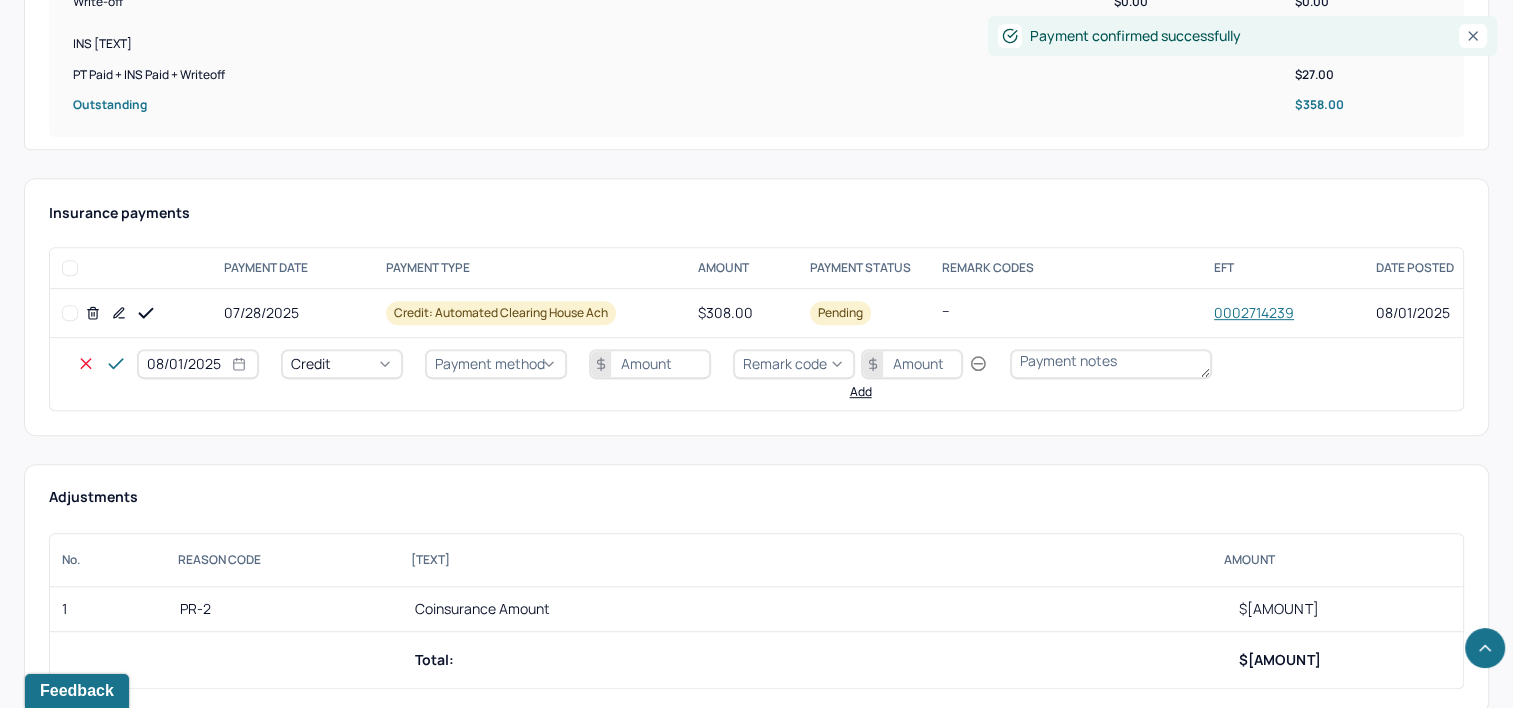 click on "08/01/2025" at bounding box center [198, 364] 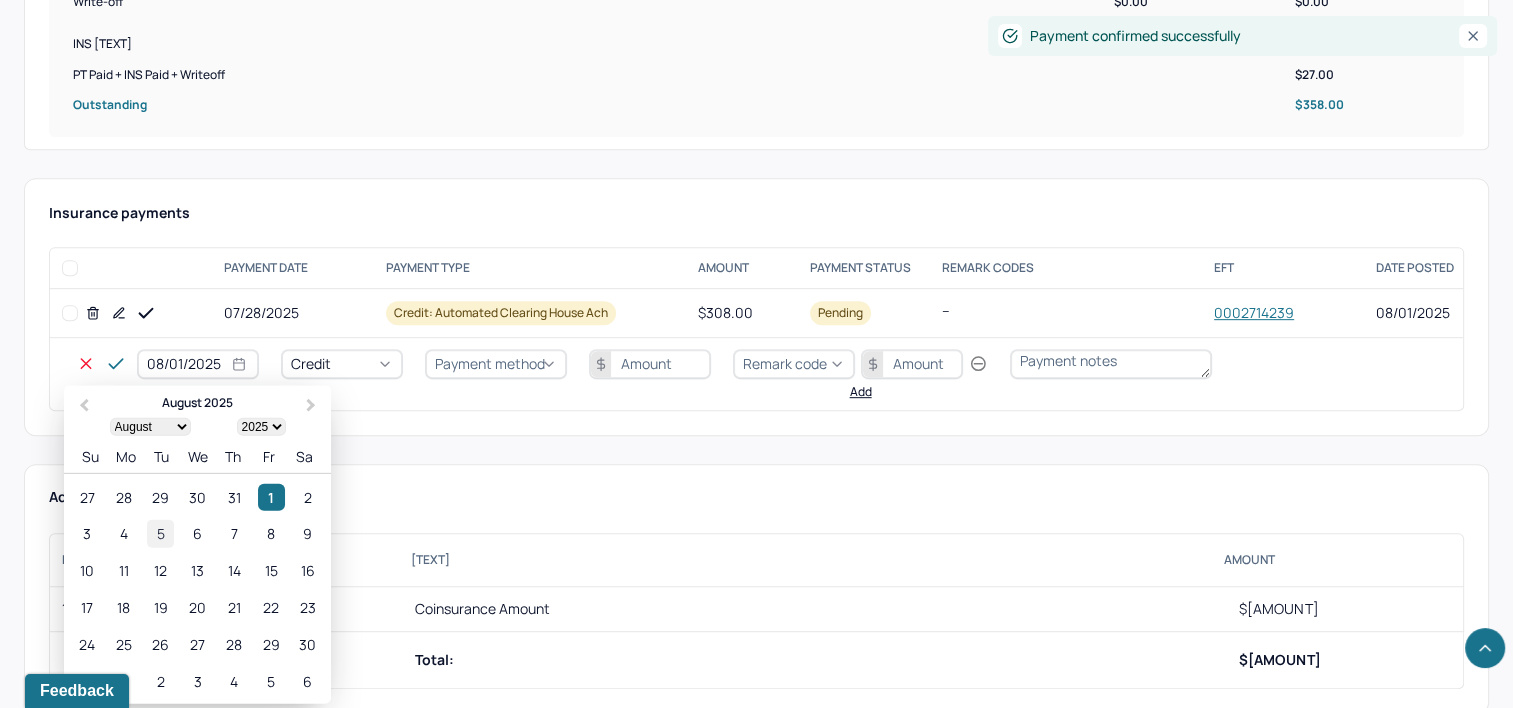 select on "7" 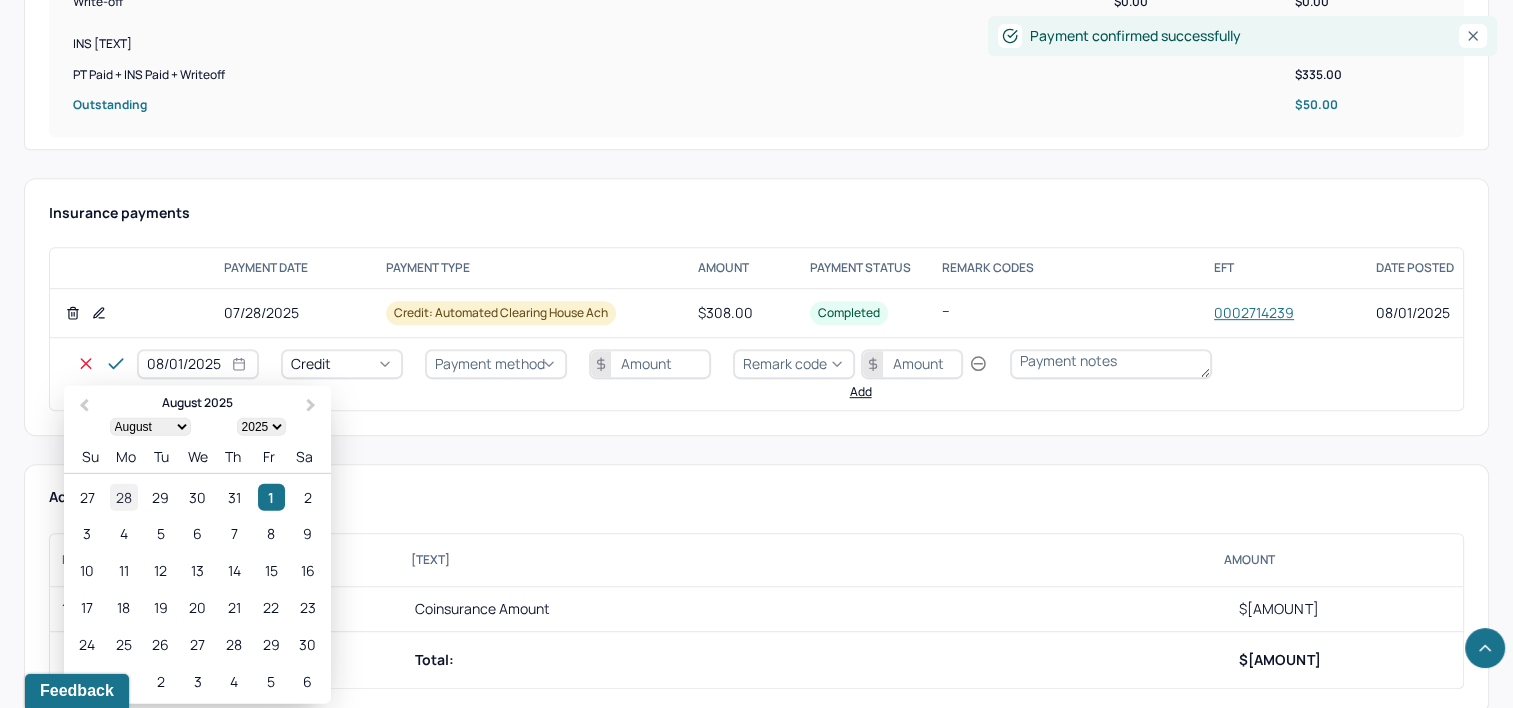 click on "28" at bounding box center [123, 496] 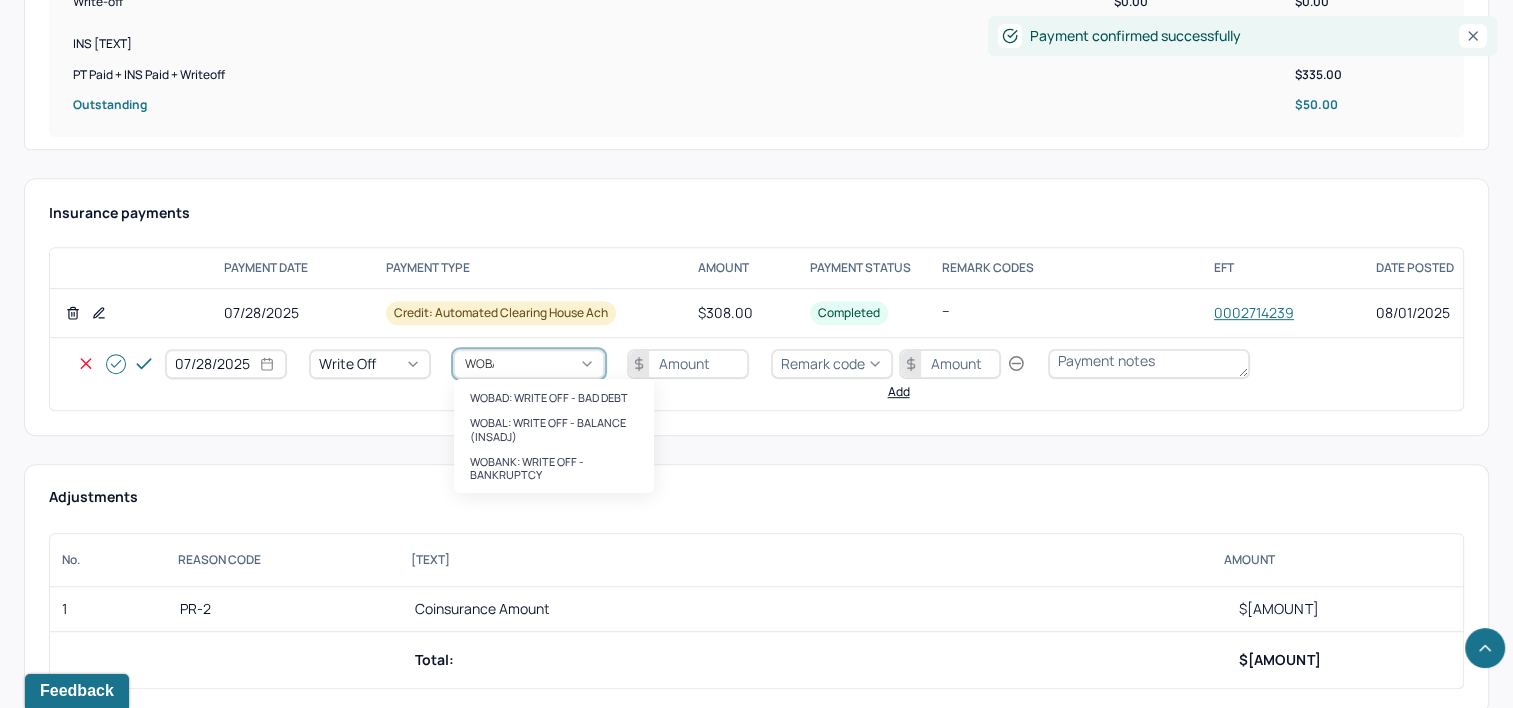 type on "WOBAL" 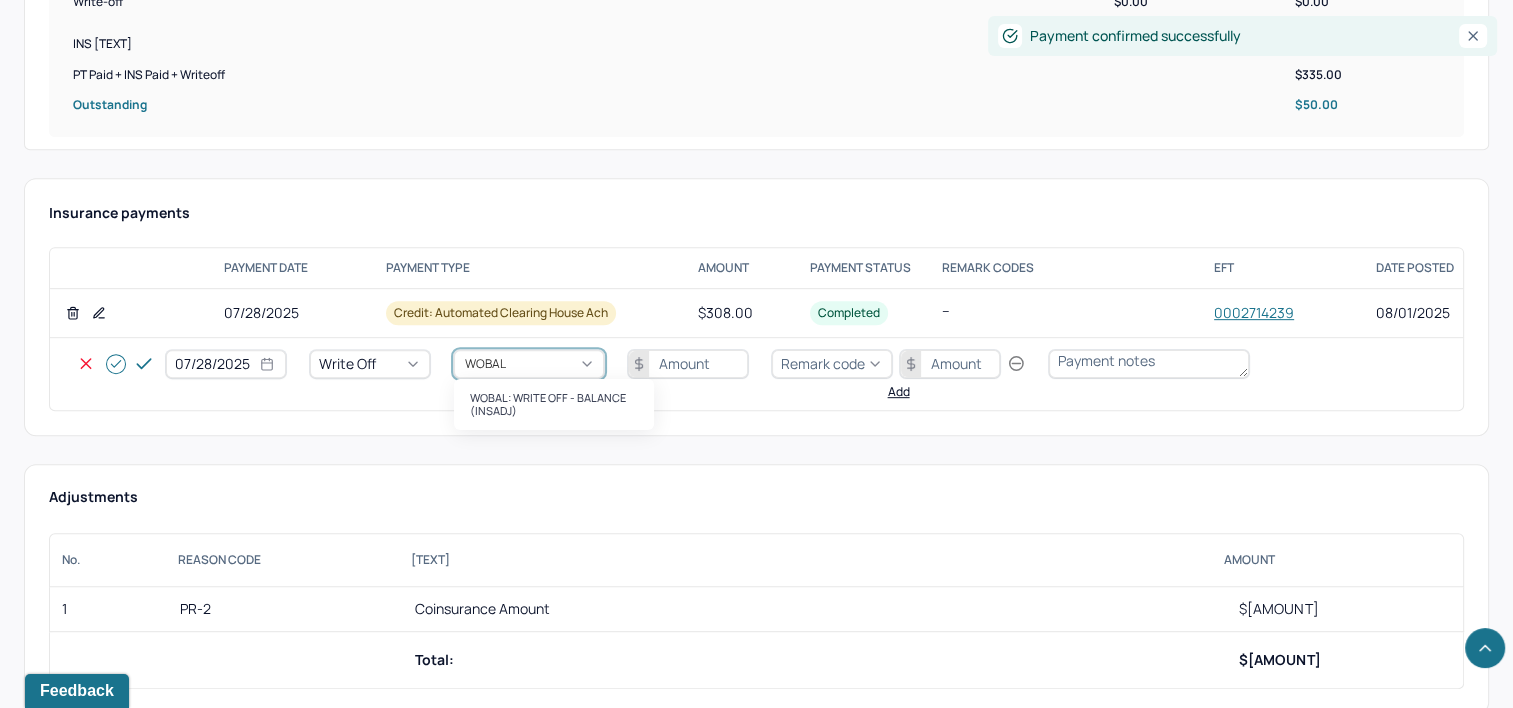type 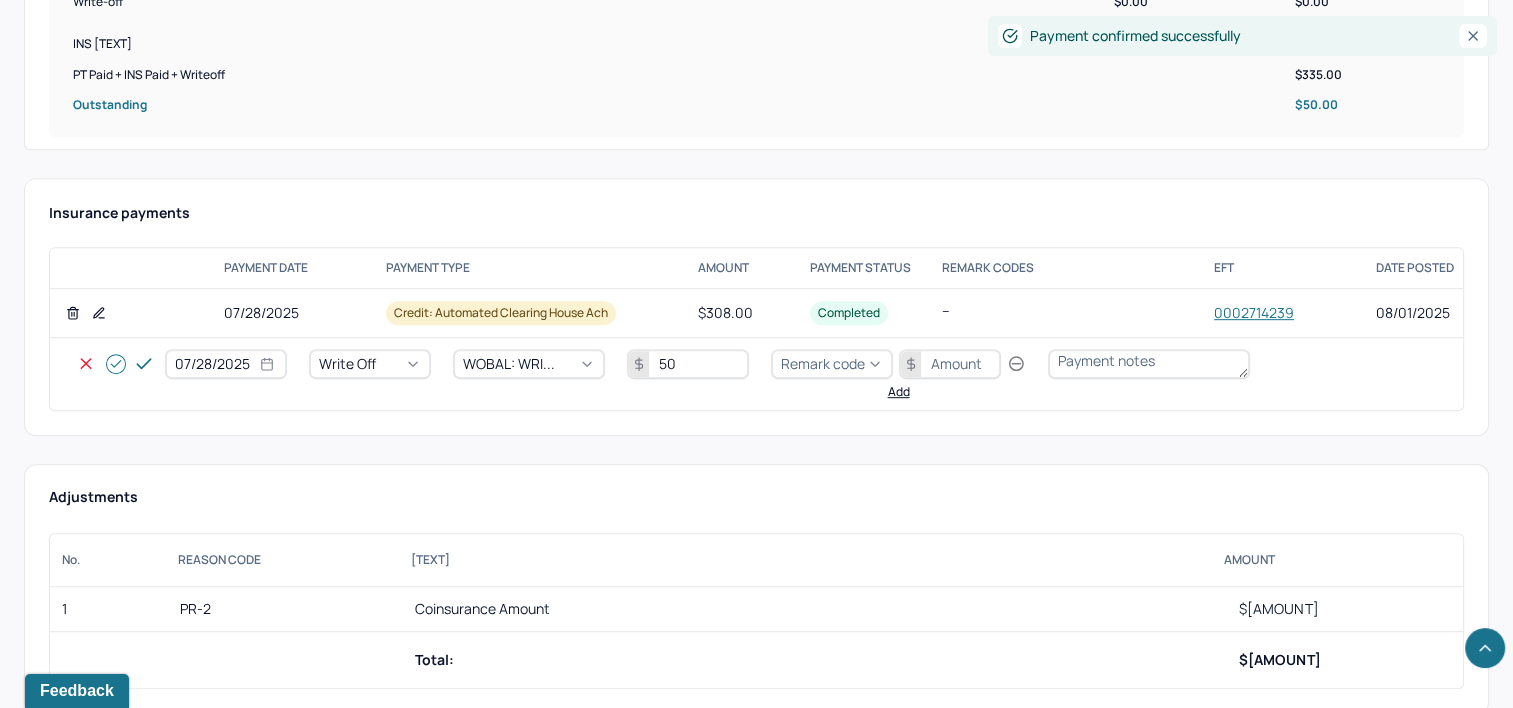 type on "50" 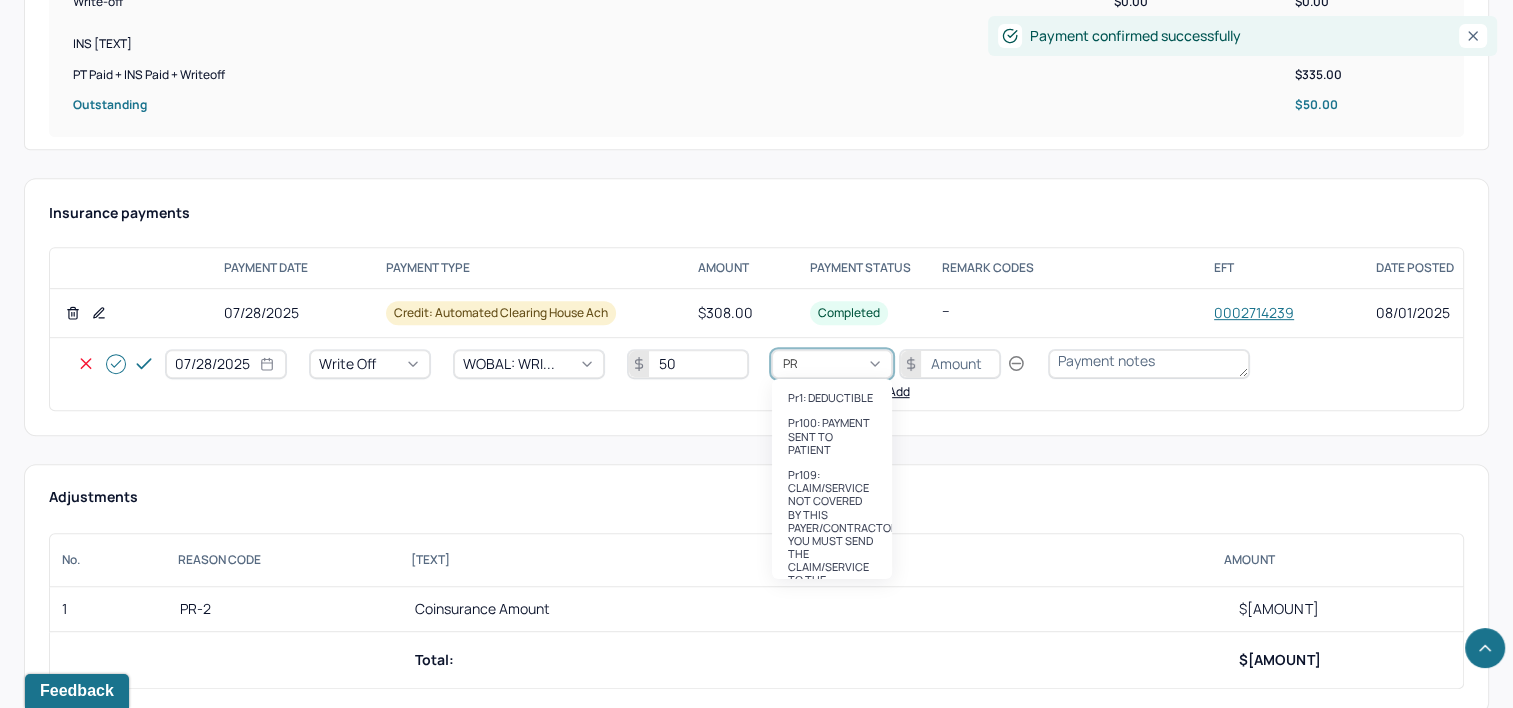 type on "PR2" 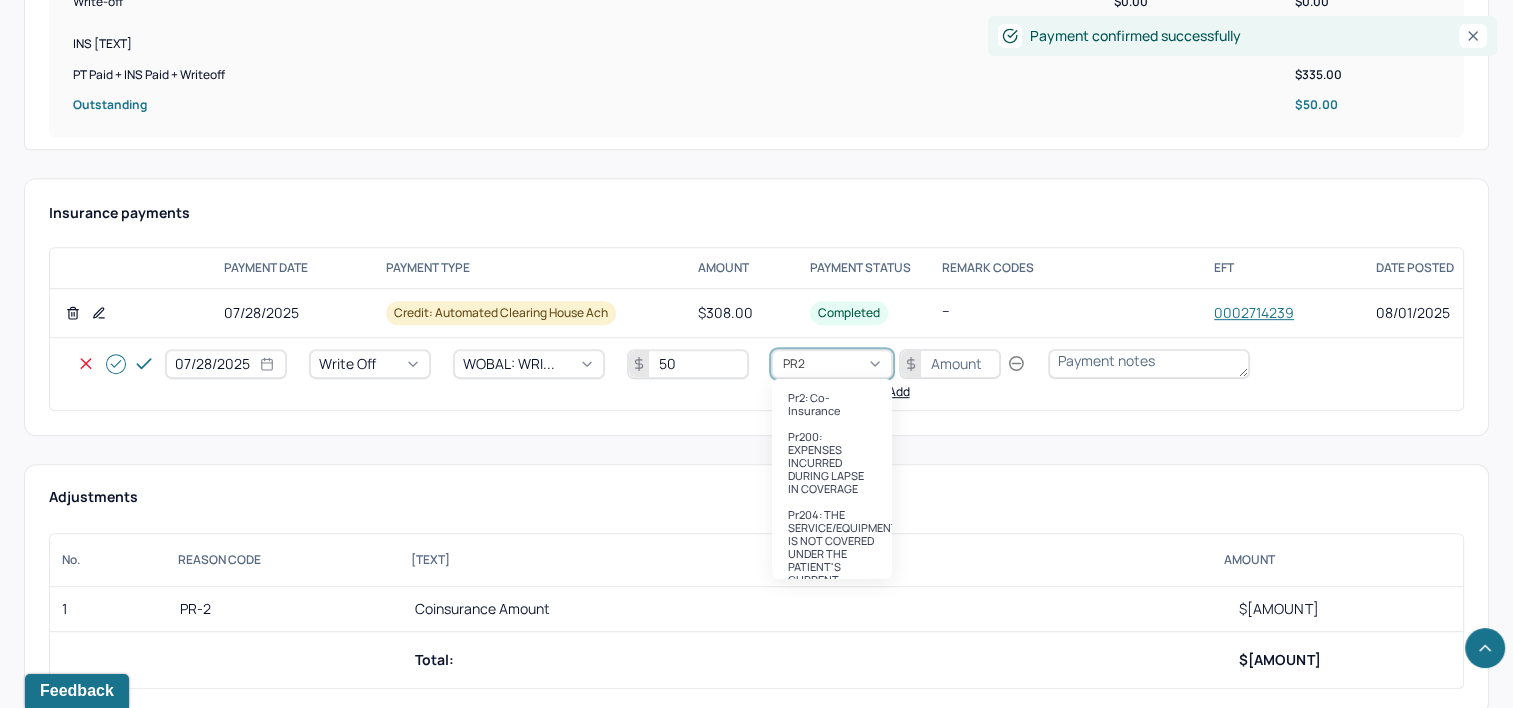 type 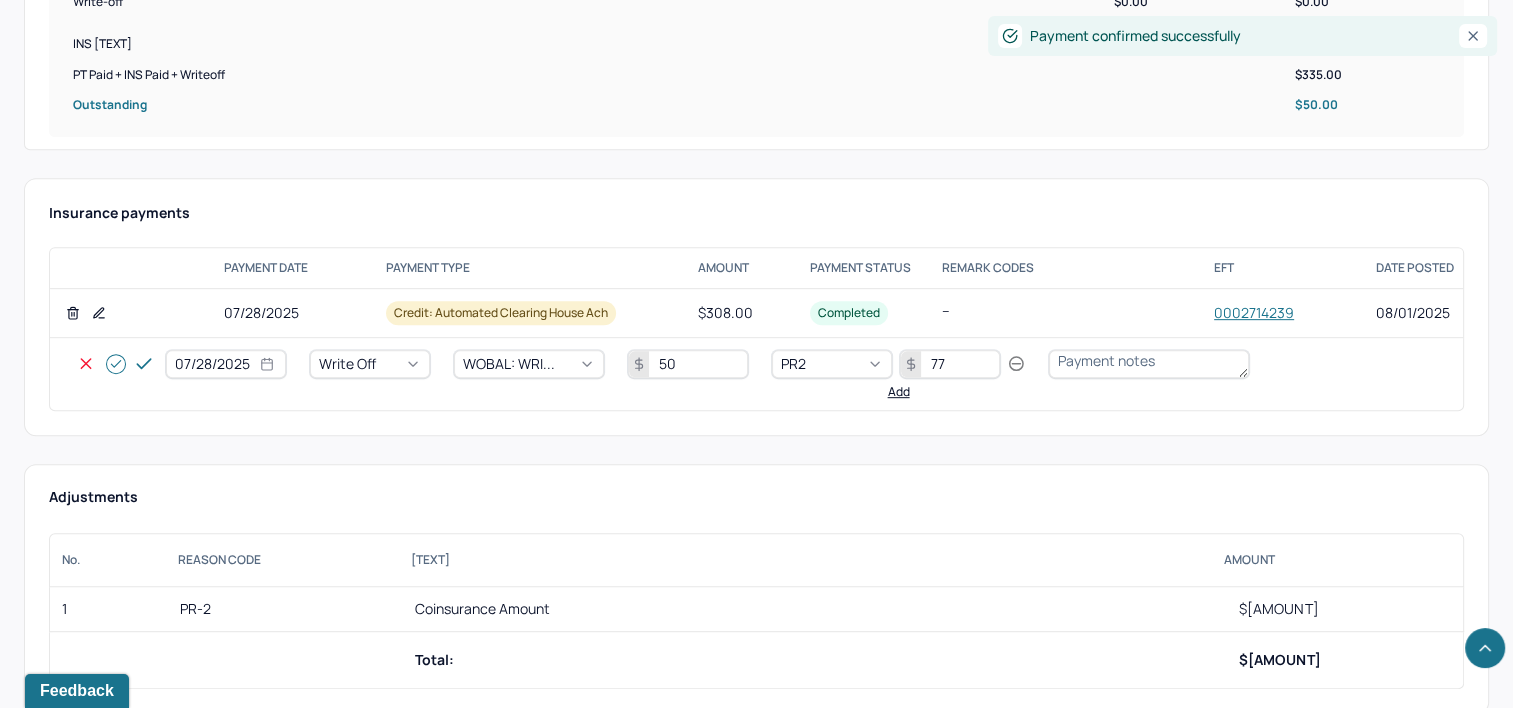 type on "77" 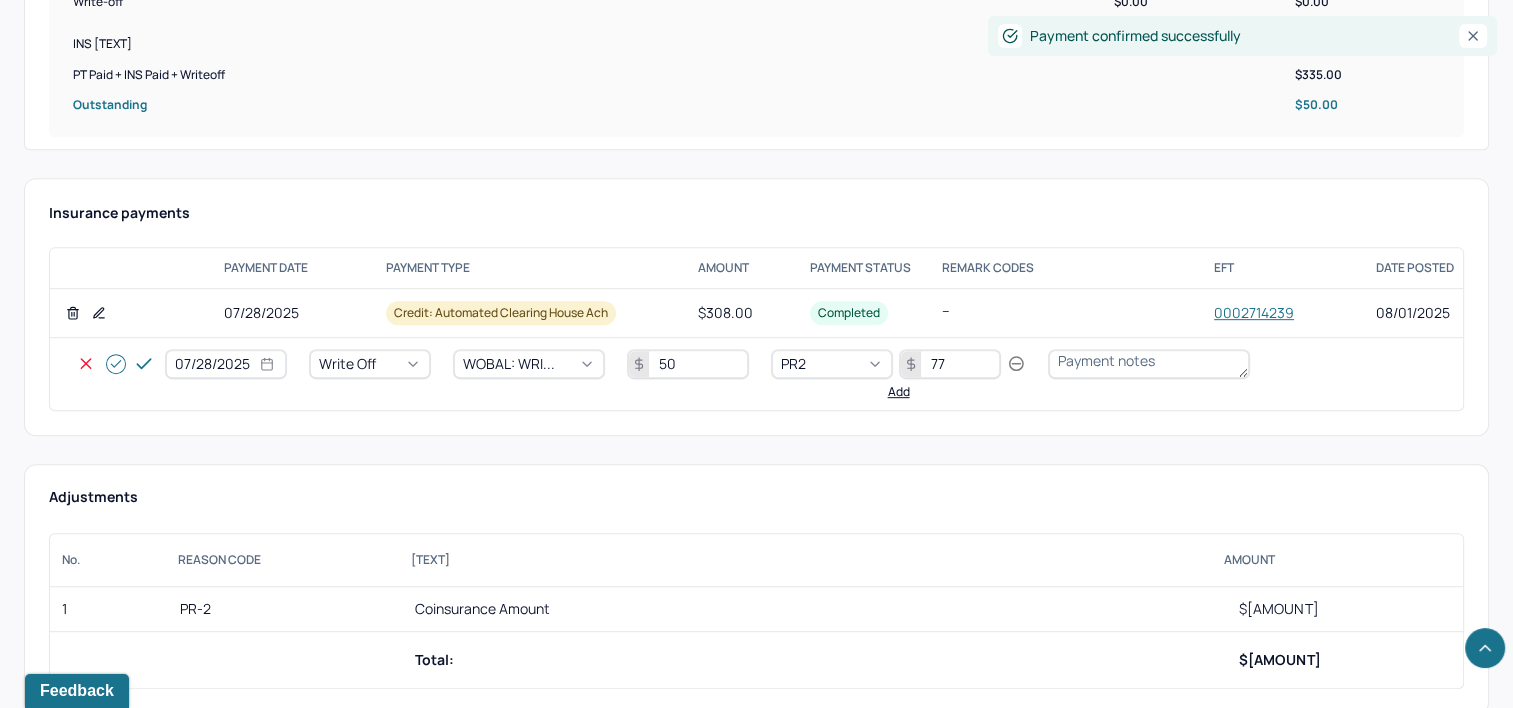 click 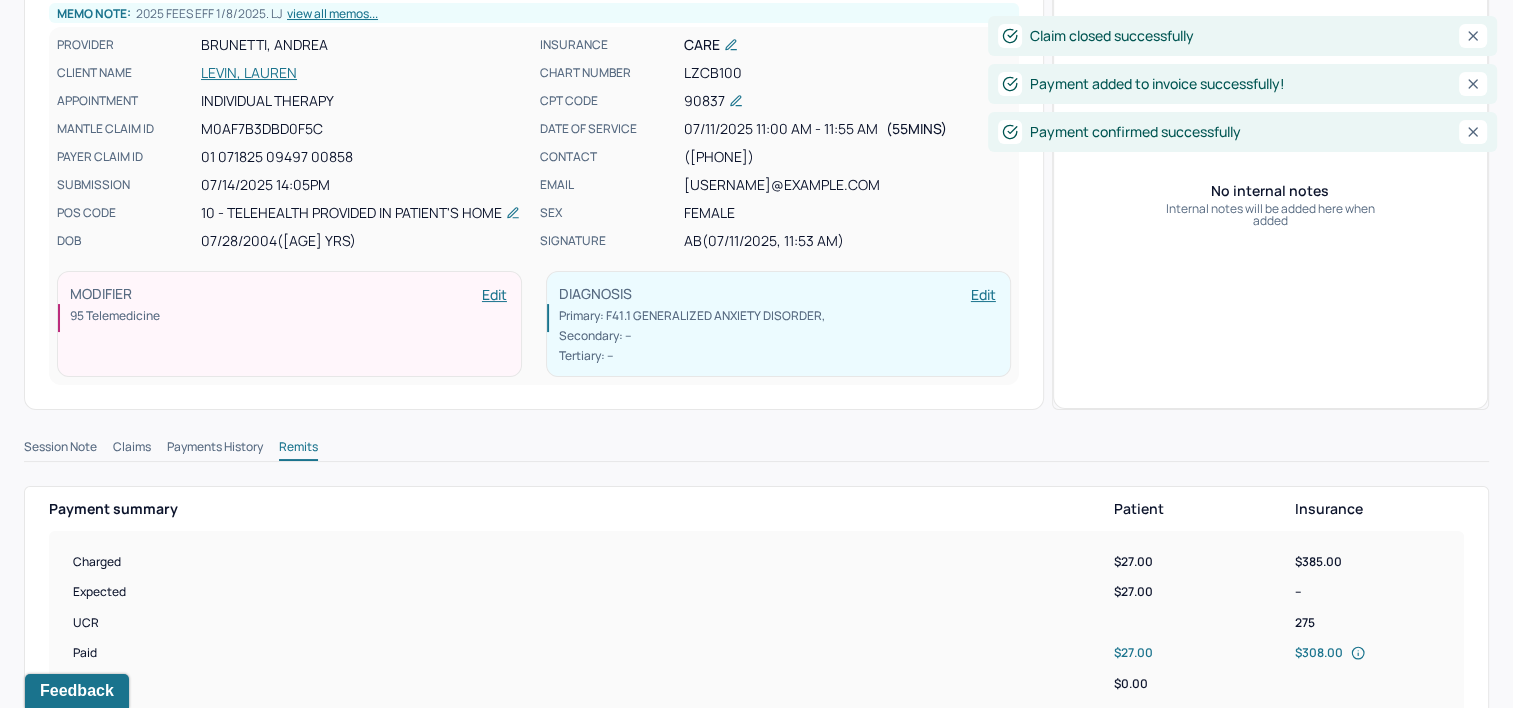 scroll, scrollTop: 0, scrollLeft: 0, axis: both 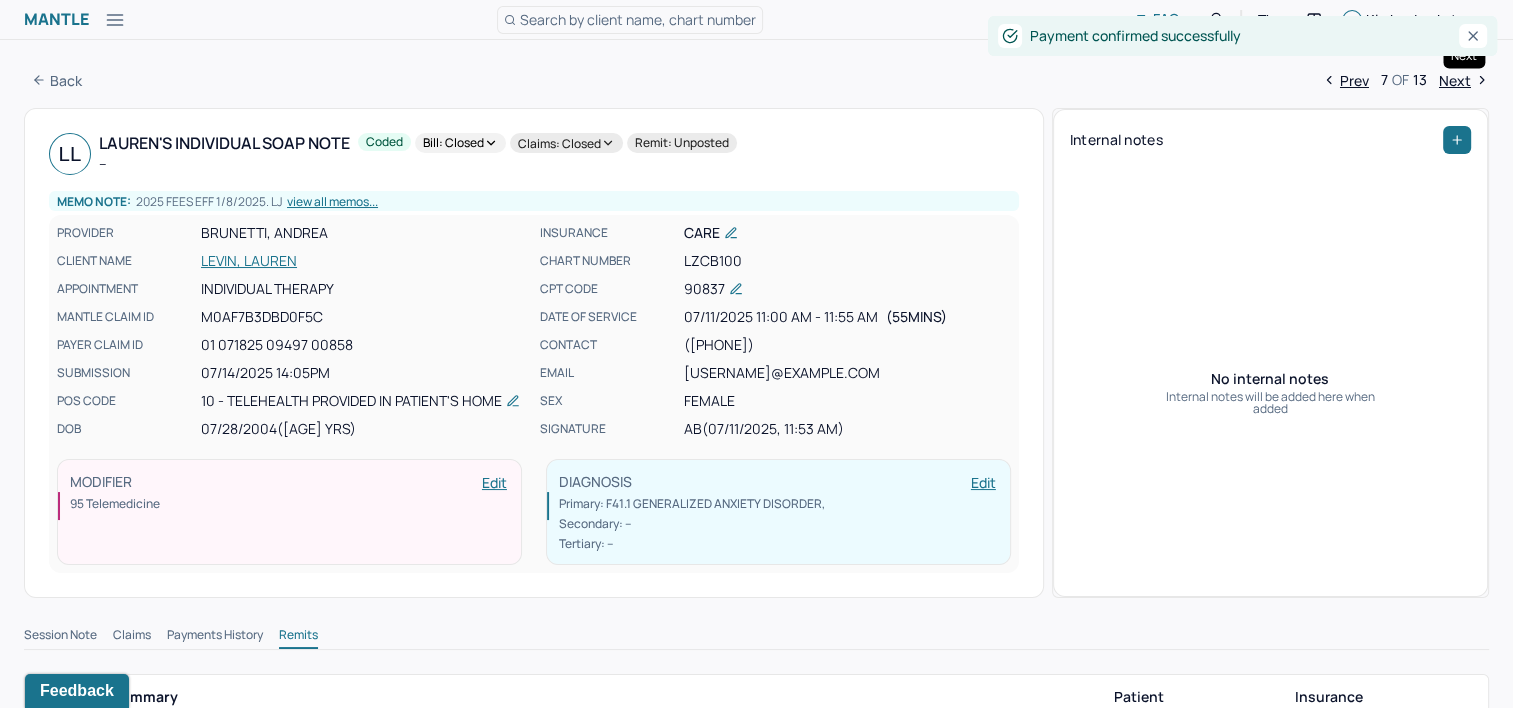 click on "Next" at bounding box center [1464, 80] 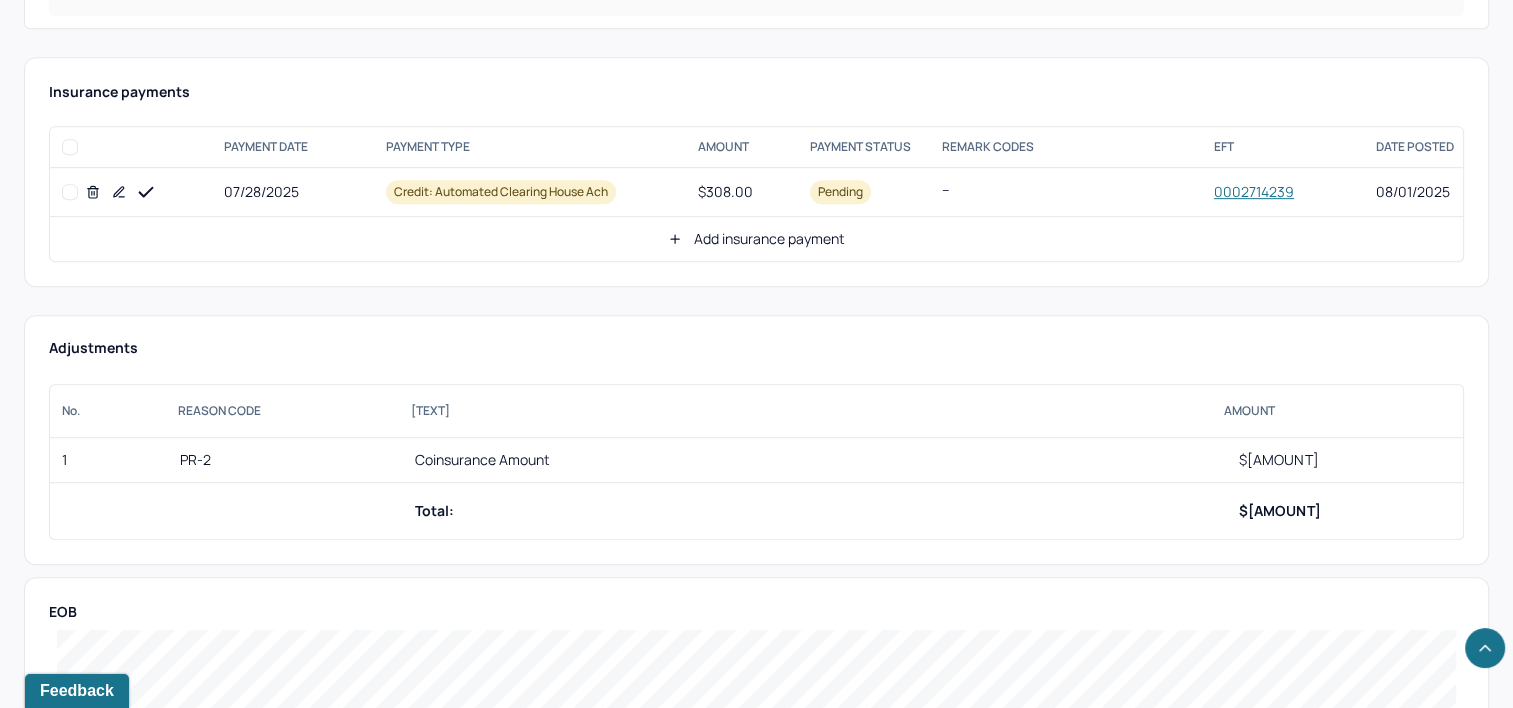 scroll, scrollTop: 900, scrollLeft: 0, axis: vertical 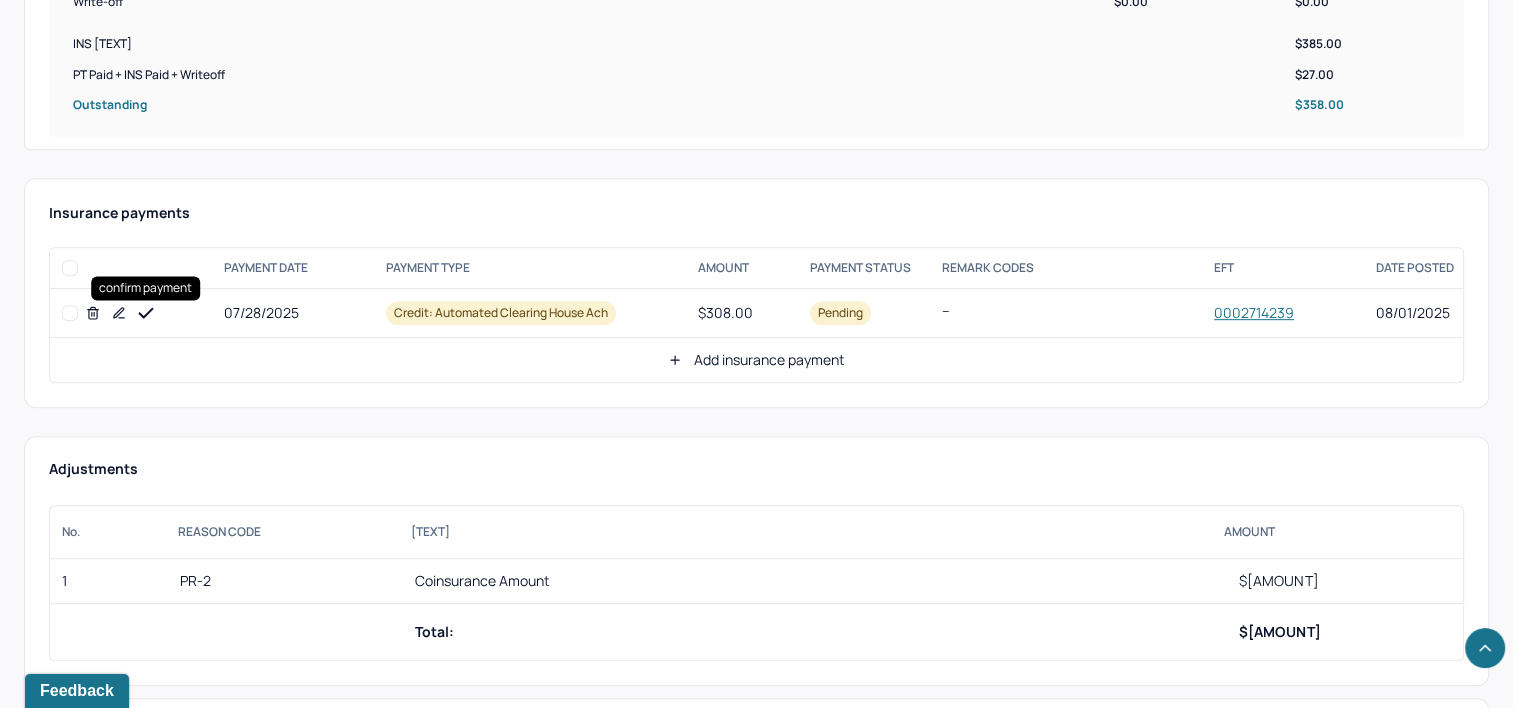 click 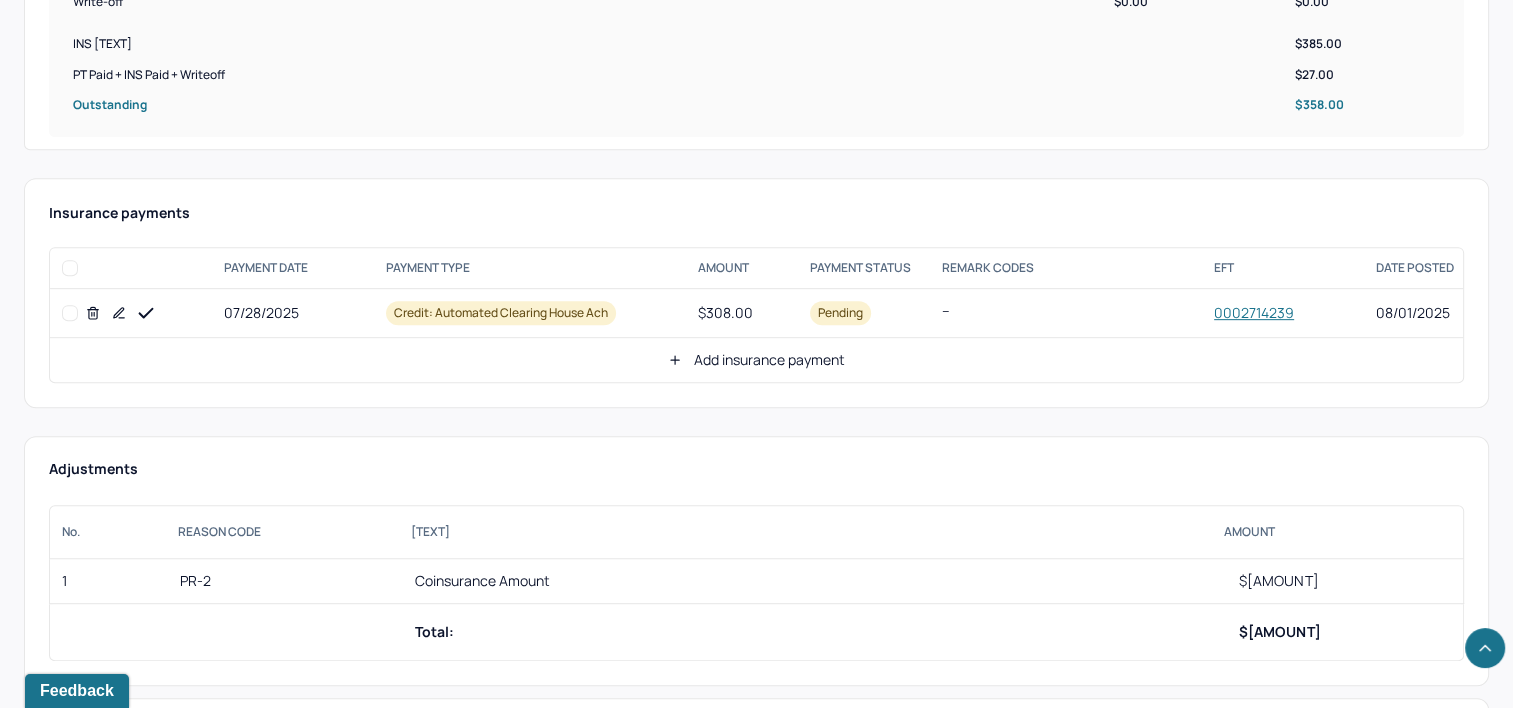 drag, startPoint x: 830, startPoint y: 360, endPoint x: 325, endPoint y: 341, distance: 505.3573 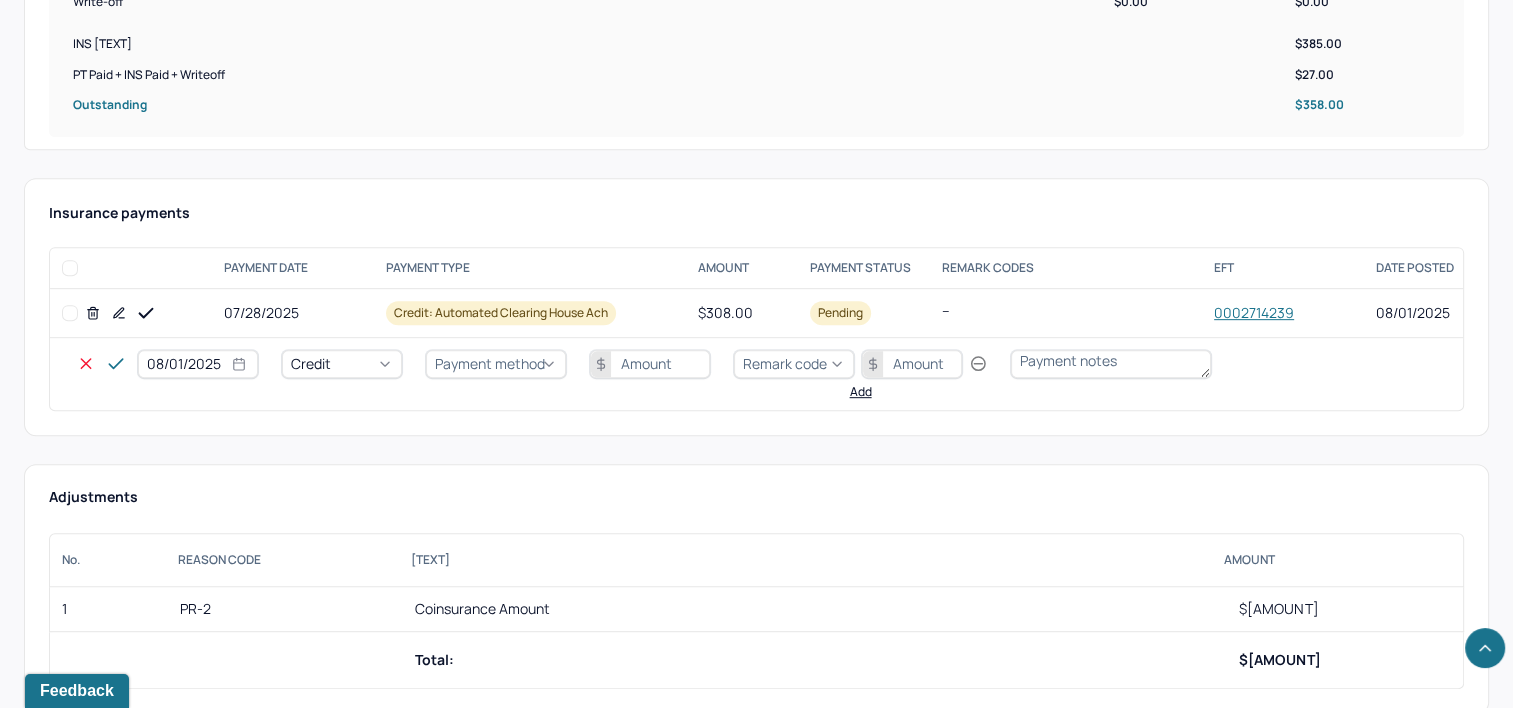 select on "7" 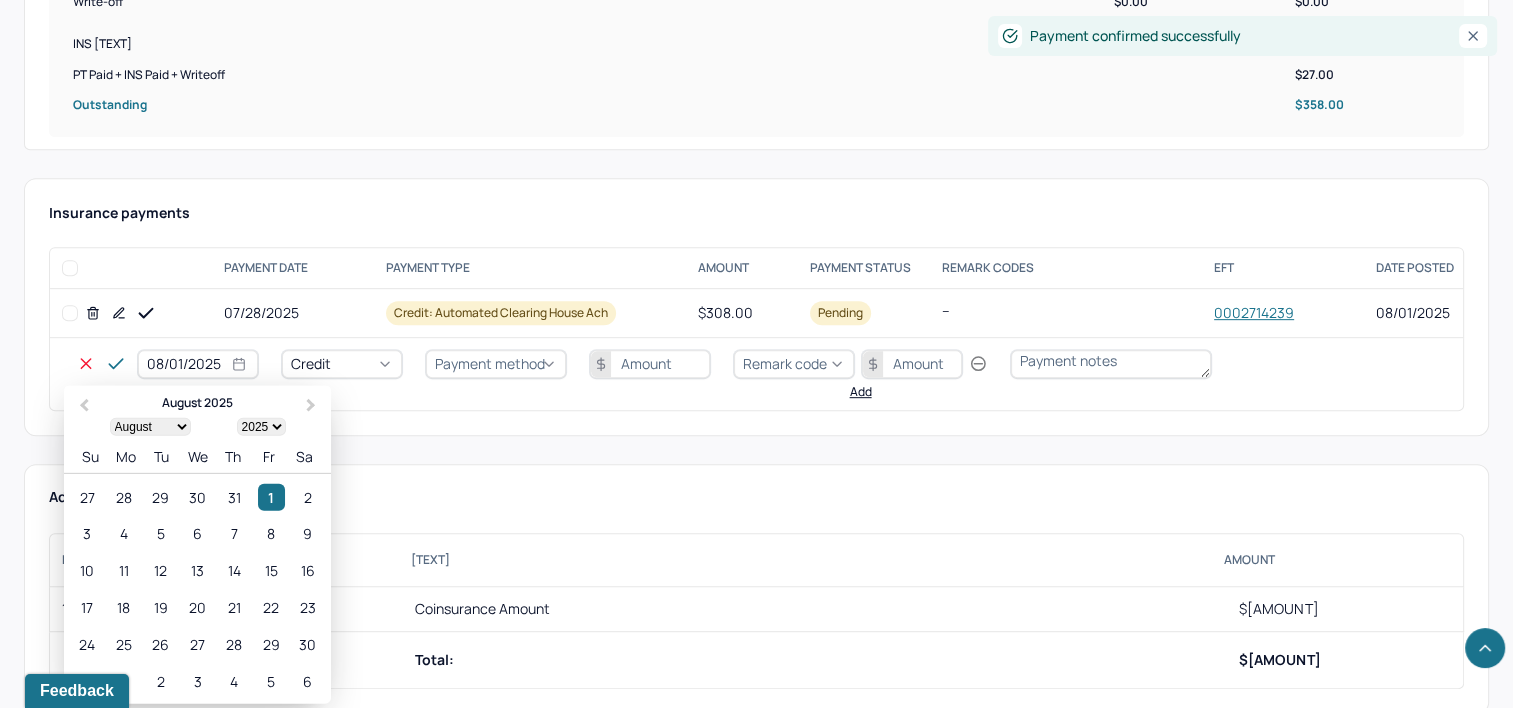 click on "08/01/2025" at bounding box center (198, 364) 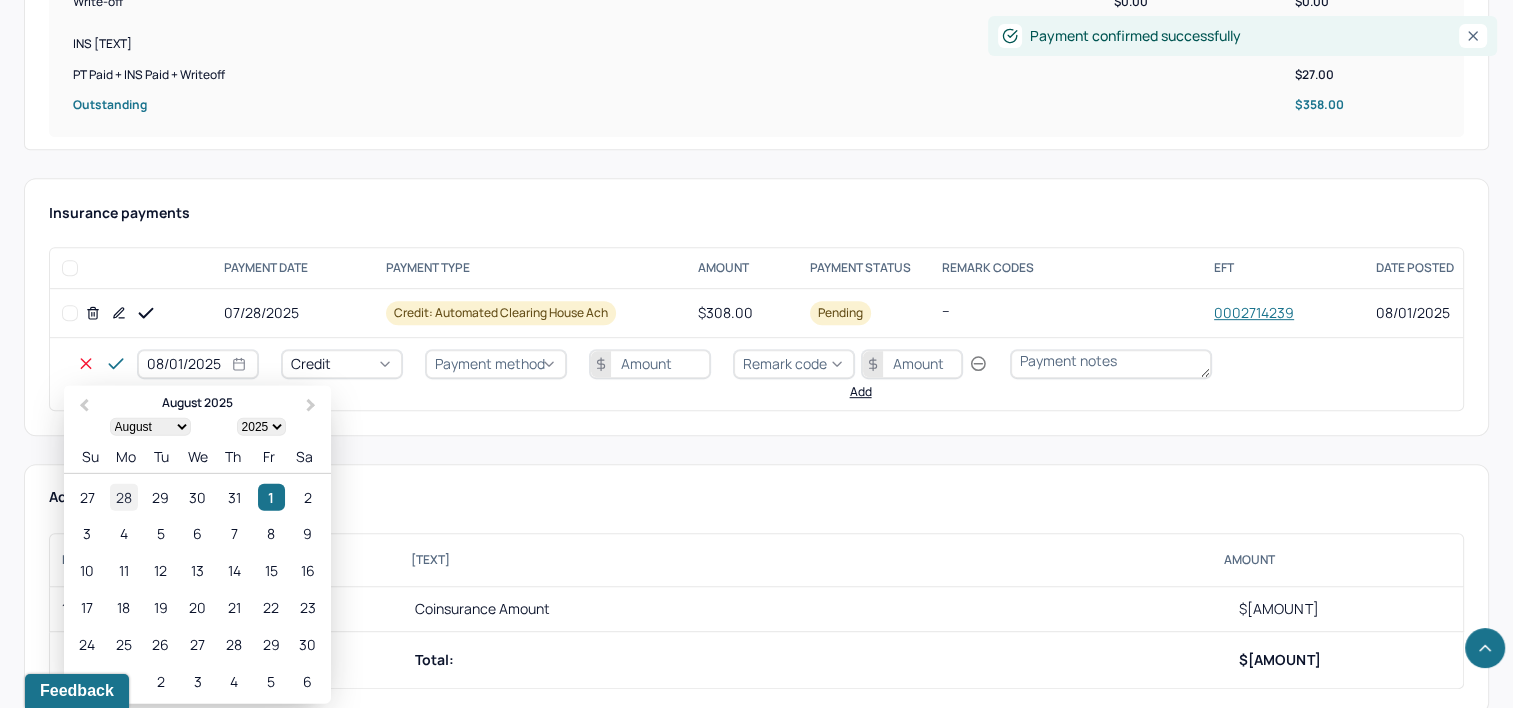 select on "7" 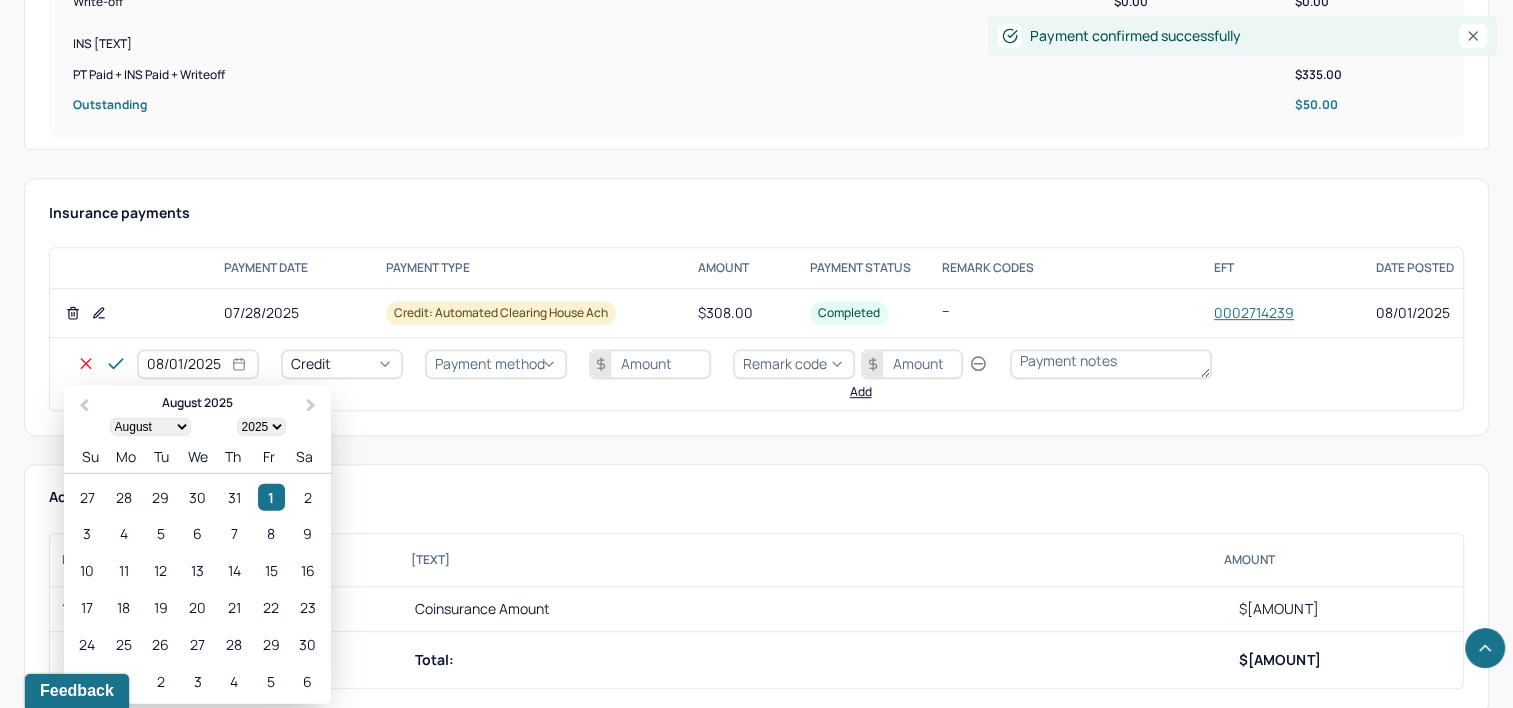 click on "28" at bounding box center [123, 496] 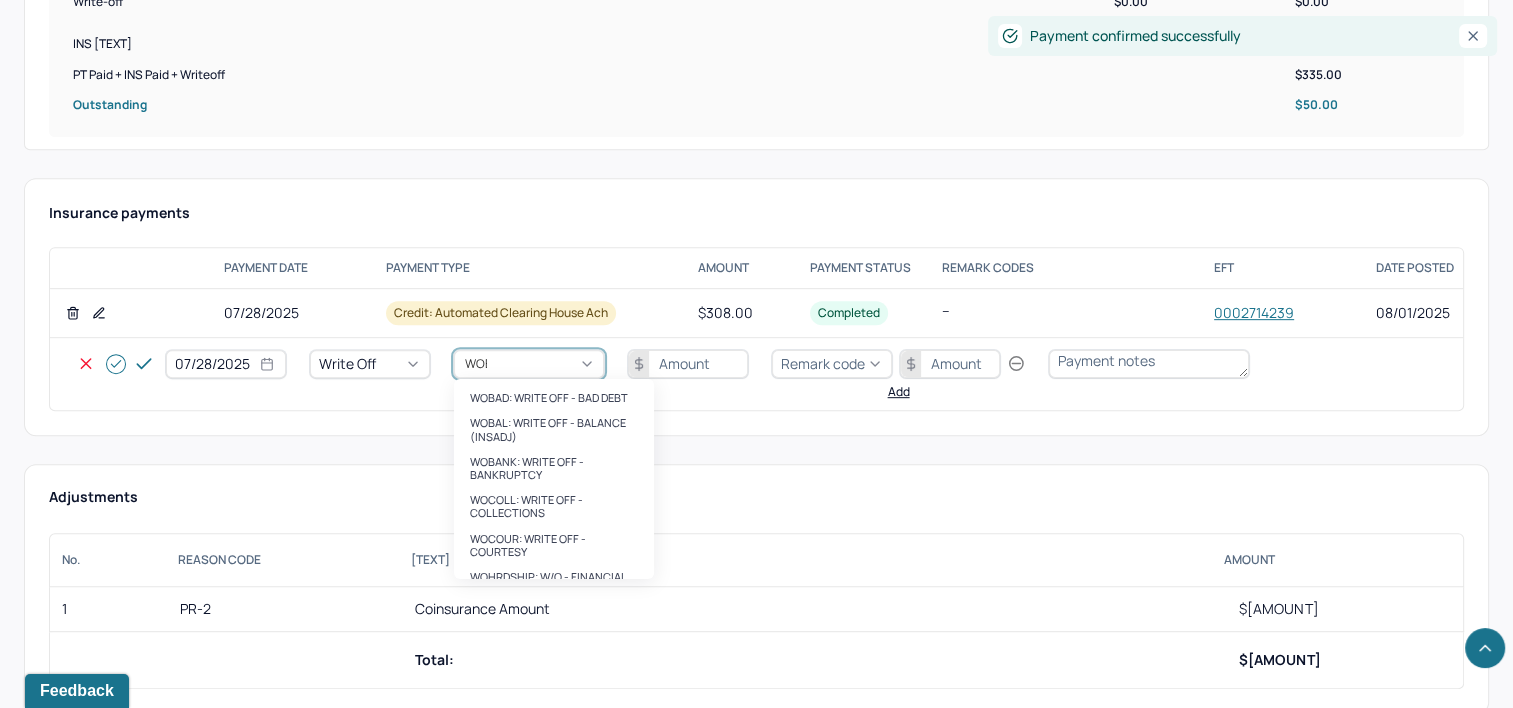 type on "WOBAL" 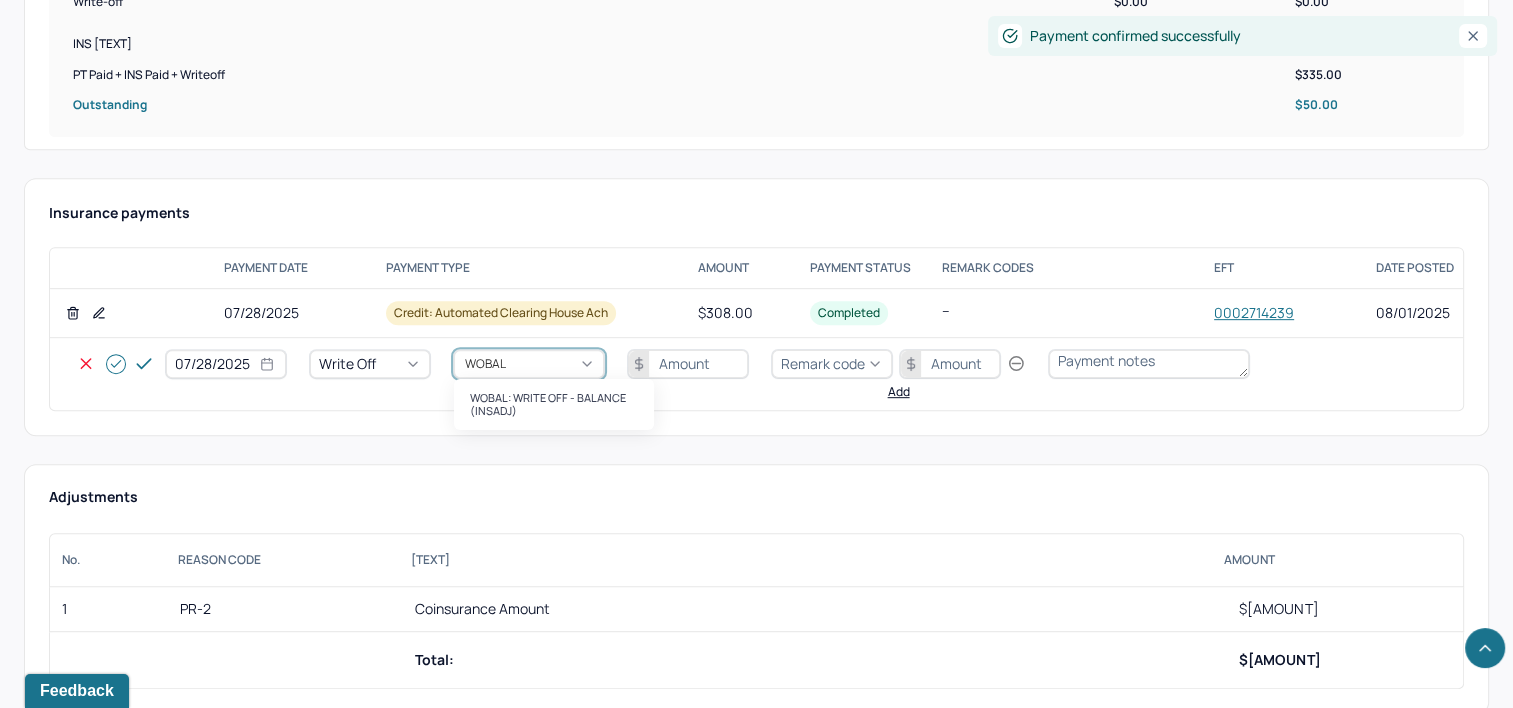 type 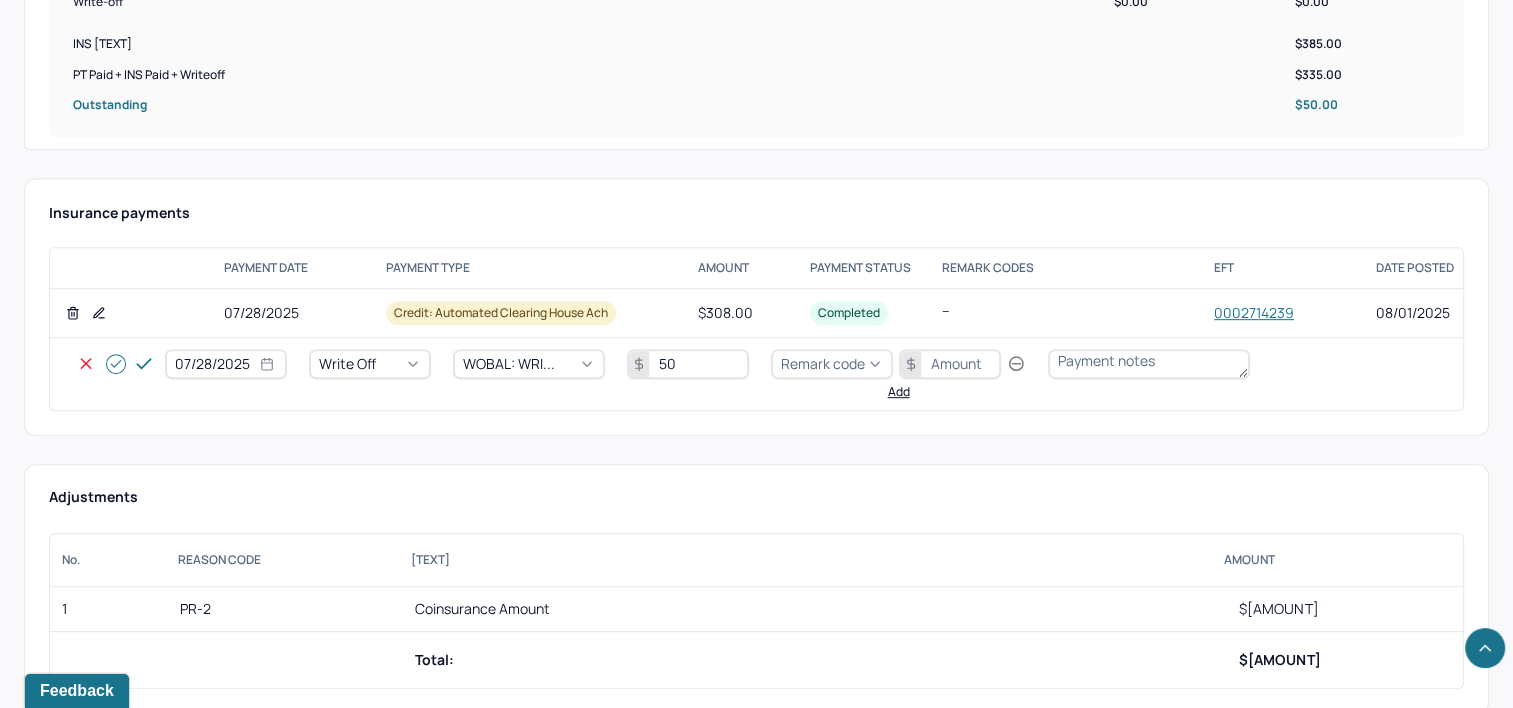 type on "50" 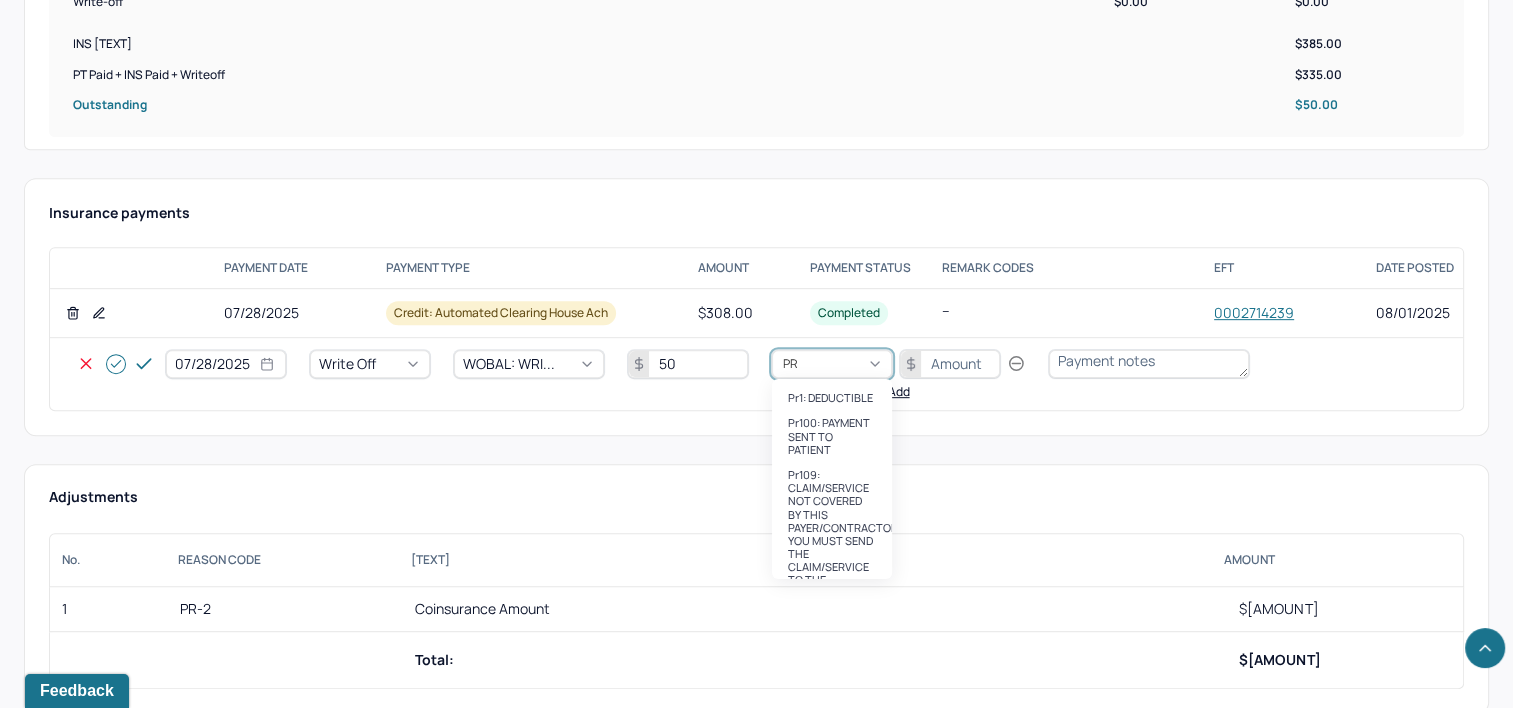 type on "PR2" 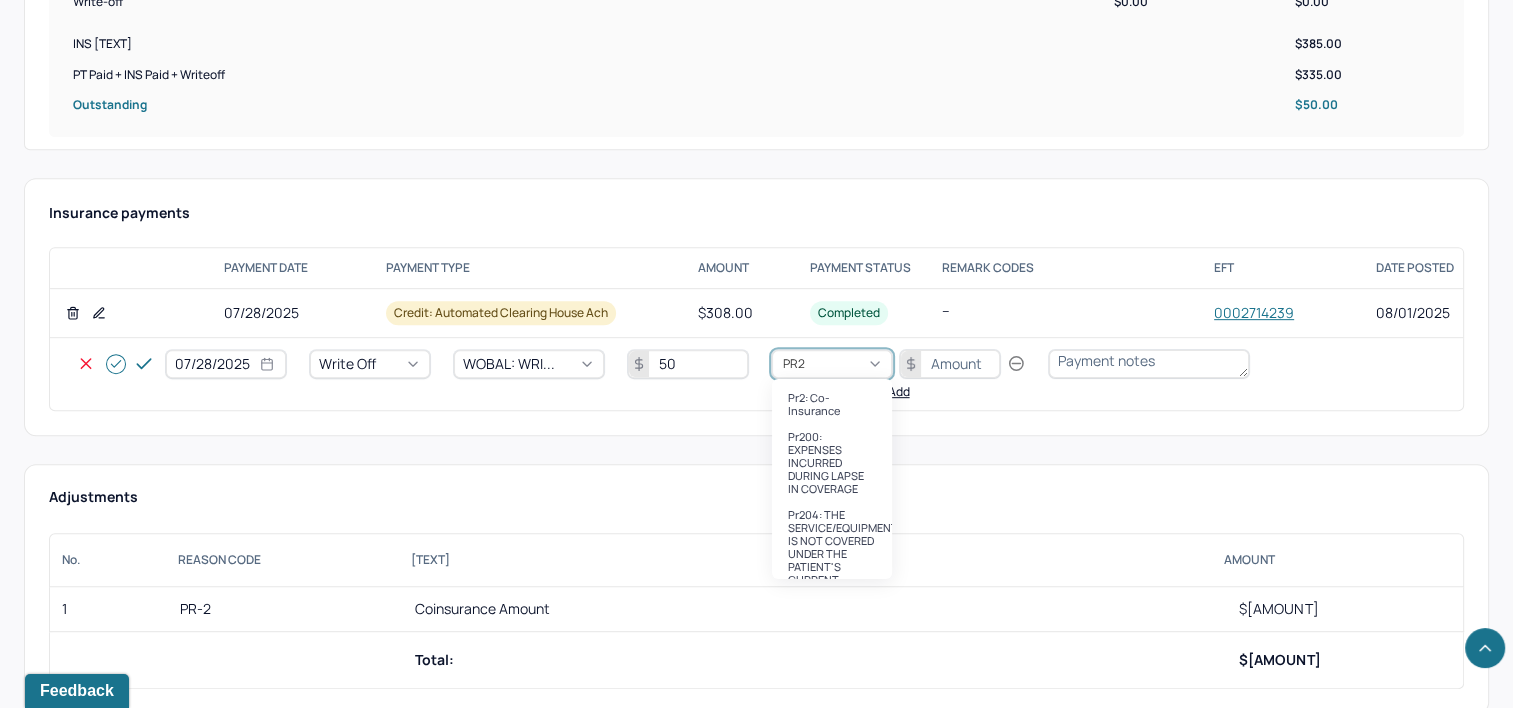 type 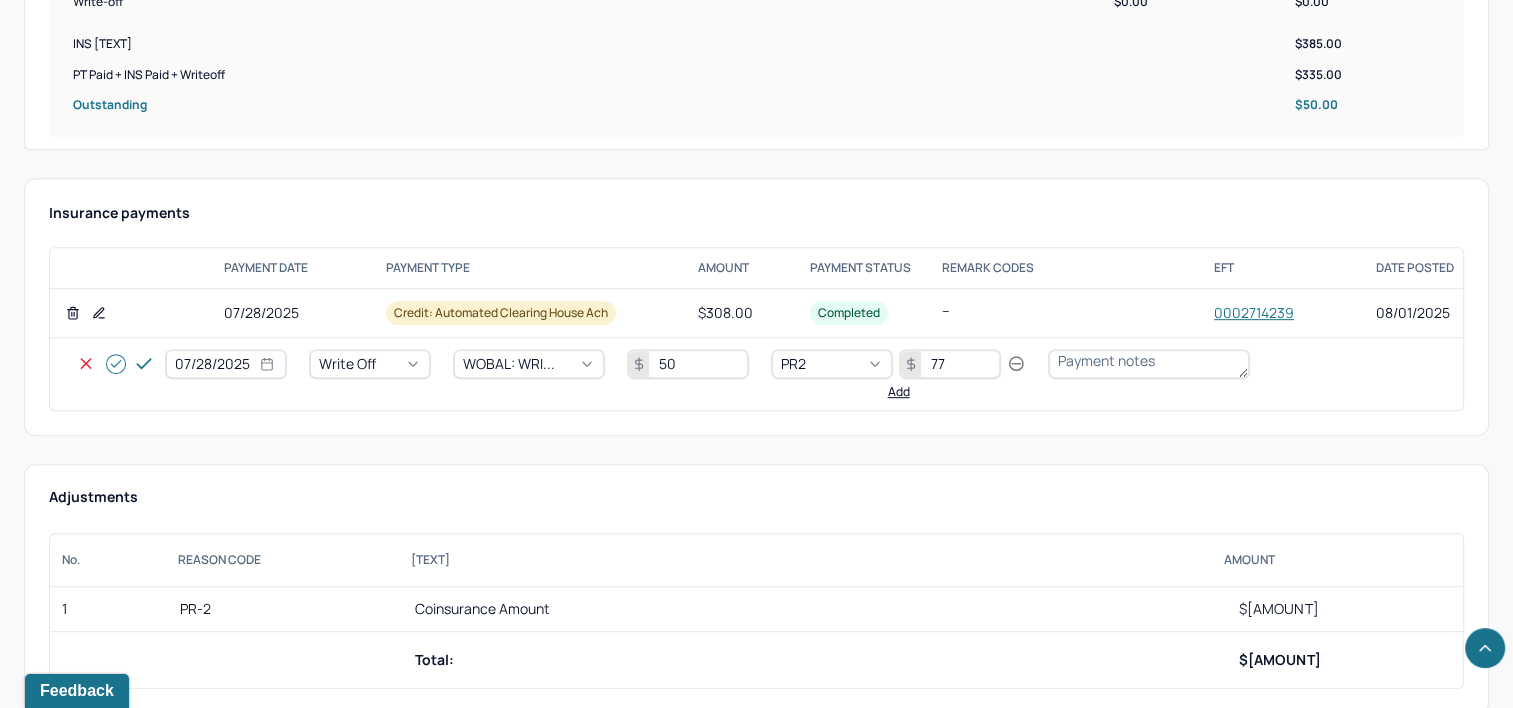 type on "77" 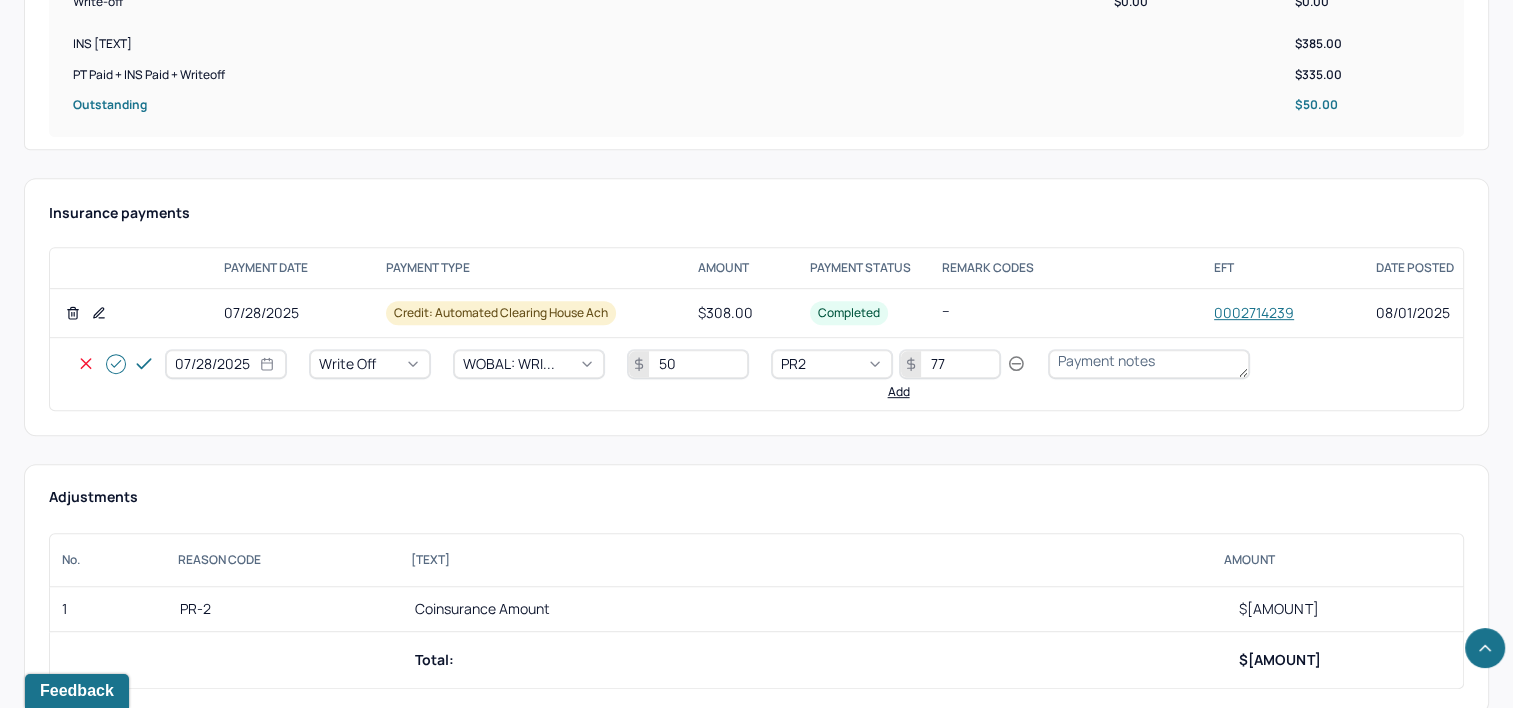 click 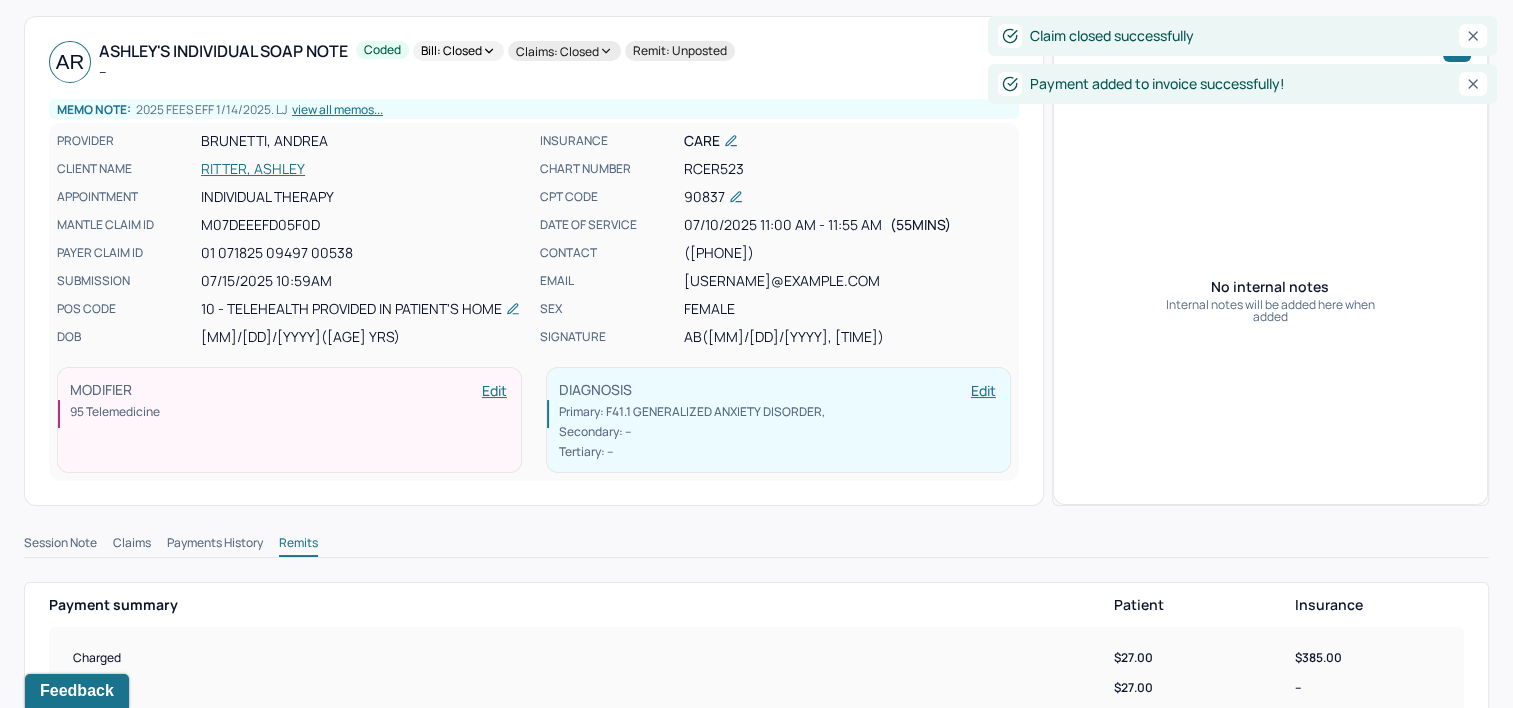 scroll, scrollTop: 0, scrollLeft: 0, axis: both 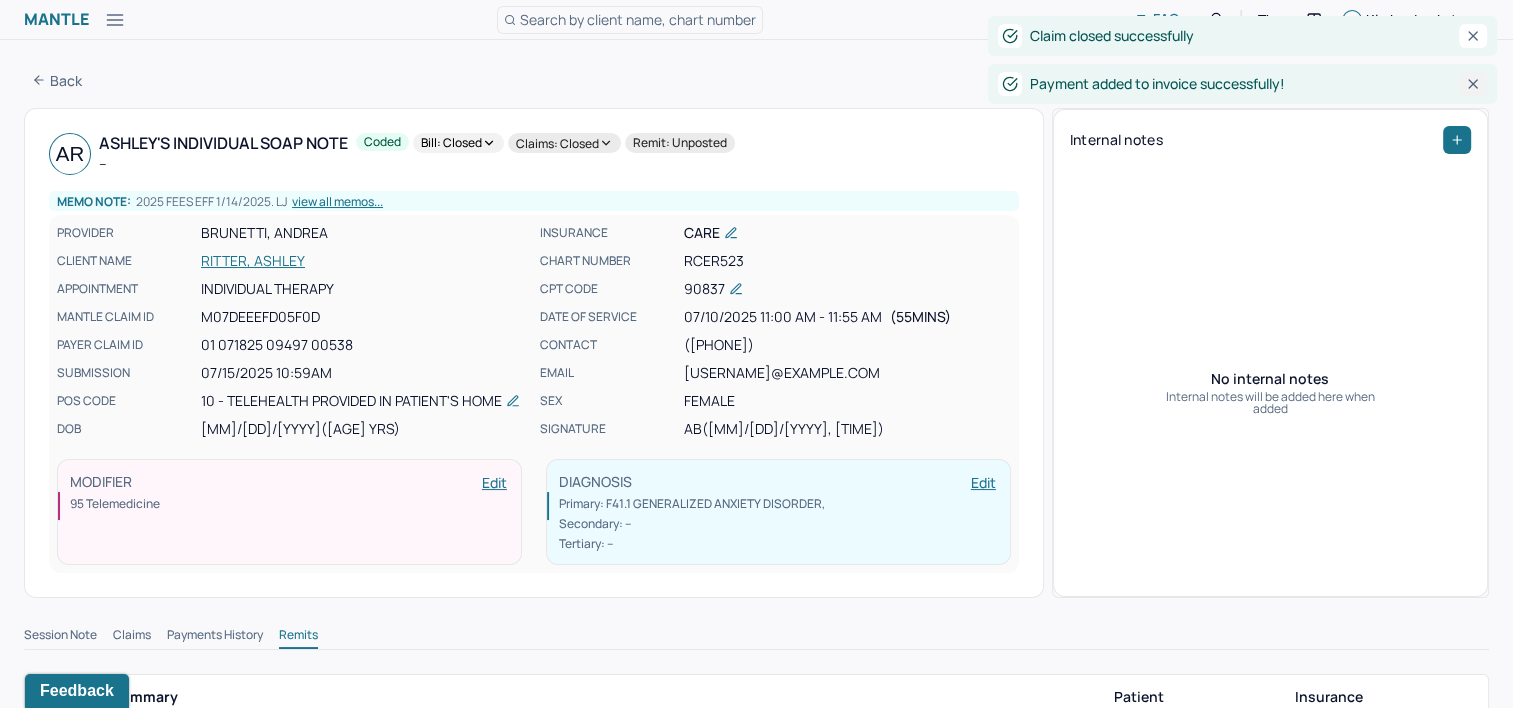 click at bounding box center [1473, 84] 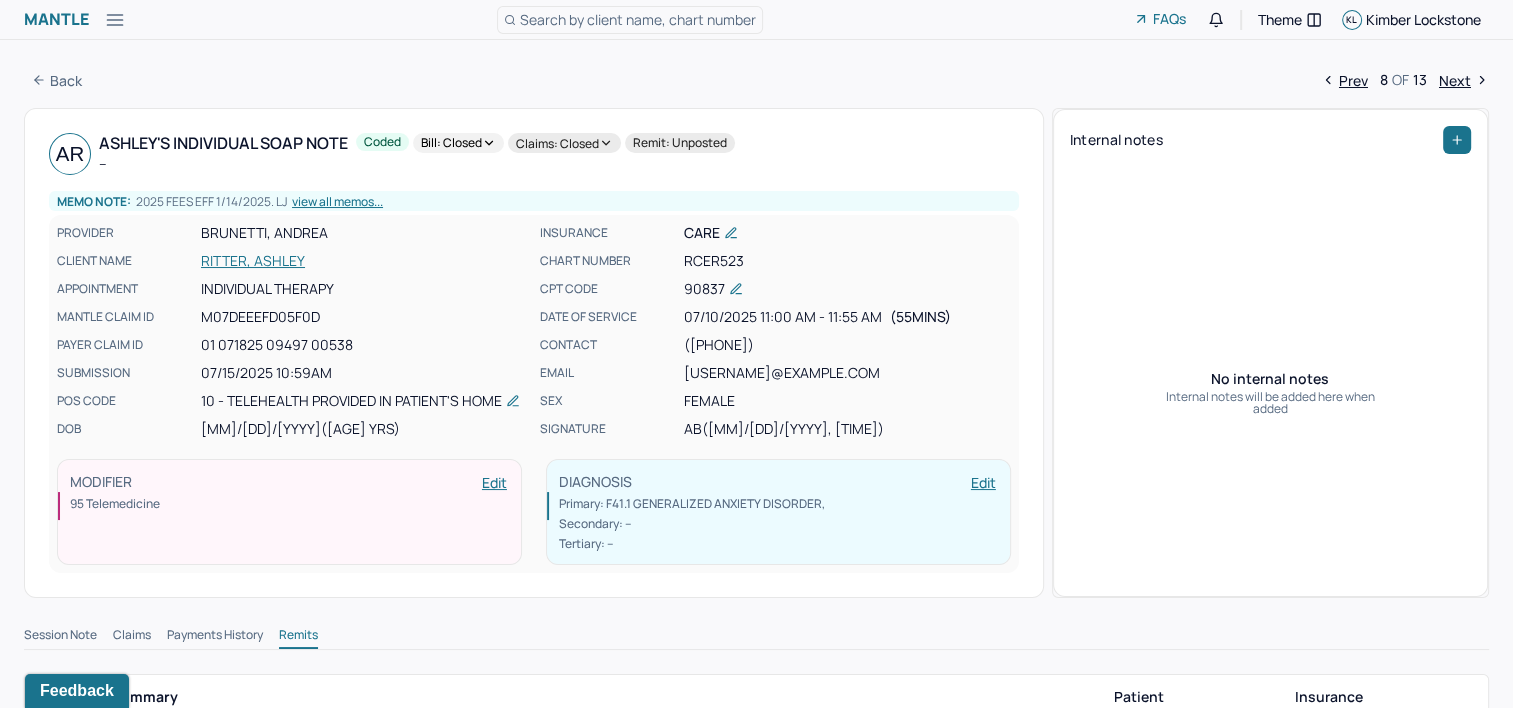 click on "Next" at bounding box center [1464, 80] 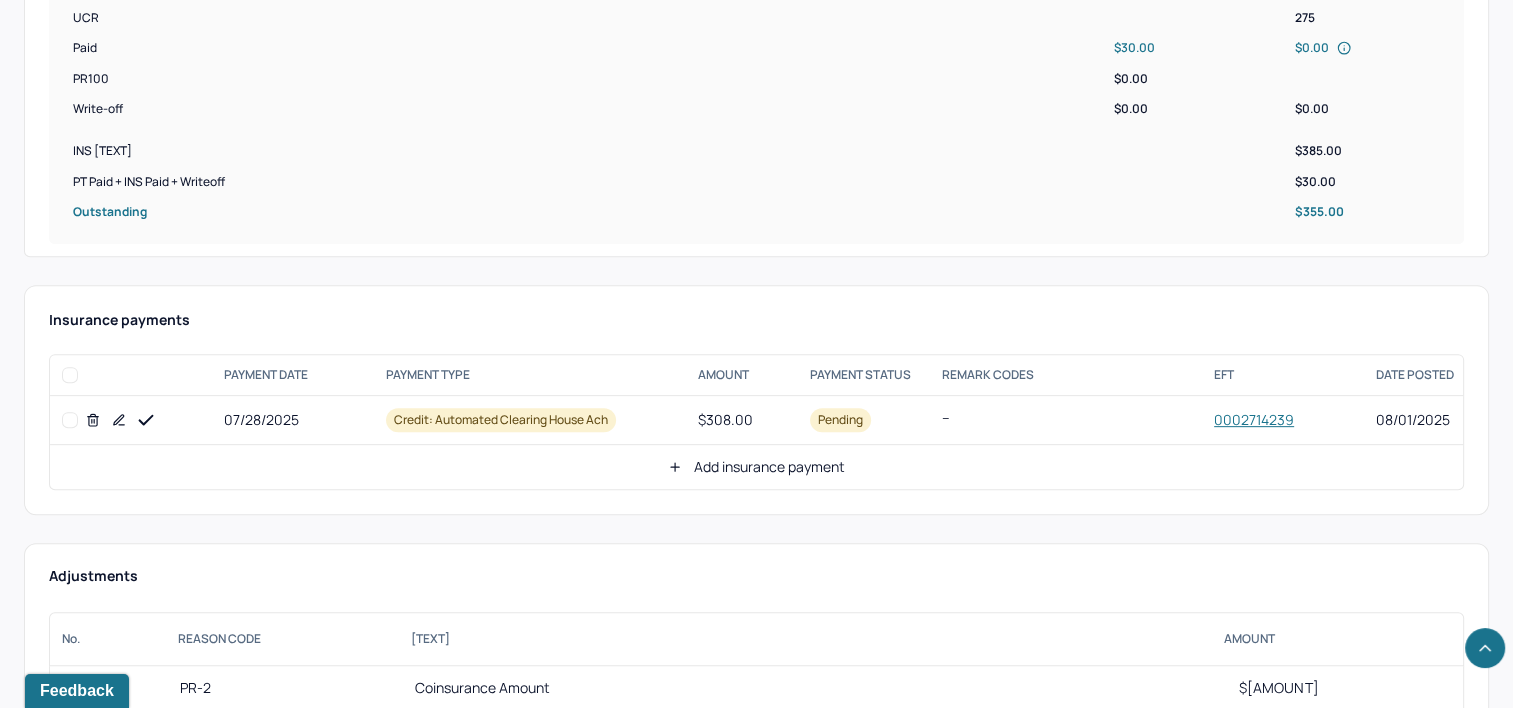 scroll, scrollTop: 800, scrollLeft: 0, axis: vertical 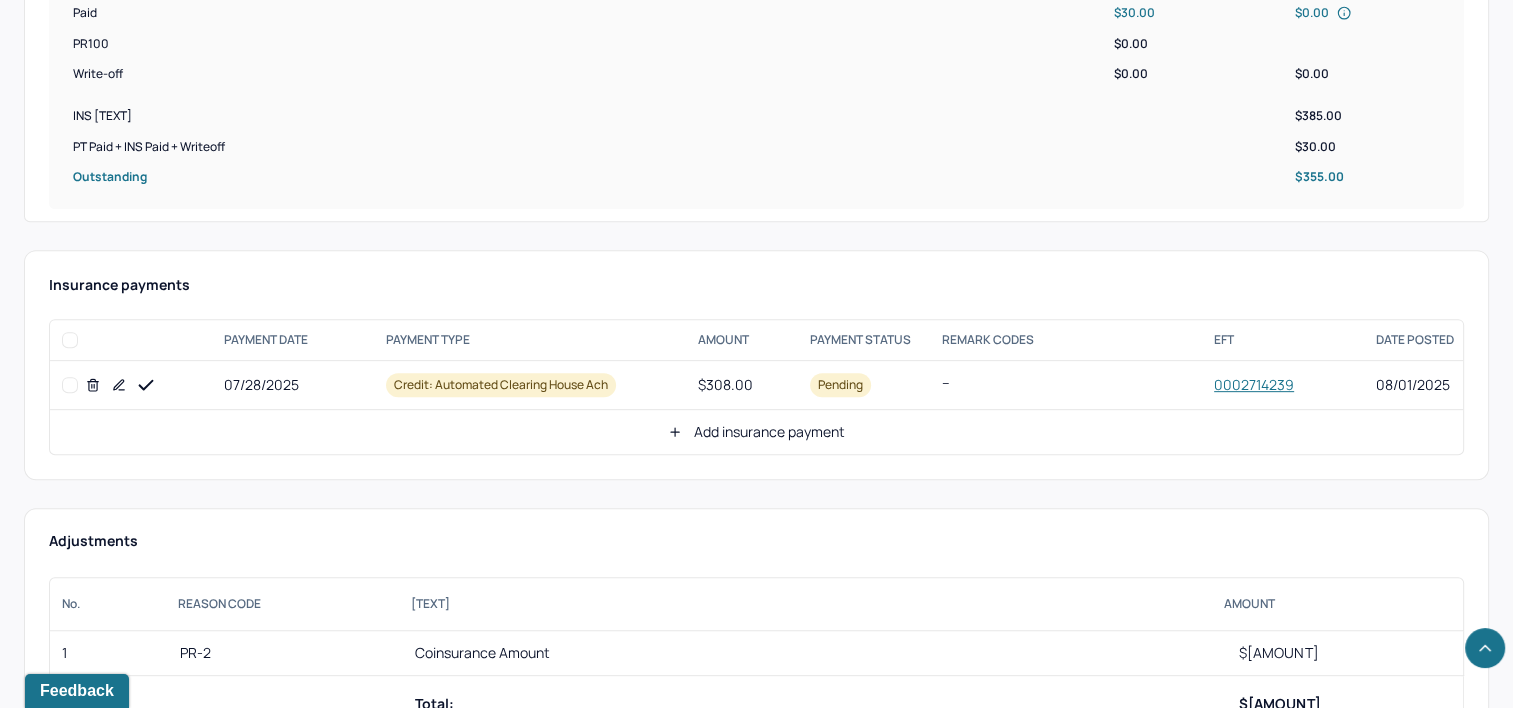 click 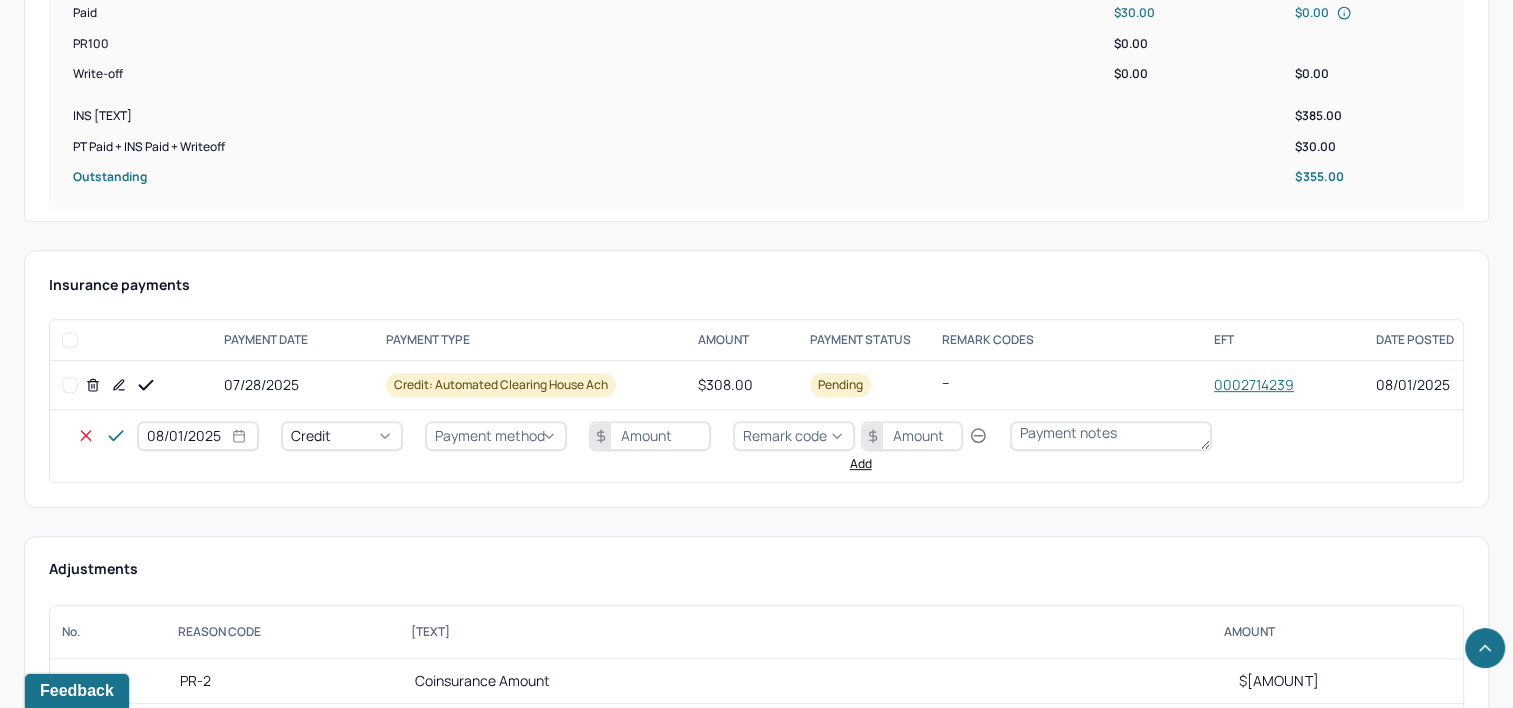 select on "7" 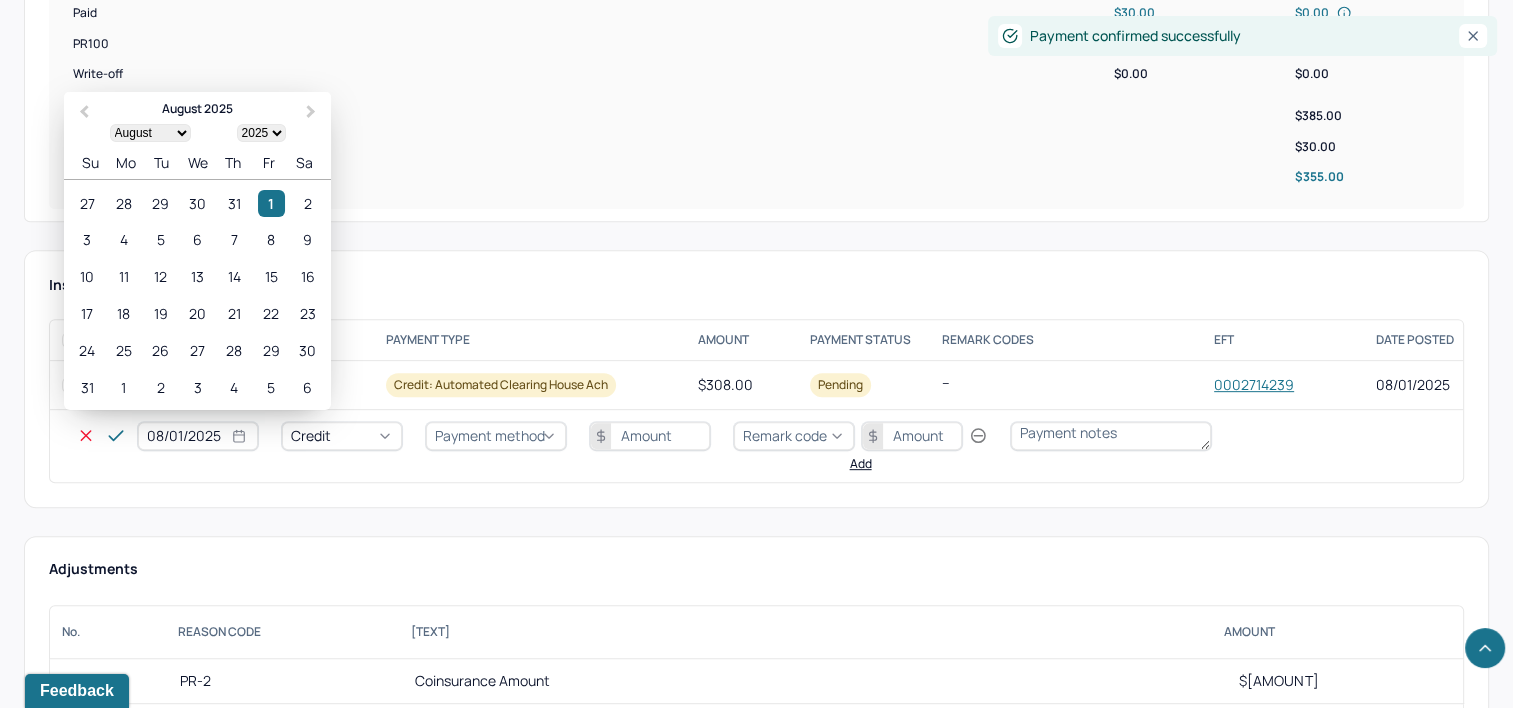 click on "08/01/2025" at bounding box center (198, 436) 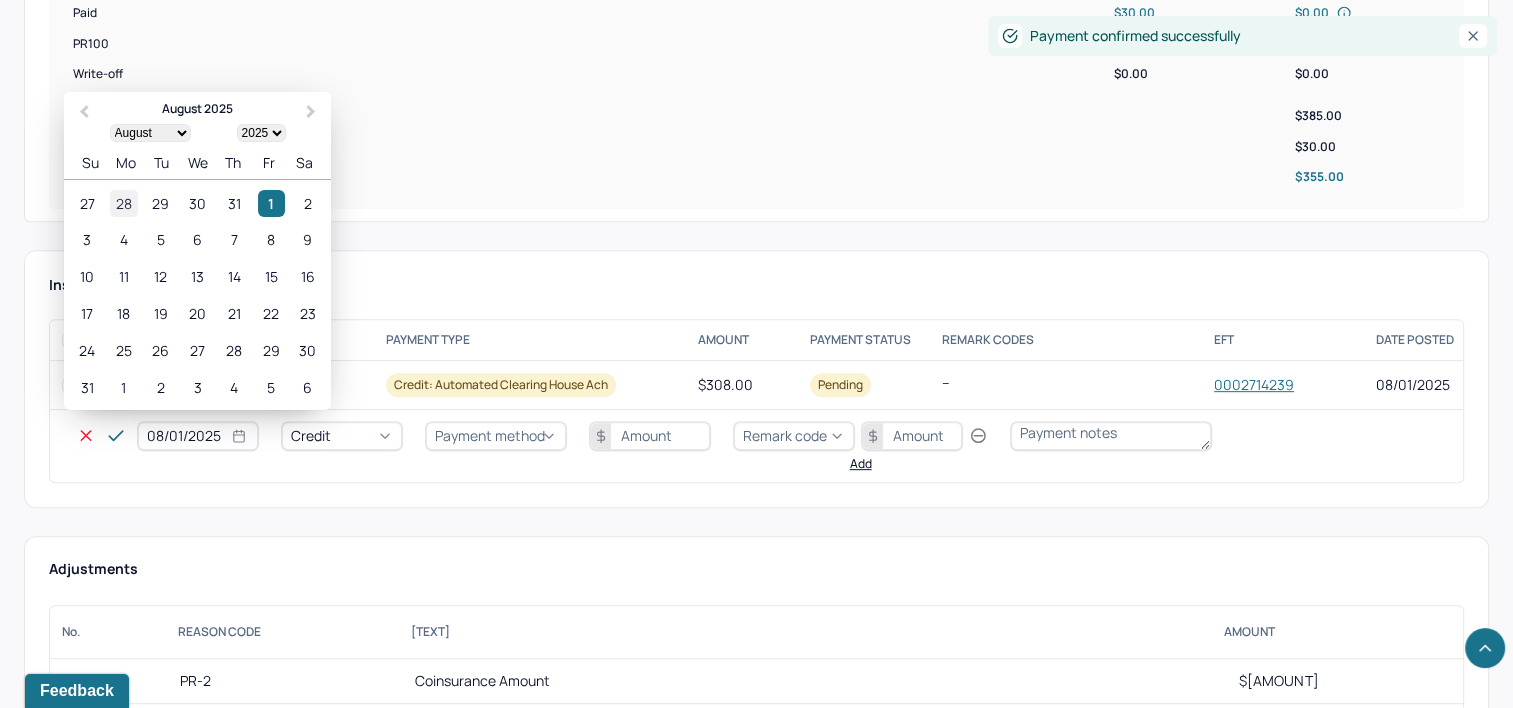type on "07/28/2025" 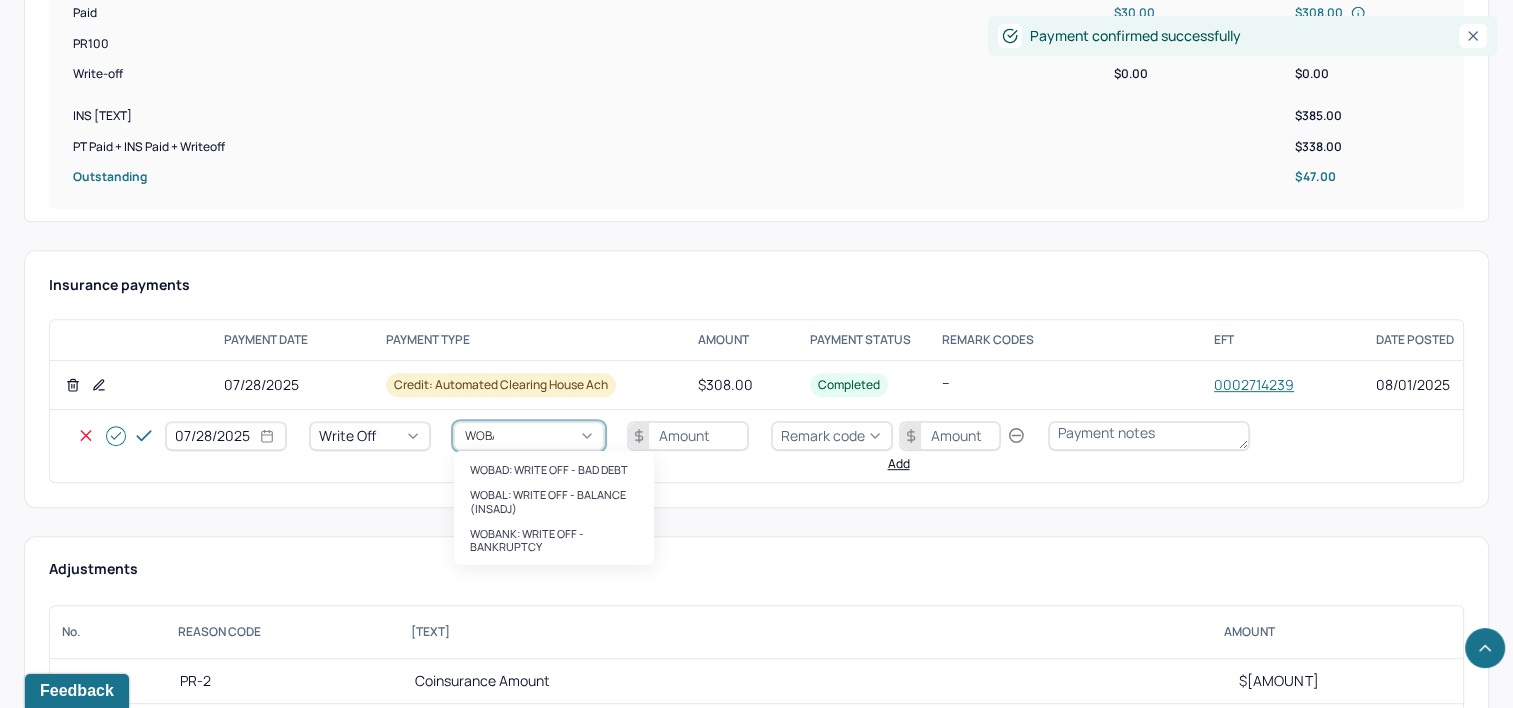 type on "WOBAL" 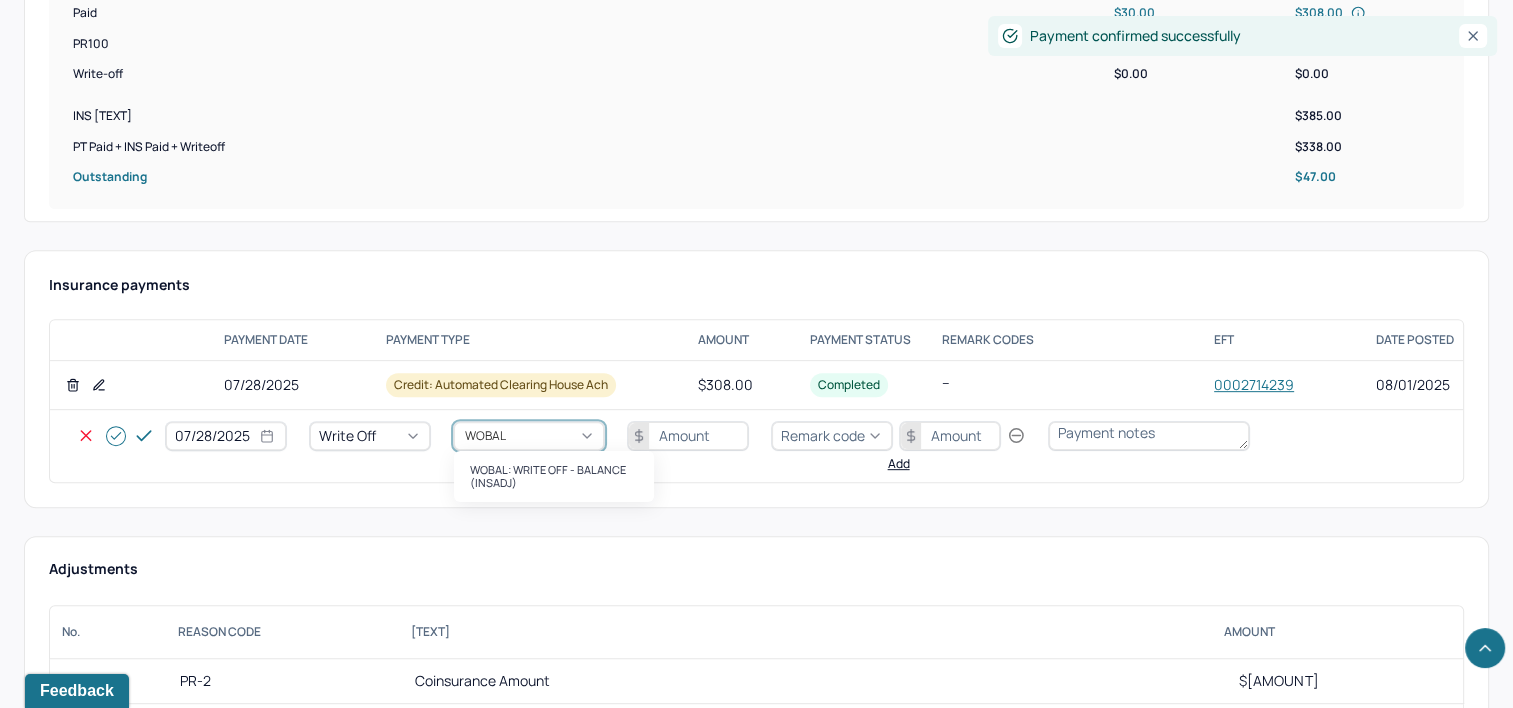 type 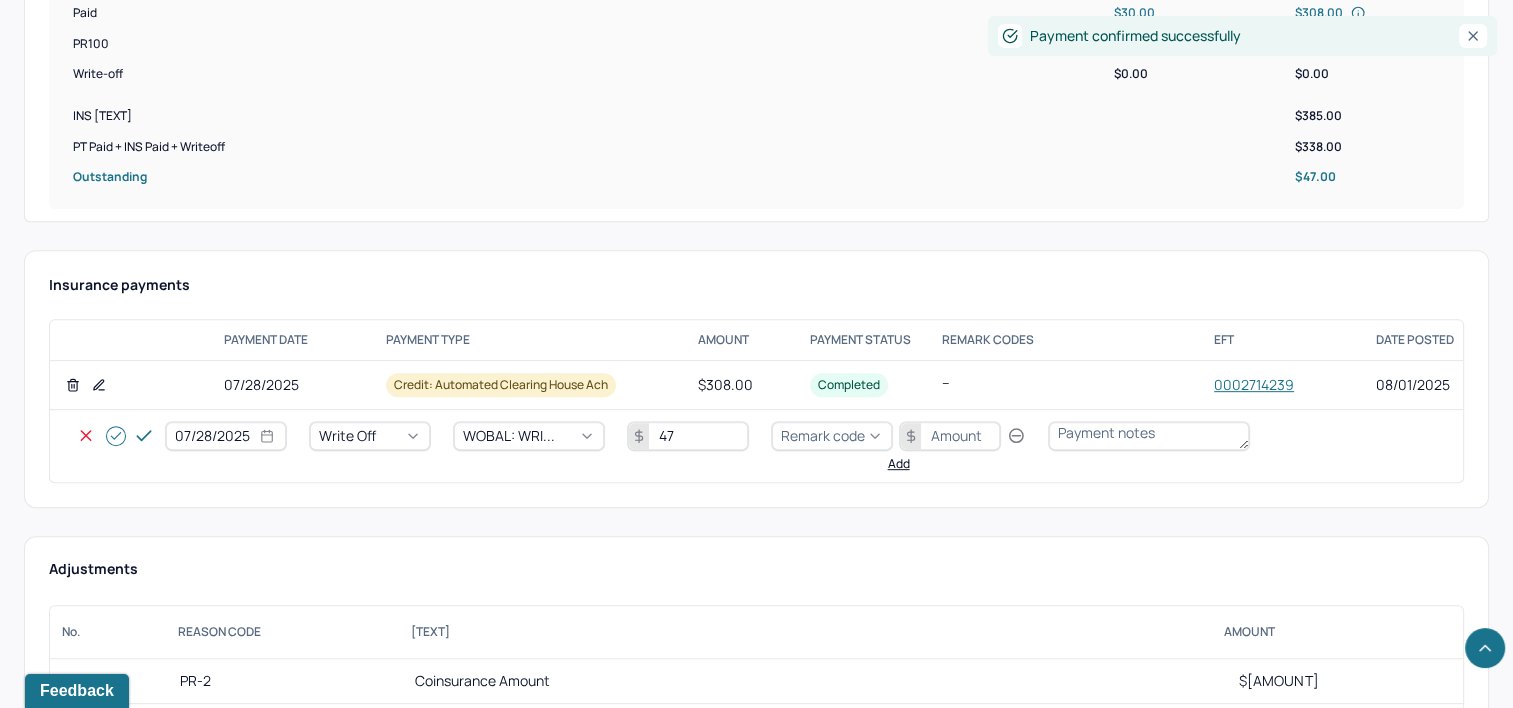 type on "47" 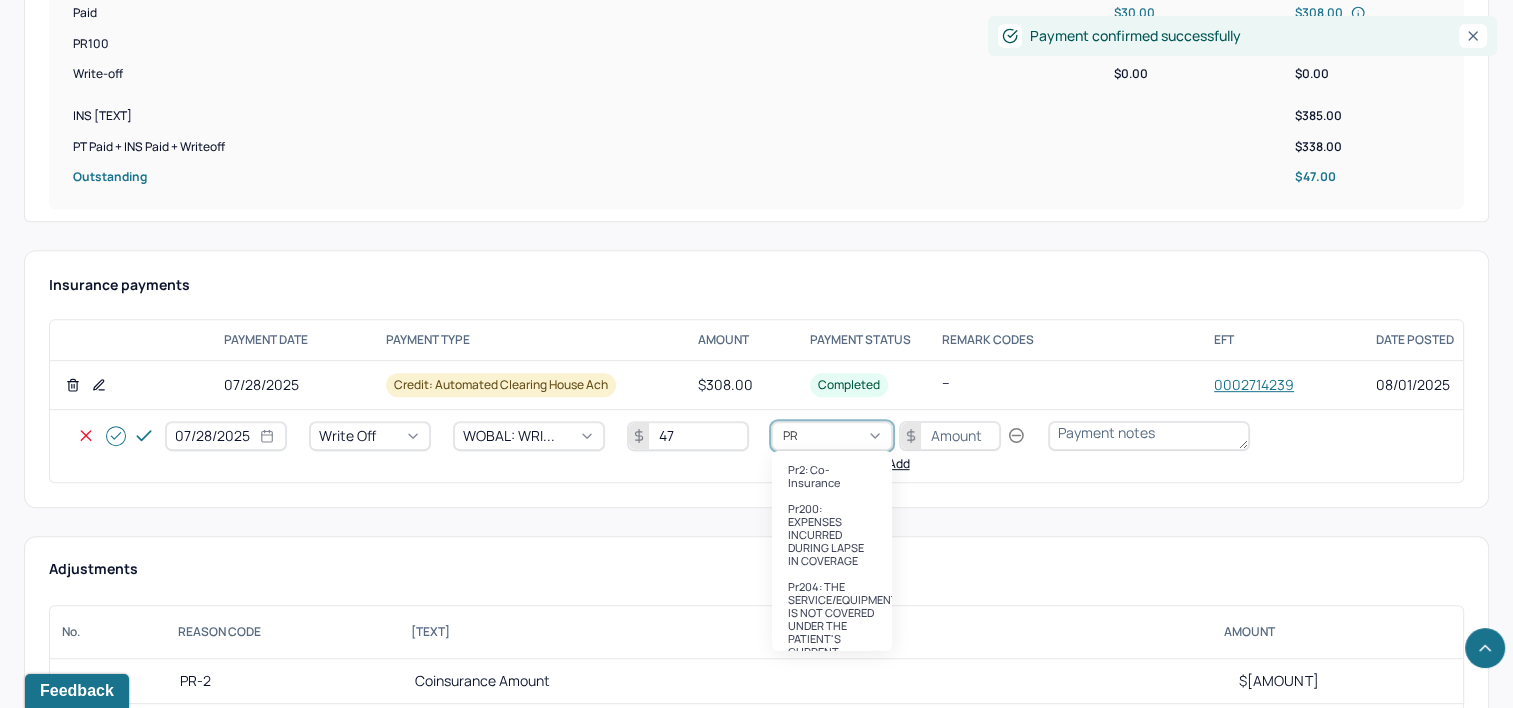 type on "PR2" 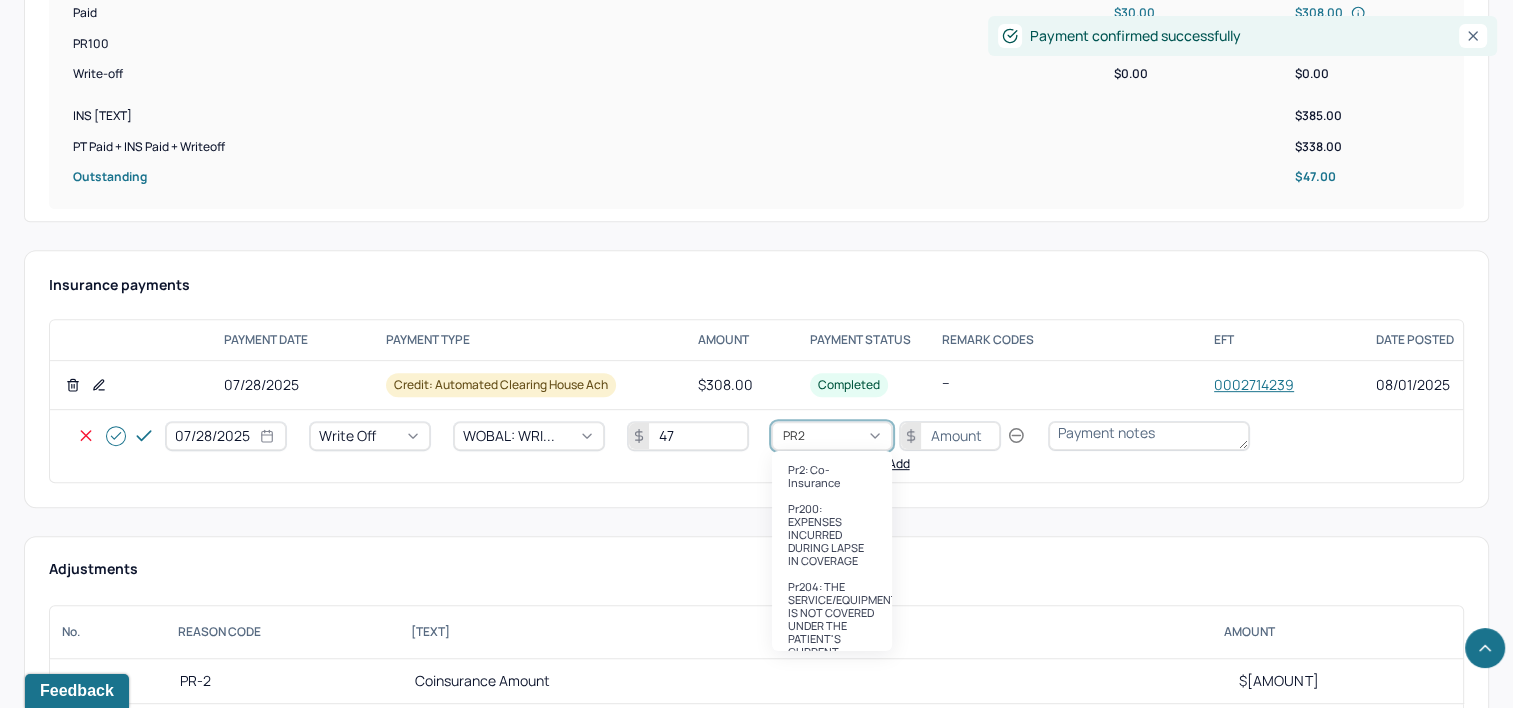 type 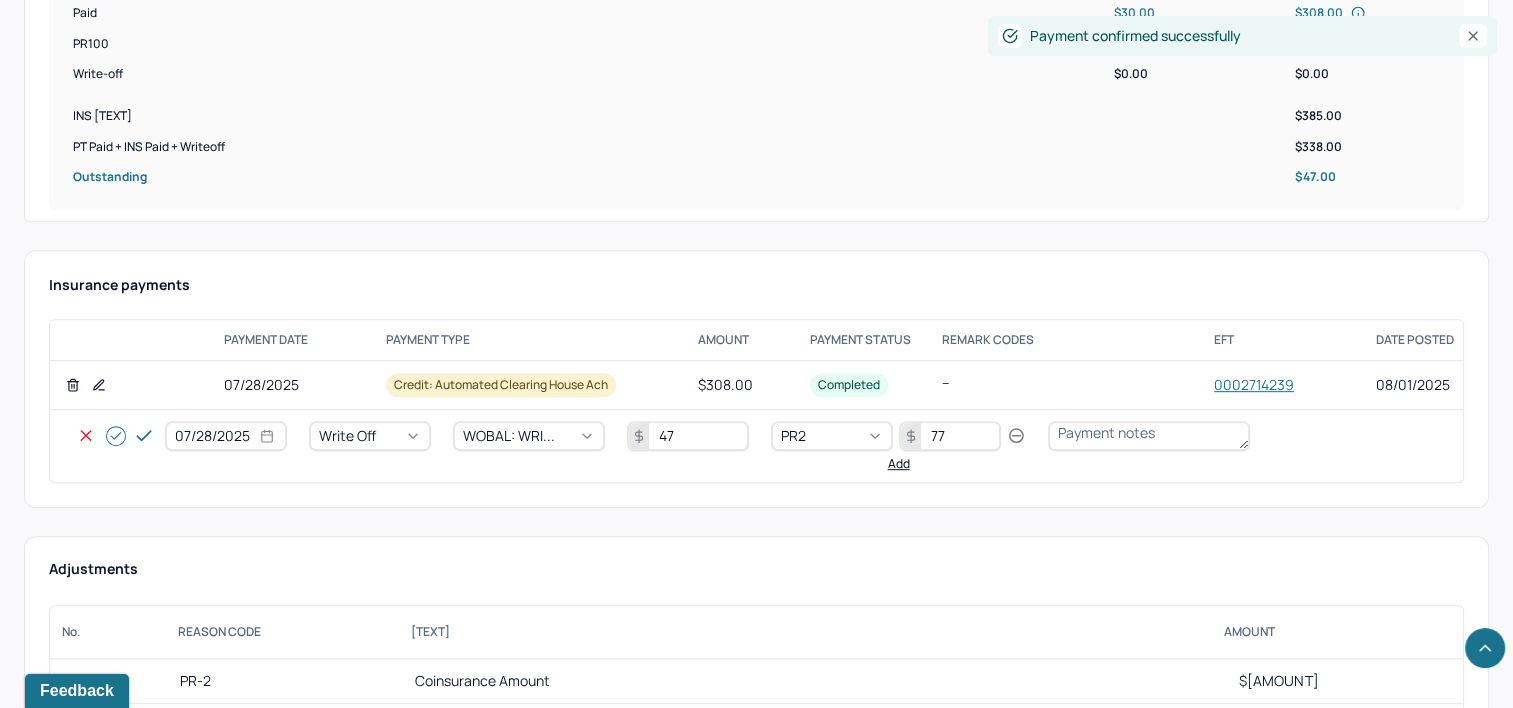 type on "77" 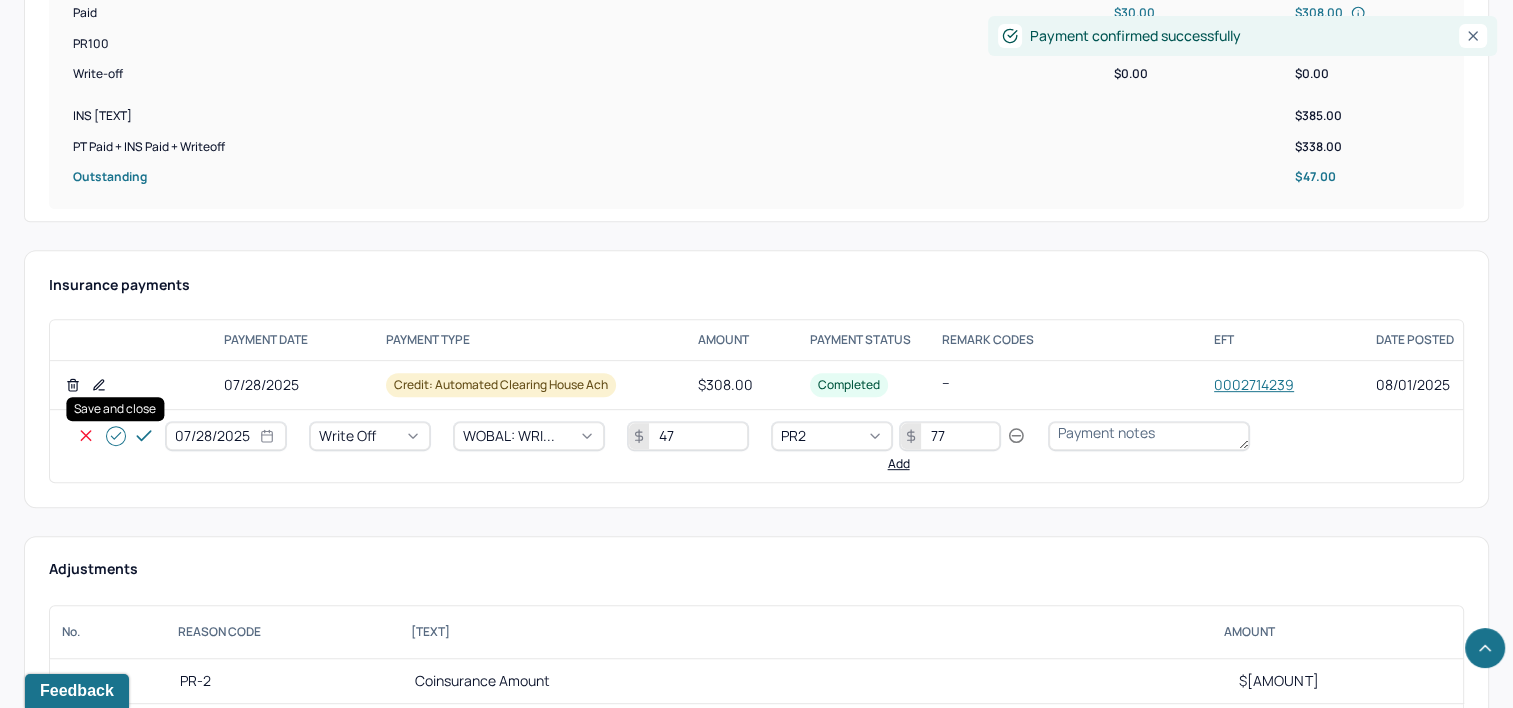 click 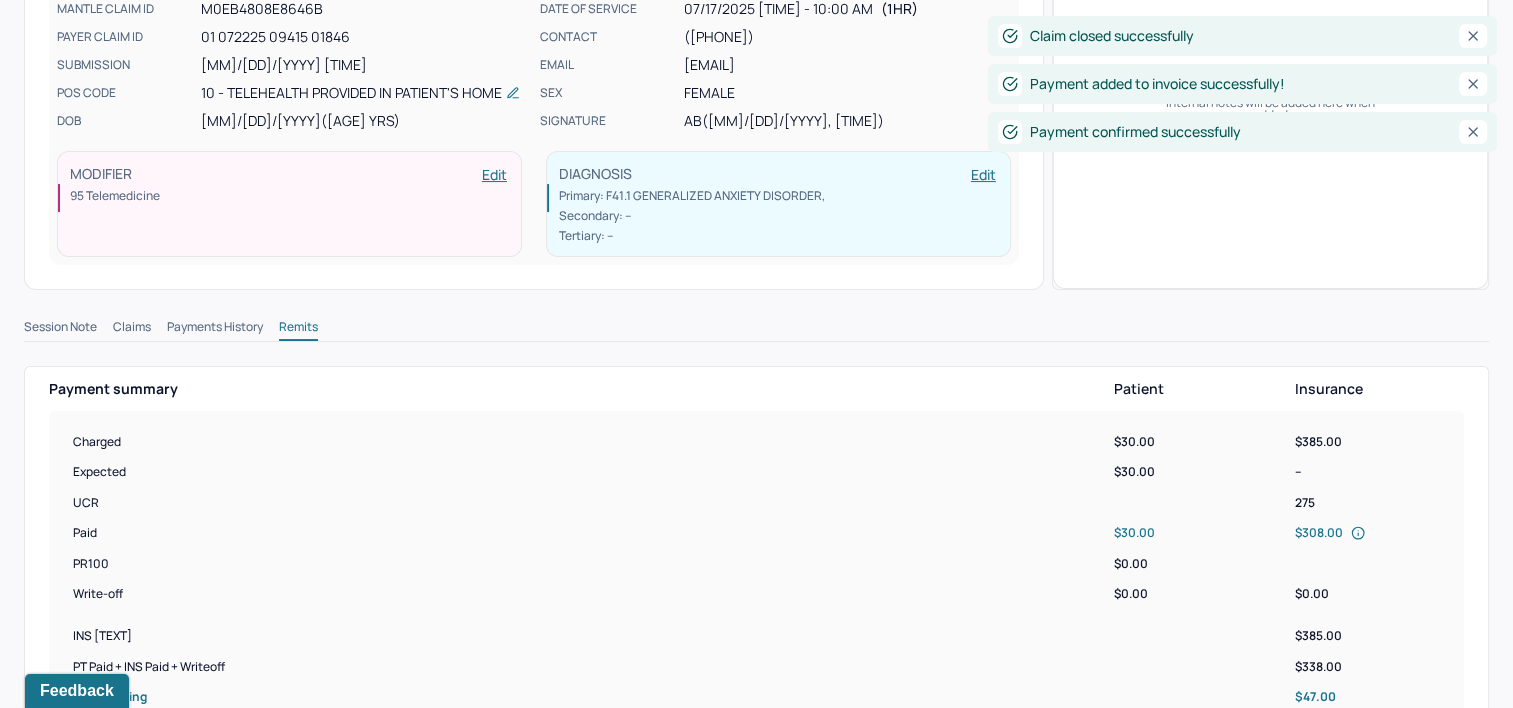 scroll, scrollTop: 0, scrollLeft: 0, axis: both 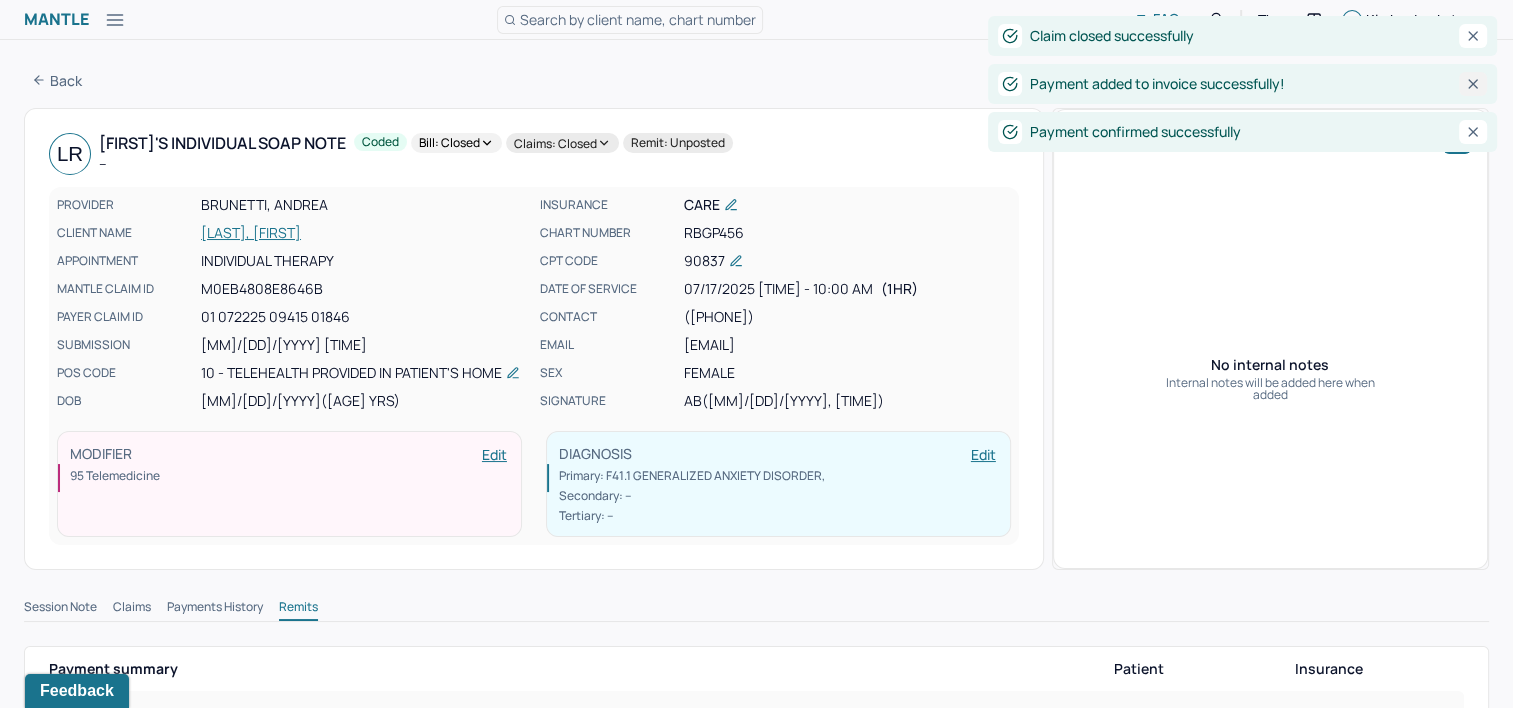 click 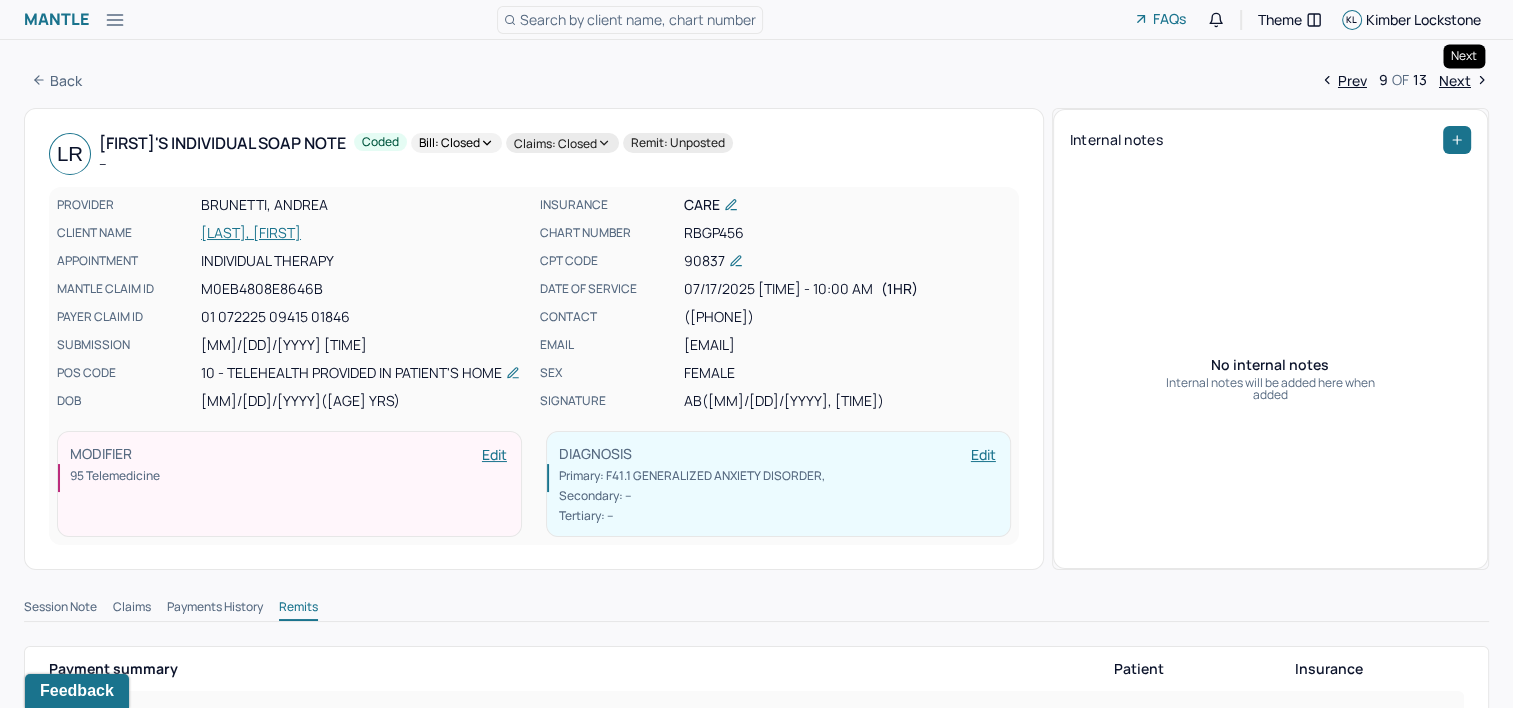 click on "Next" at bounding box center (1464, 80) 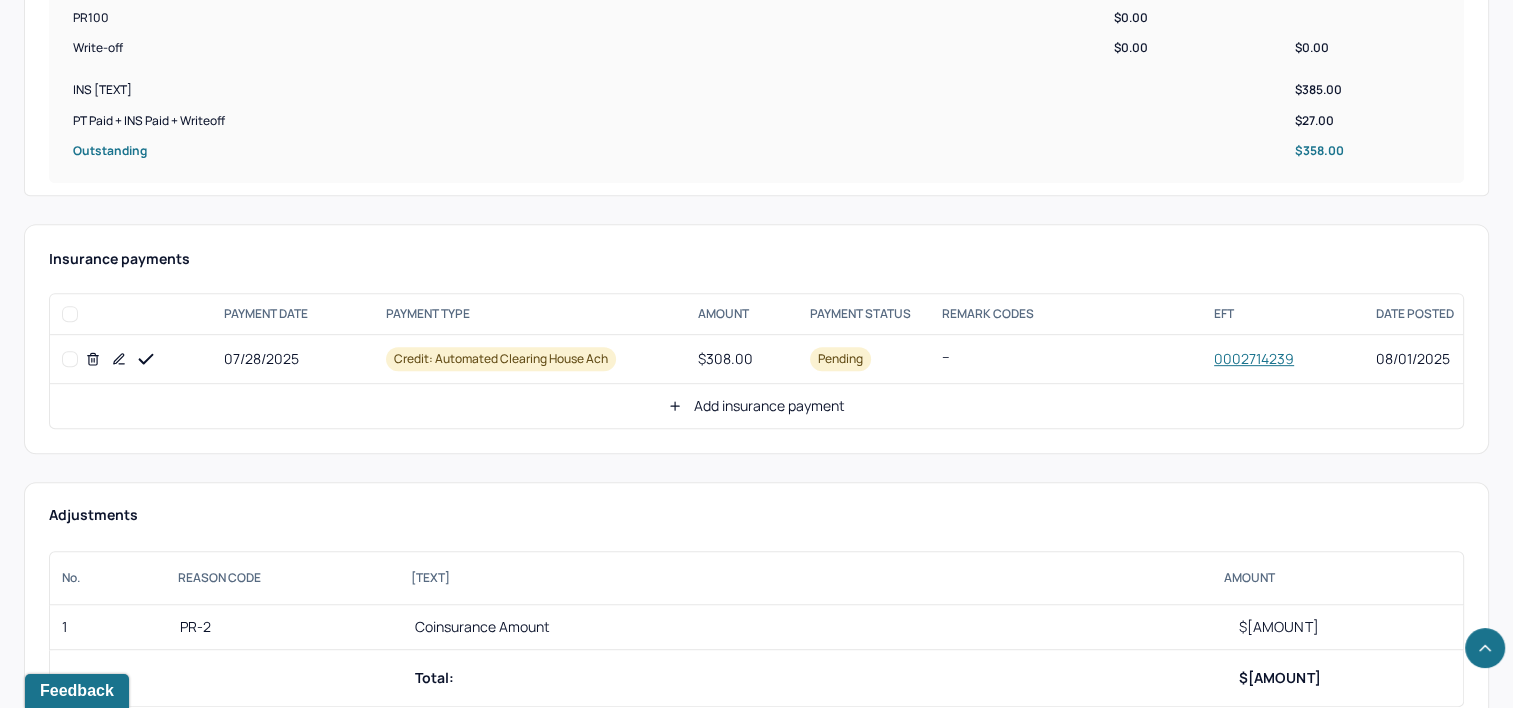 scroll, scrollTop: 900, scrollLeft: 0, axis: vertical 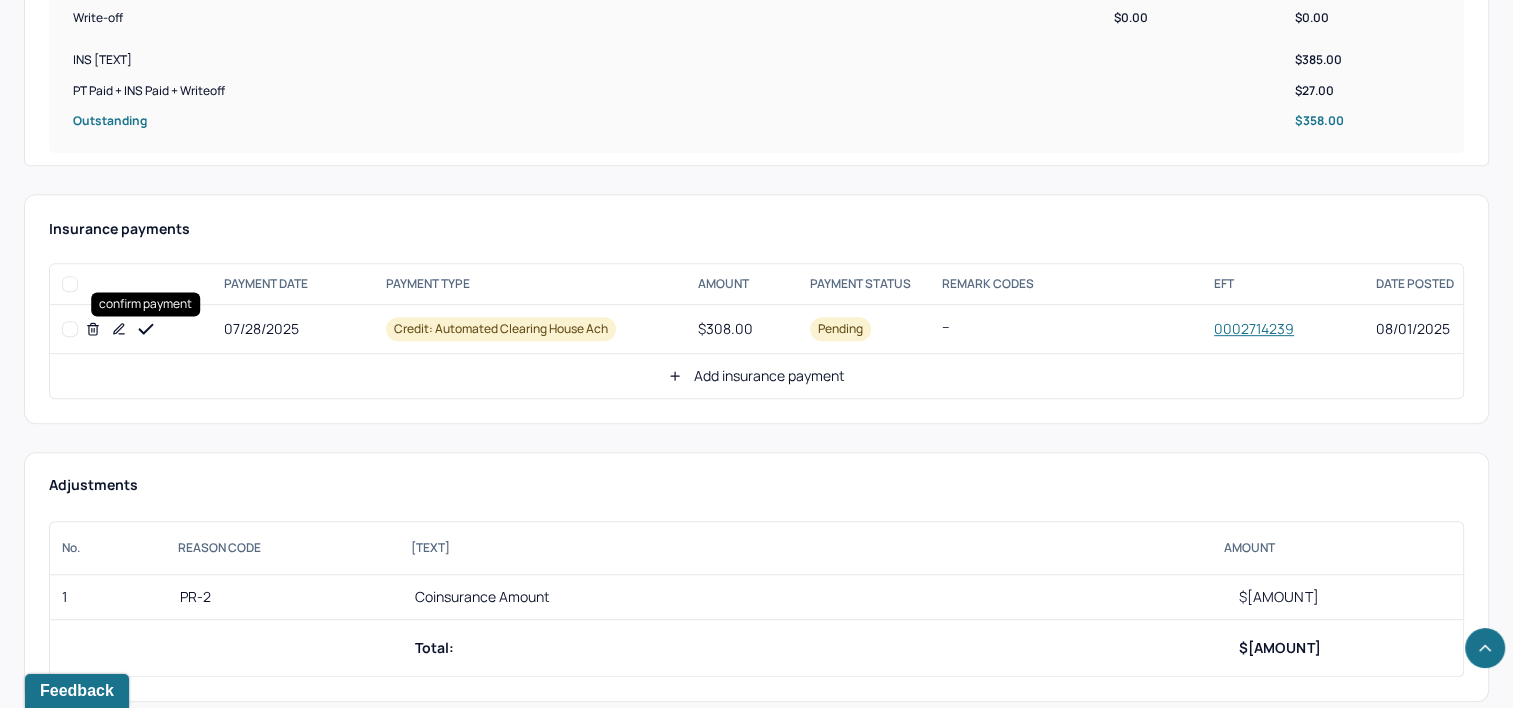 click 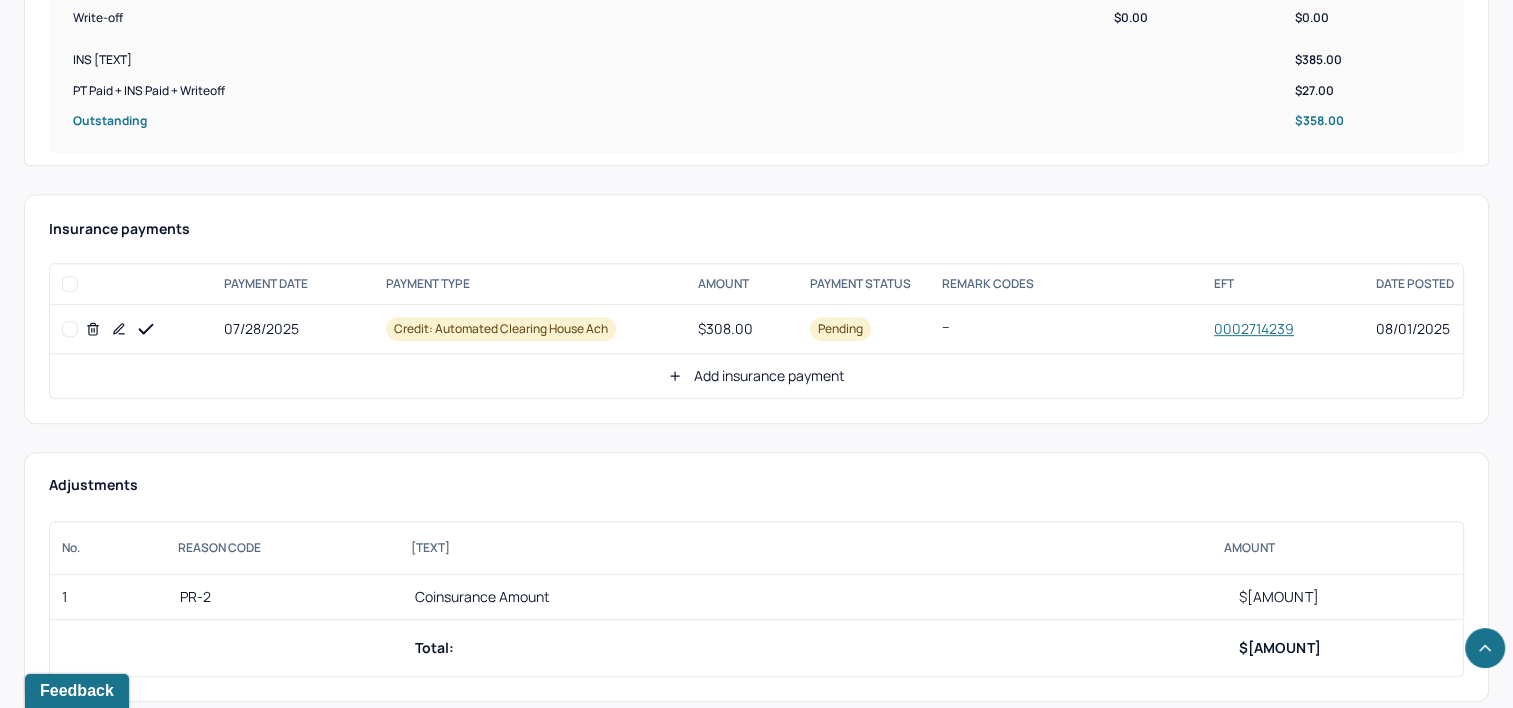 click on "Add insurance payment" at bounding box center [756, 376] 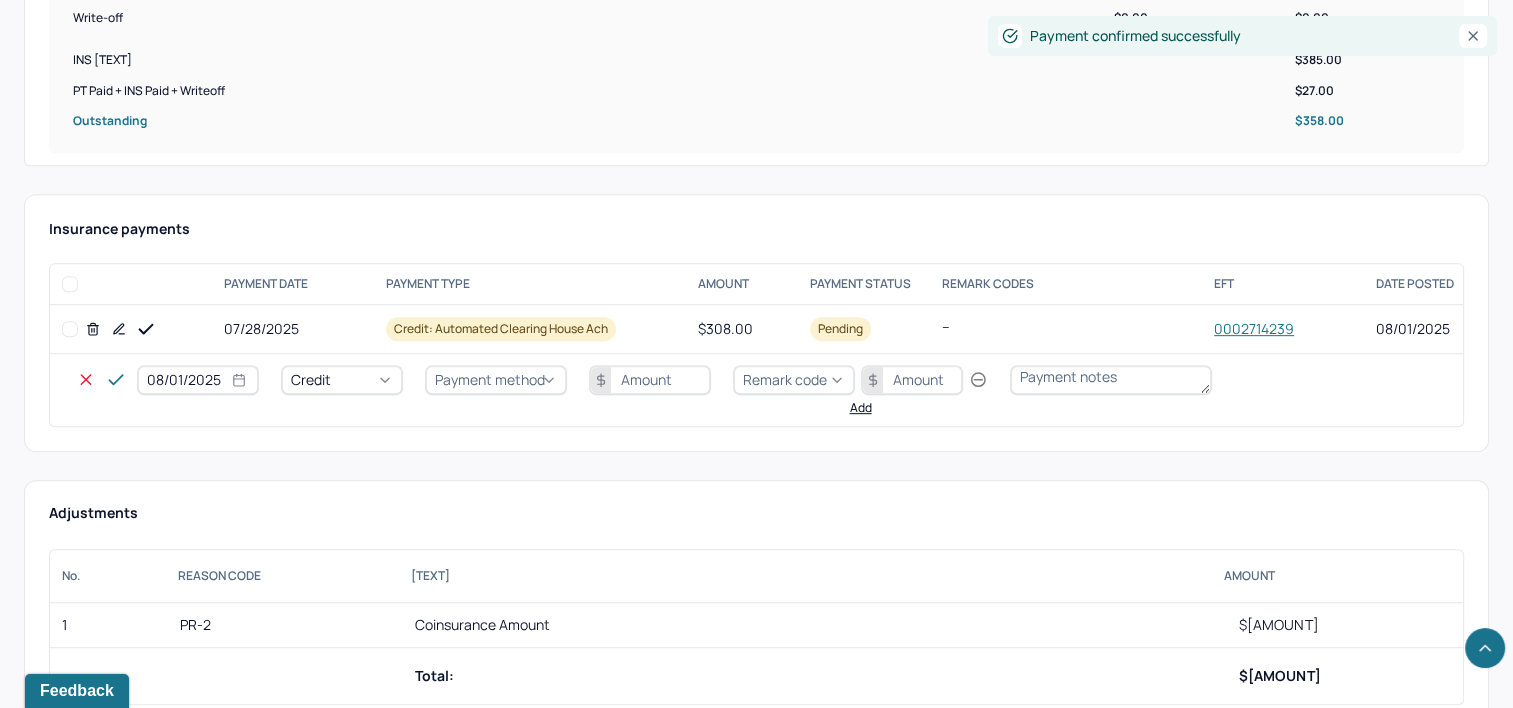 click on "[MM]/[DD]/[YYYY] [TEXT] [TEXT] [TEXT] [TEXT]" at bounding box center (677, 390) 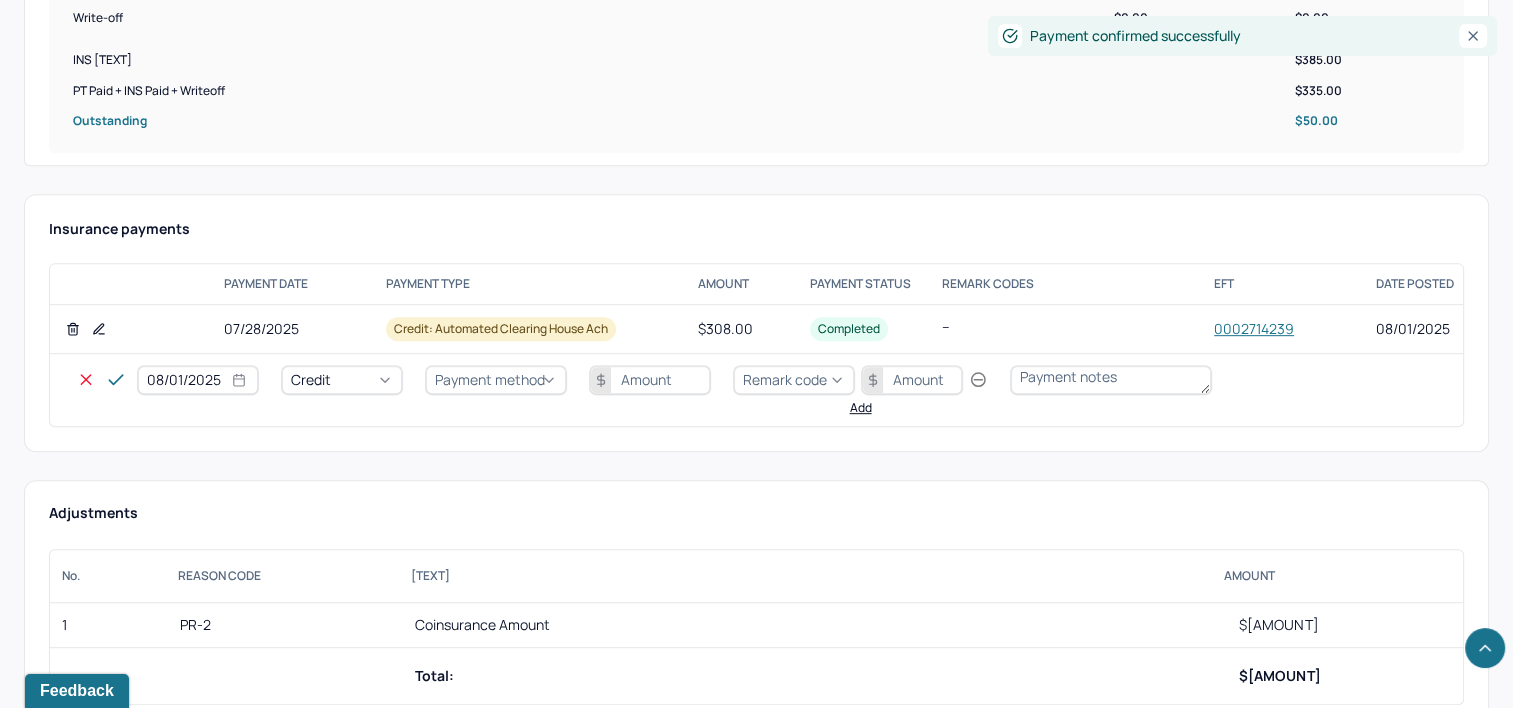 click on "08/01/2025" at bounding box center (198, 380) 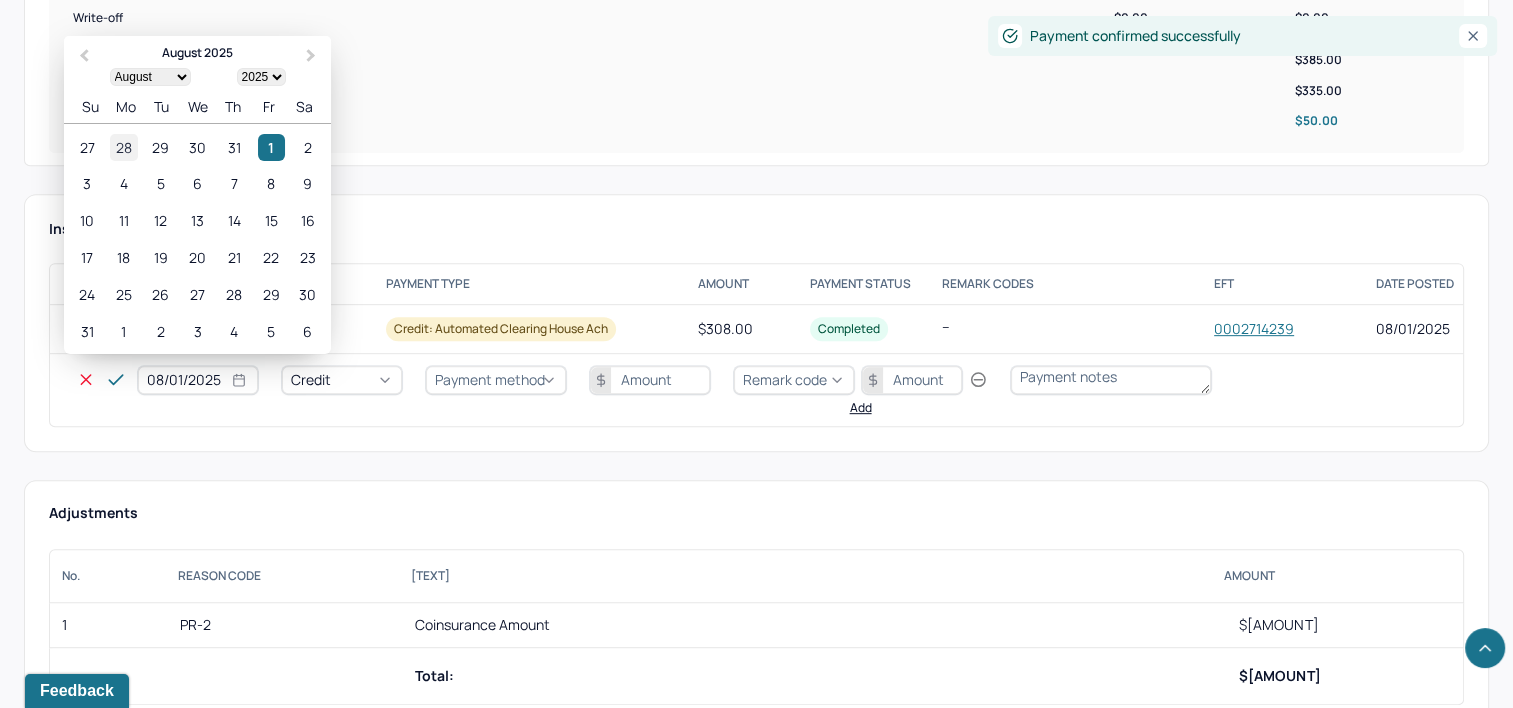 click on "28" at bounding box center [123, 147] 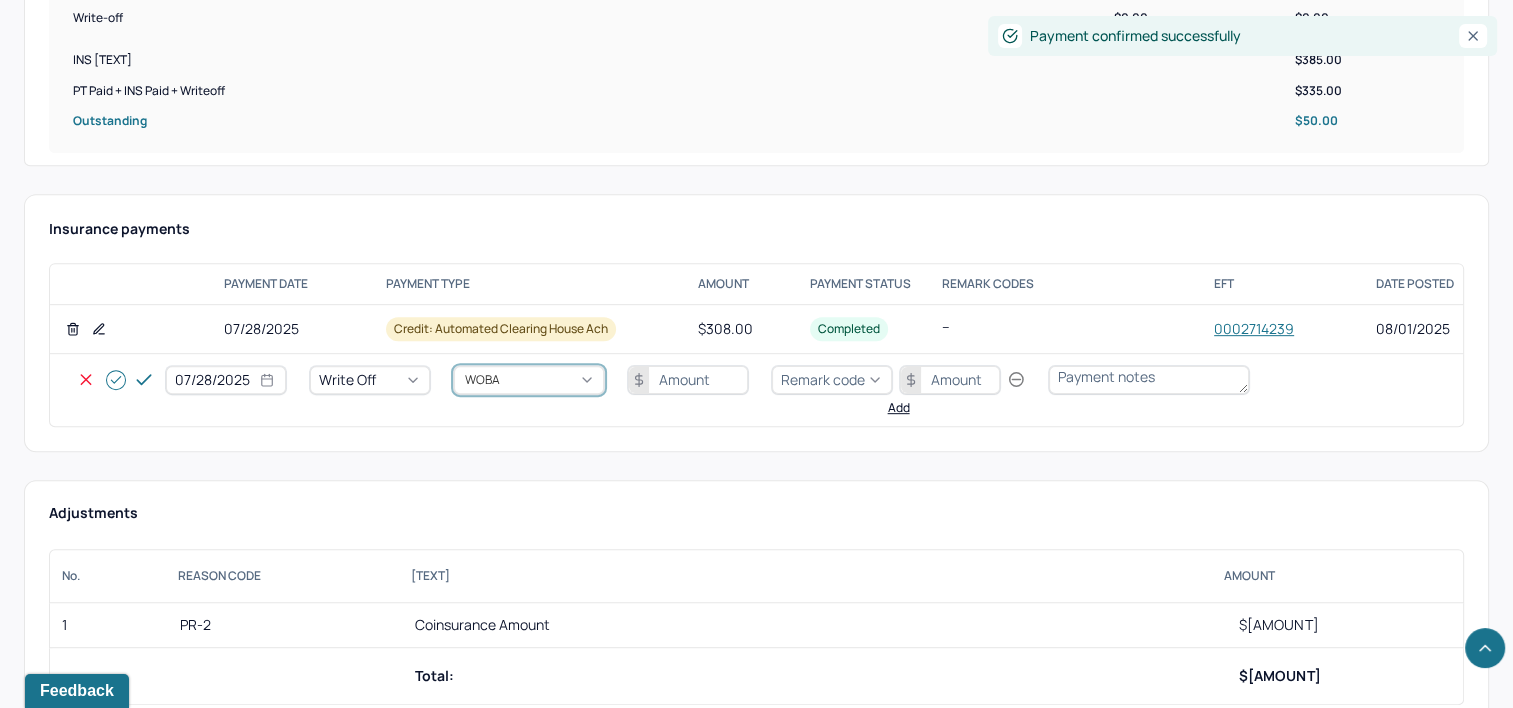 type on "WOBAL" 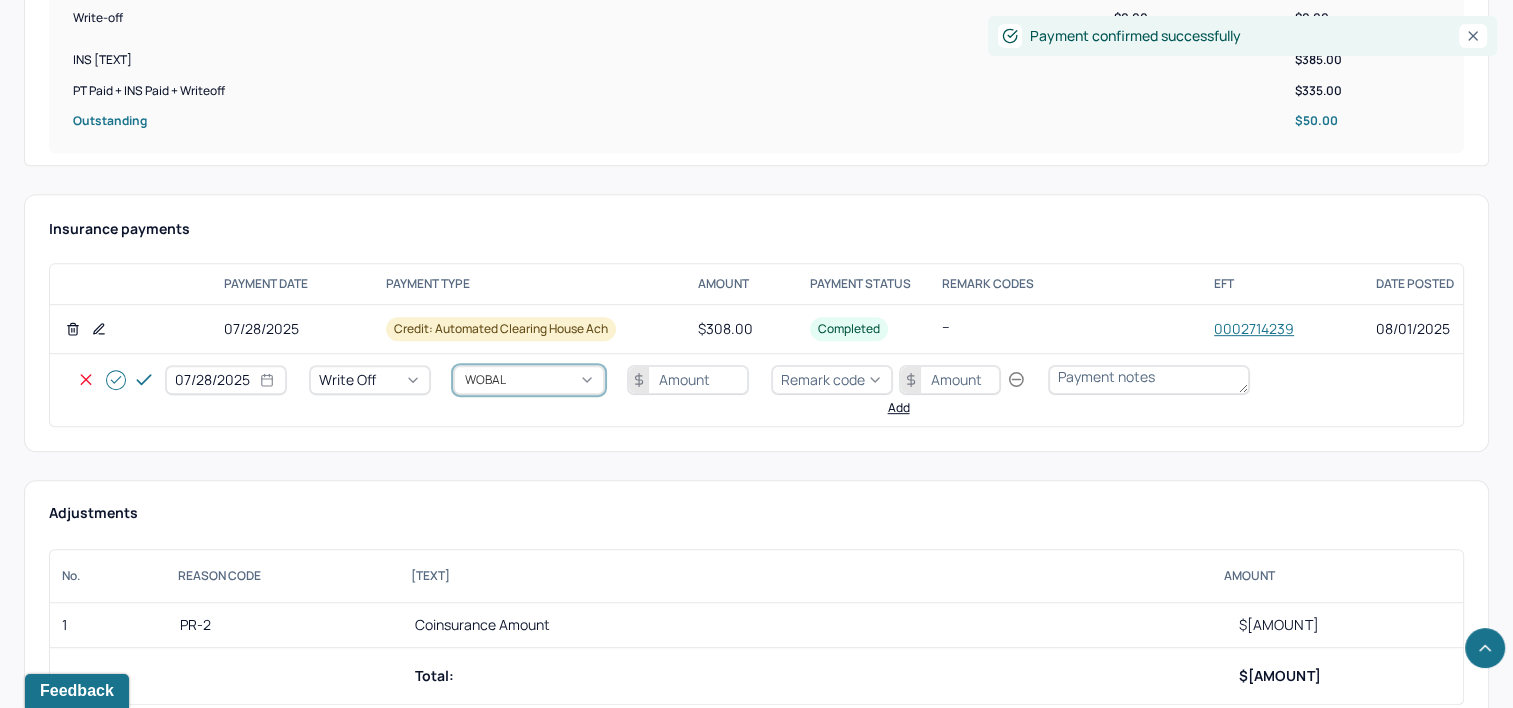 type 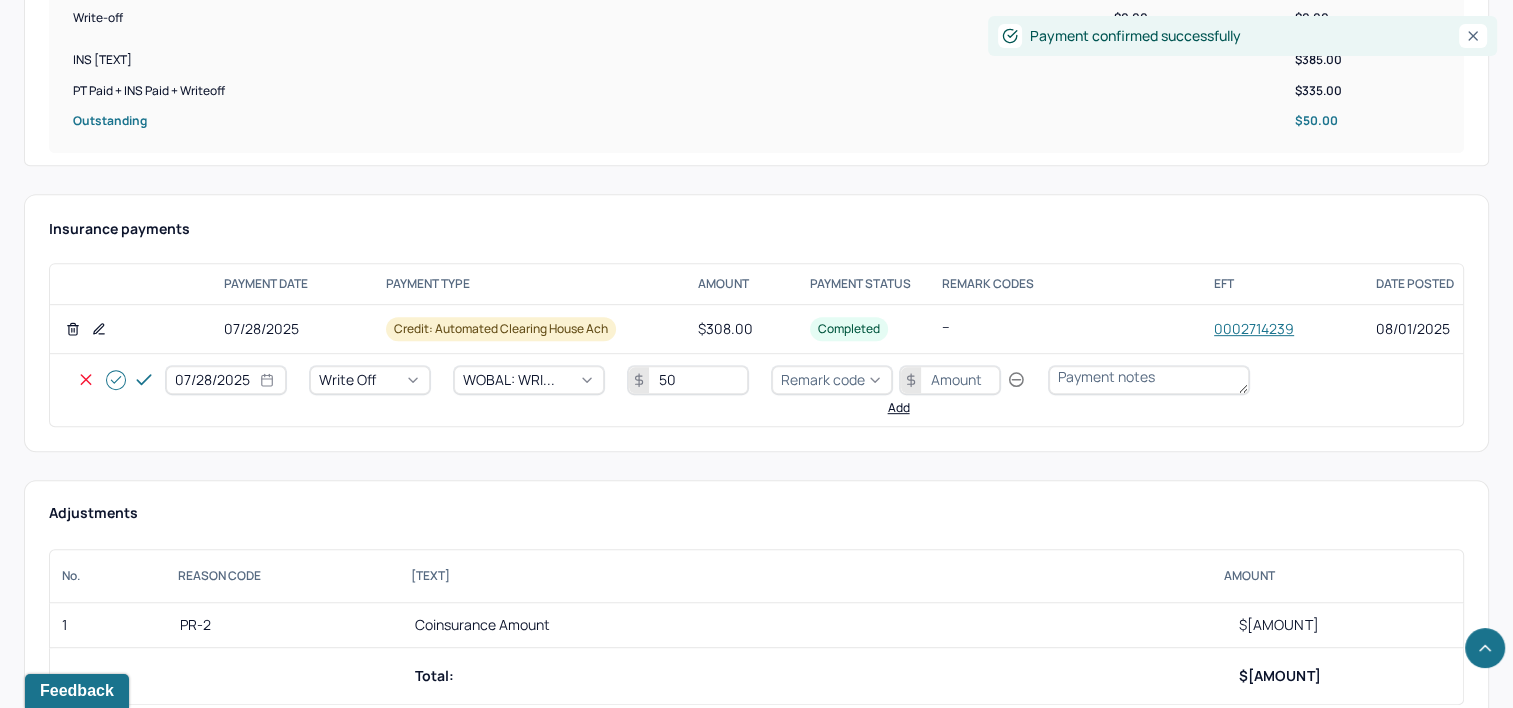 type on "50" 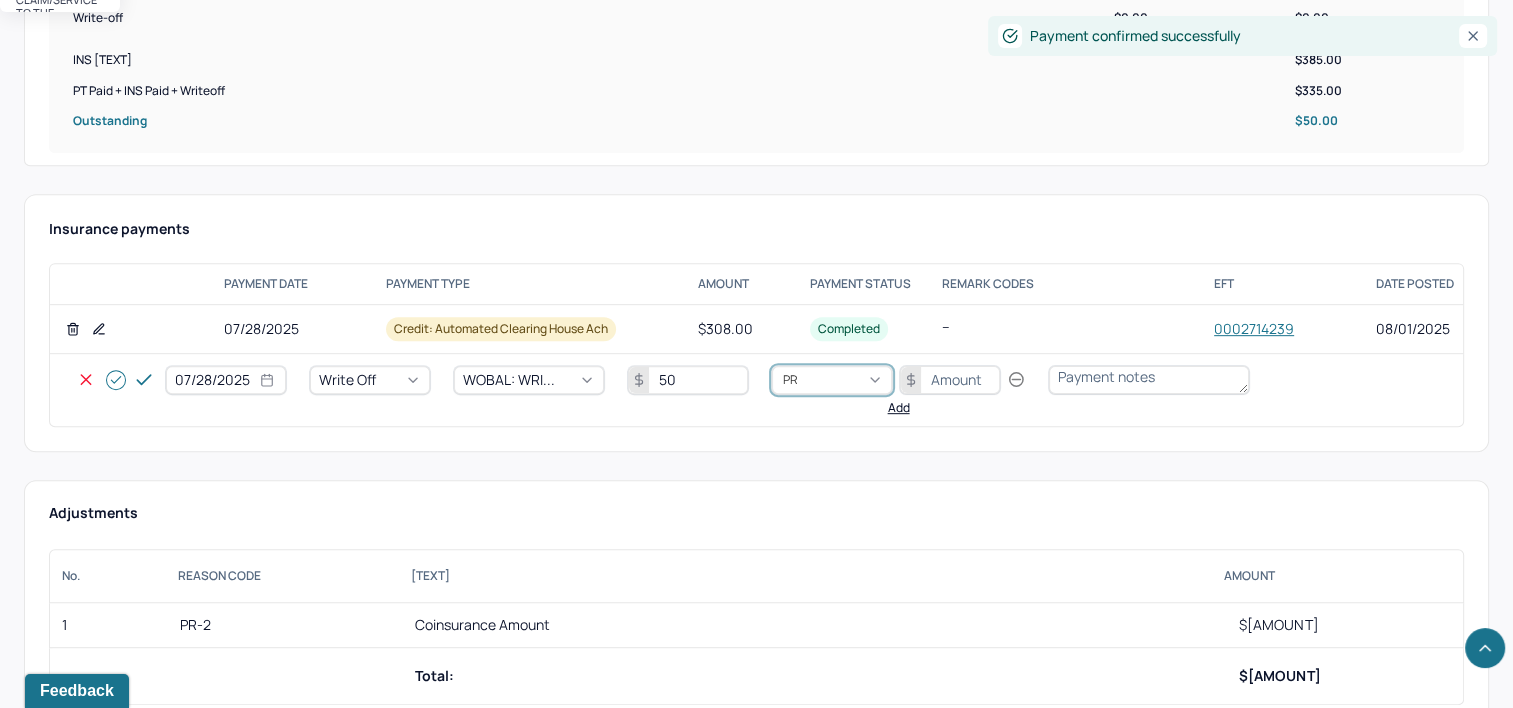 type on "PR2" 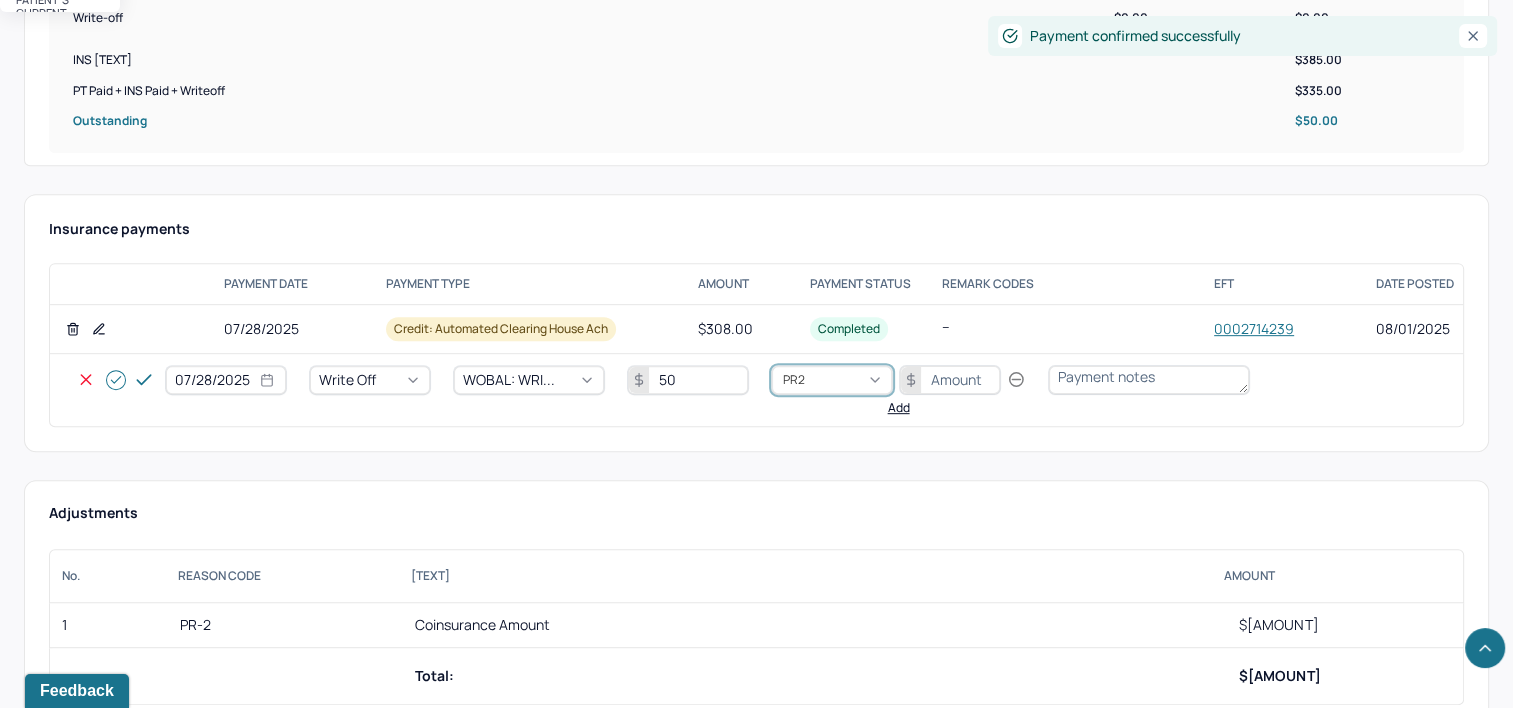 type 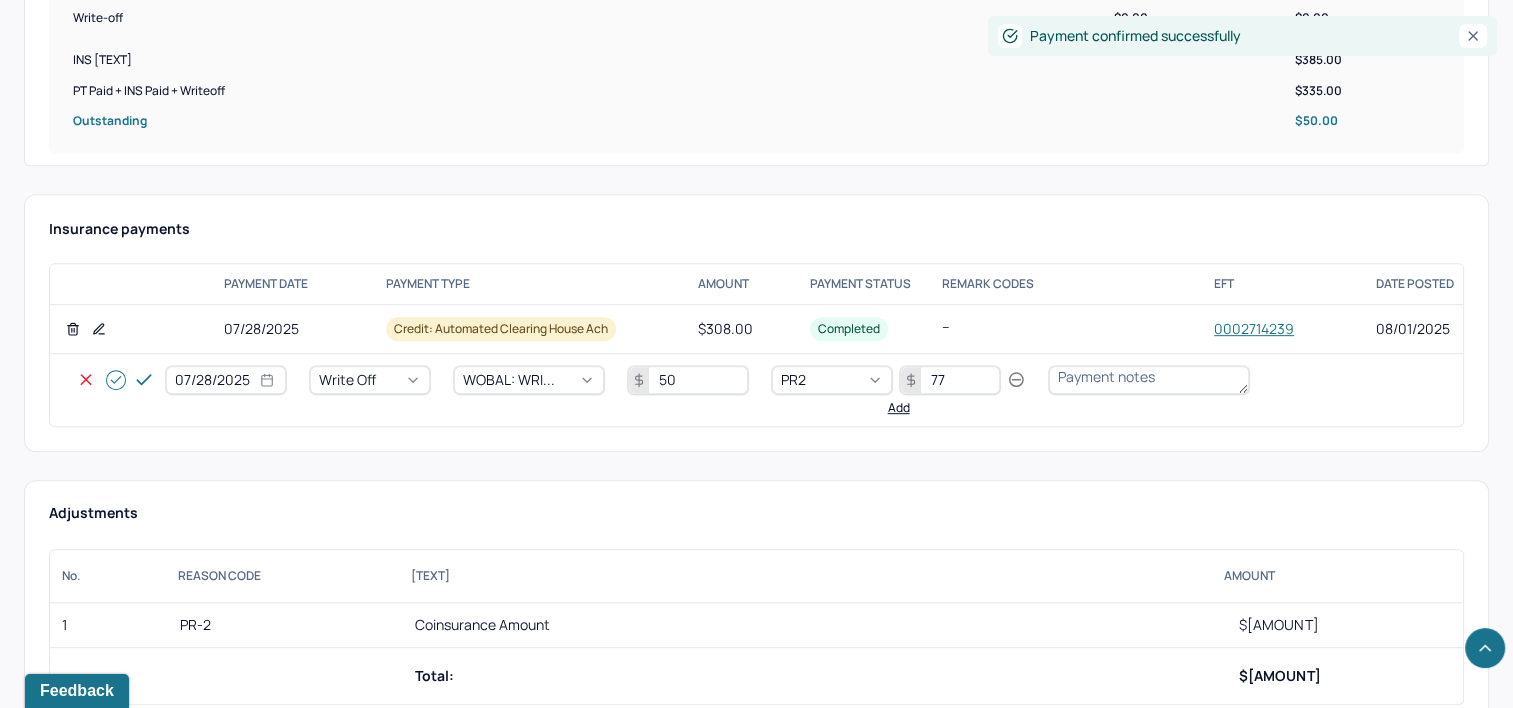 type on "77" 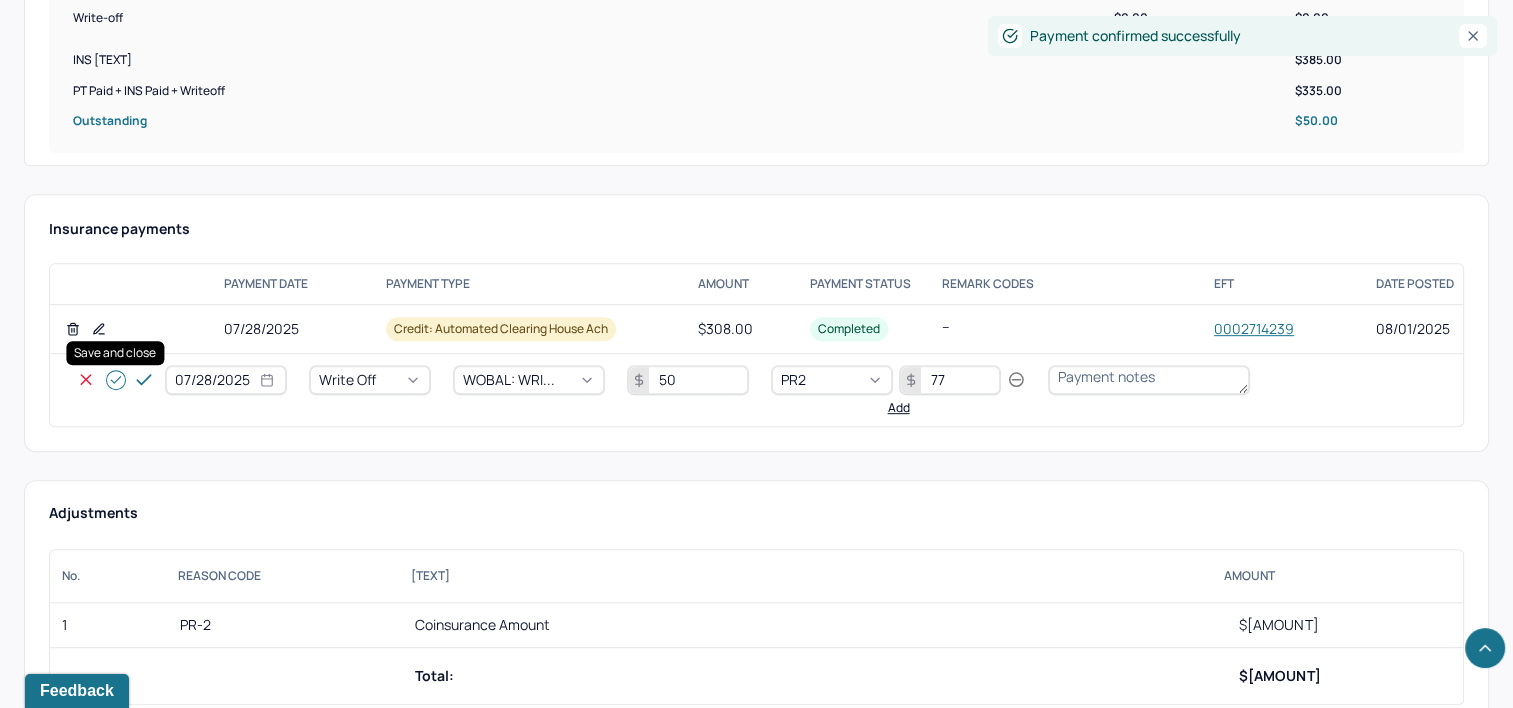 click at bounding box center [116, 380] 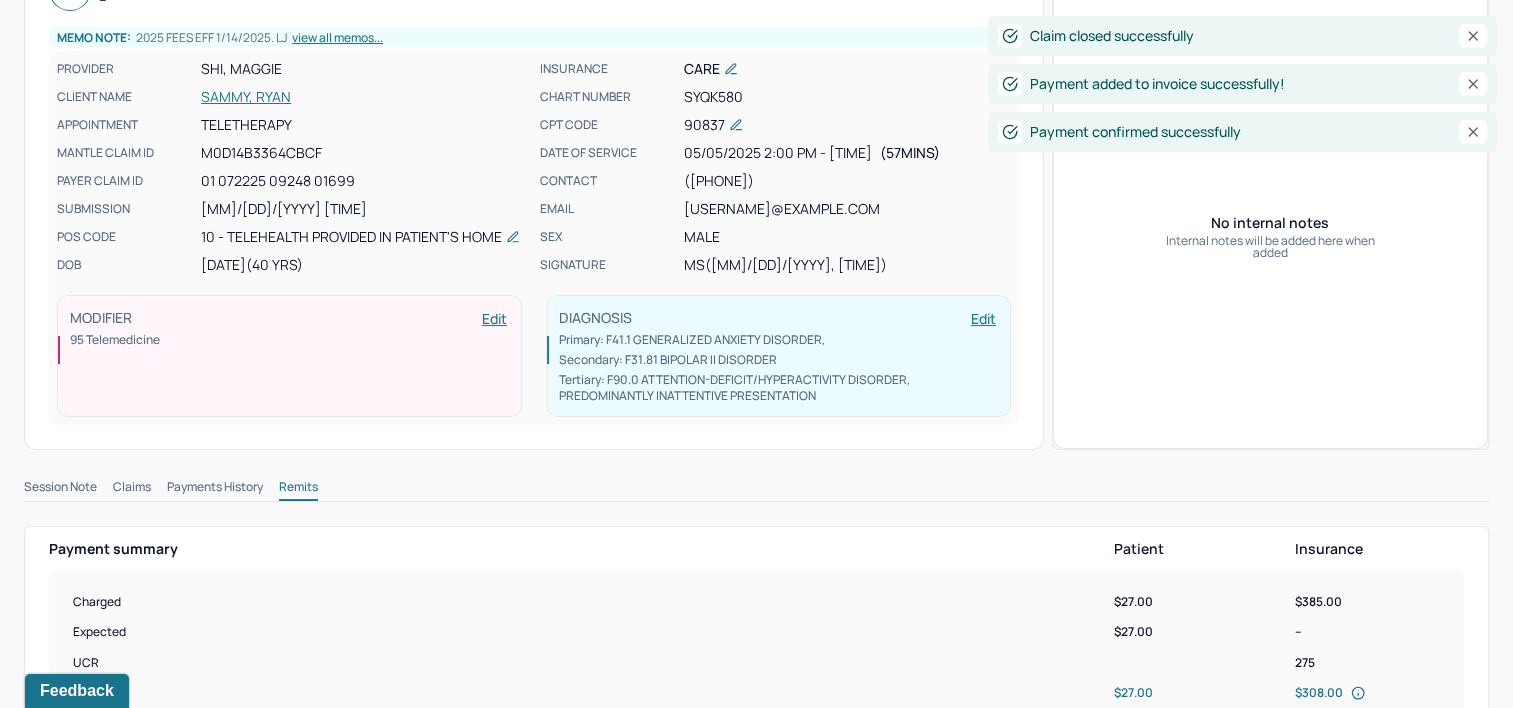 scroll, scrollTop: 0, scrollLeft: 0, axis: both 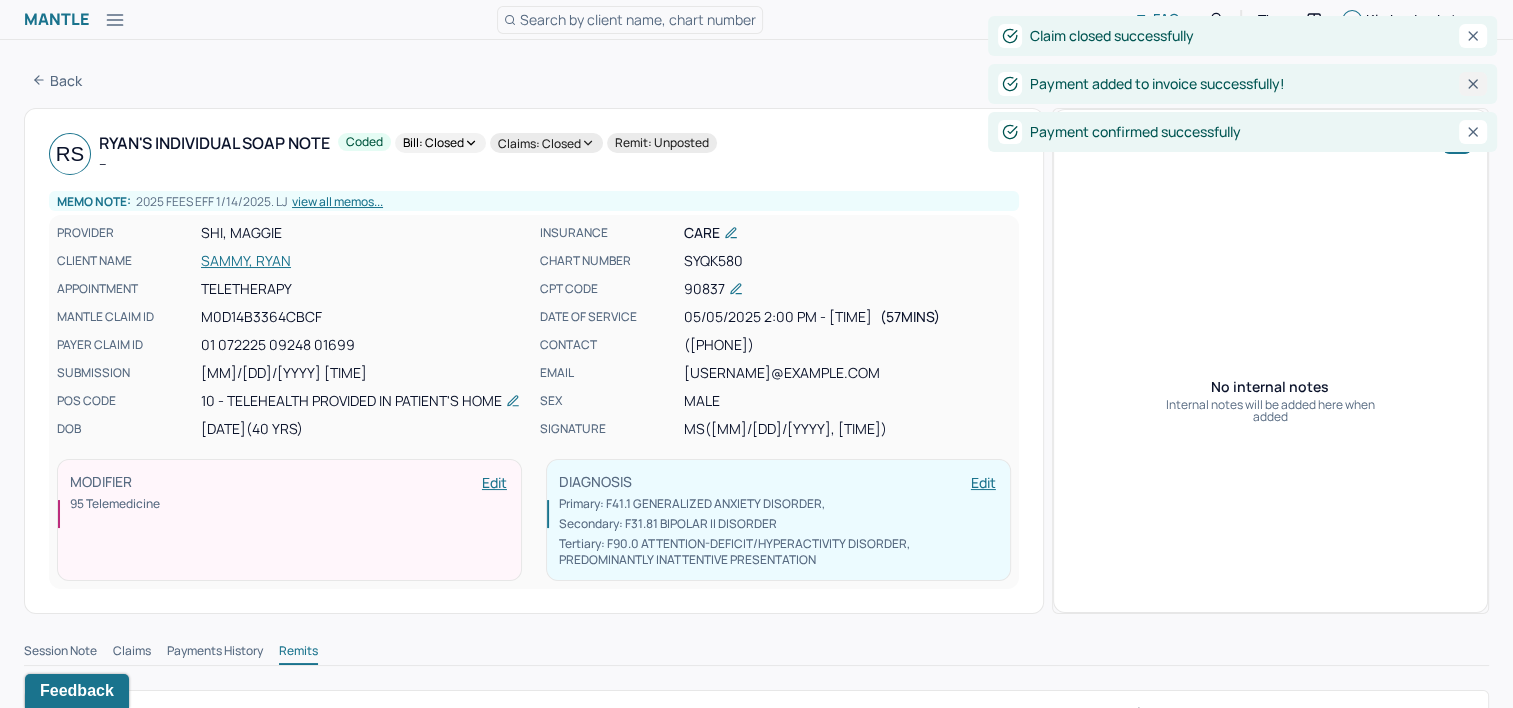 click 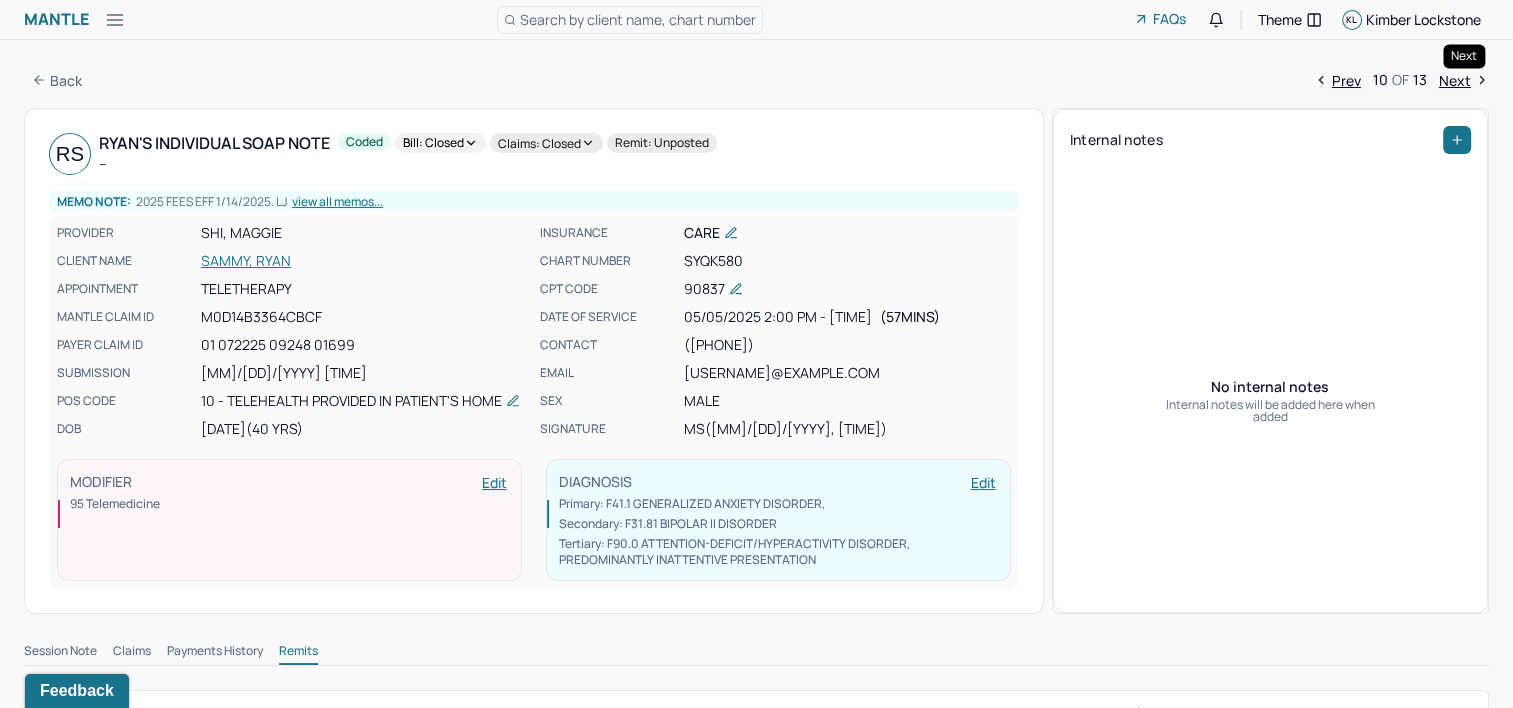 click on "Next" at bounding box center (1464, 80) 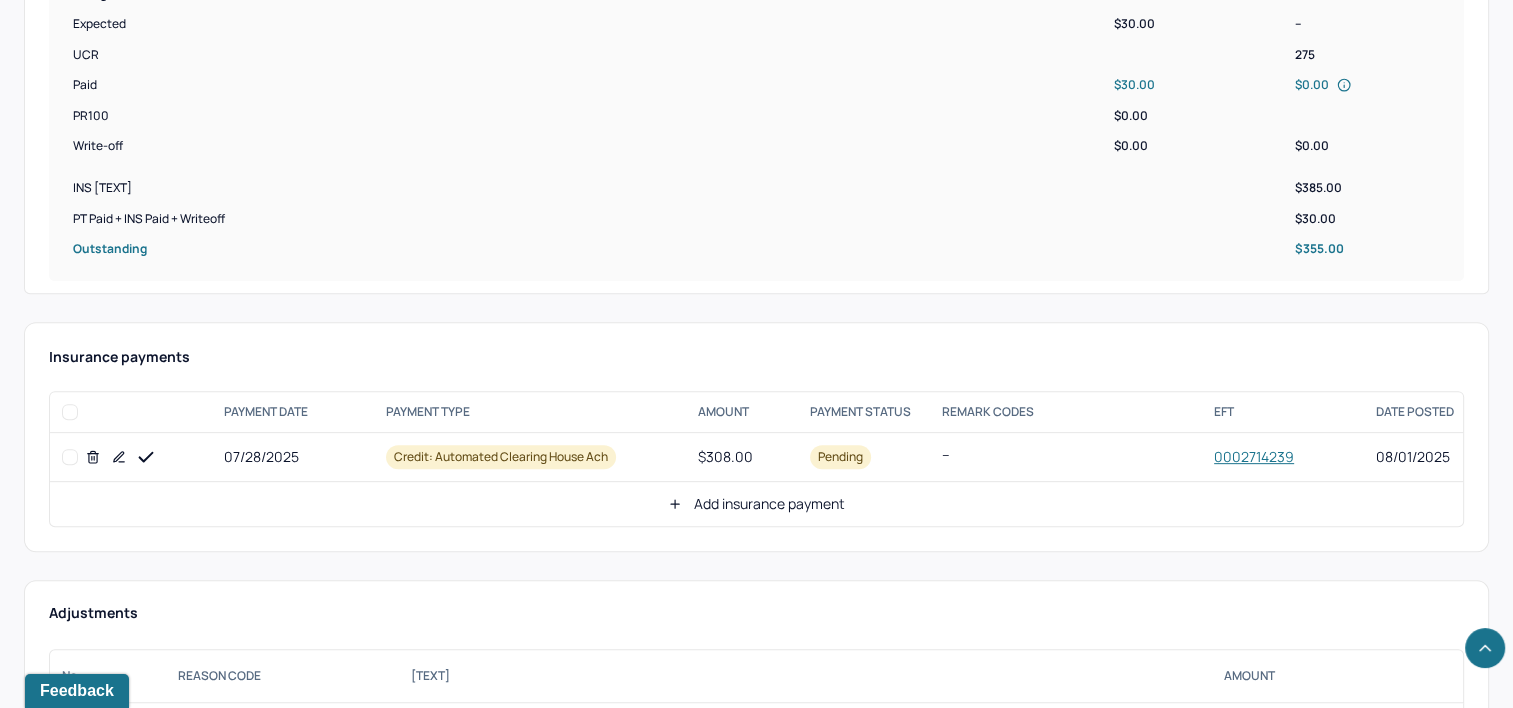 scroll, scrollTop: 760, scrollLeft: 0, axis: vertical 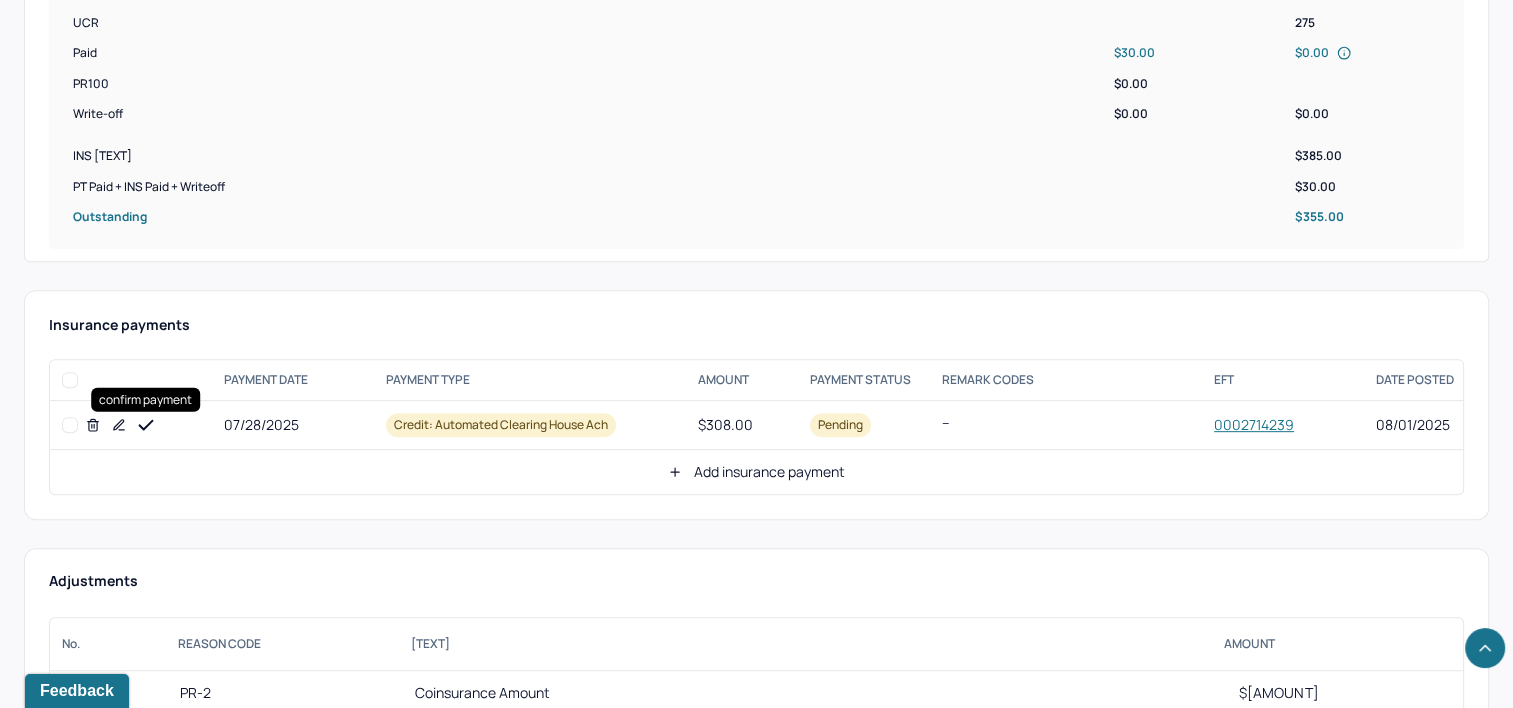 click 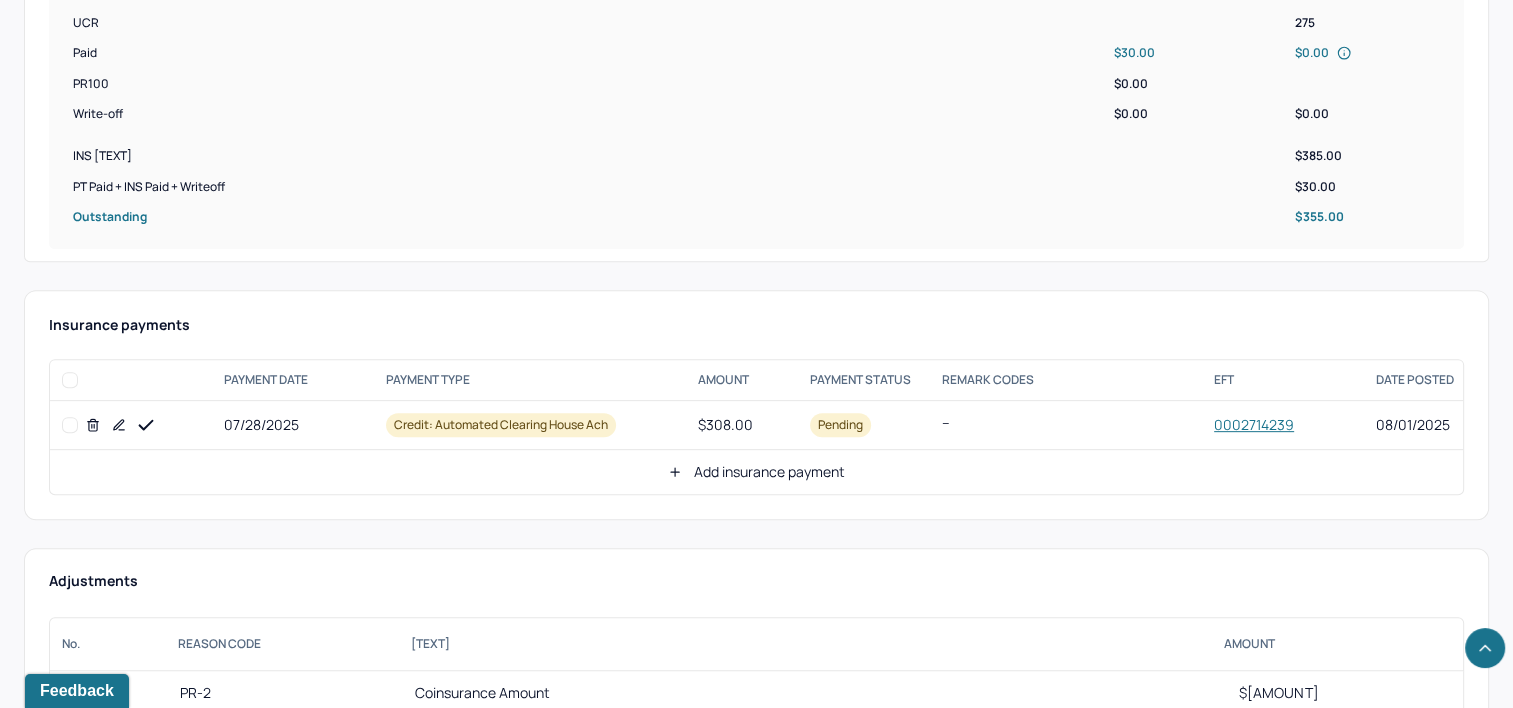 click on "Add insurance payment" at bounding box center (756, 472) 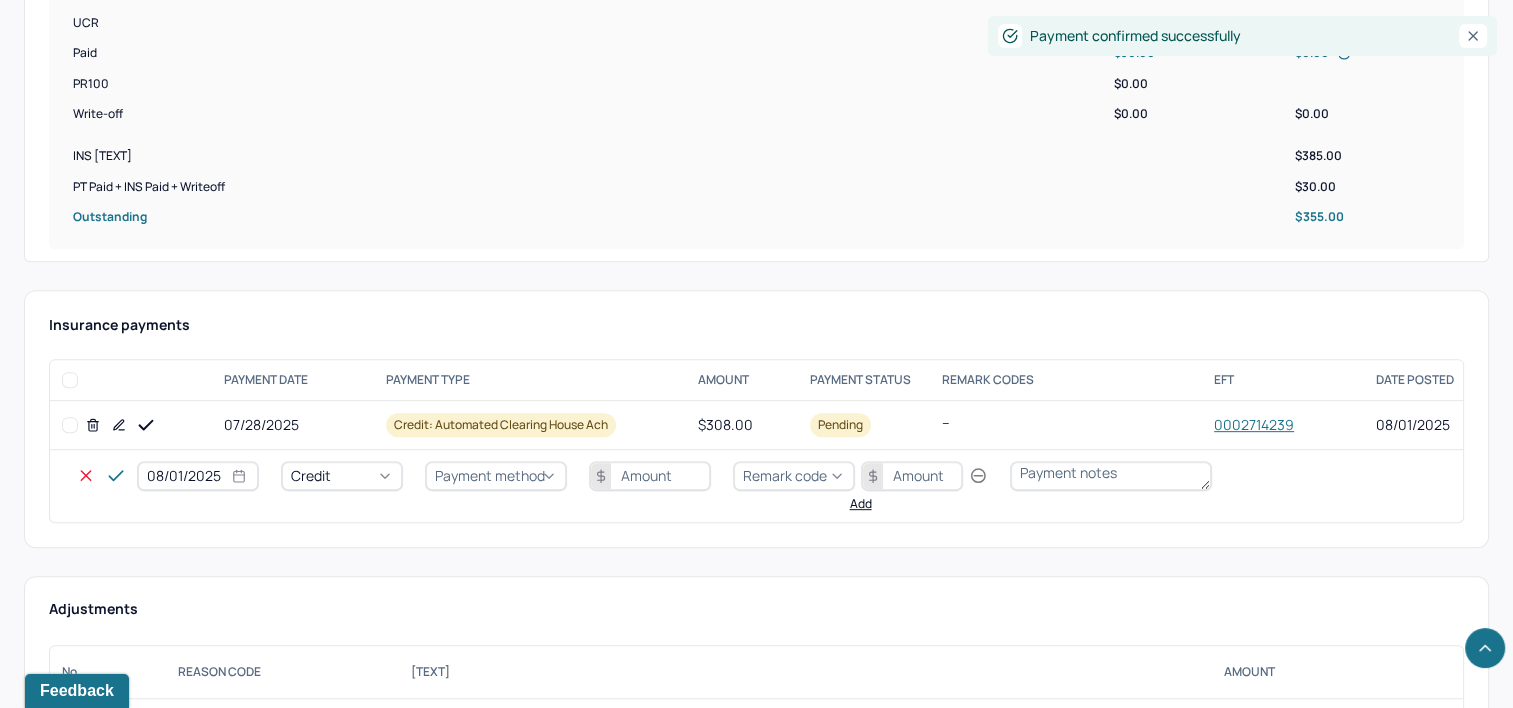 click on "08/01/2025" at bounding box center [198, 476] 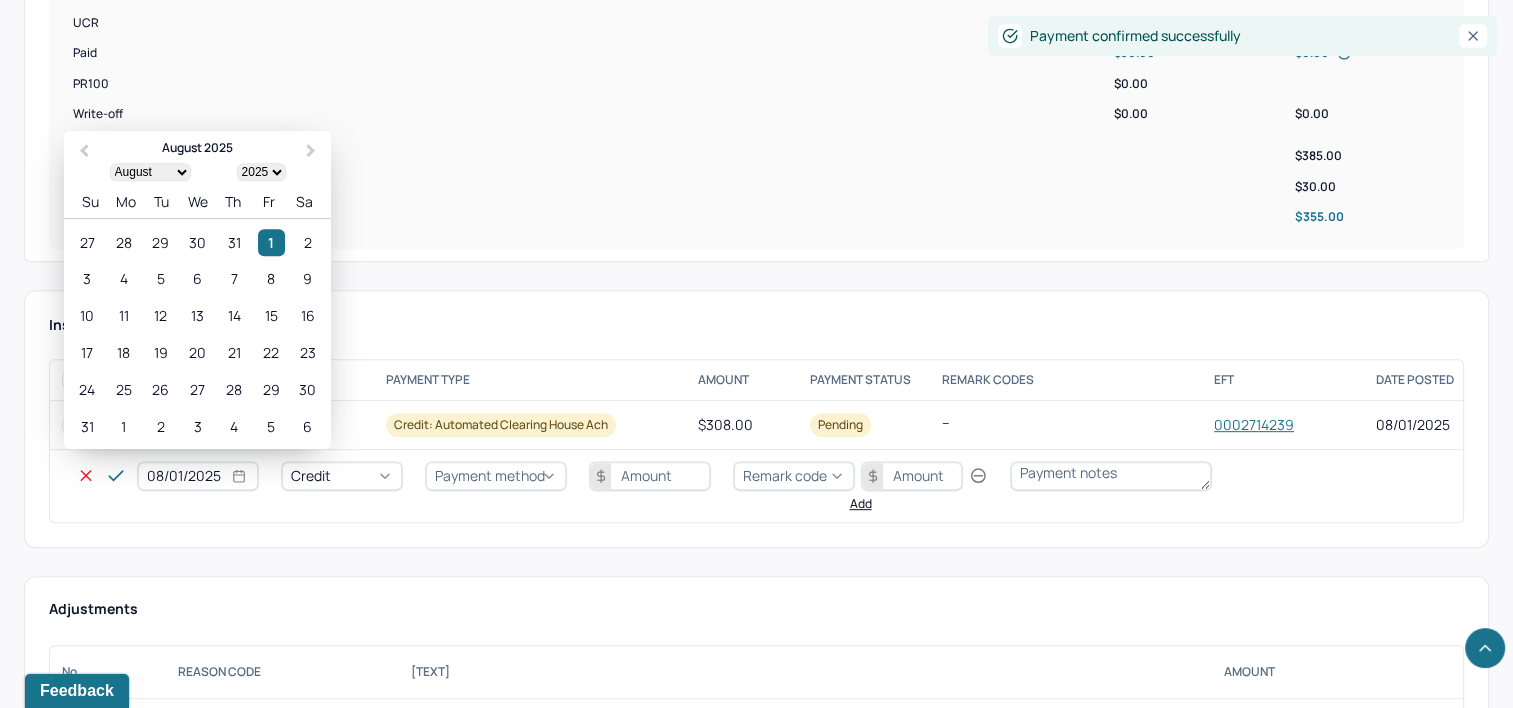 select on "7" 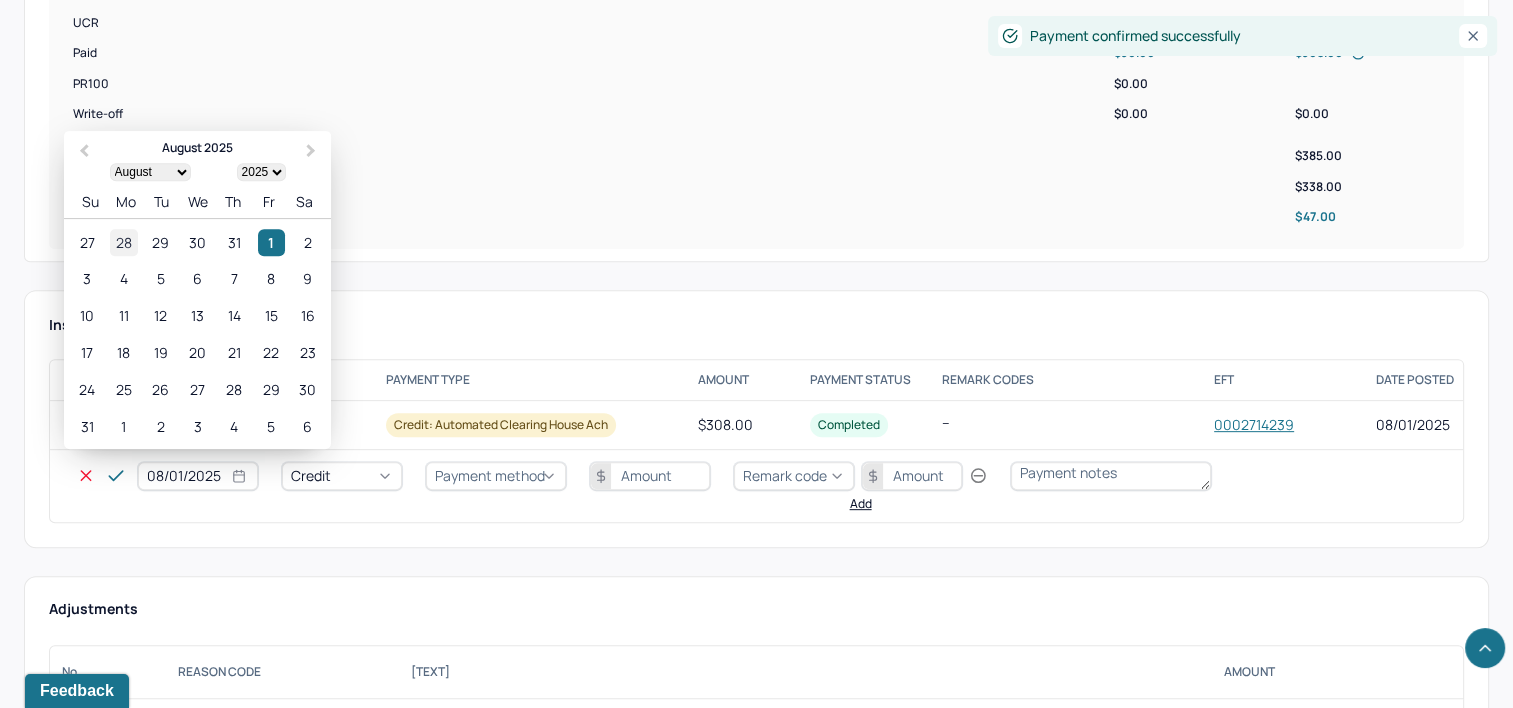 click on "28" at bounding box center [123, 242] 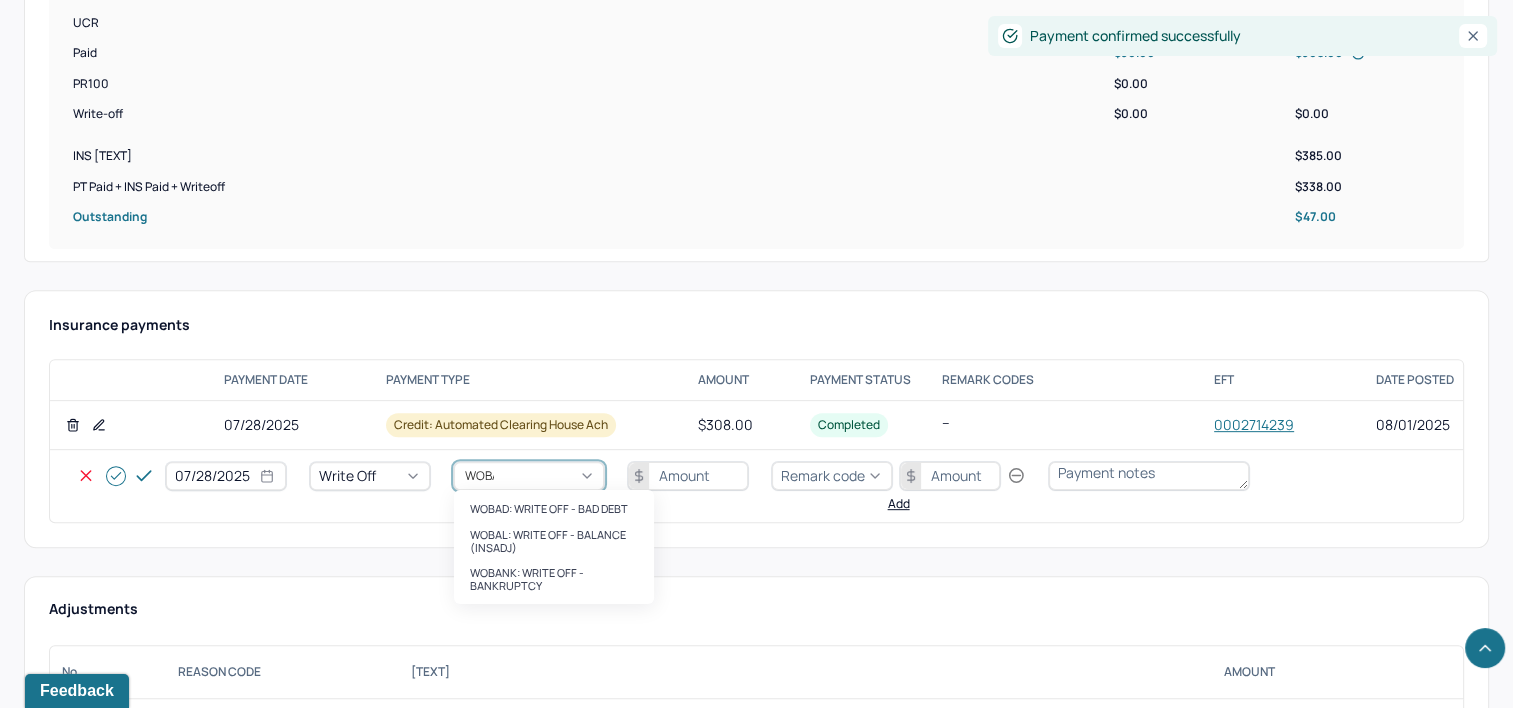 type on "WOBAL" 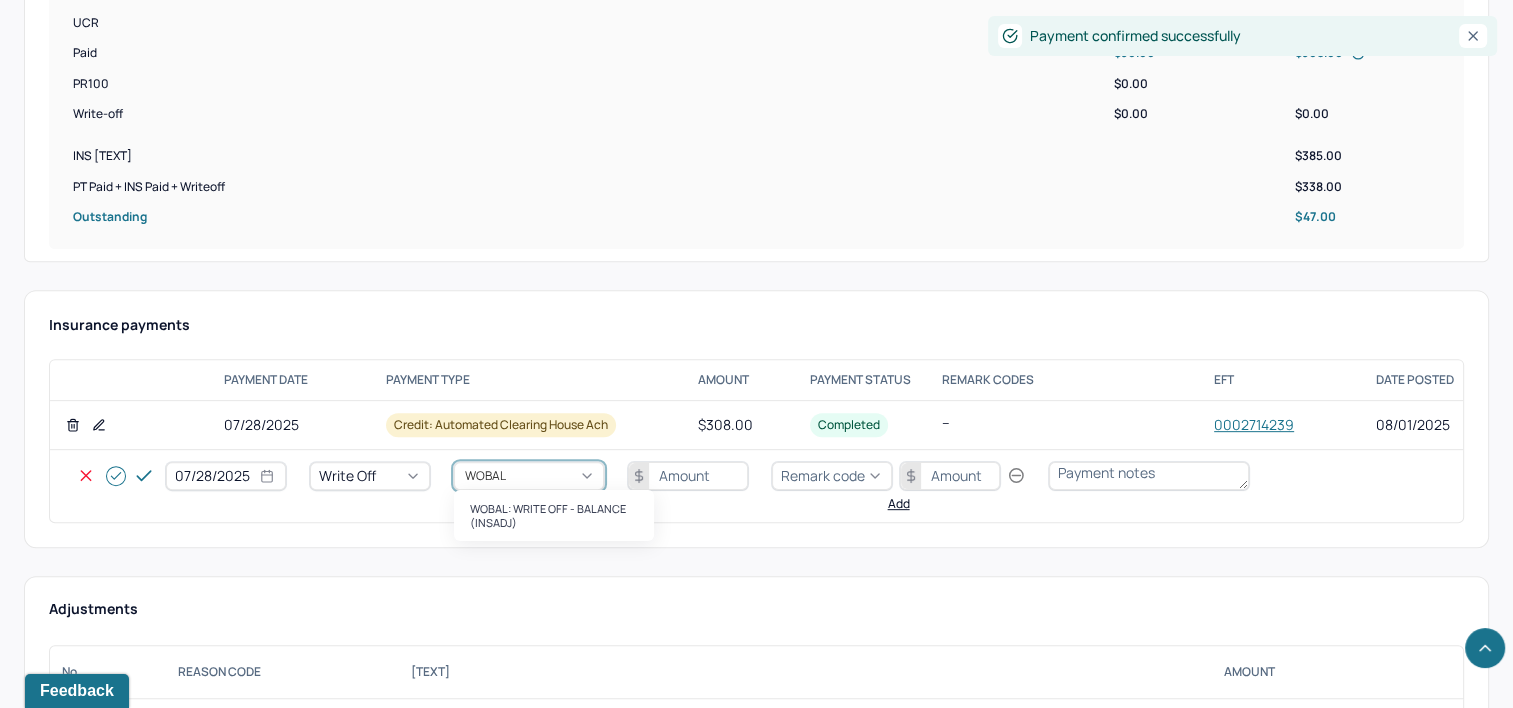 type 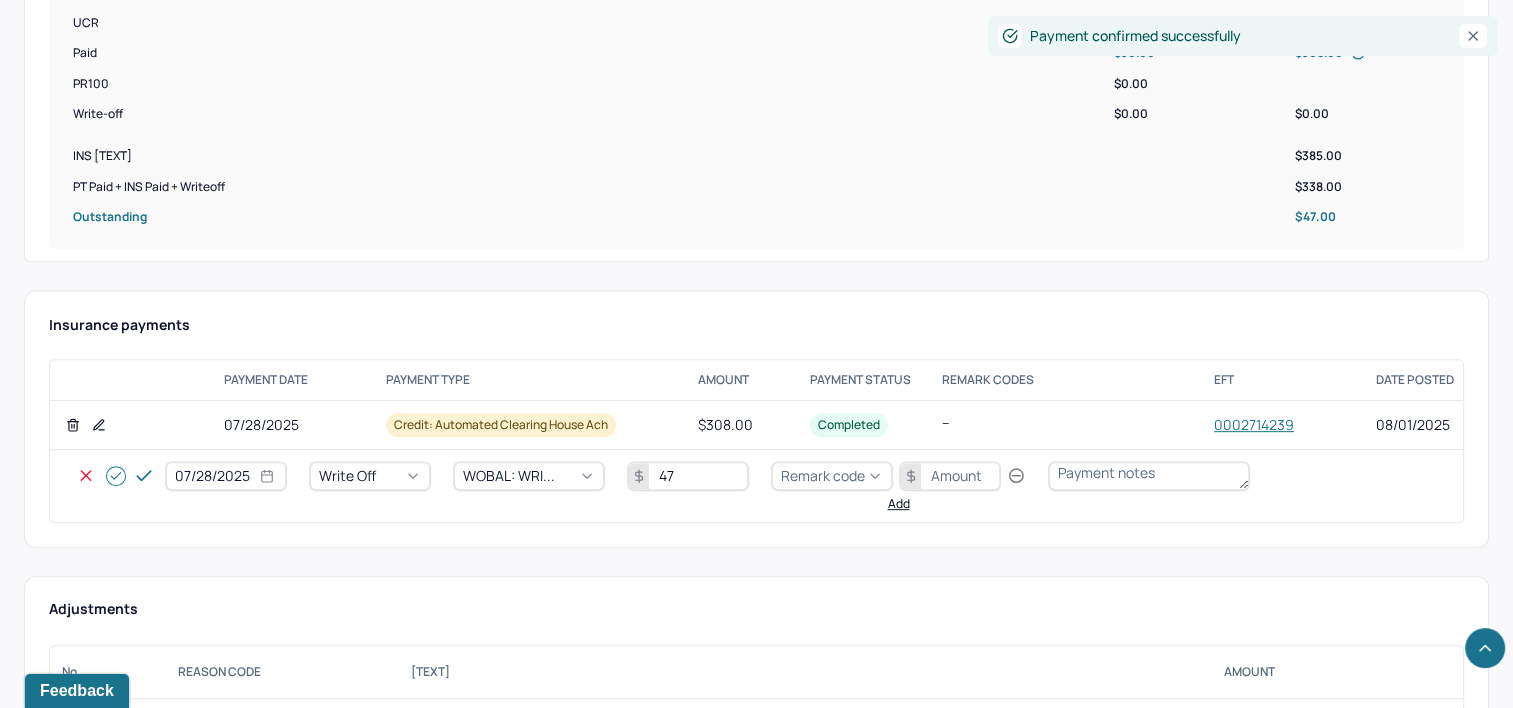 type on "47" 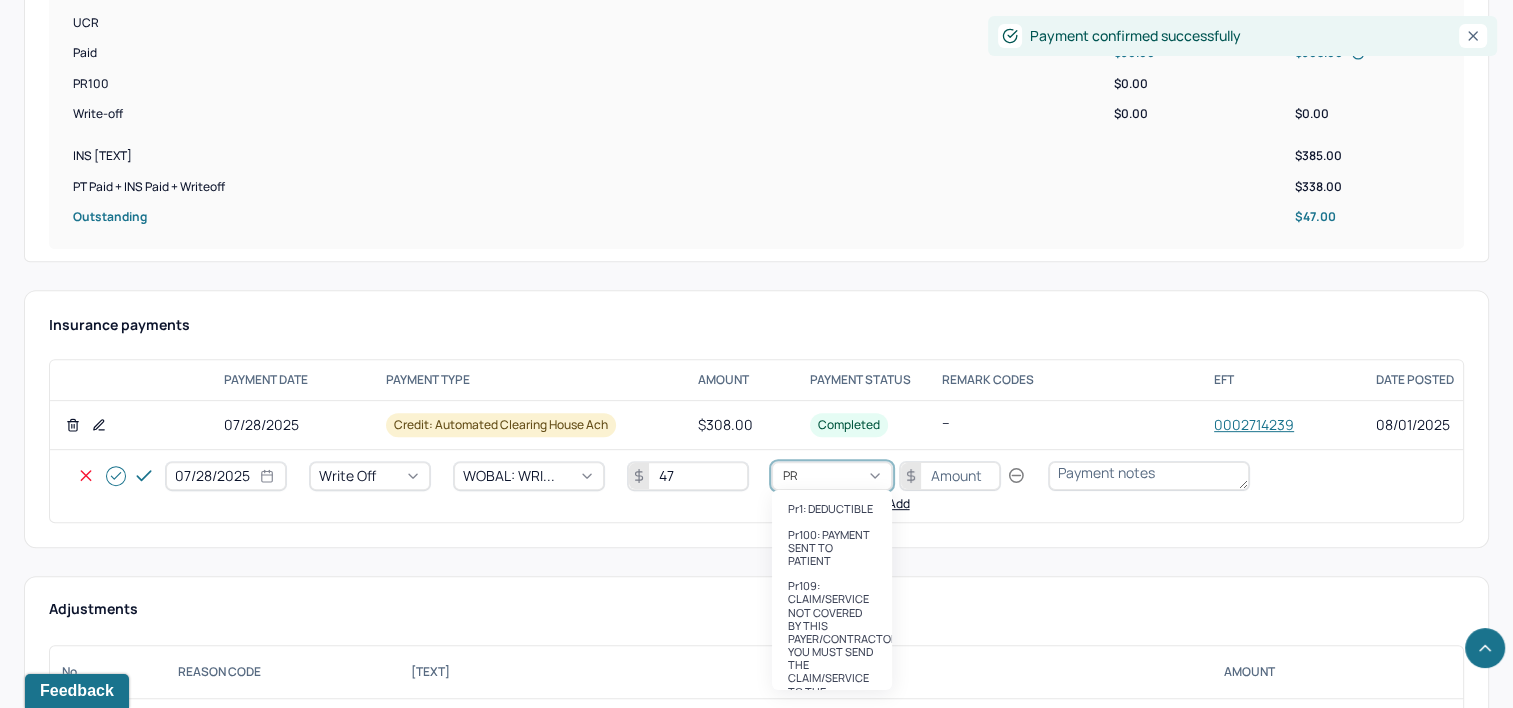 type on "PR2" 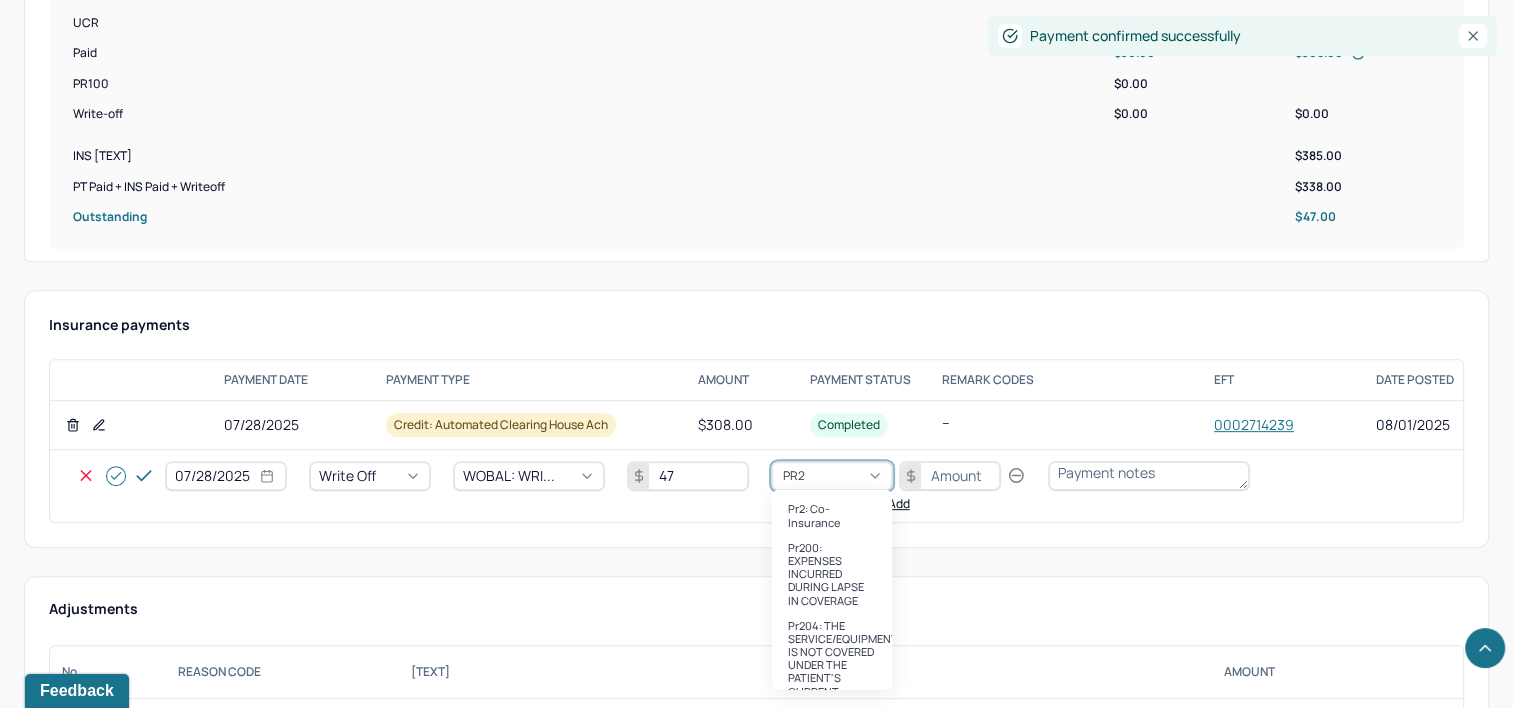 type 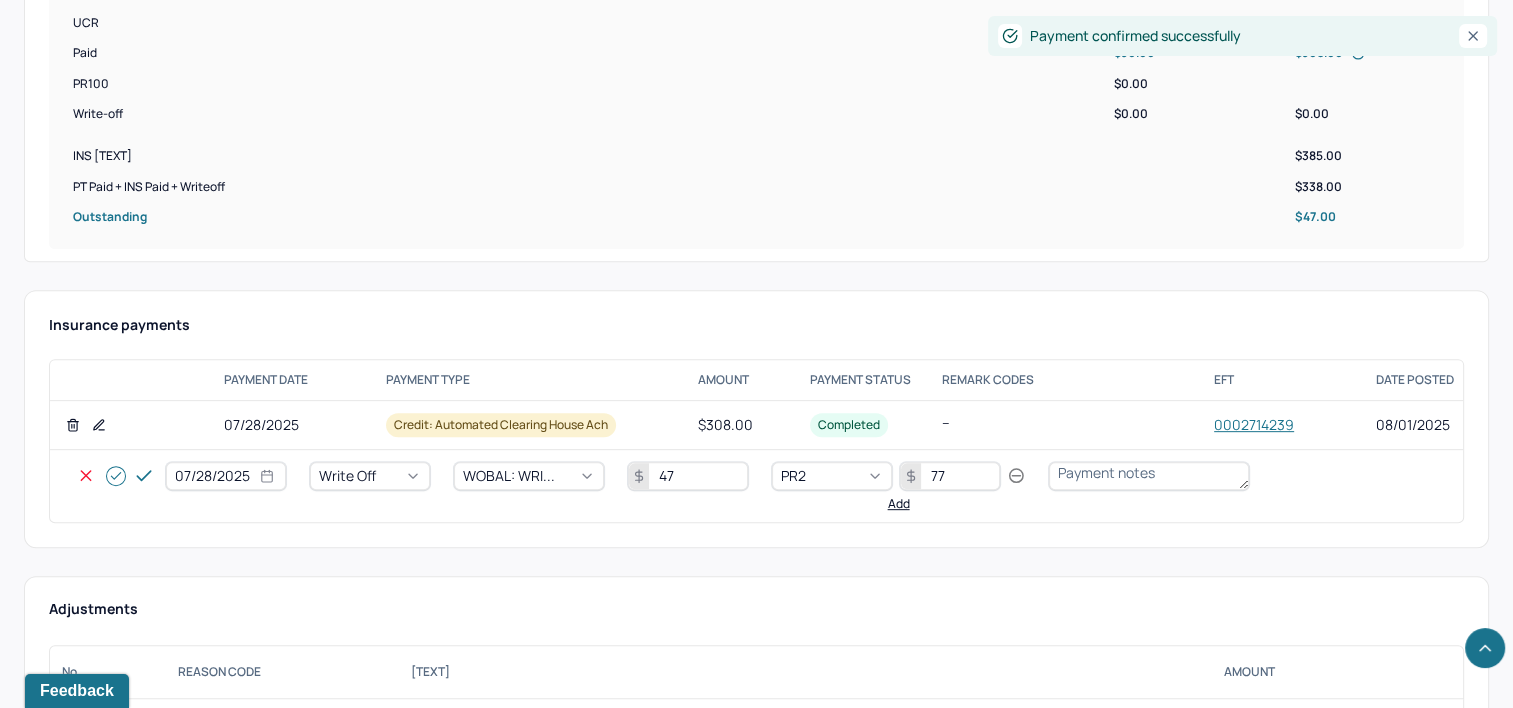 type on "77" 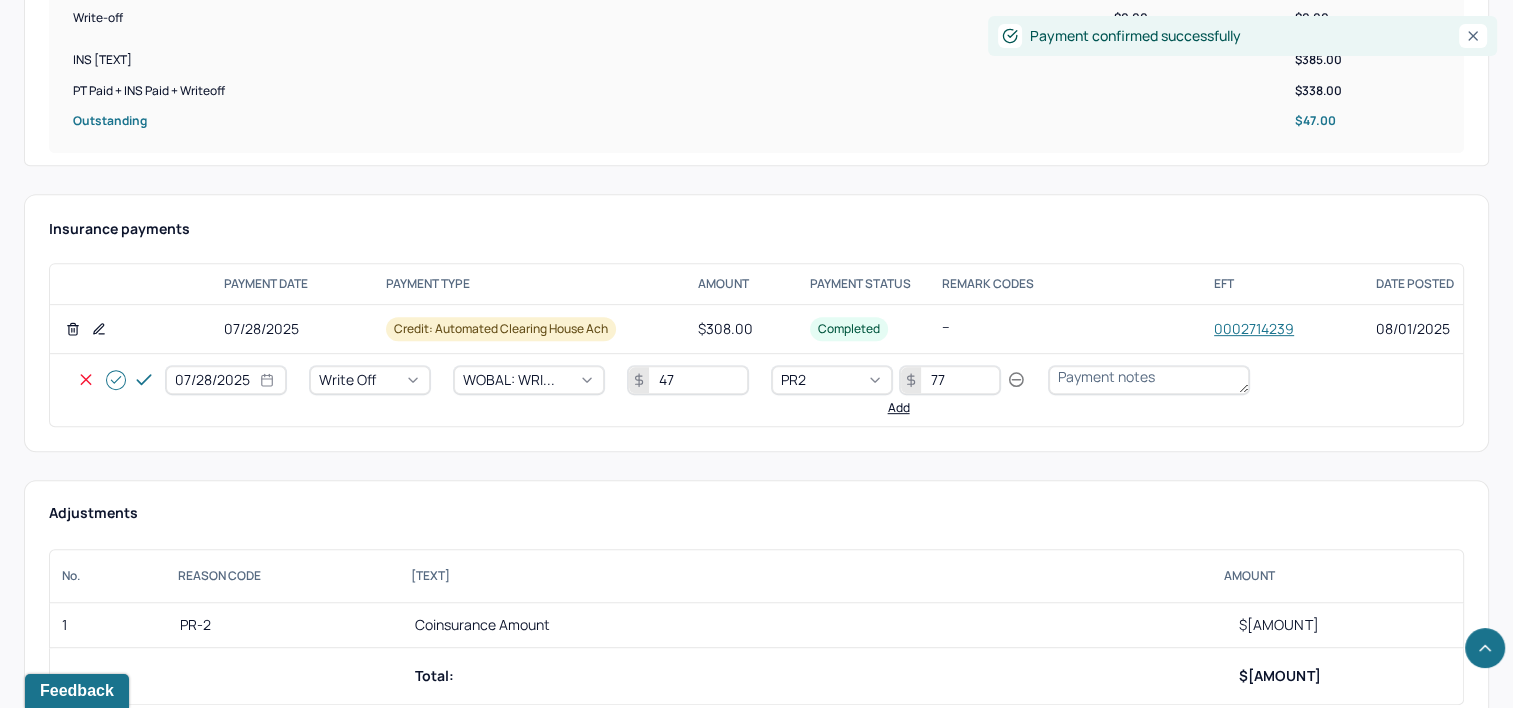 scroll, scrollTop: 960, scrollLeft: 0, axis: vertical 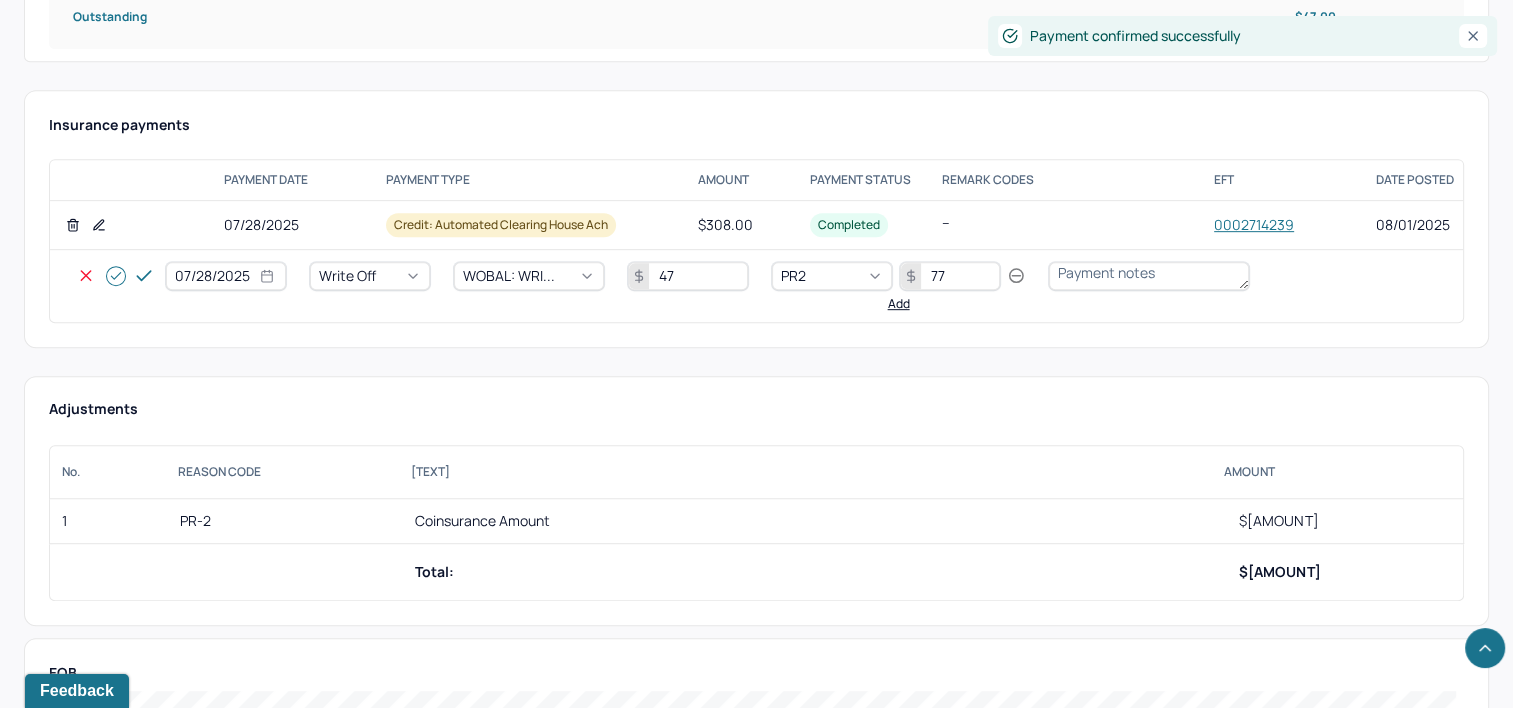 click 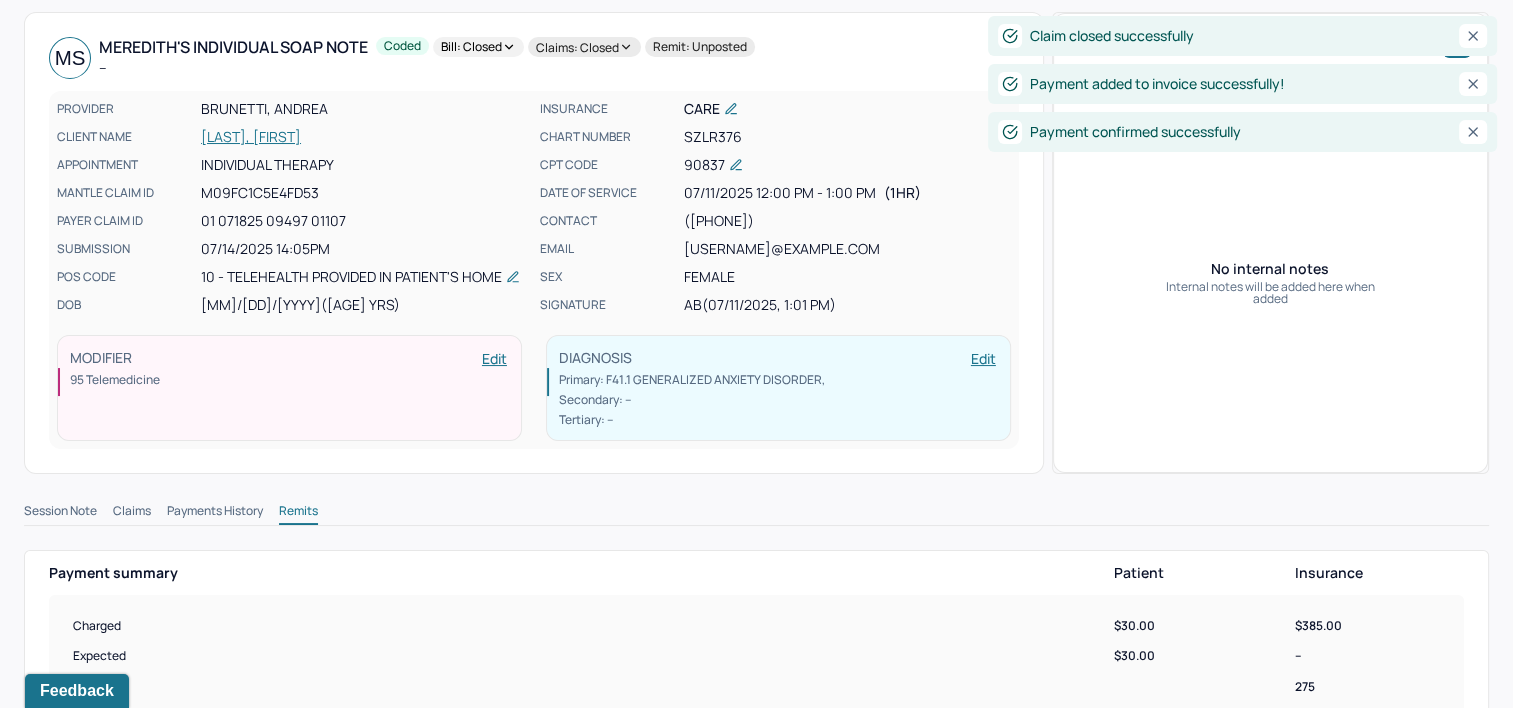scroll, scrollTop: 0, scrollLeft: 0, axis: both 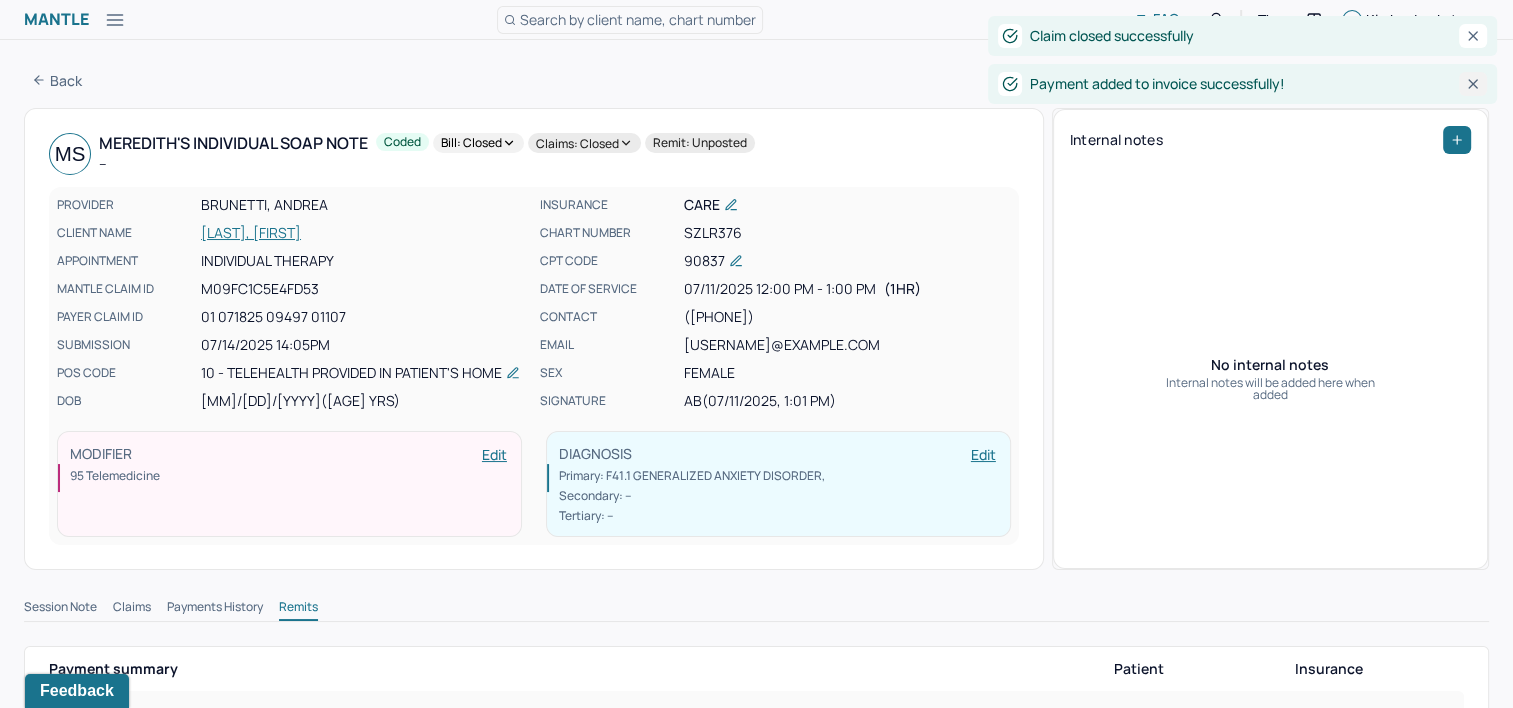 click 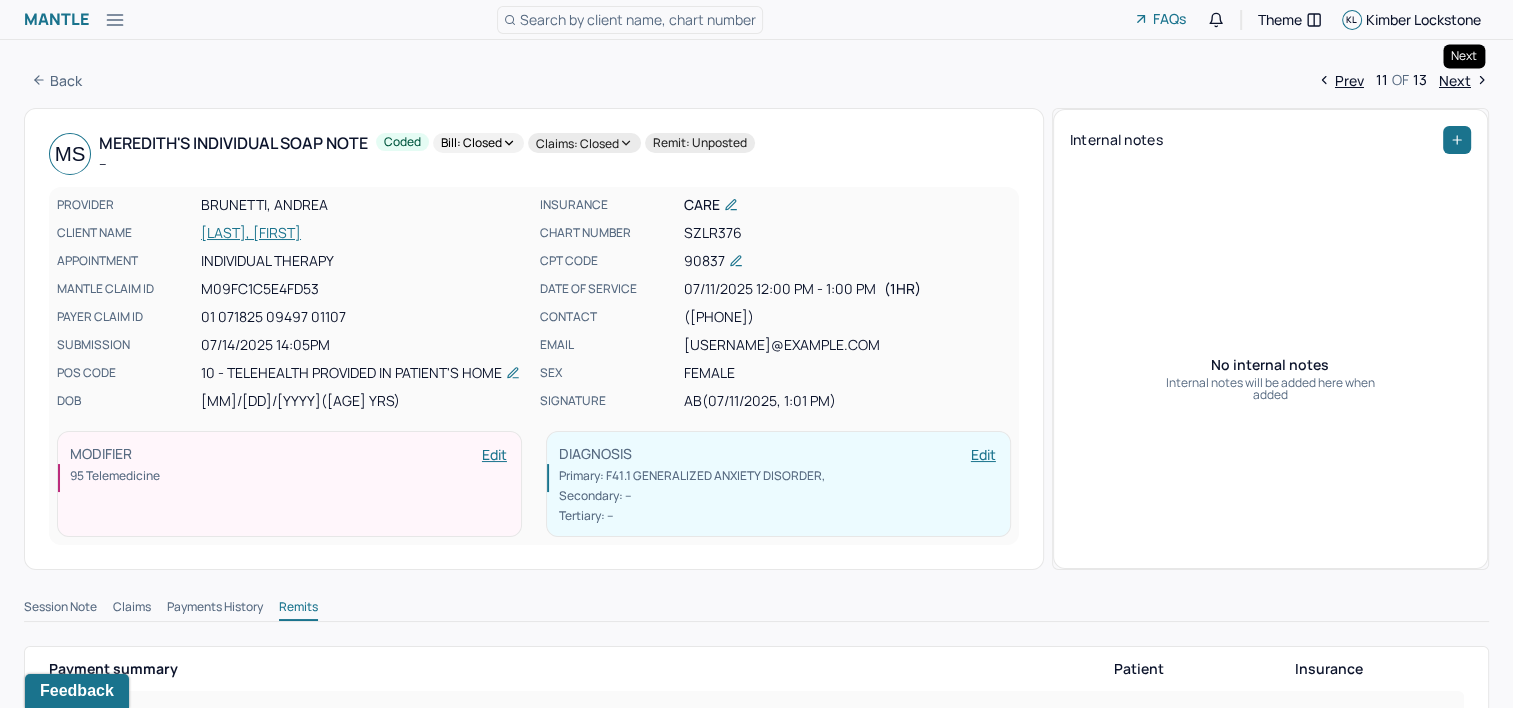 click on "Next" at bounding box center (1464, 80) 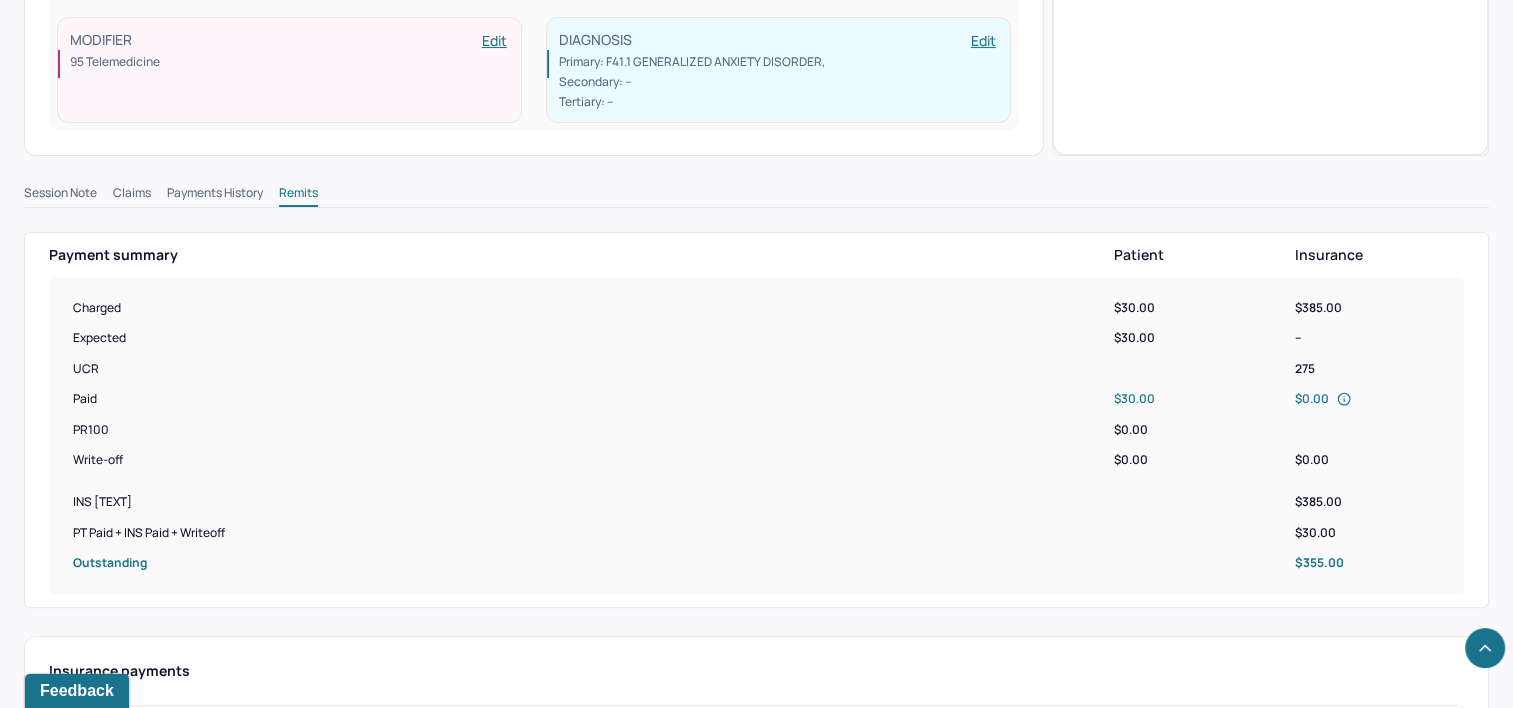 scroll, scrollTop: 760, scrollLeft: 0, axis: vertical 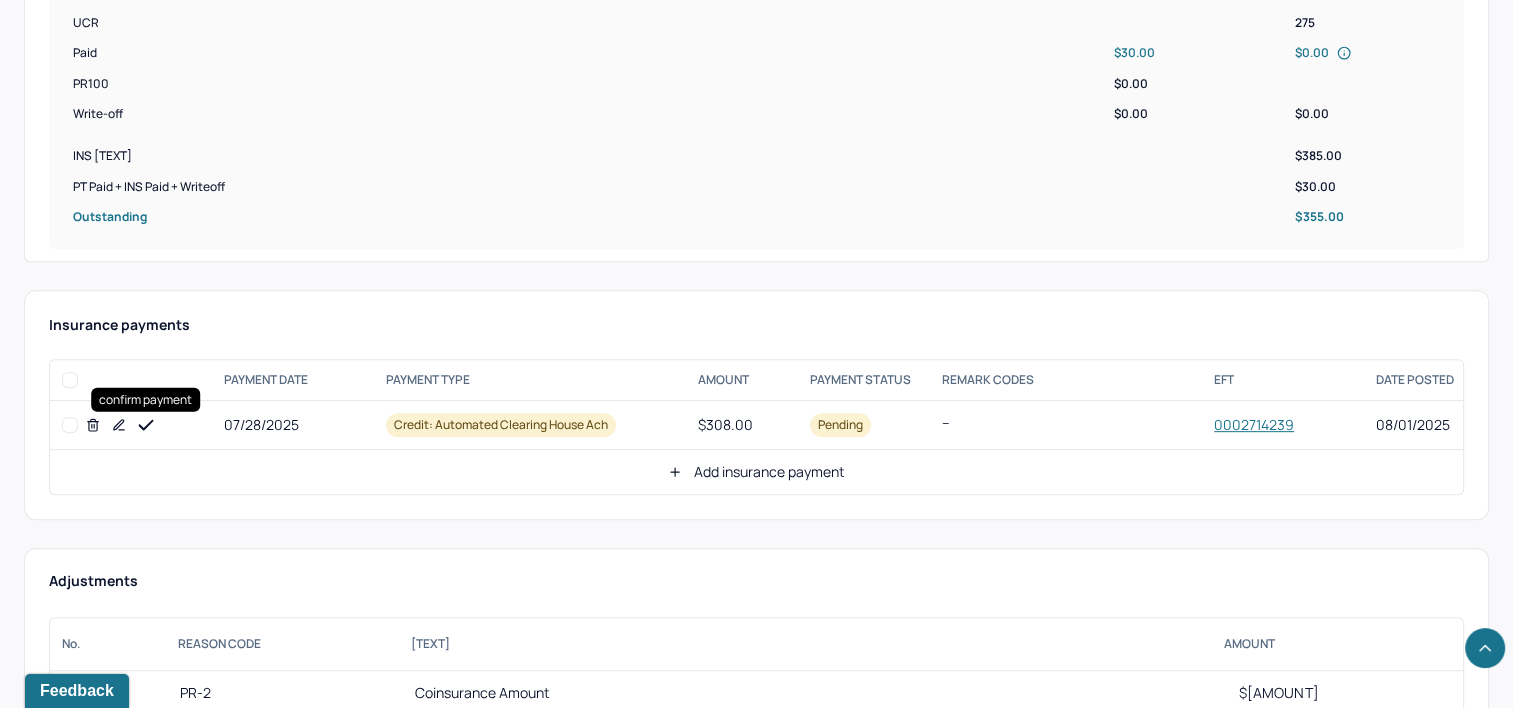 drag, startPoint x: 145, startPoint y: 420, endPoint x: 542, endPoint y: 448, distance: 397.98618 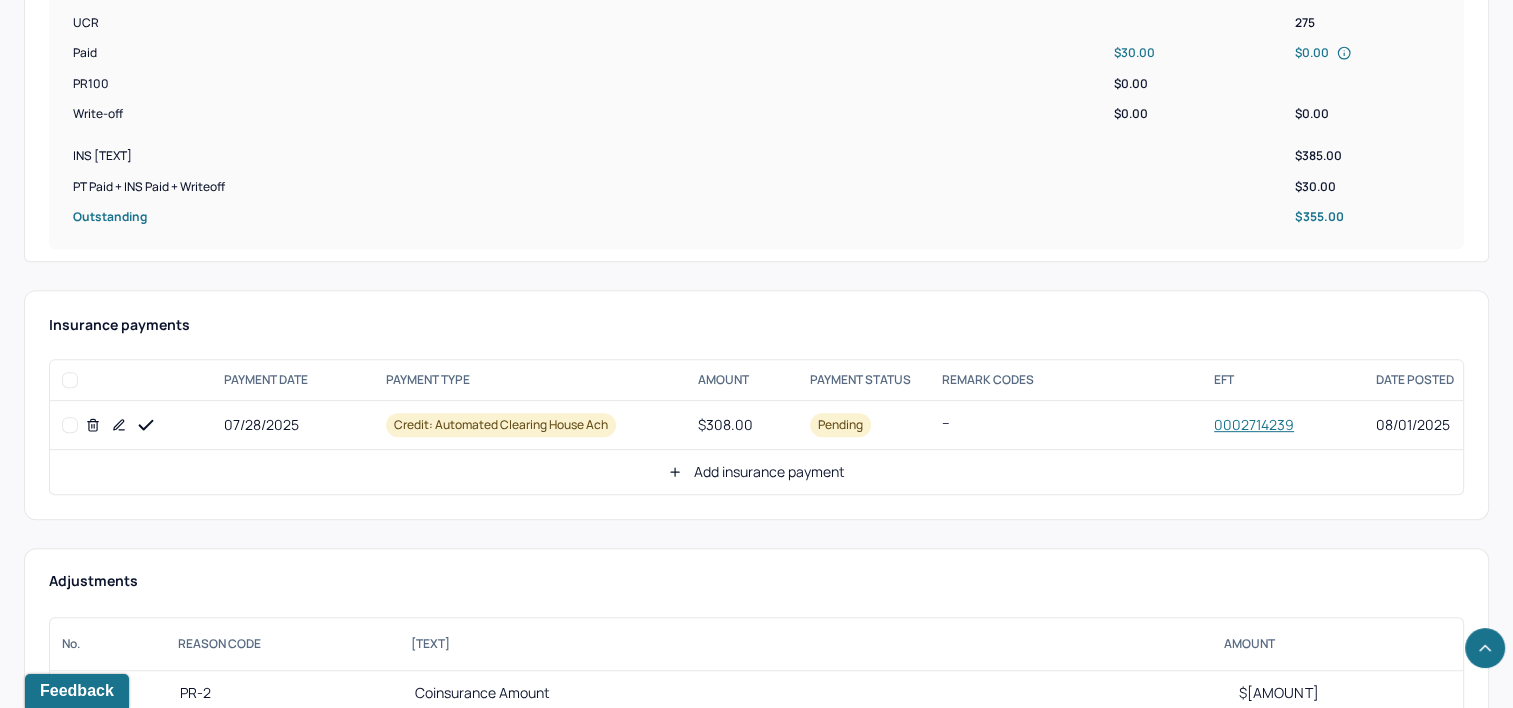 click on "Add insurance payment" at bounding box center (756, 472) 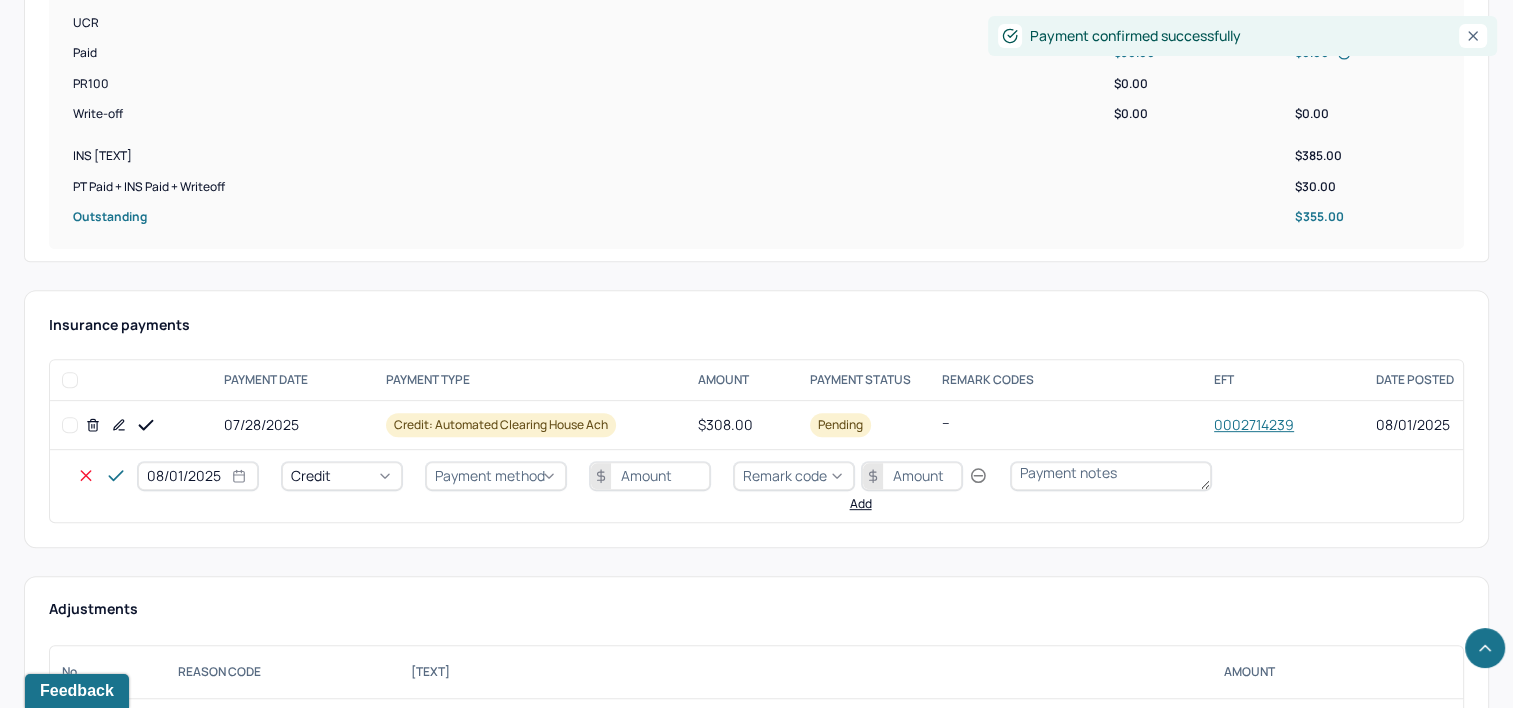 click on "08/01/2025" at bounding box center [198, 476] 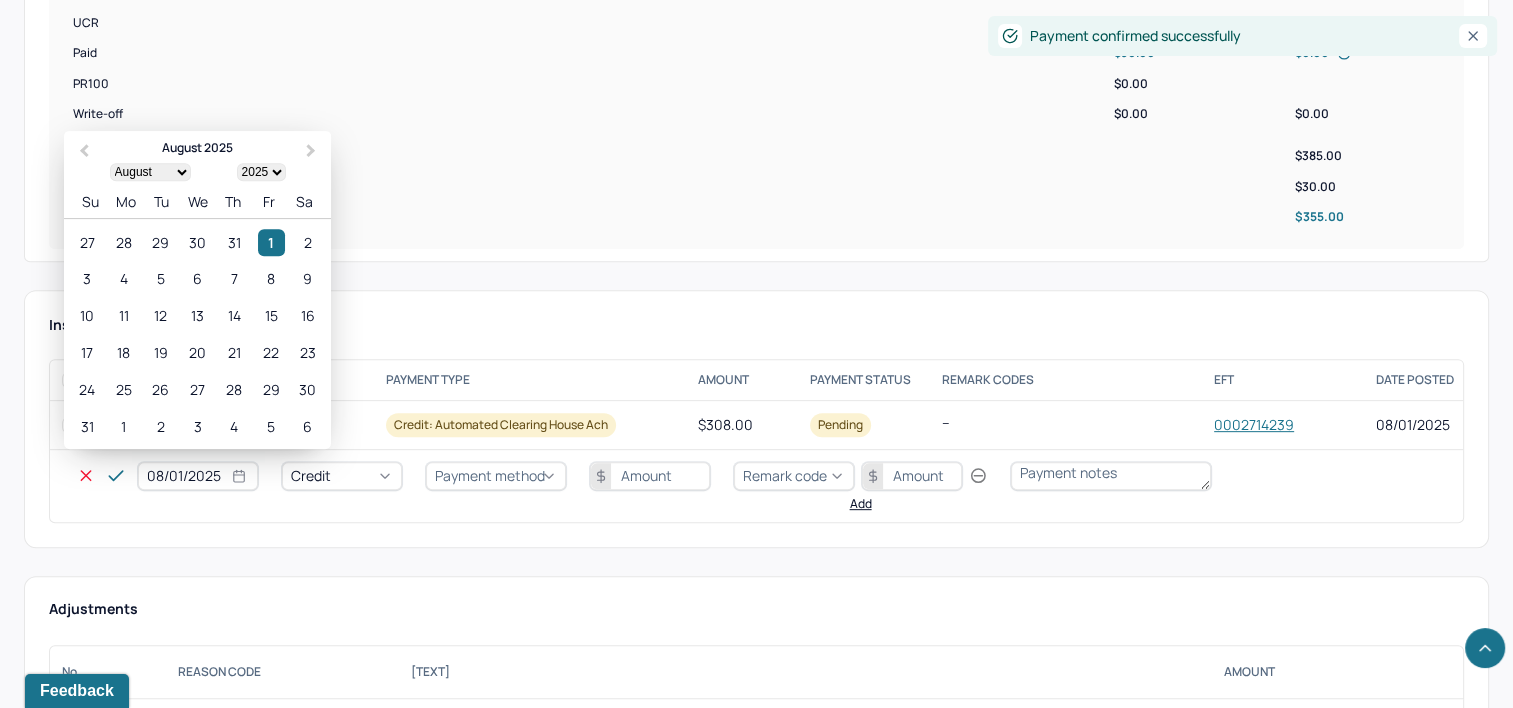 select on "7" 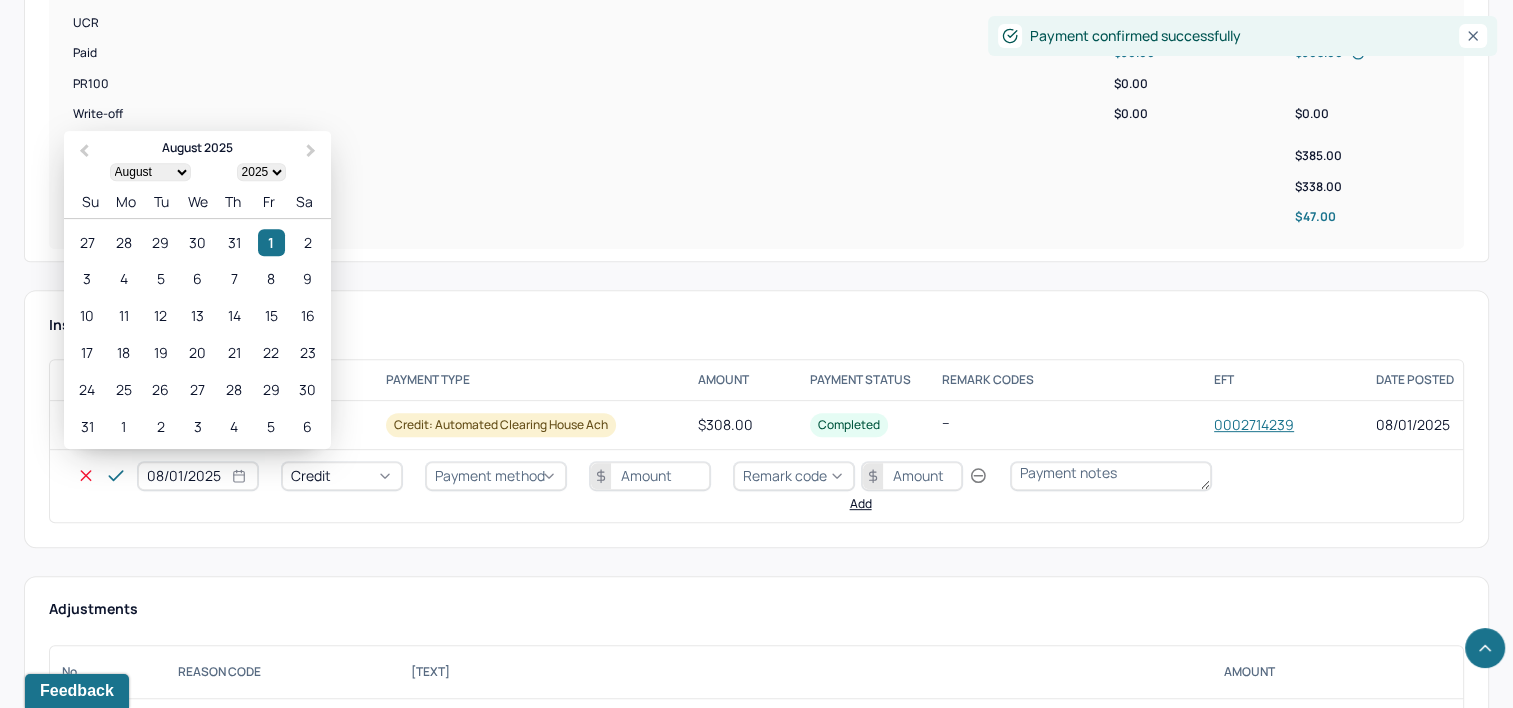 click on "28" at bounding box center [123, 242] 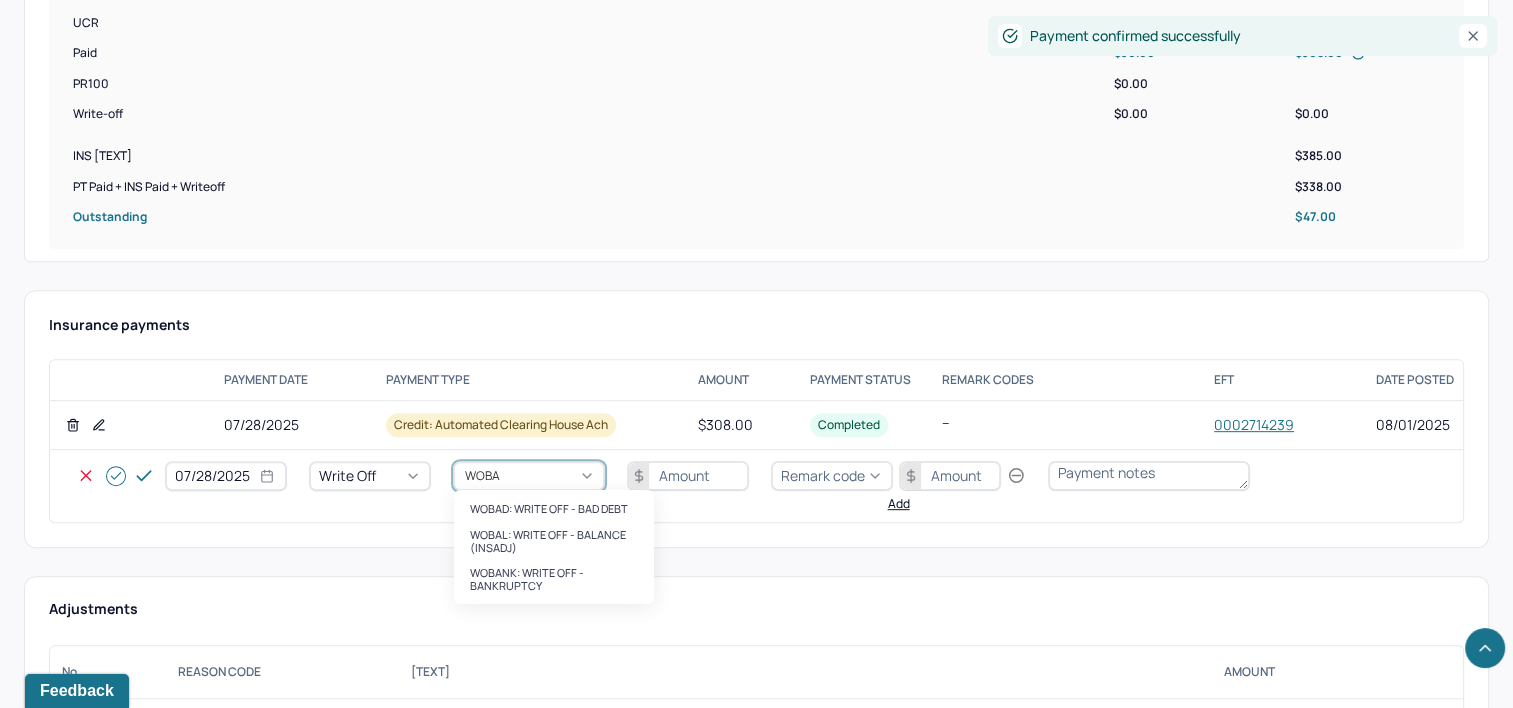 type on "WOBAL" 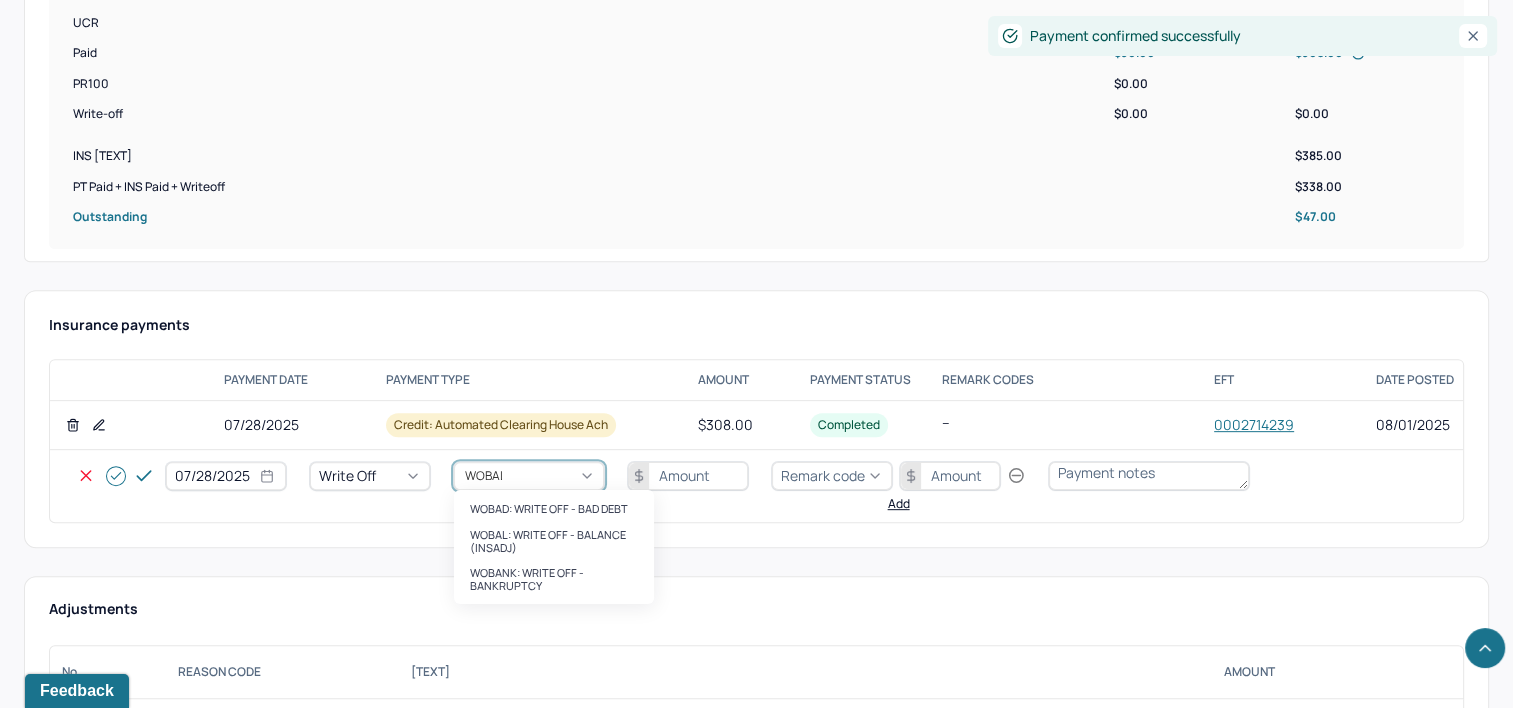 type 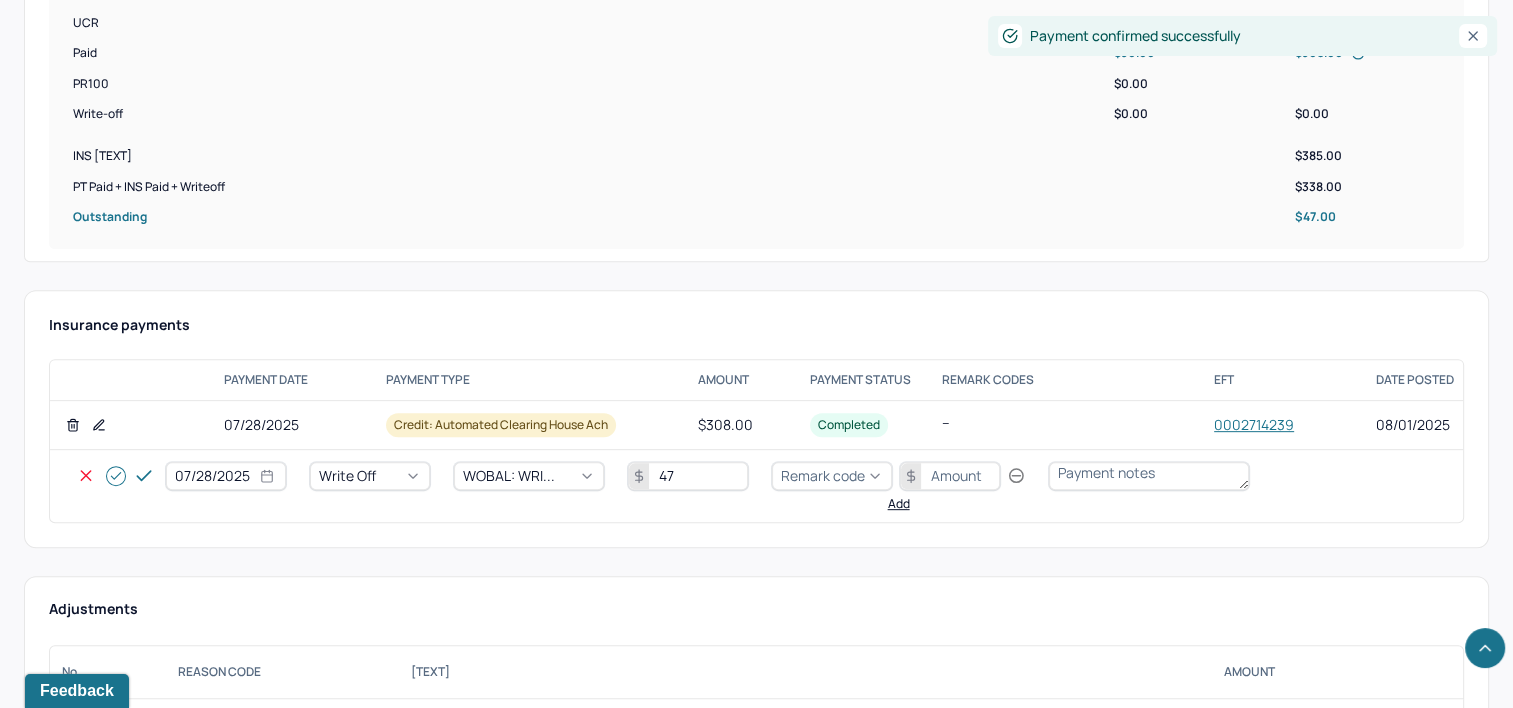type on "47" 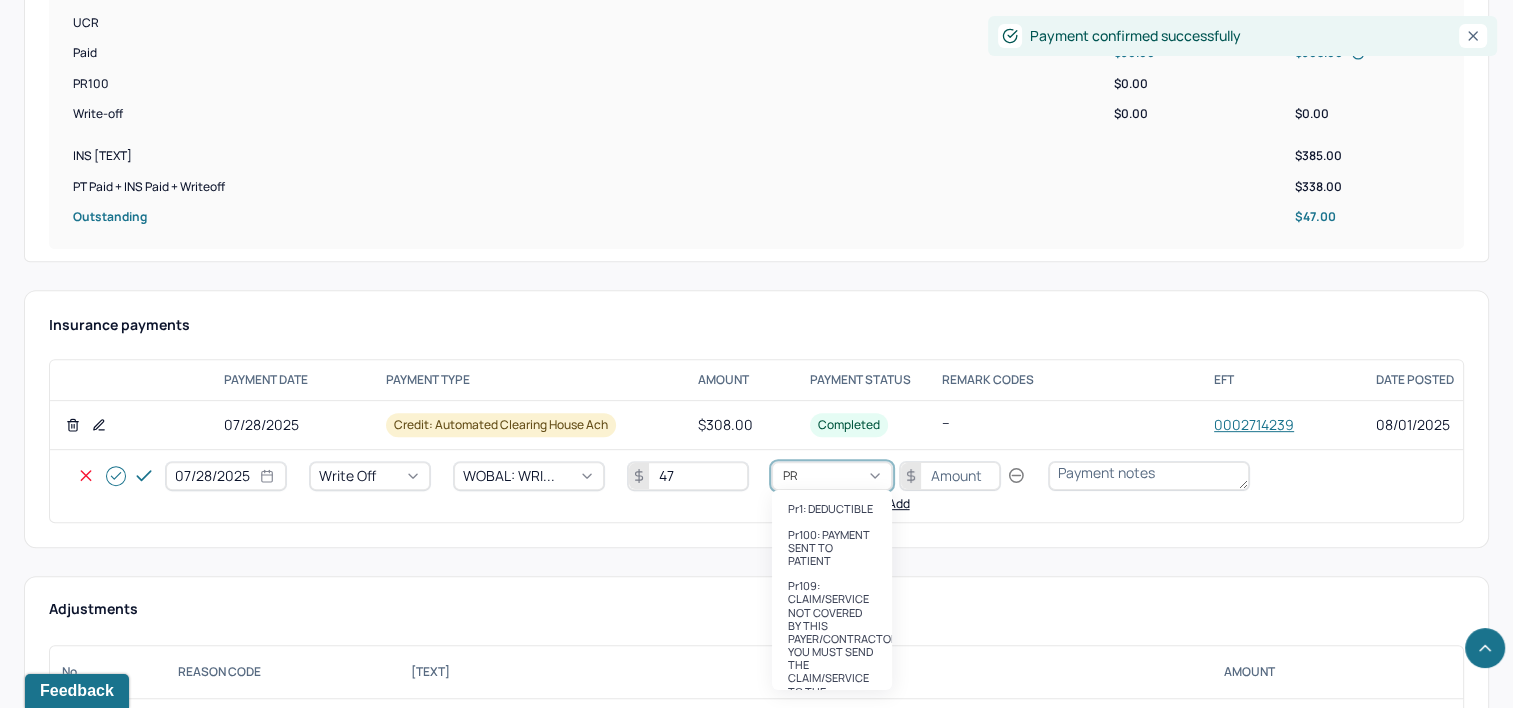 type on "PR2" 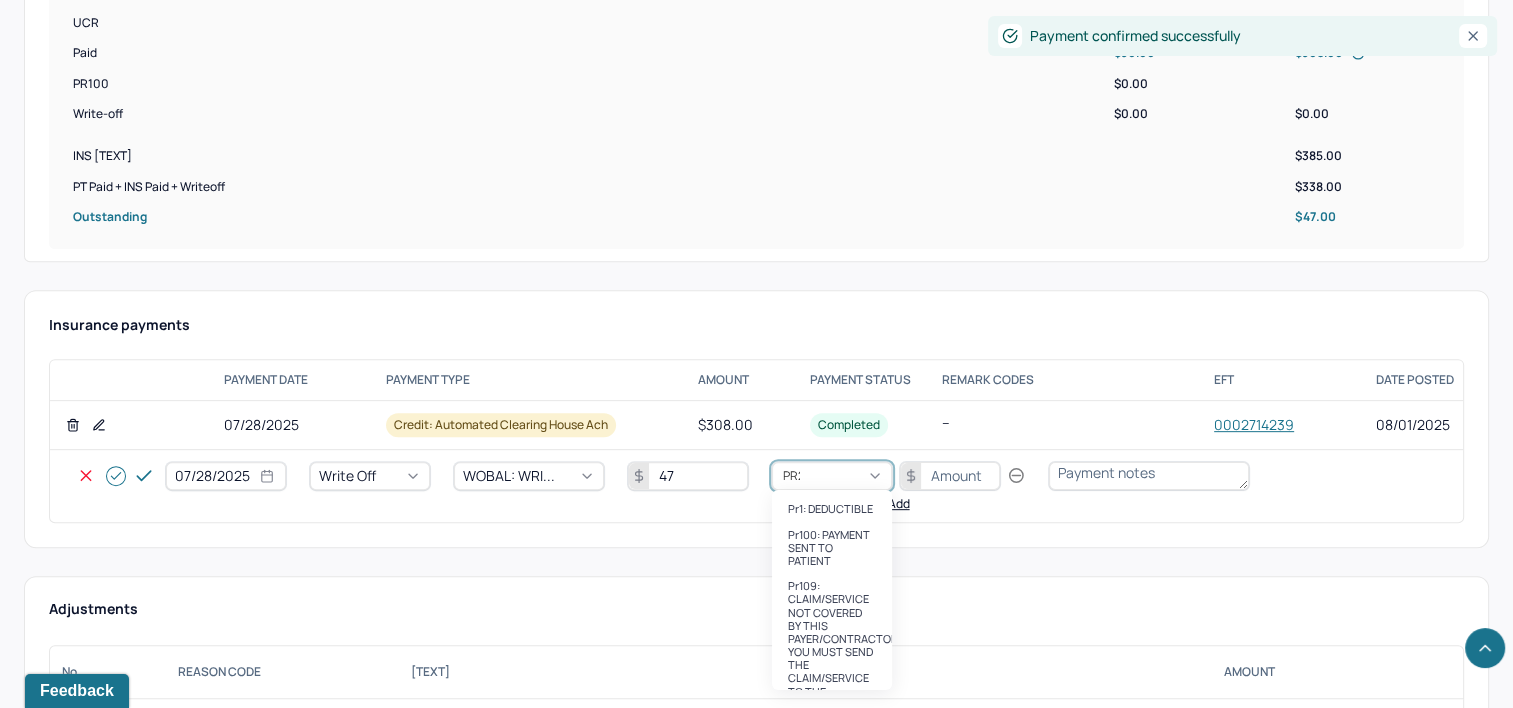 type 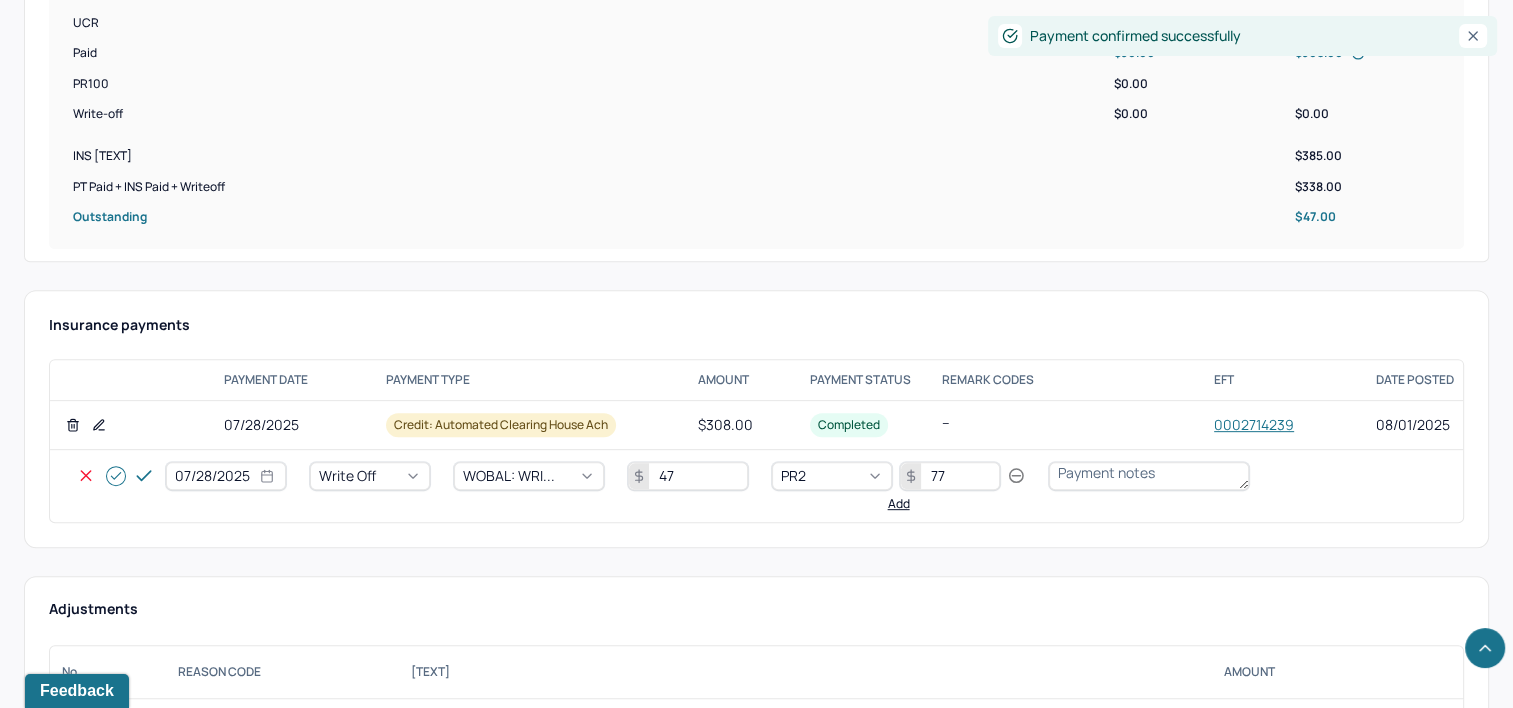 type on "77" 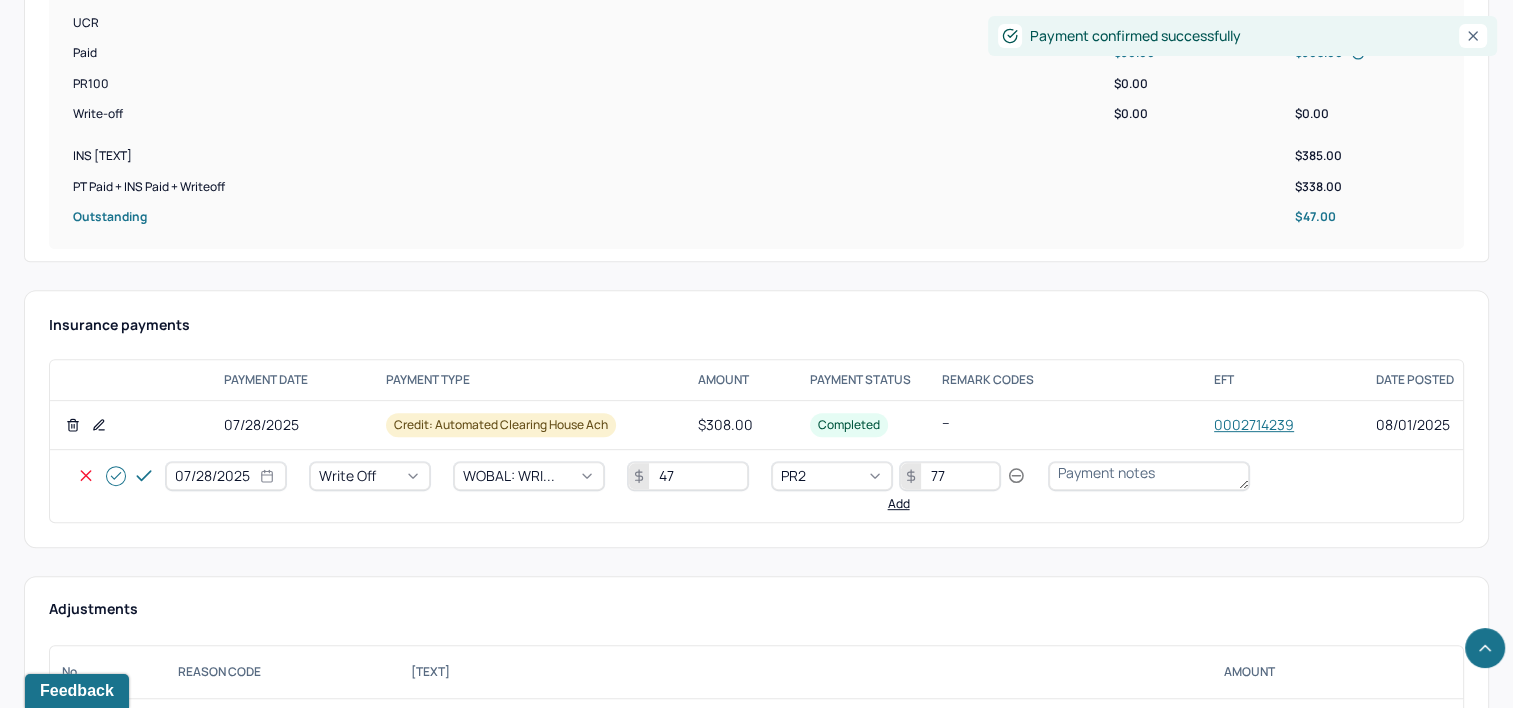 click 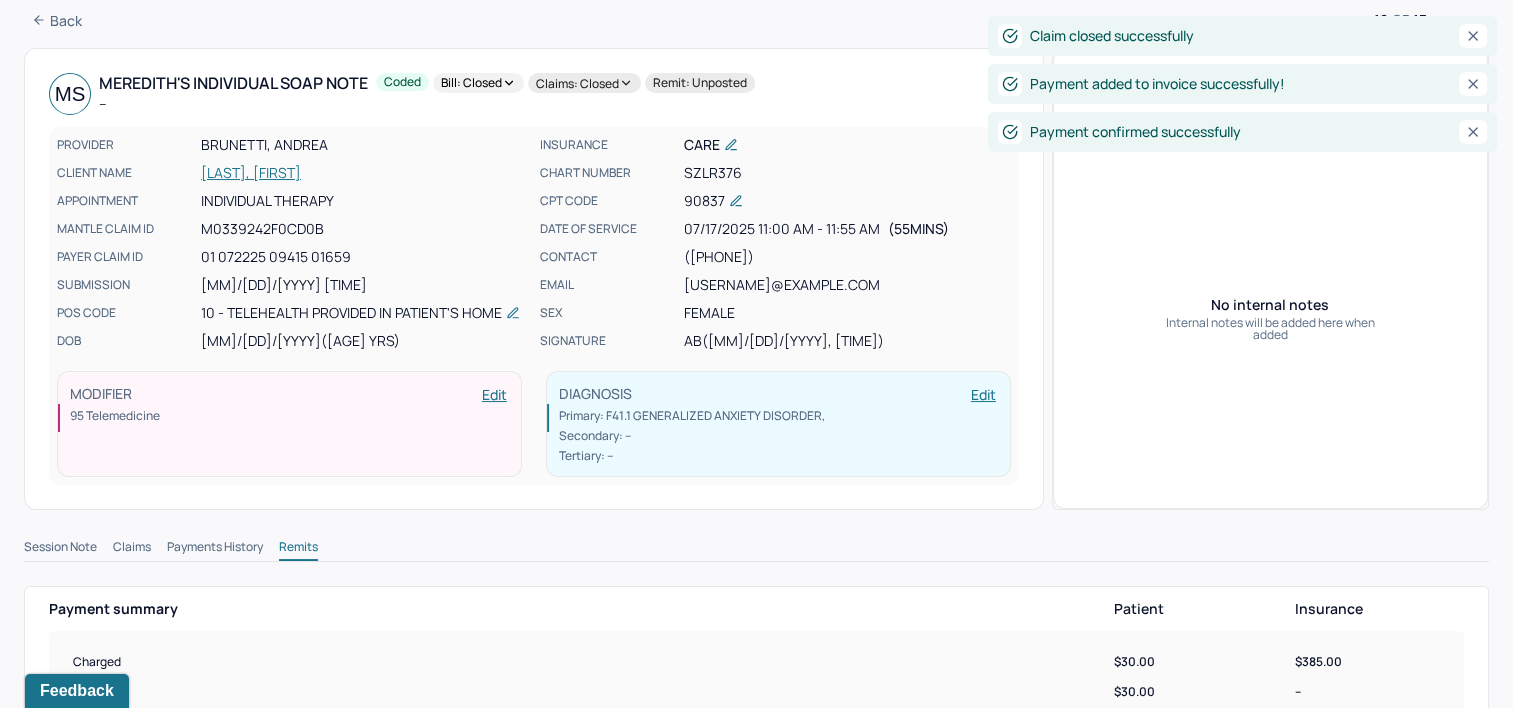 scroll, scrollTop: 0, scrollLeft: 0, axis: both 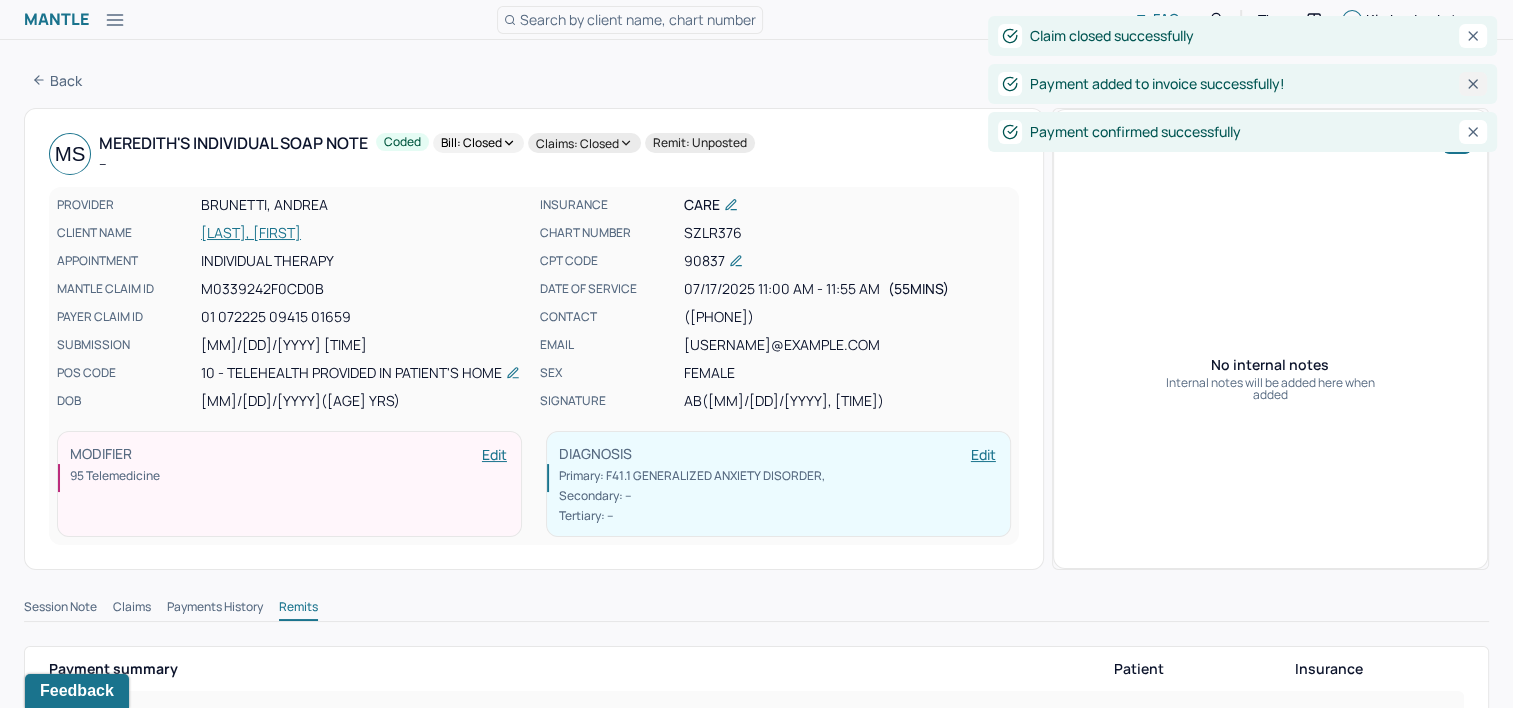 click at bounding box center [1473, 84] 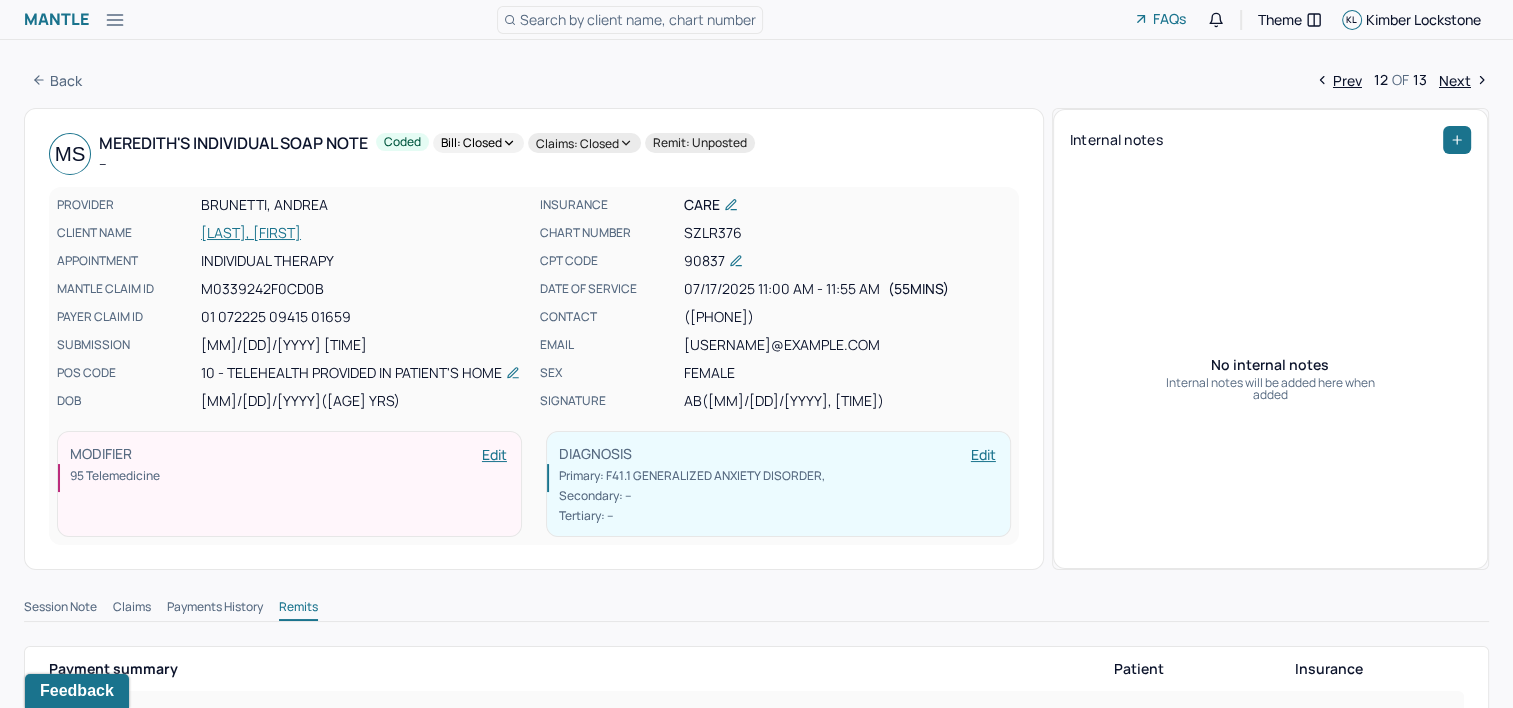 click on "Next" at bounding box center [1464, 80] 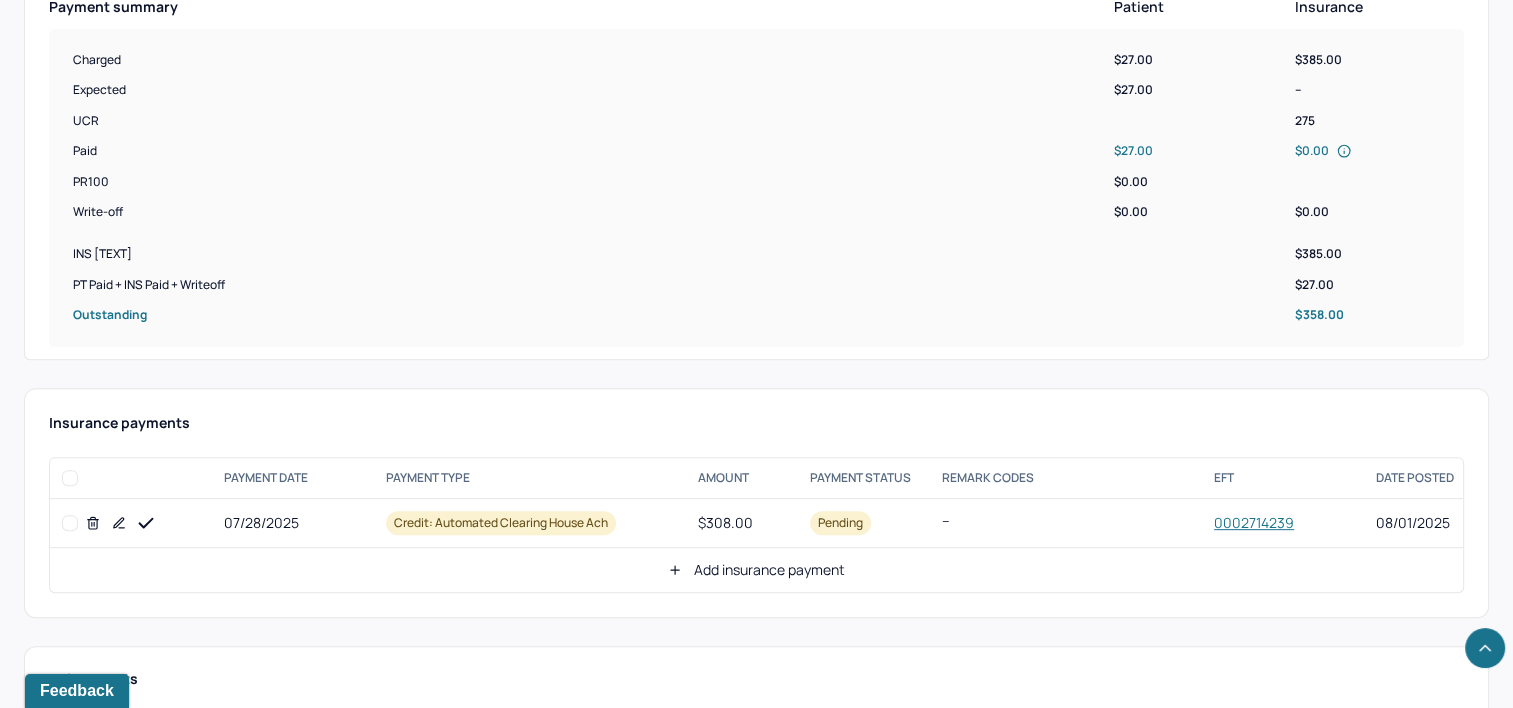 scroll, scrollTop: 700, scrollLeft: 0, axis: vertical 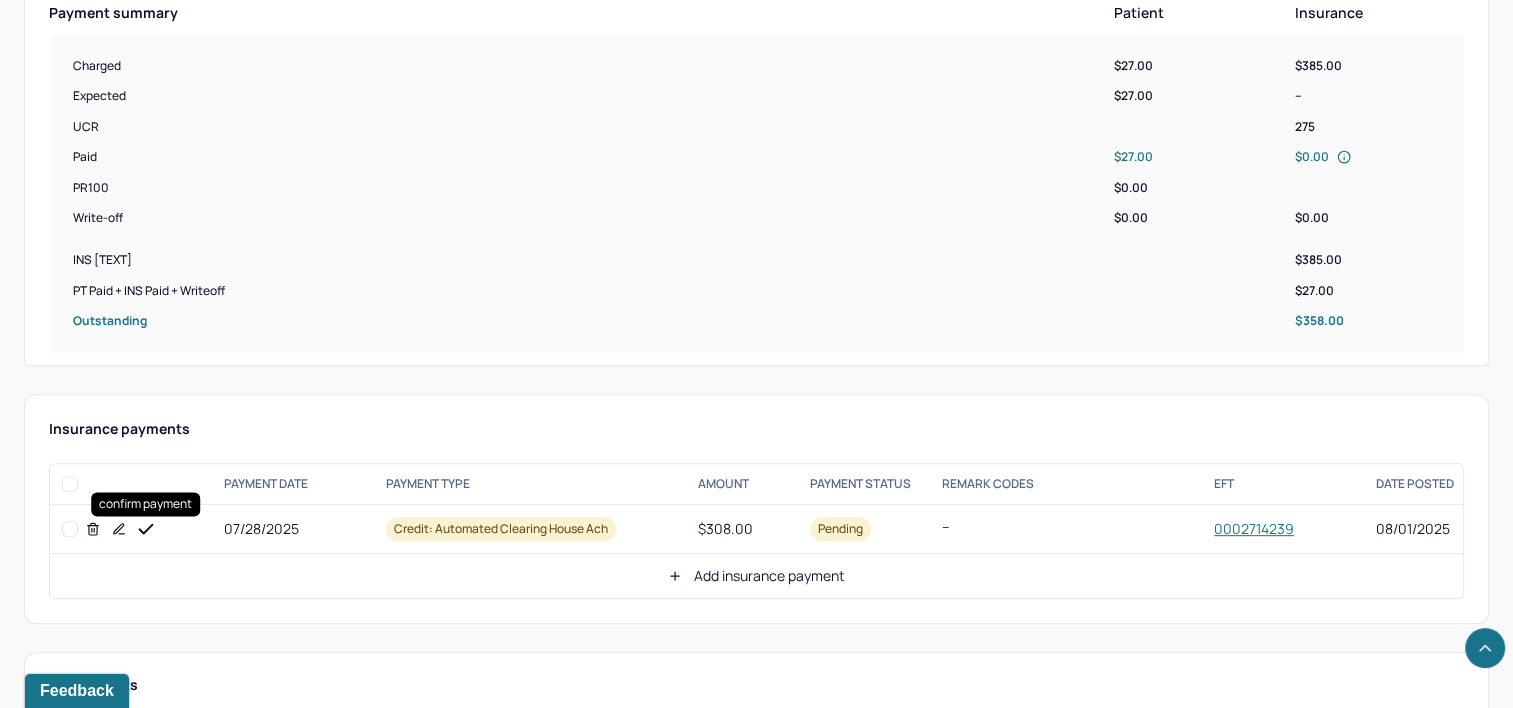 click 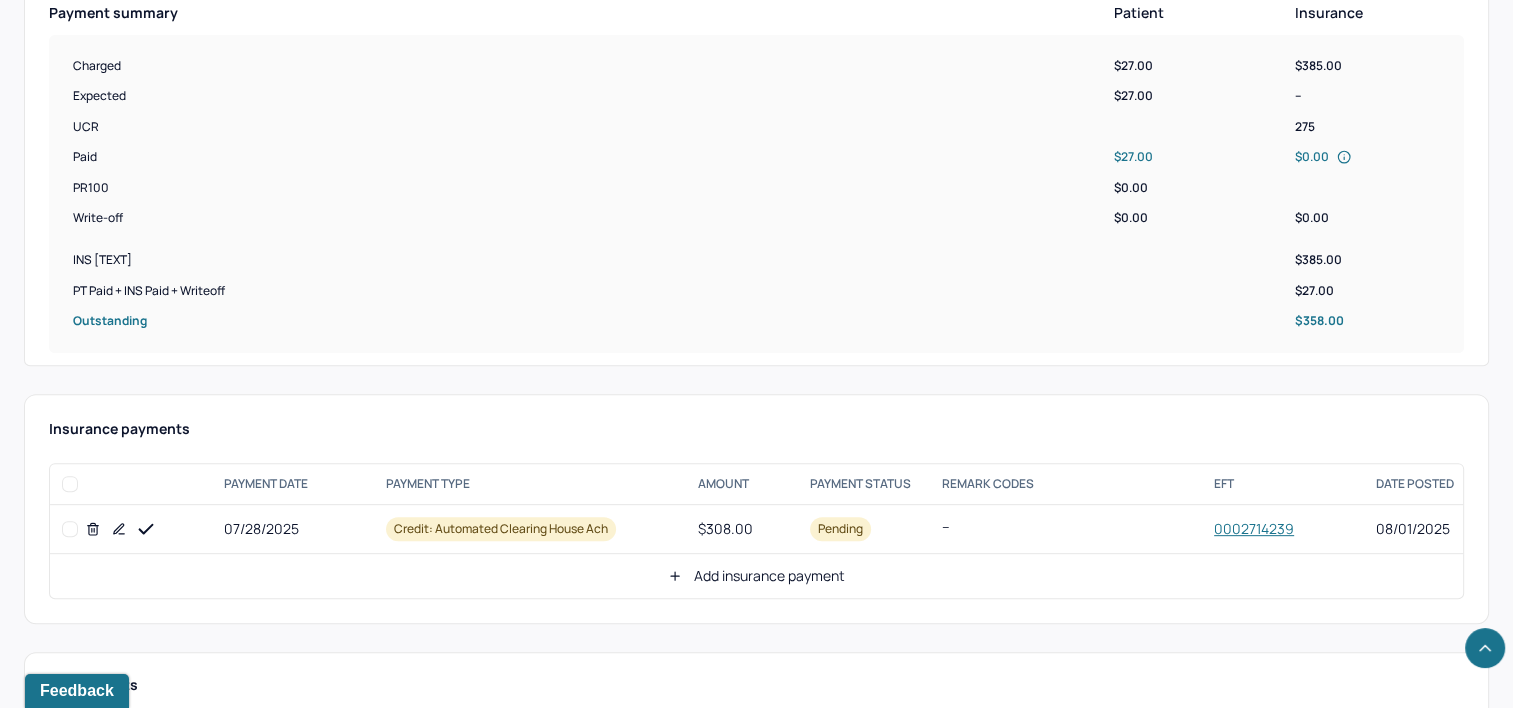 click on "Add insurance payment" at bounding box center [756, 576] 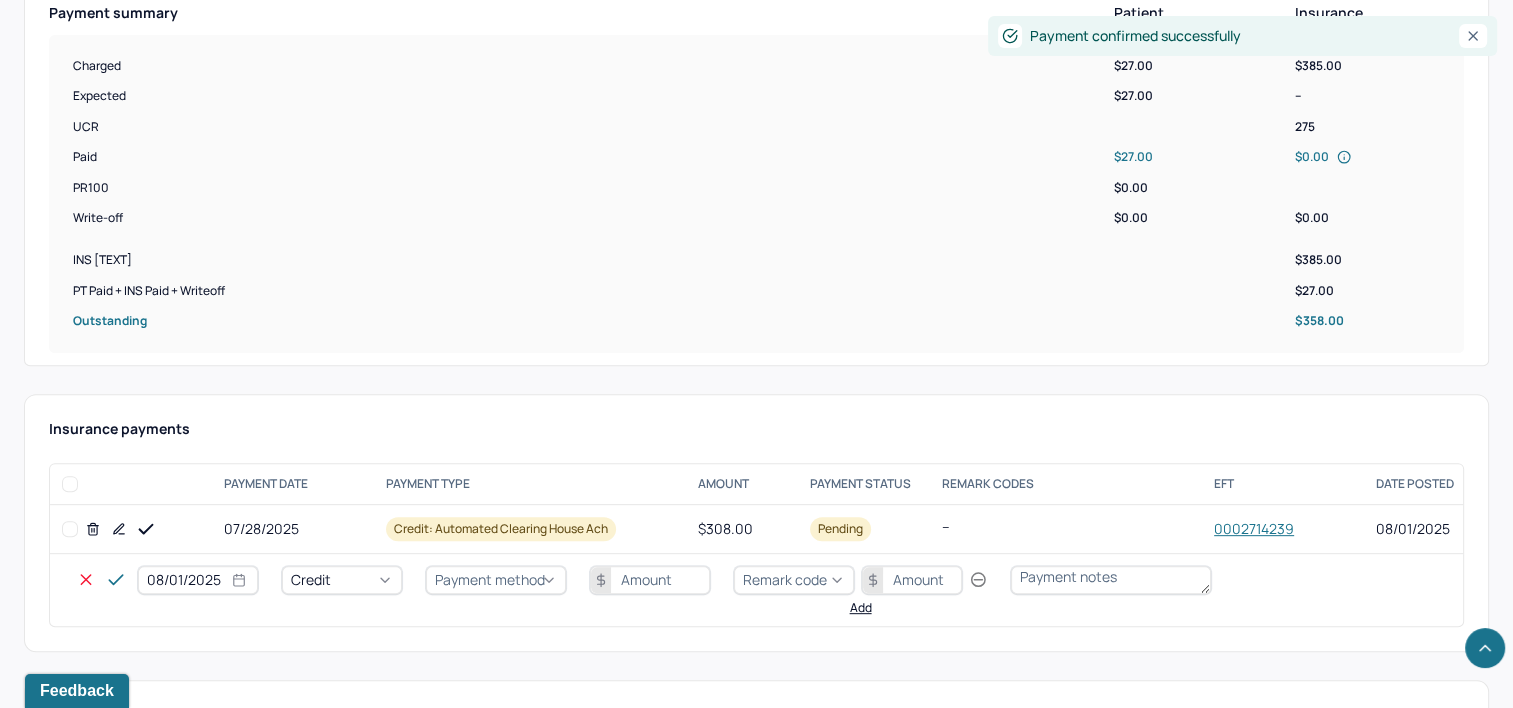 click on "08/01/2025" at bounding box center [198, 580] 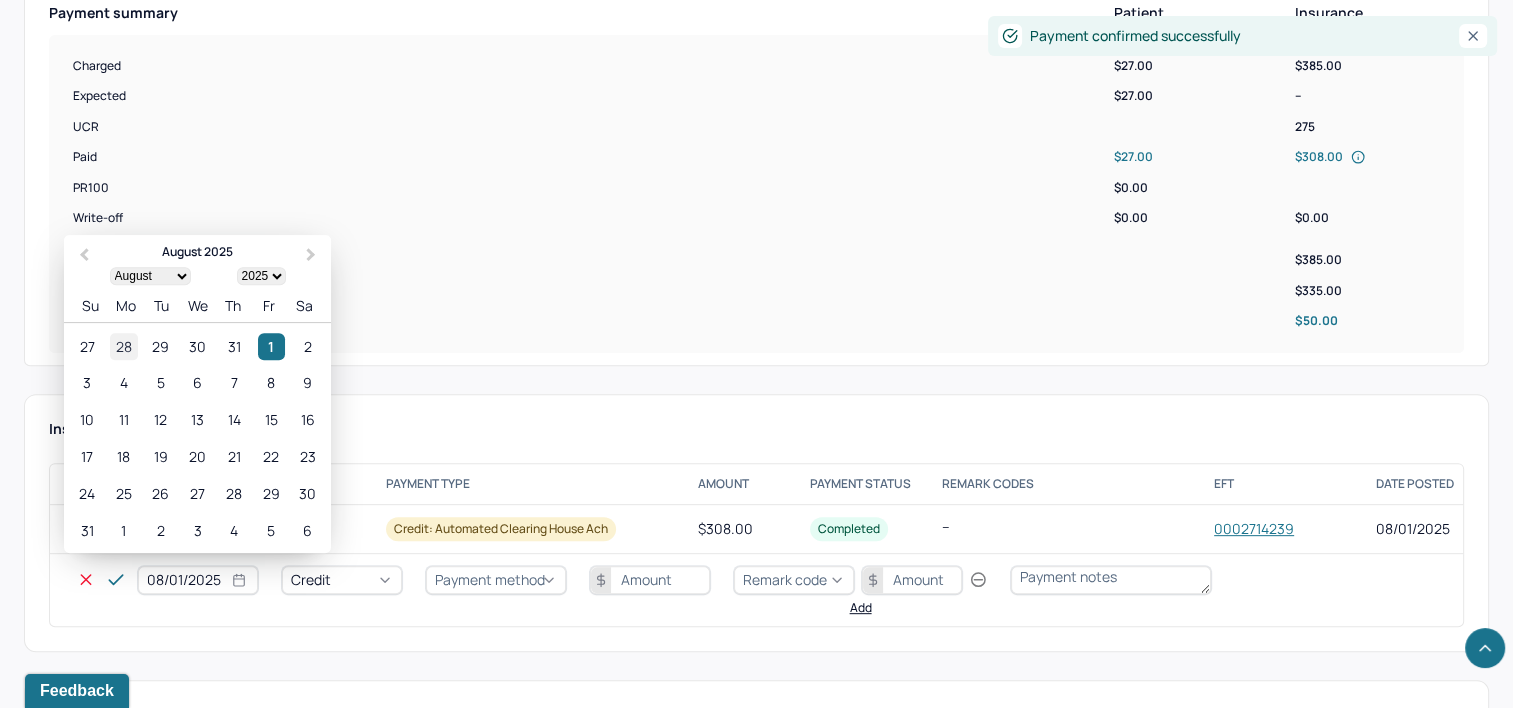 click on "28" at bounding box center [123, 346] 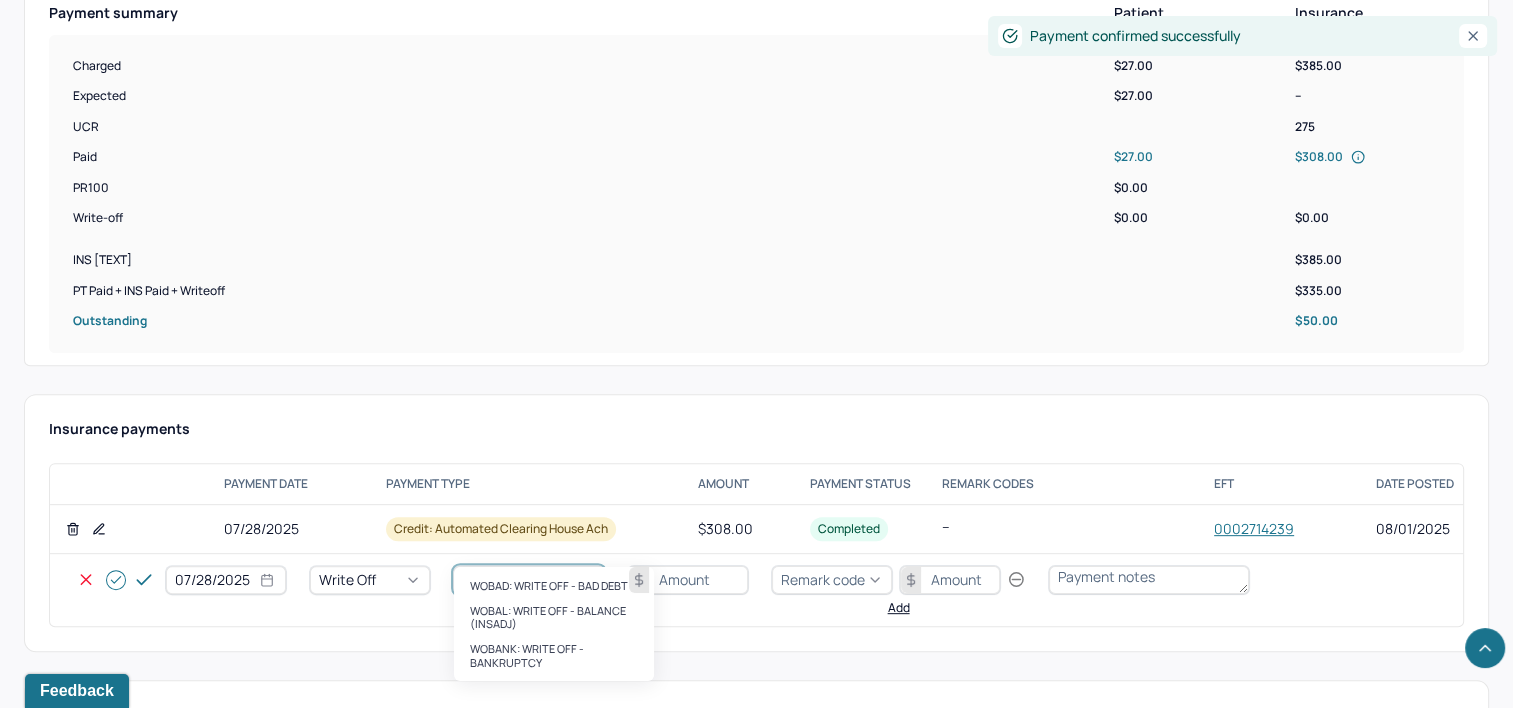 type on "WOBAL" 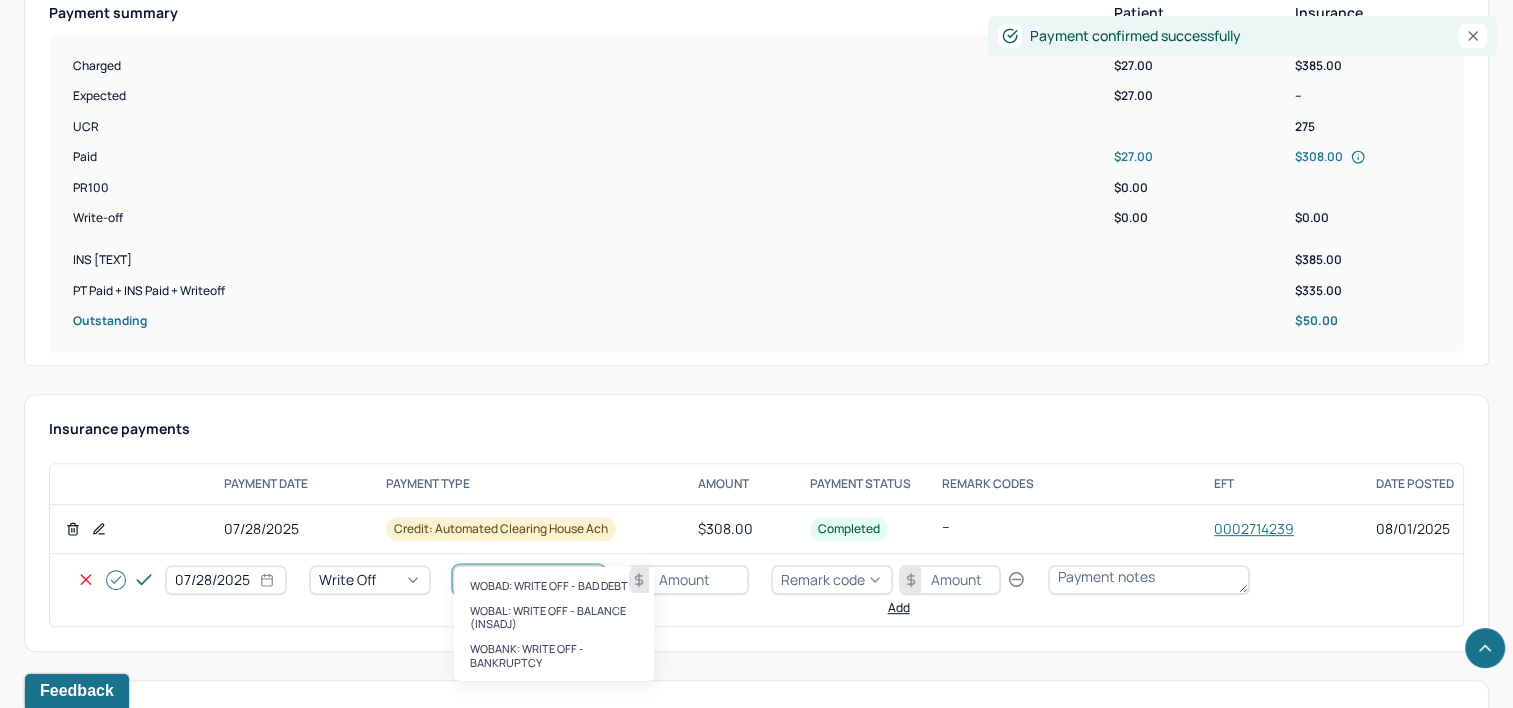 type 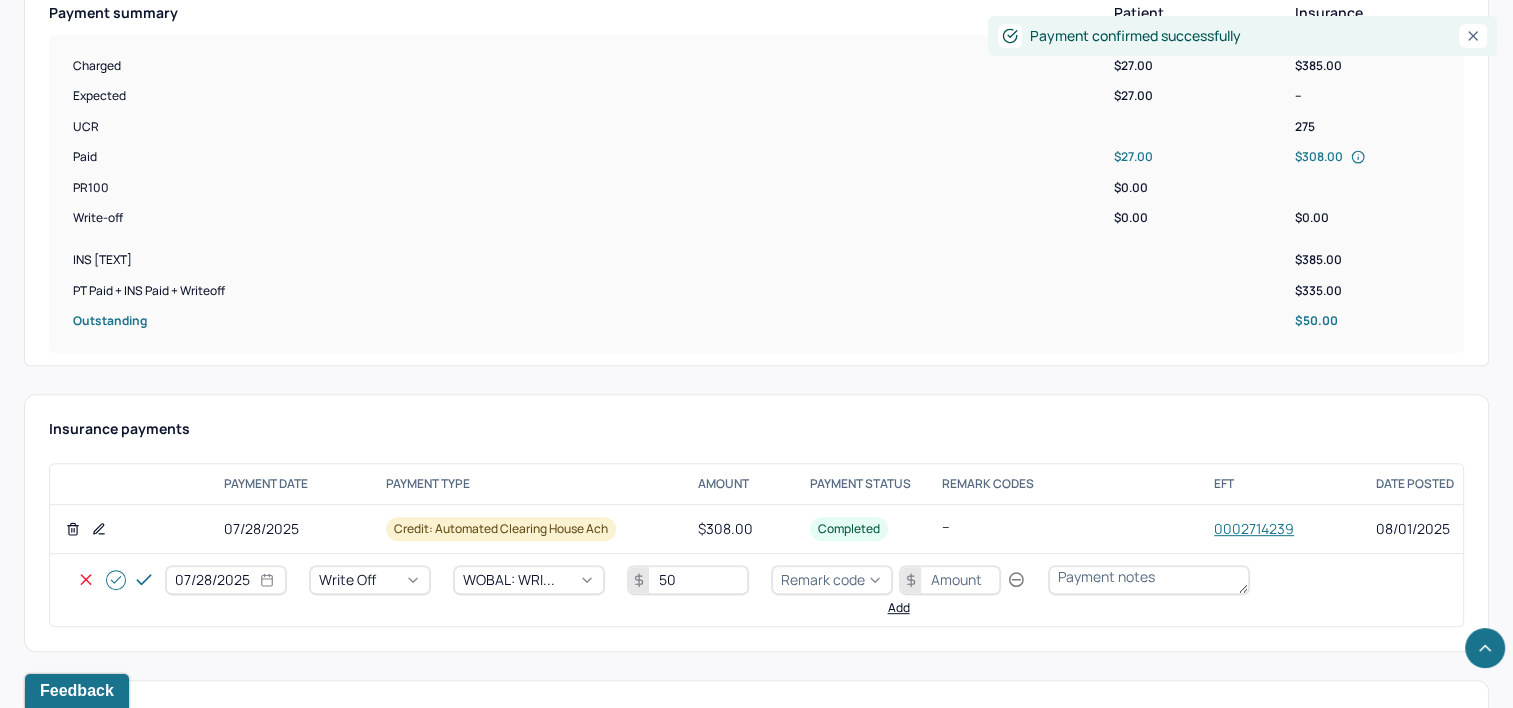 type on "50" 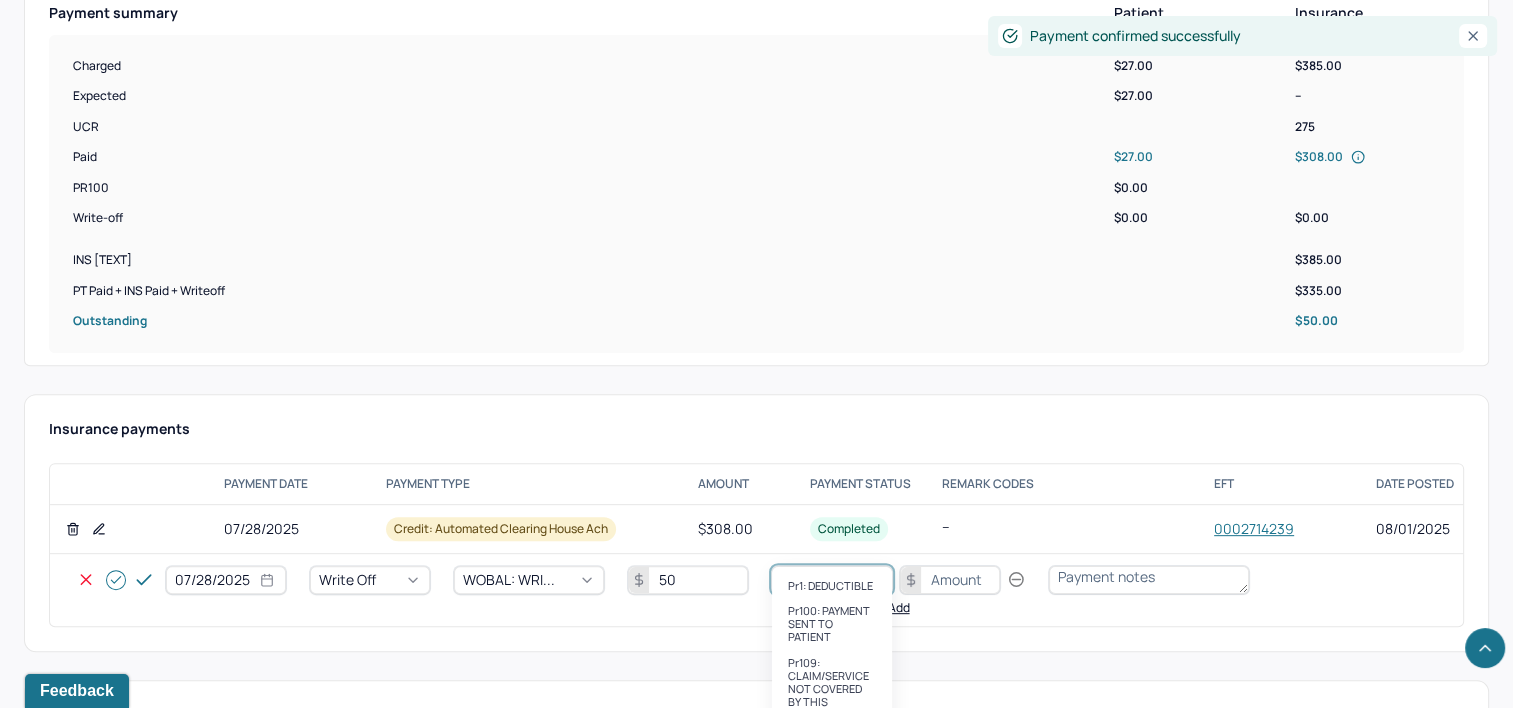 type on "PR2" 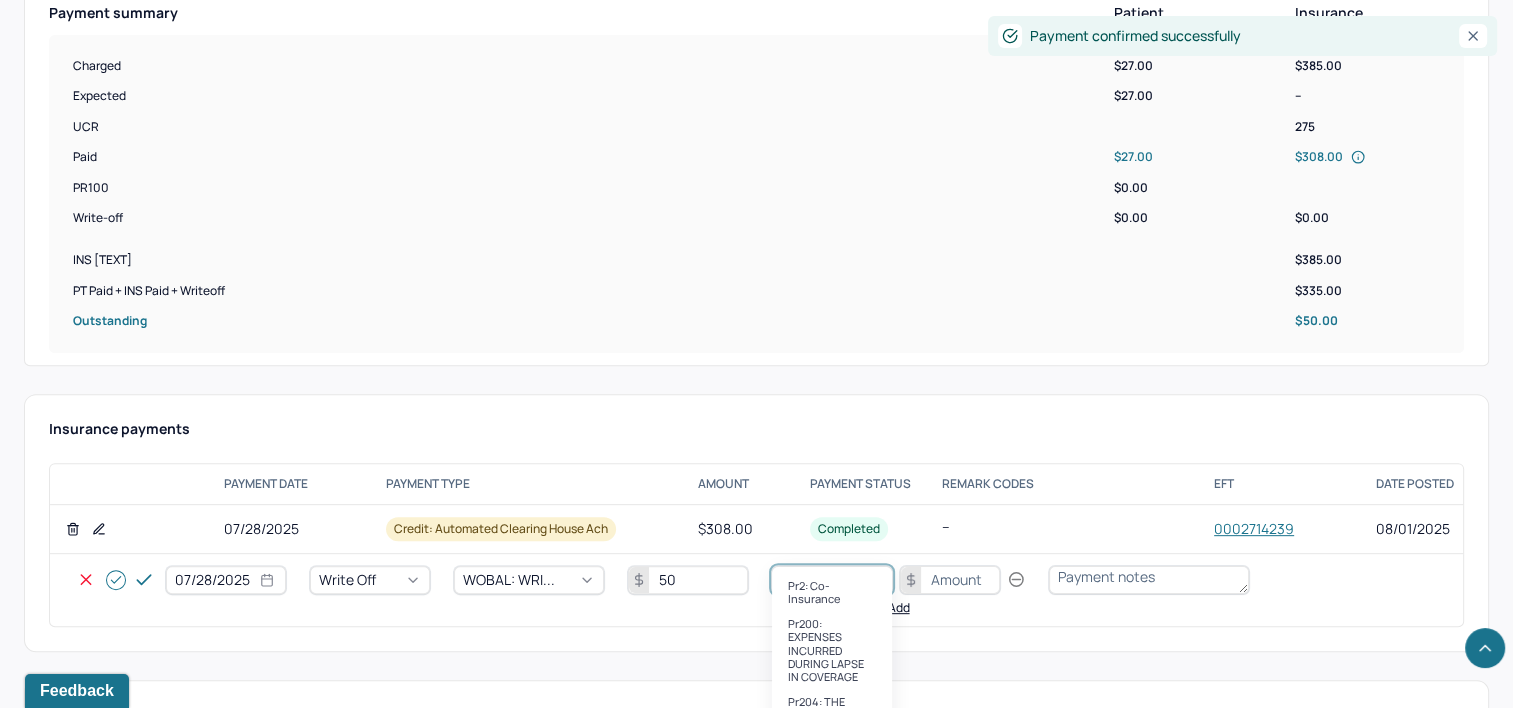 type 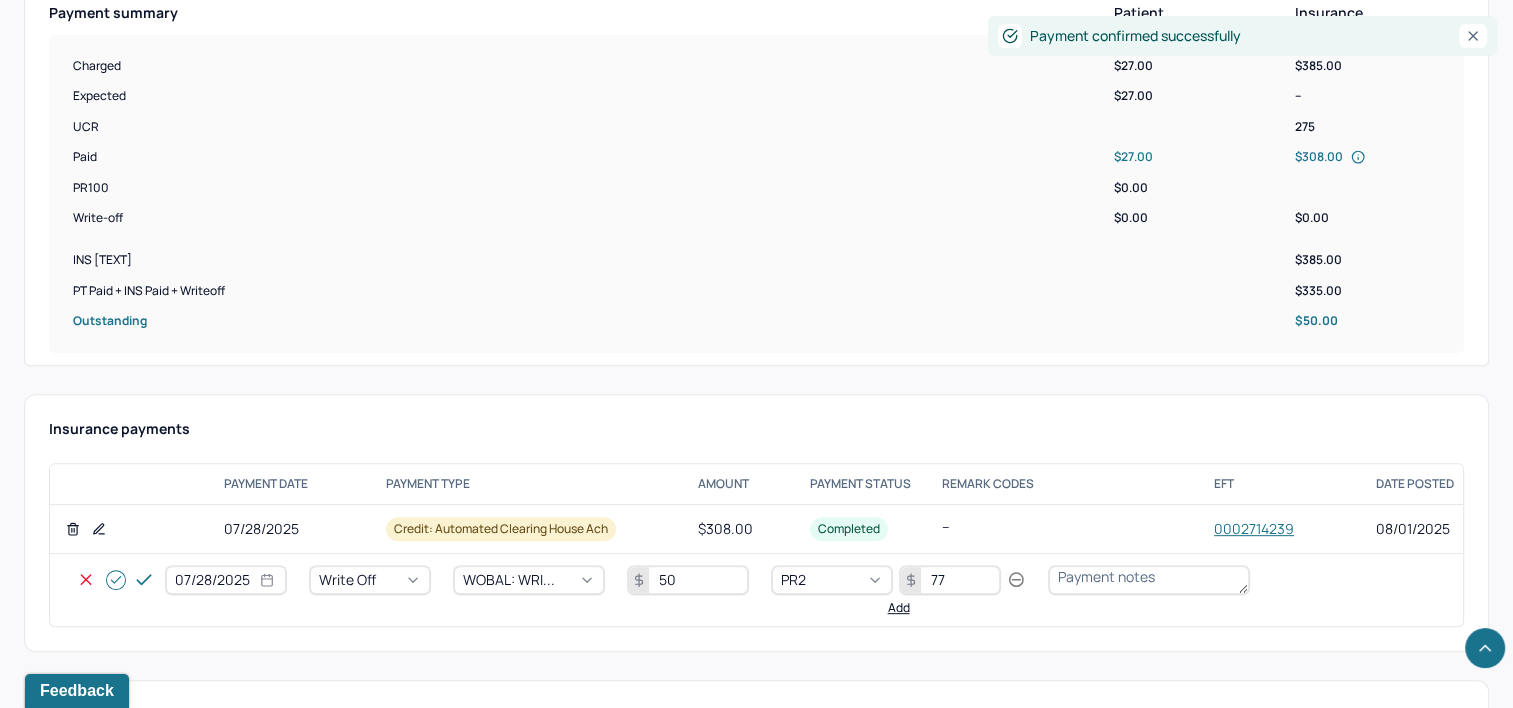 type on "77" 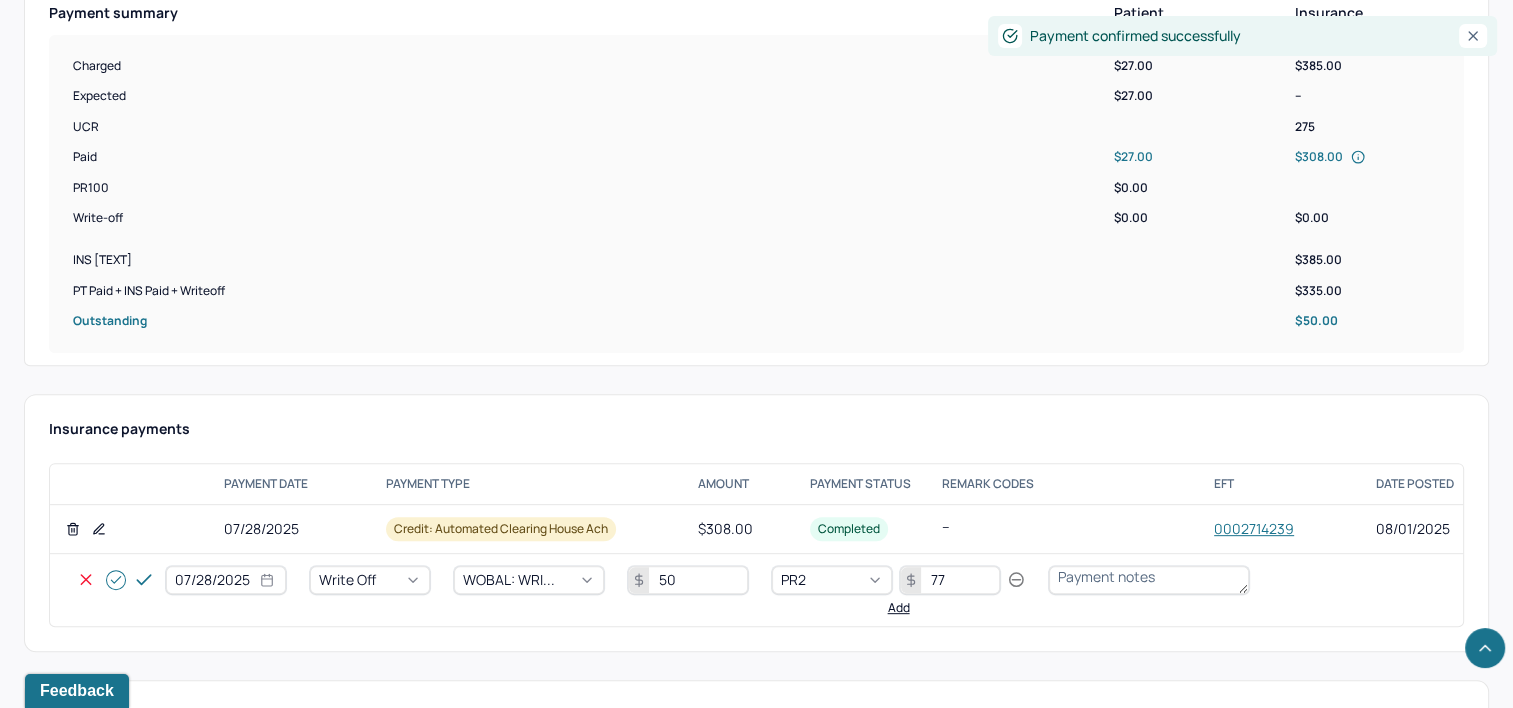 click 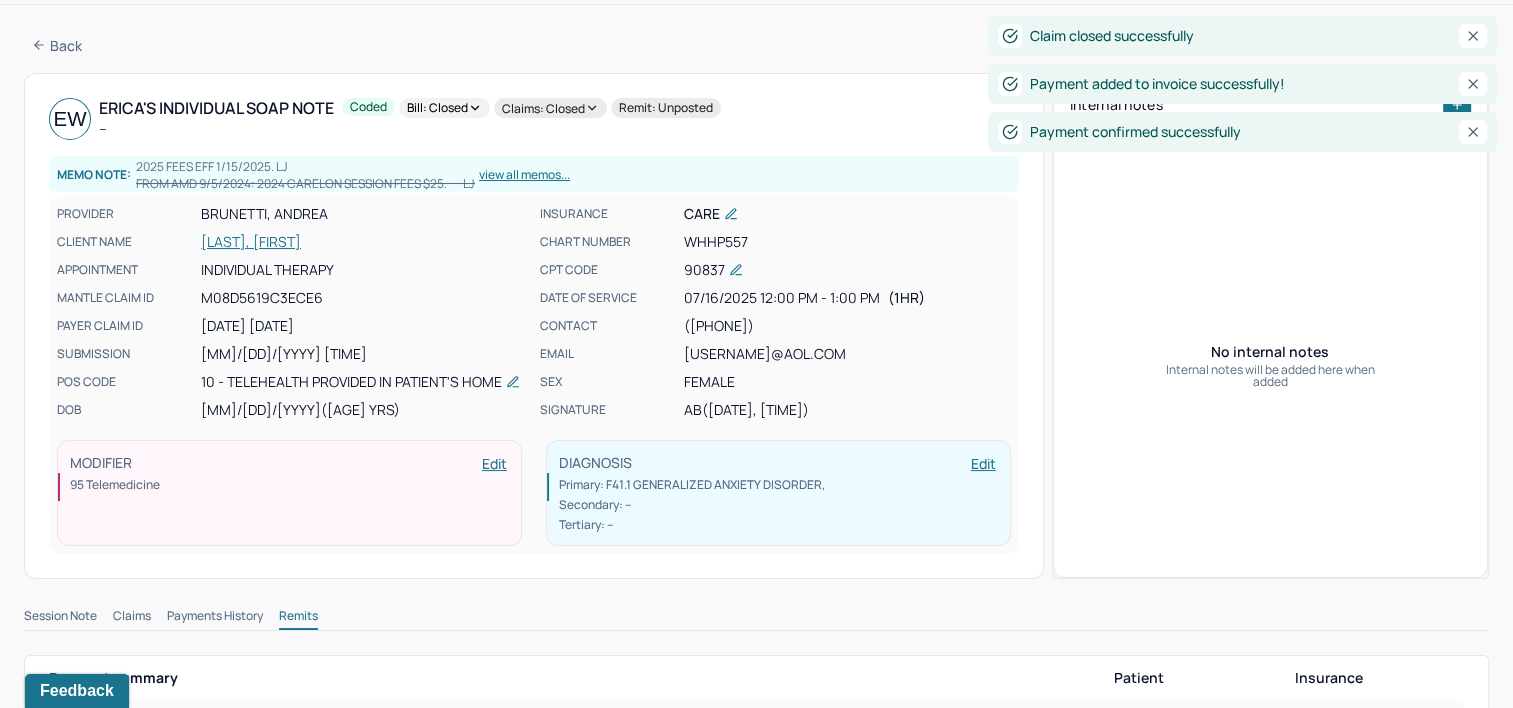 scroll, scrollTop: 0, scrollLeft: 0, axis: both 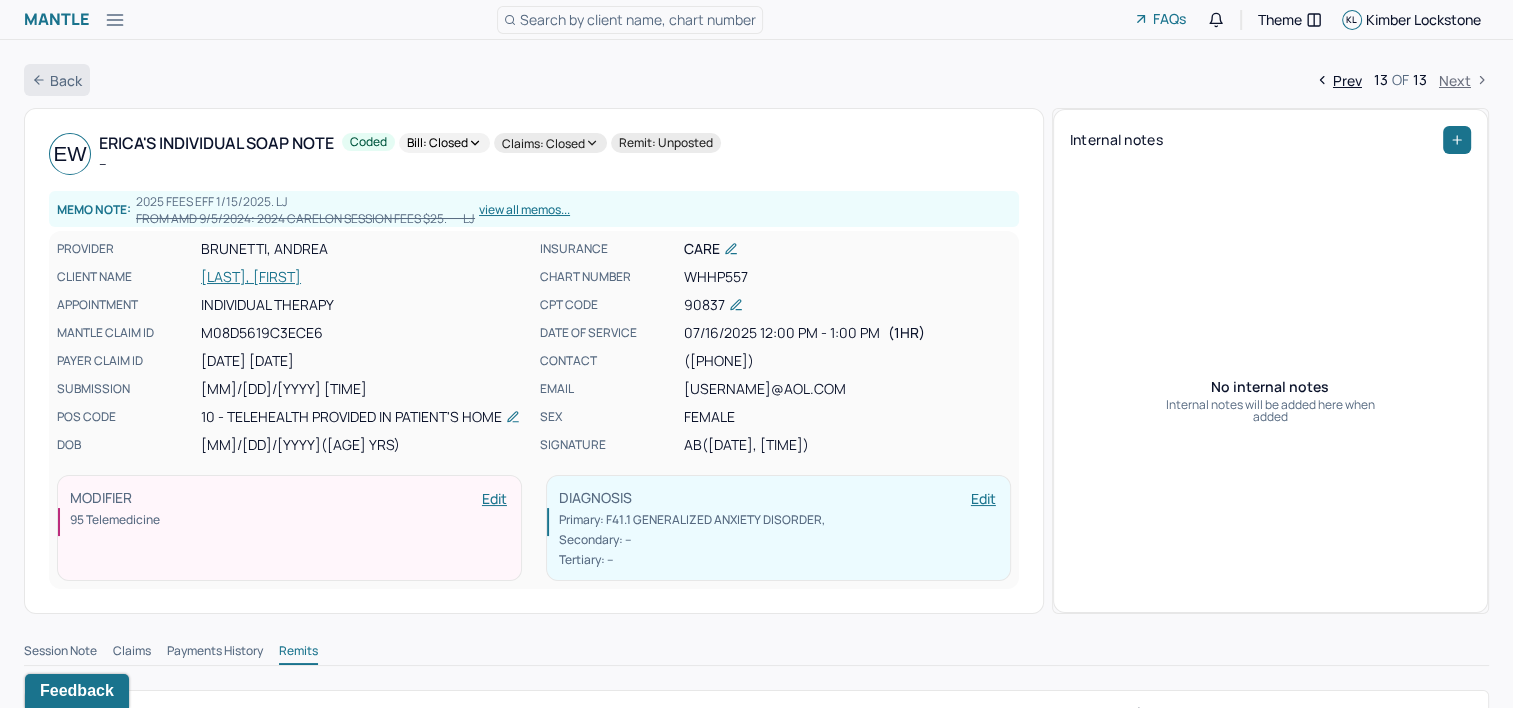 click on "Back" at bounding box center (57, 80) 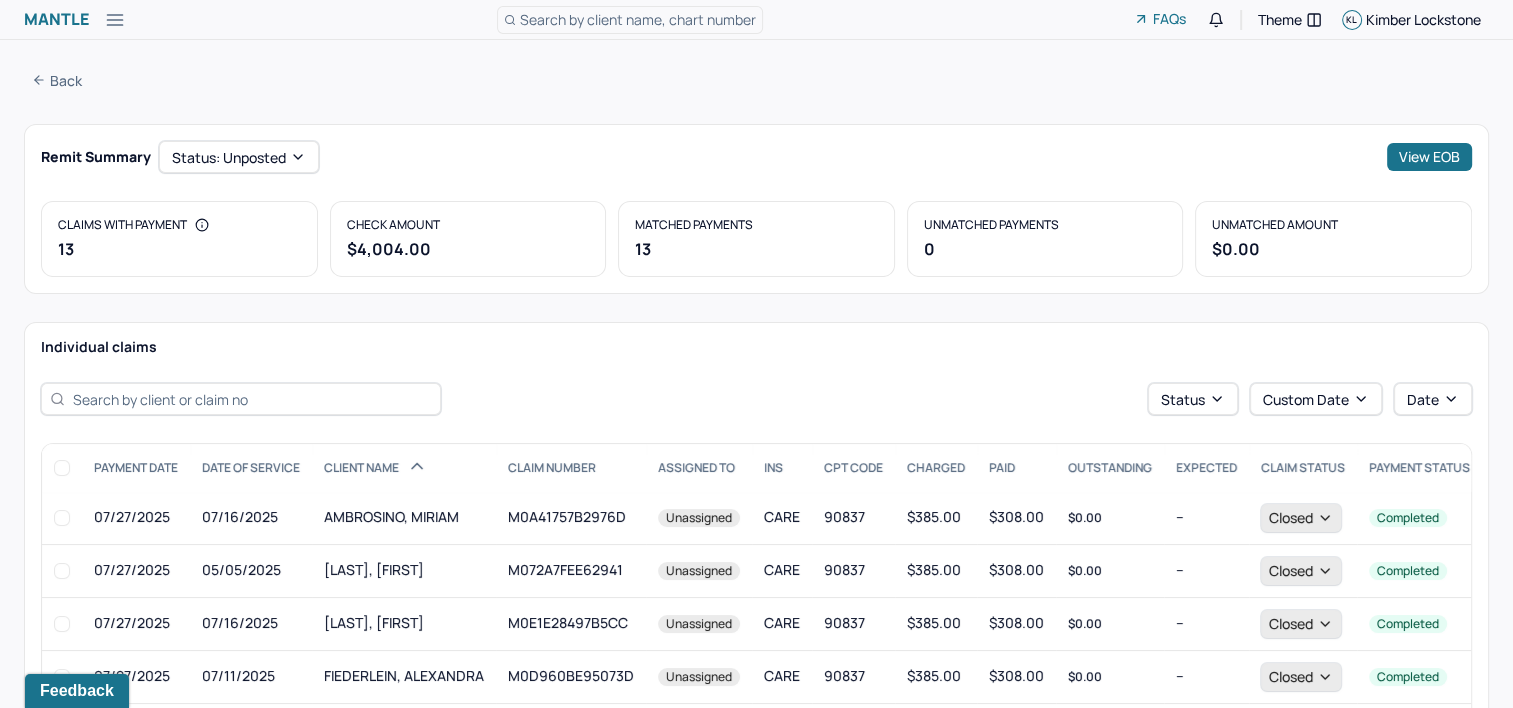 click on "Back" at bounding box center [57, 80] 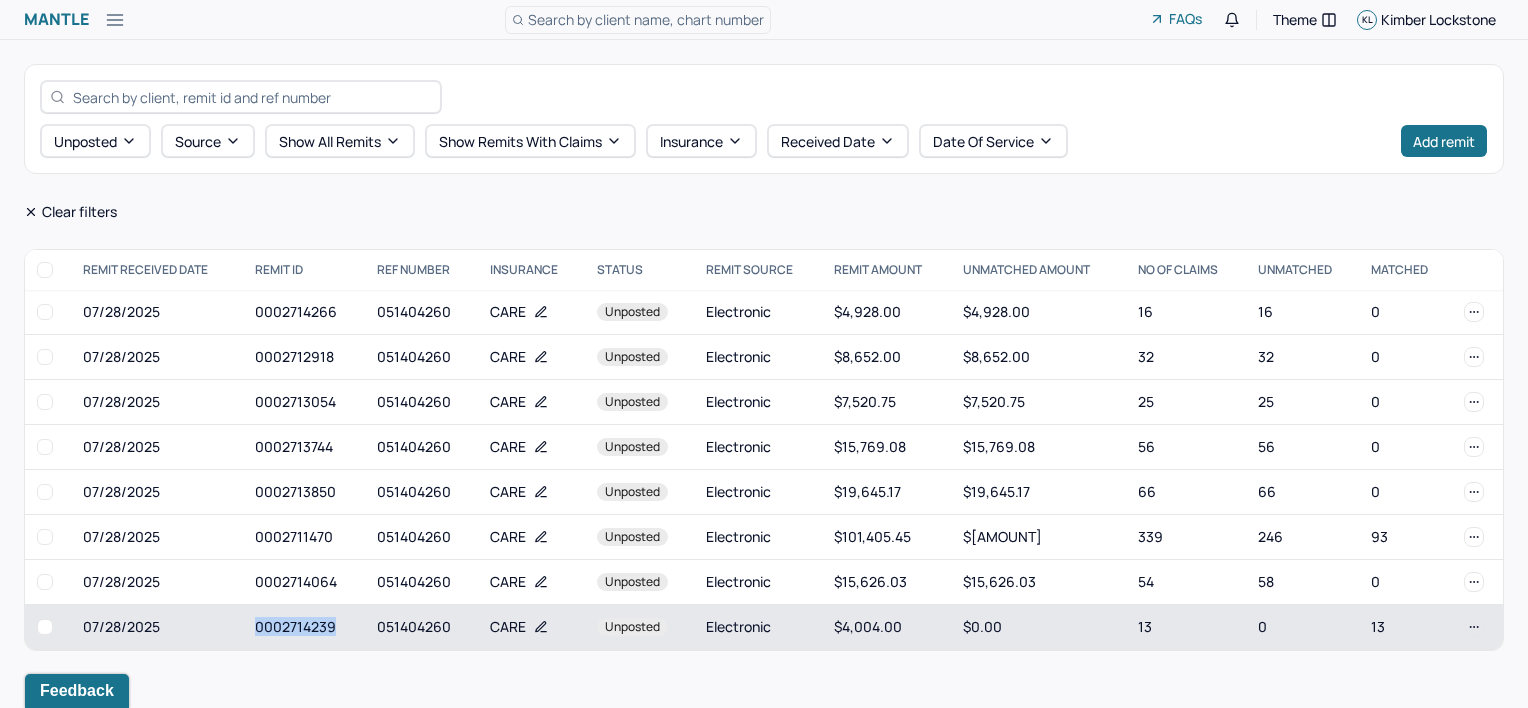 drag, startPoint x: 248, startPoint y: 628, endPoint x: 360, endPoint y: 628, distance: 112 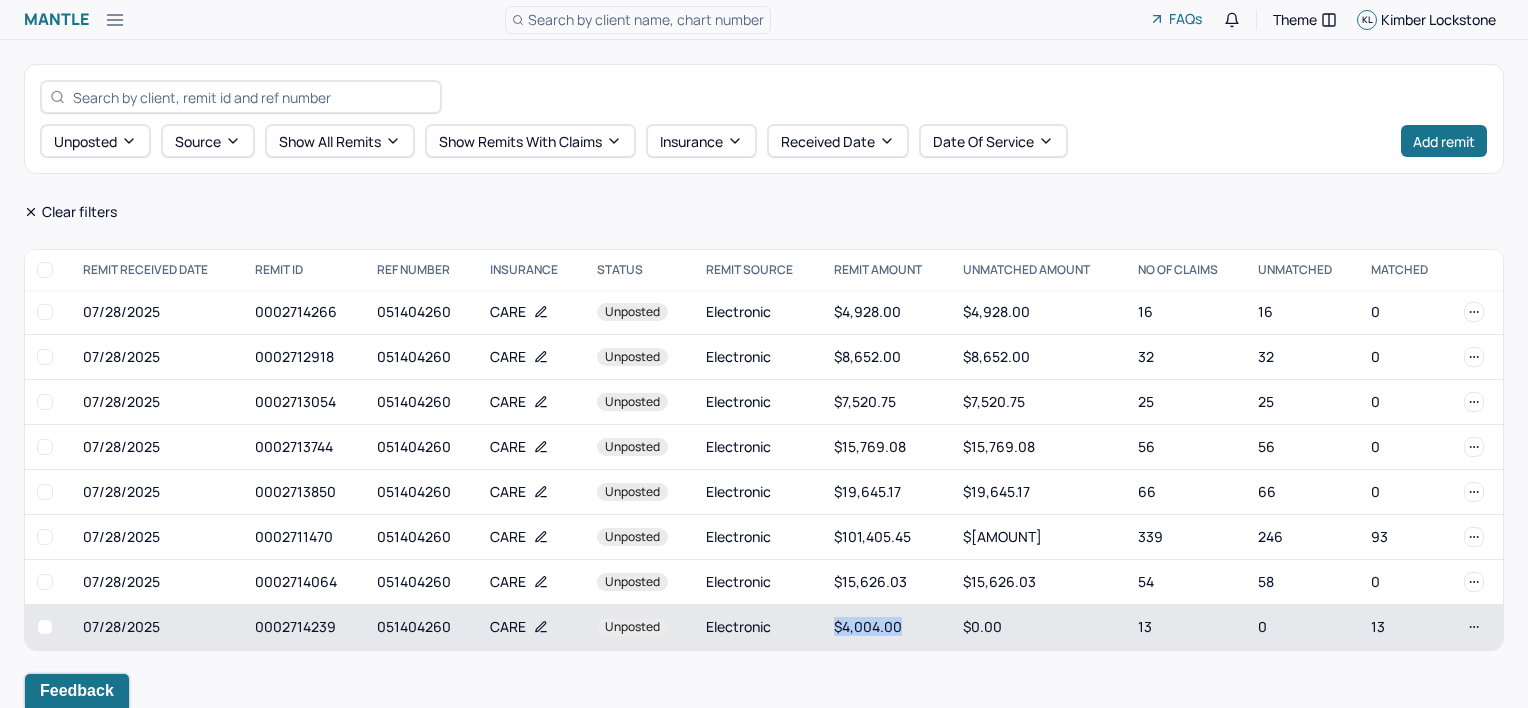drag, startPoint x: 829, startPoint y: 627, endPoint x: 907, endPoint y: 628, distance: 78.00641 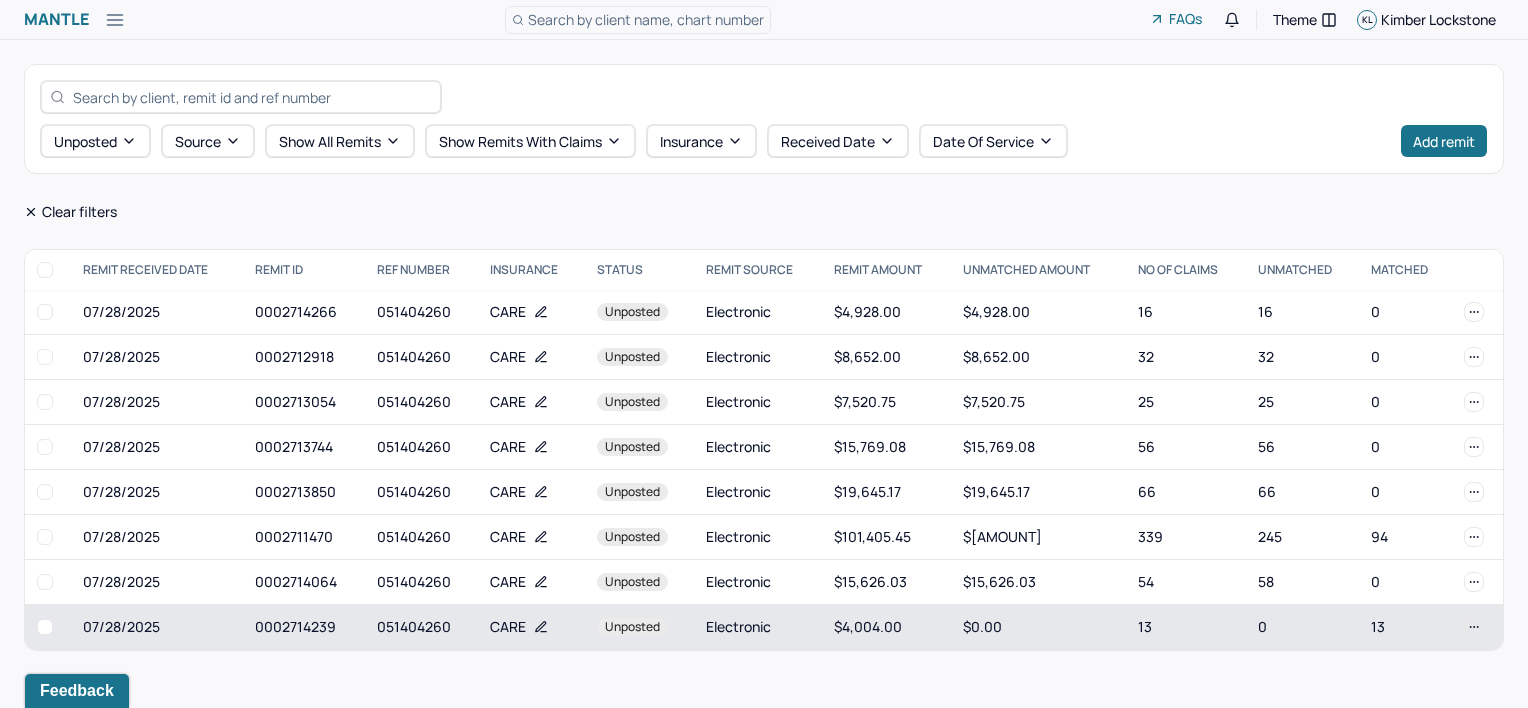 click at bounding box center [45, 627] 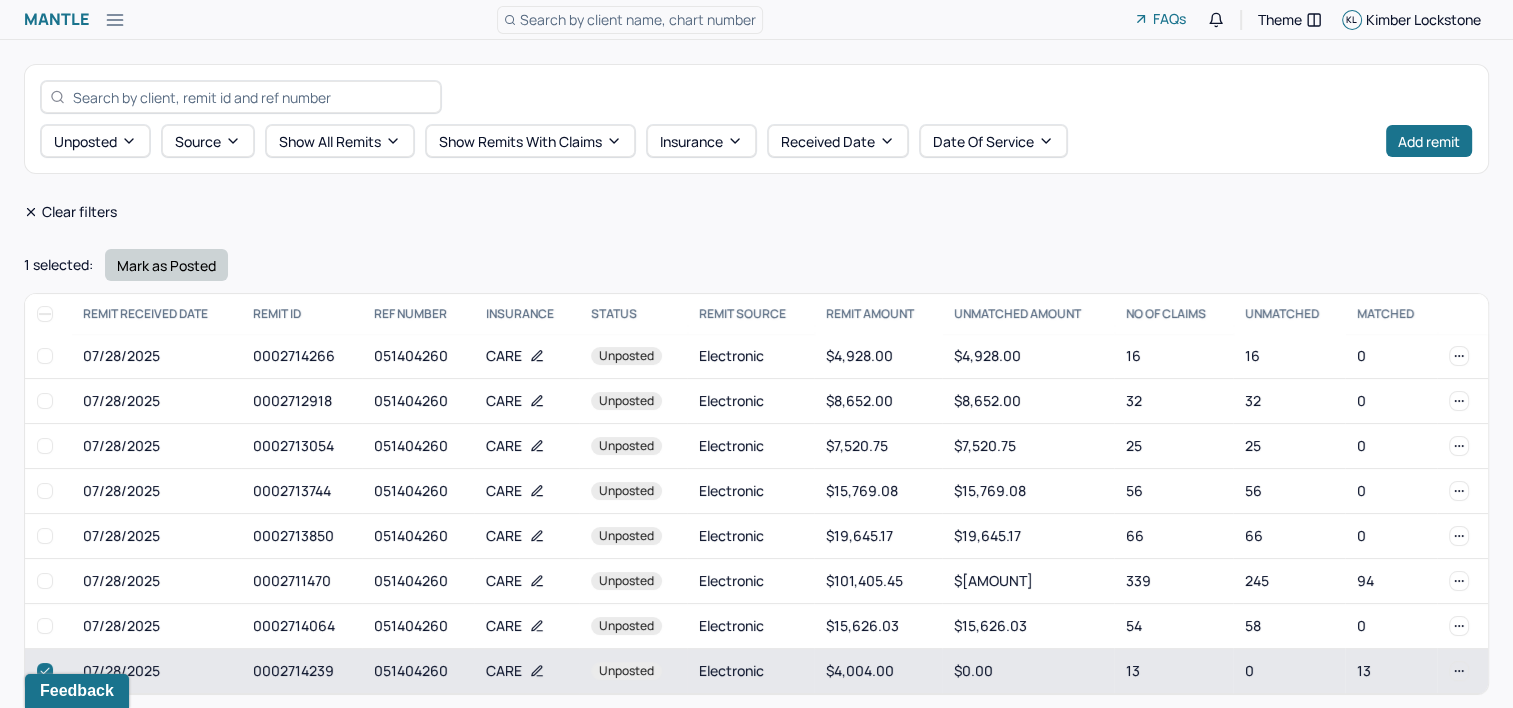 click on "Mark as Posted" at bounding box center (166, 265) 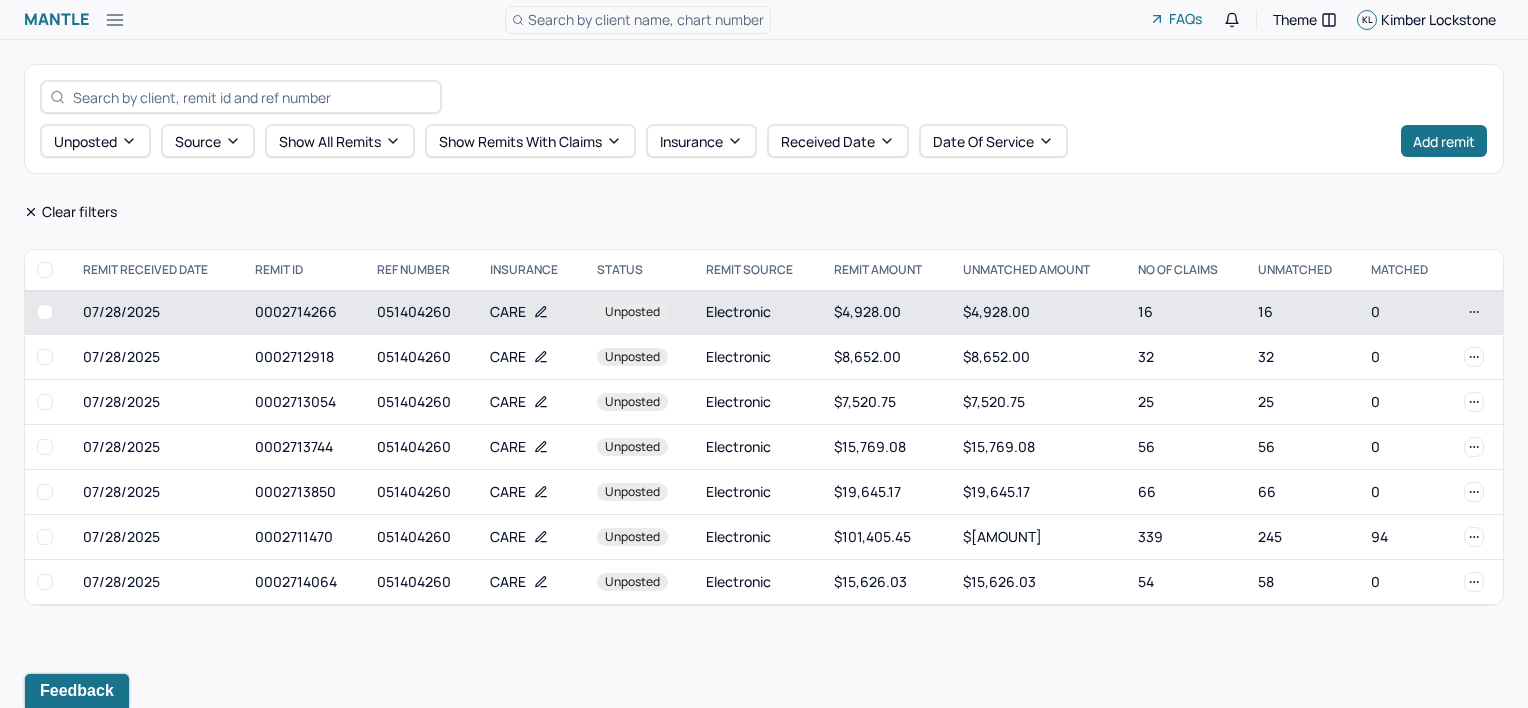 click on "051404260" at bounding box center (421, 312) 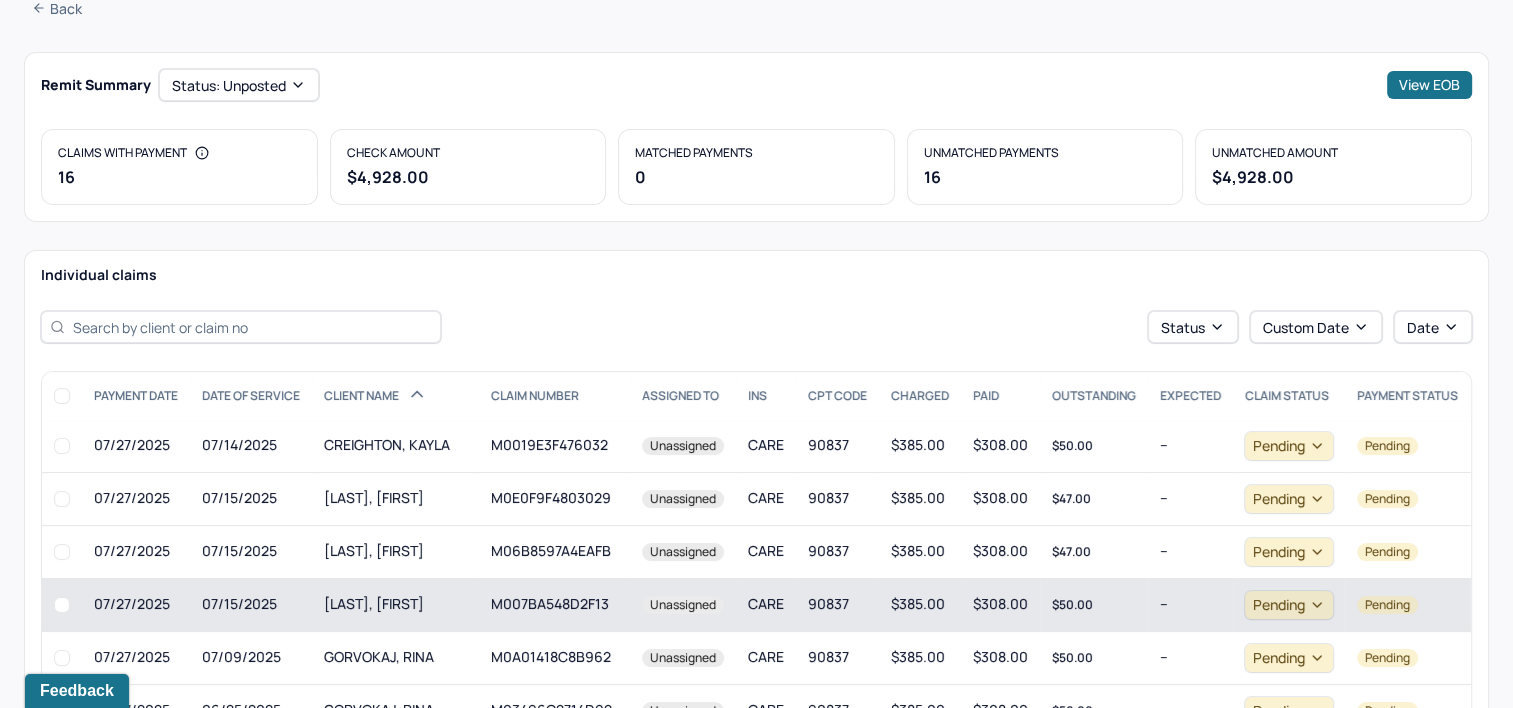 scroll, scrollTop: 341, scrollLeft: 0, axis: vertical 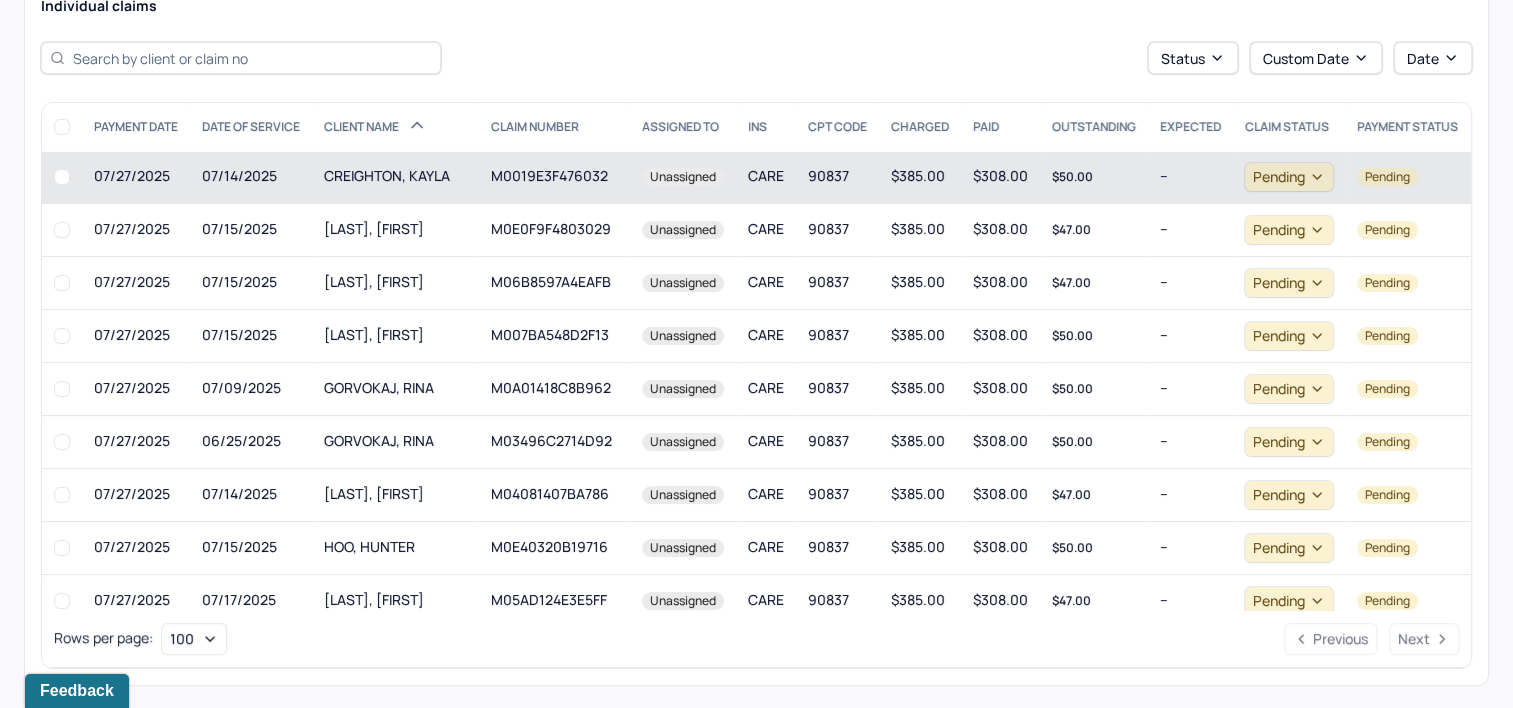 click on "M0019E3F476032" at bounding box center (554, 177) 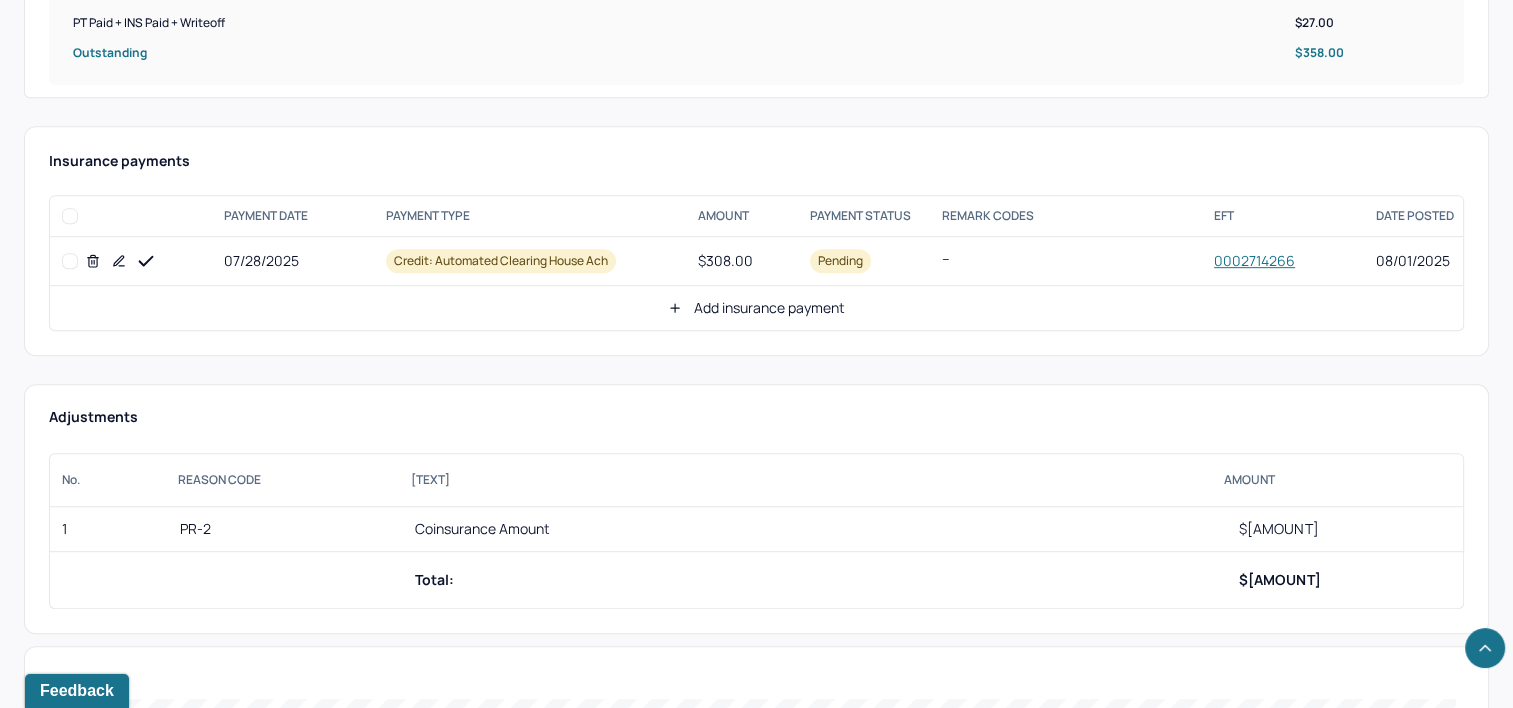 scroll, scrollTop: 1000, scrollLeft: 0, axis: vertical 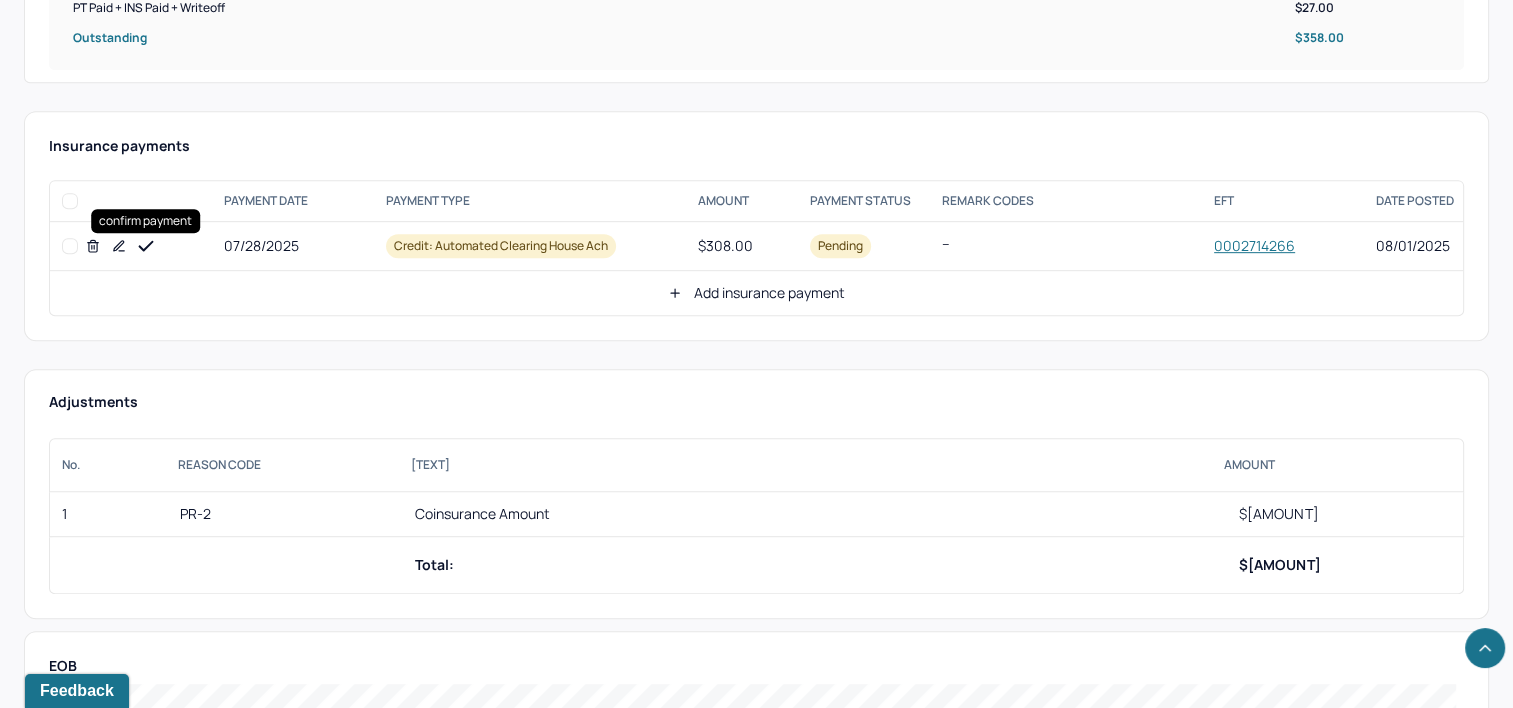 click 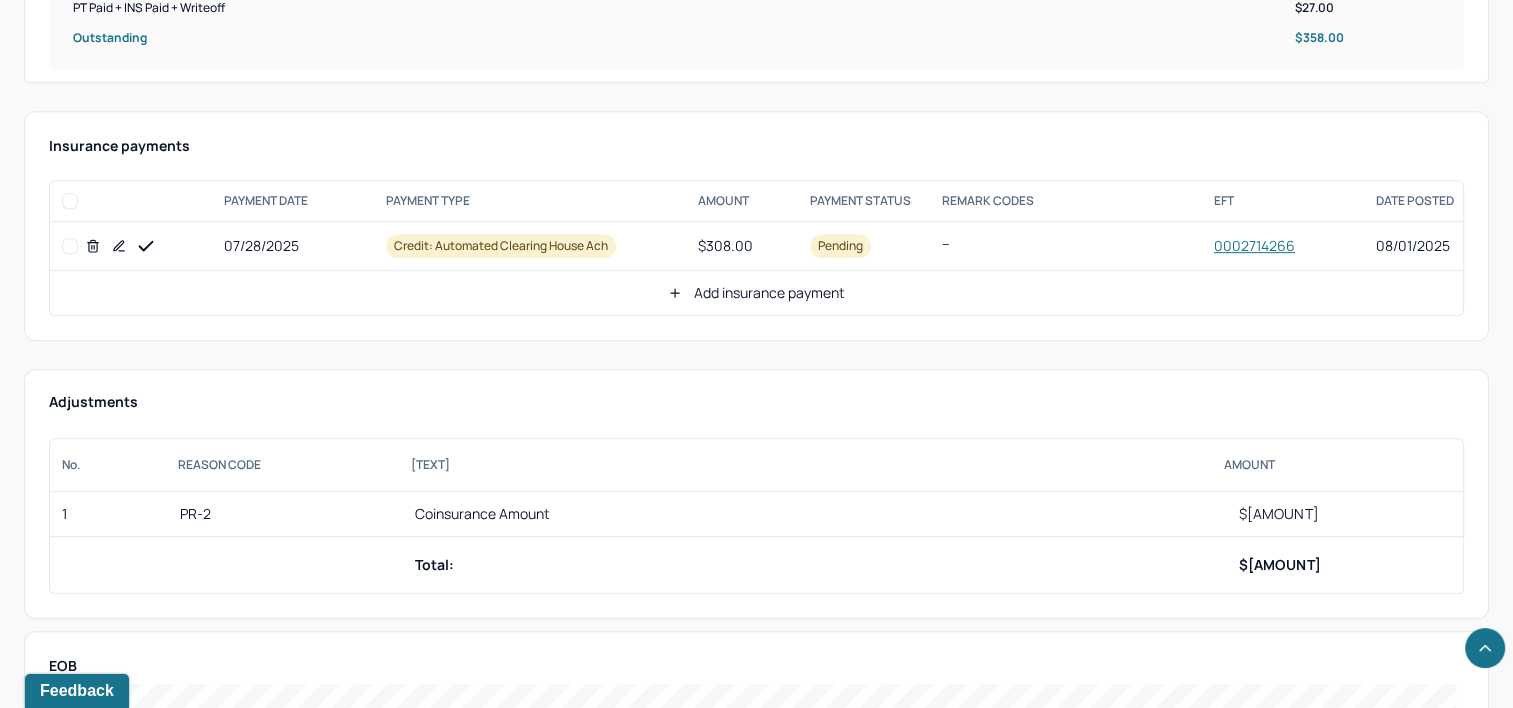 click on "Add insurance payment" at bounding box center (756, 293) 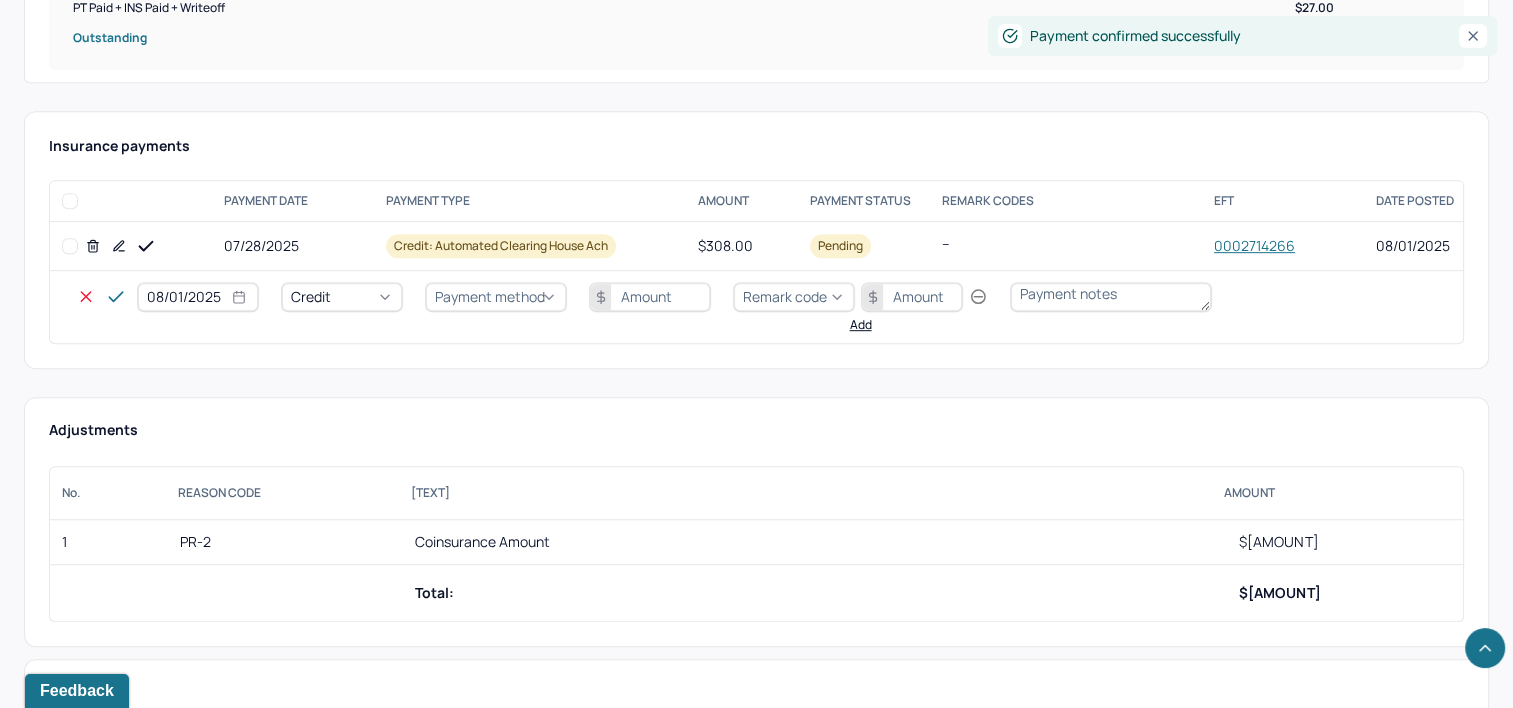 select on "7" 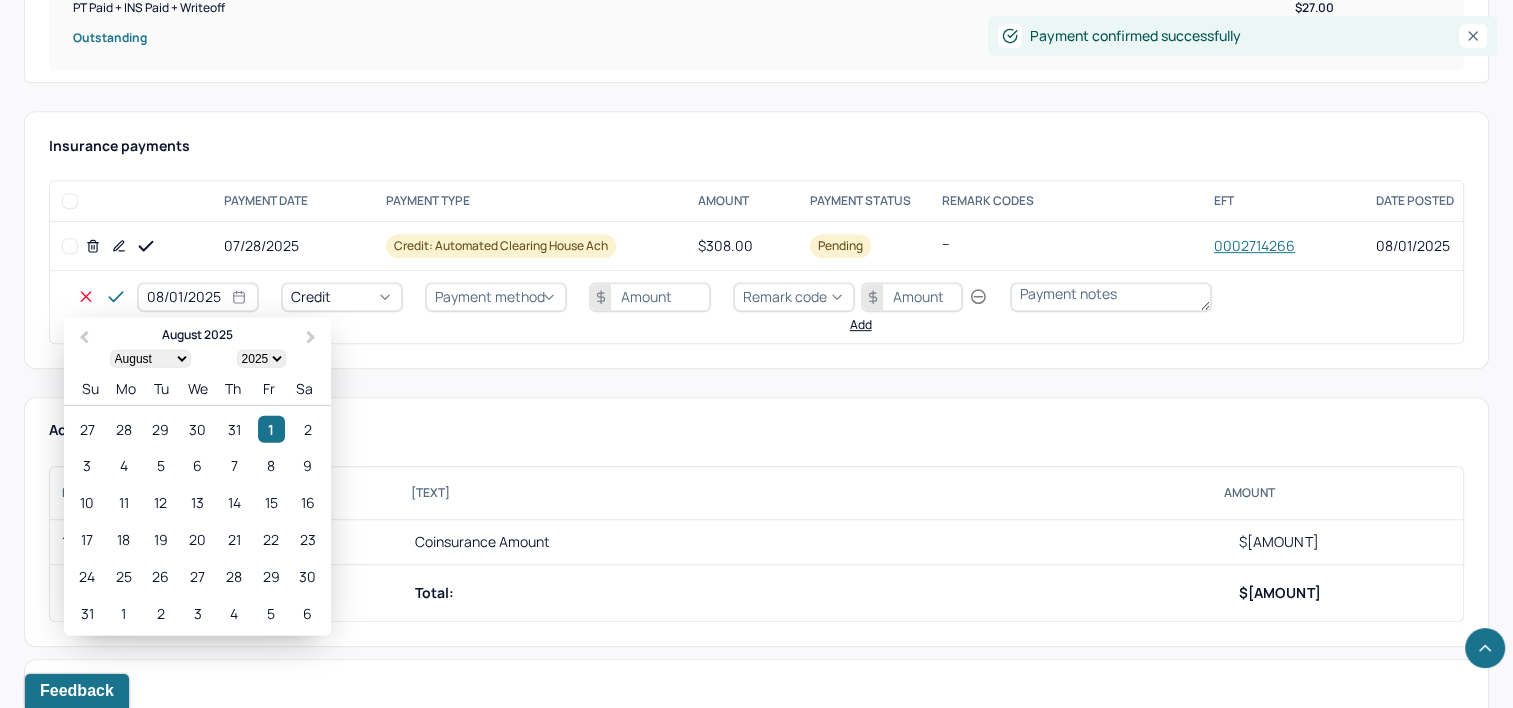 click on "08/01/2025" at bounding box center [198, 297] 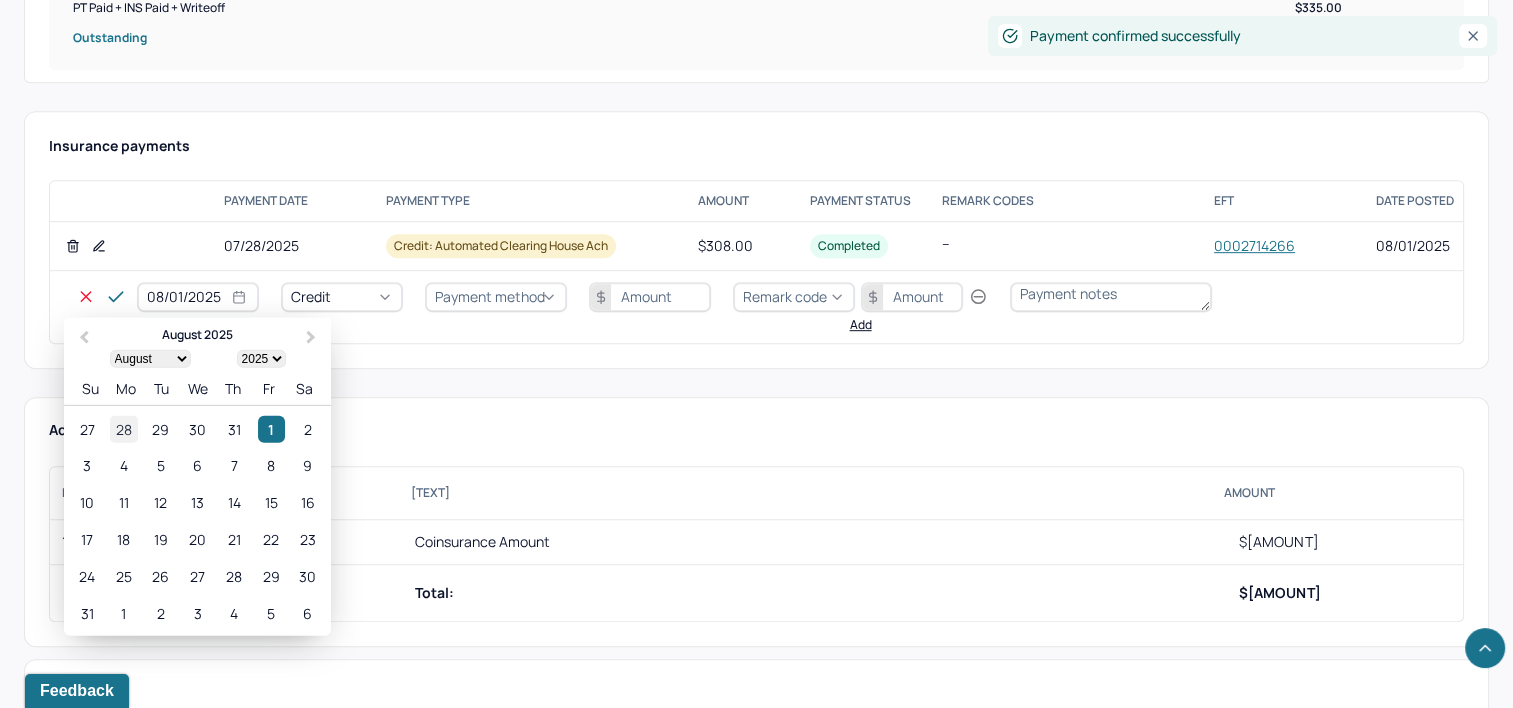 click on "28" at bounding box center (123, 428) 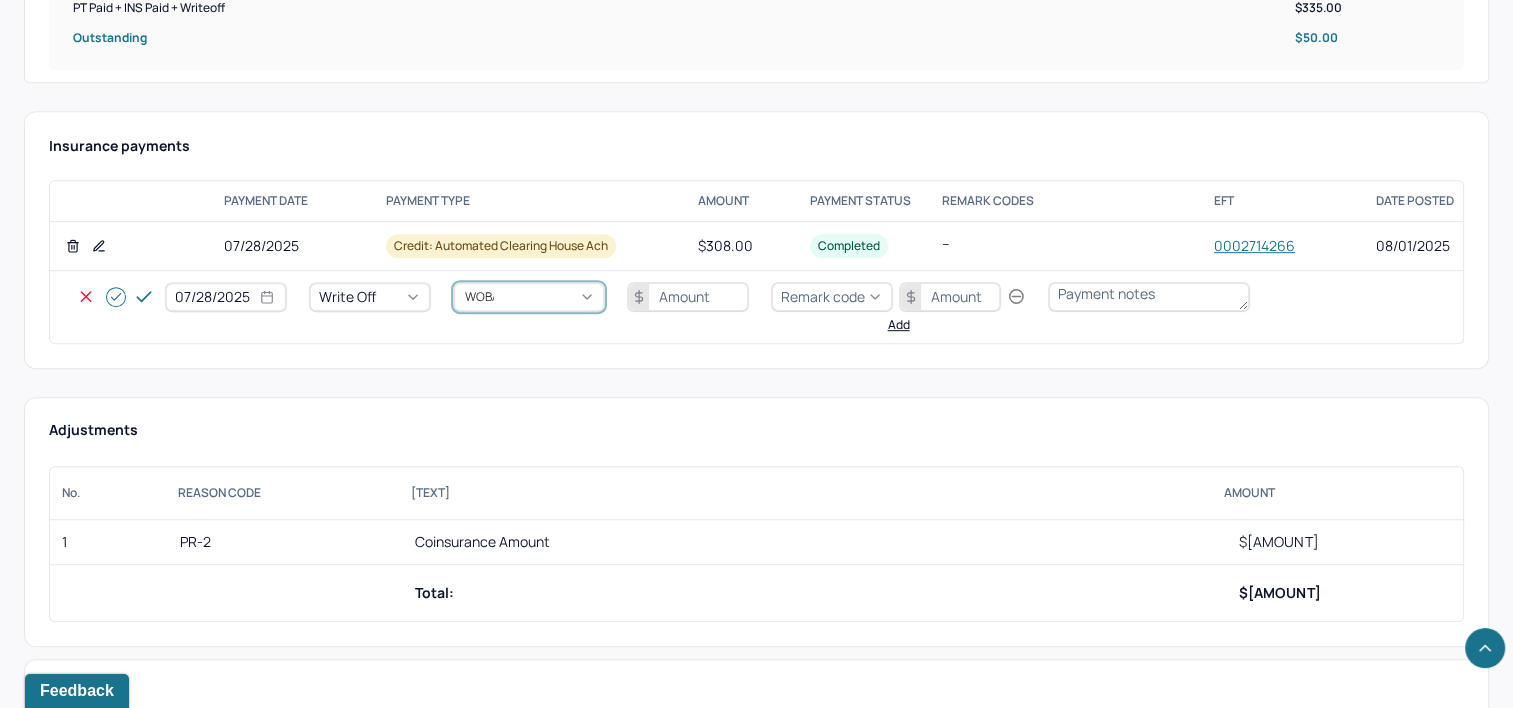 type on "WOBAL" 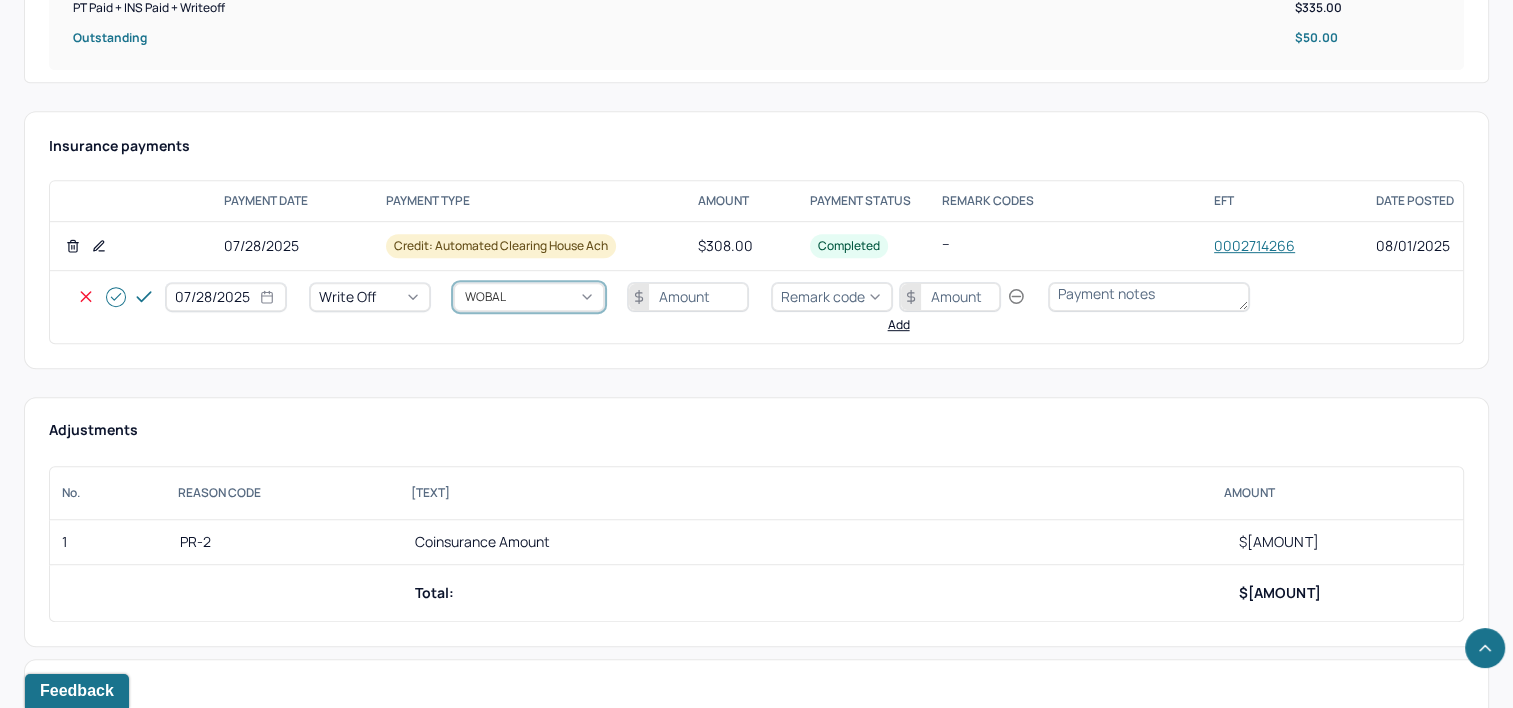 type 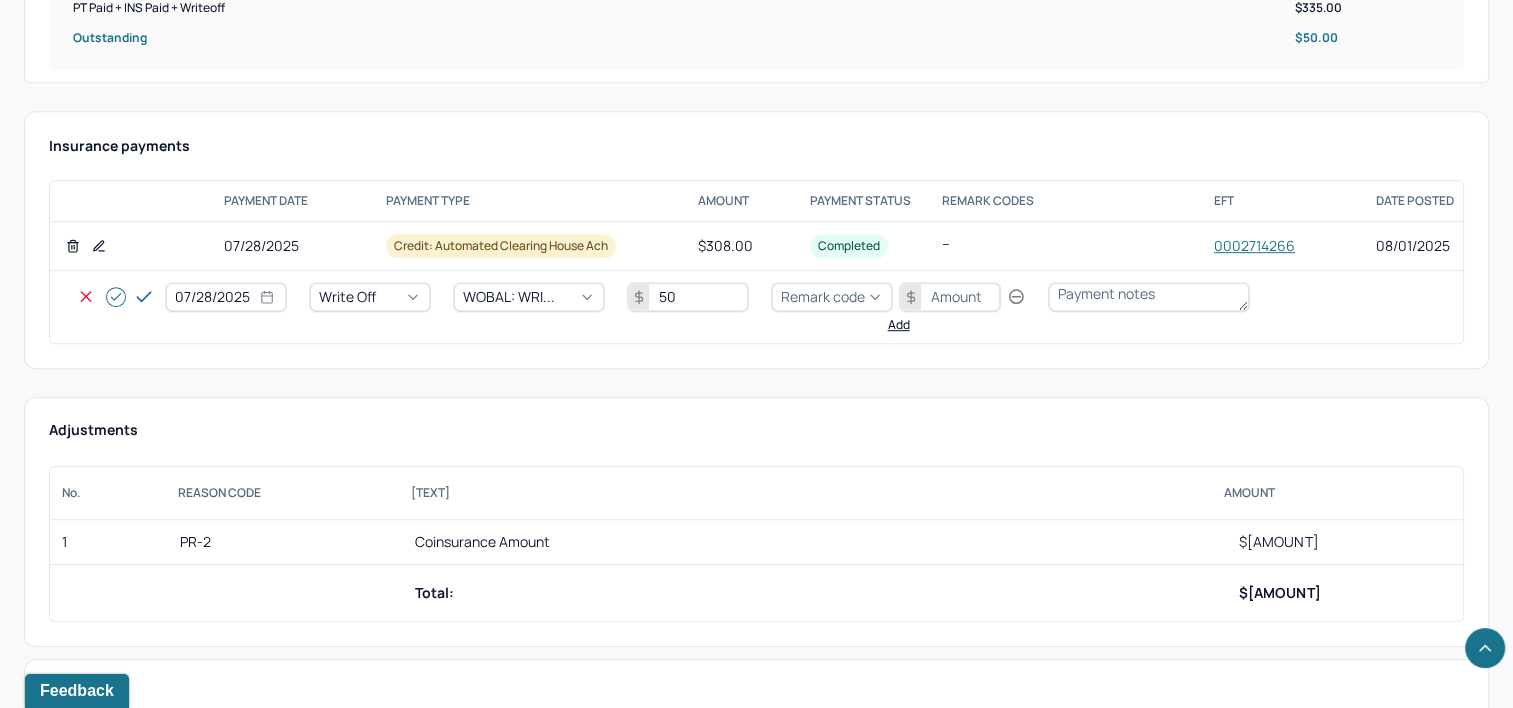 type on "50" 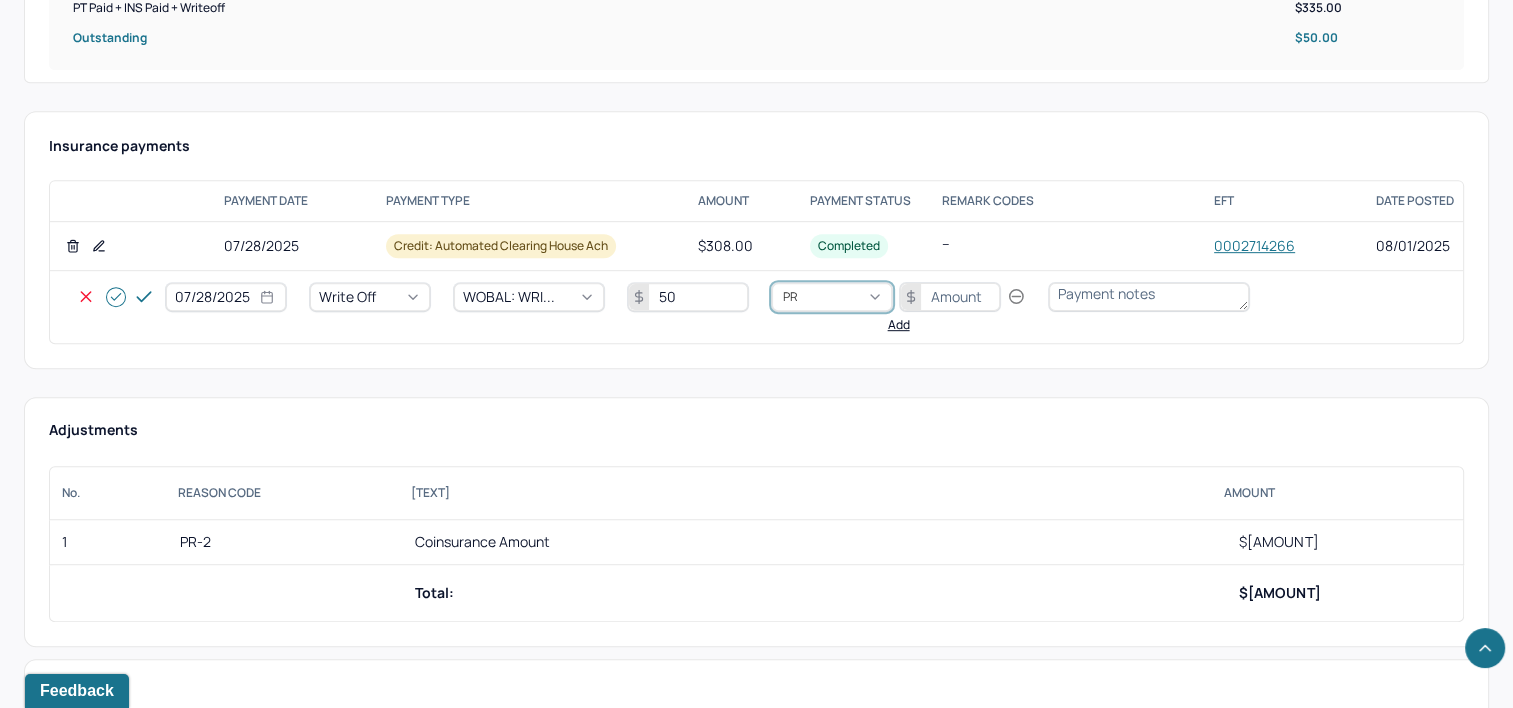type on "PR2" 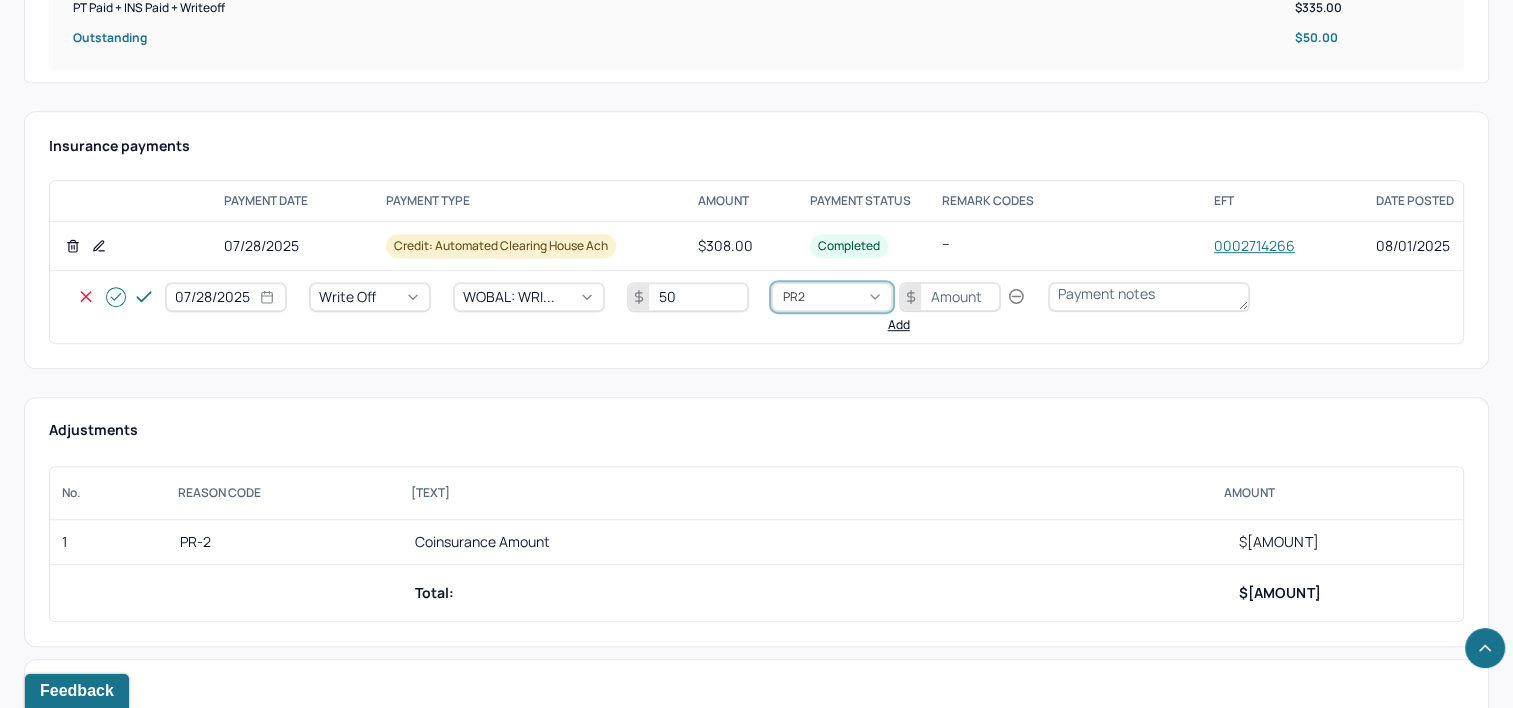 type 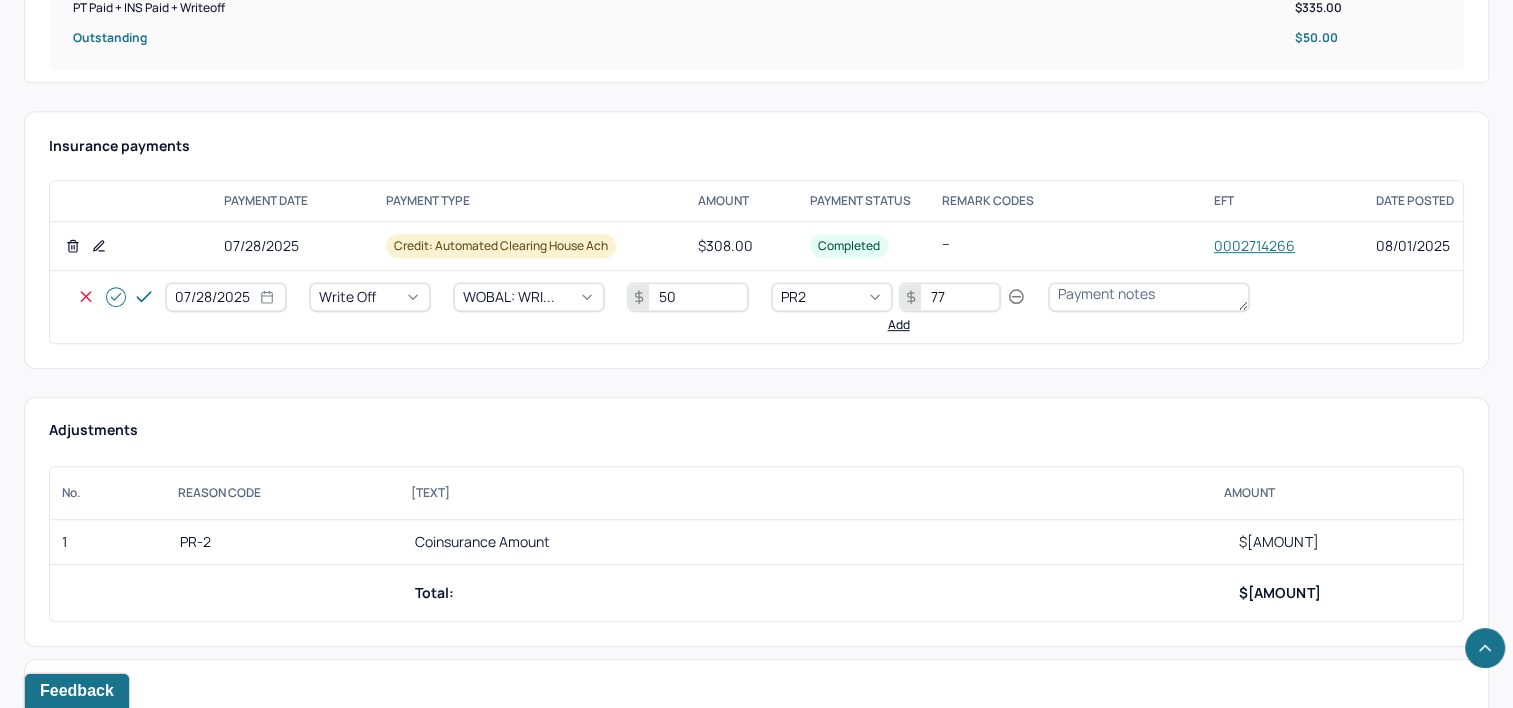 type on "77" 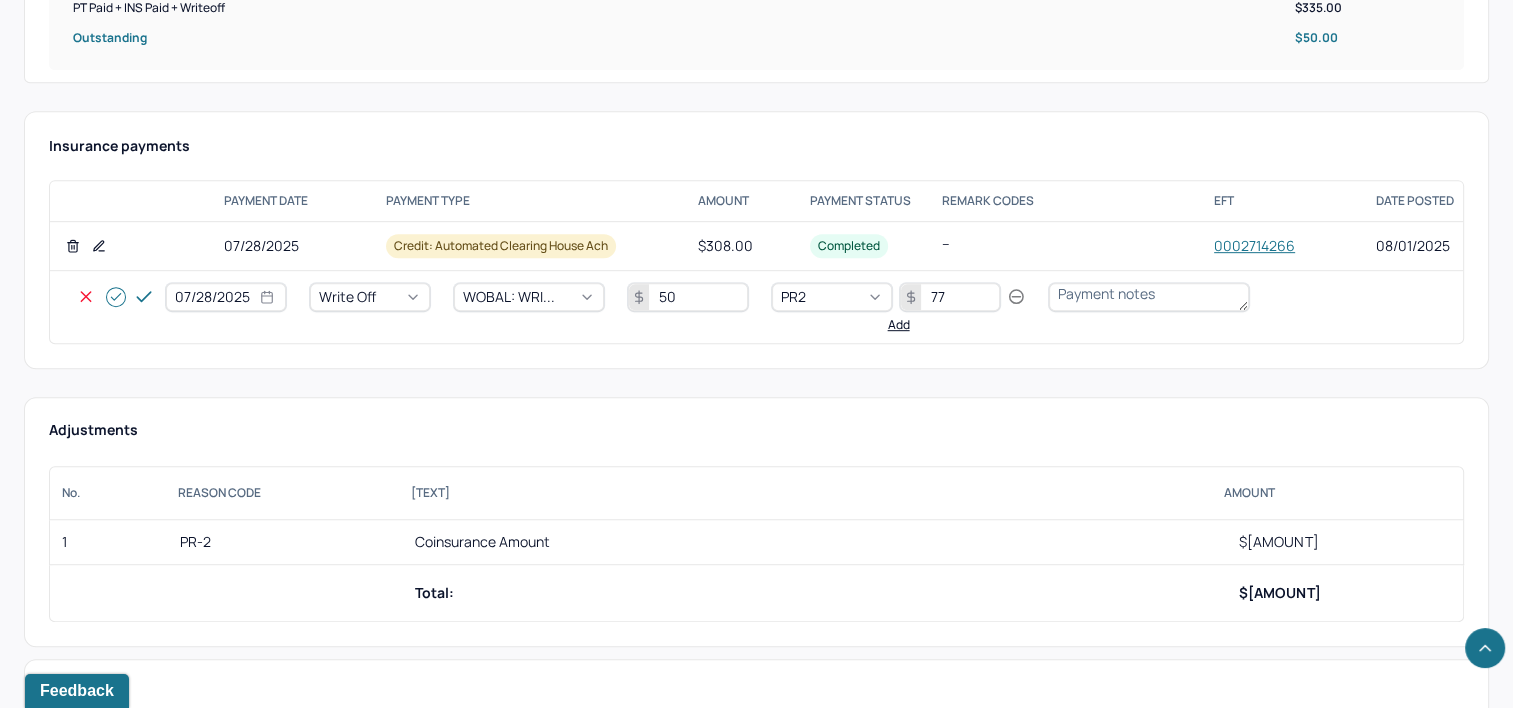 click 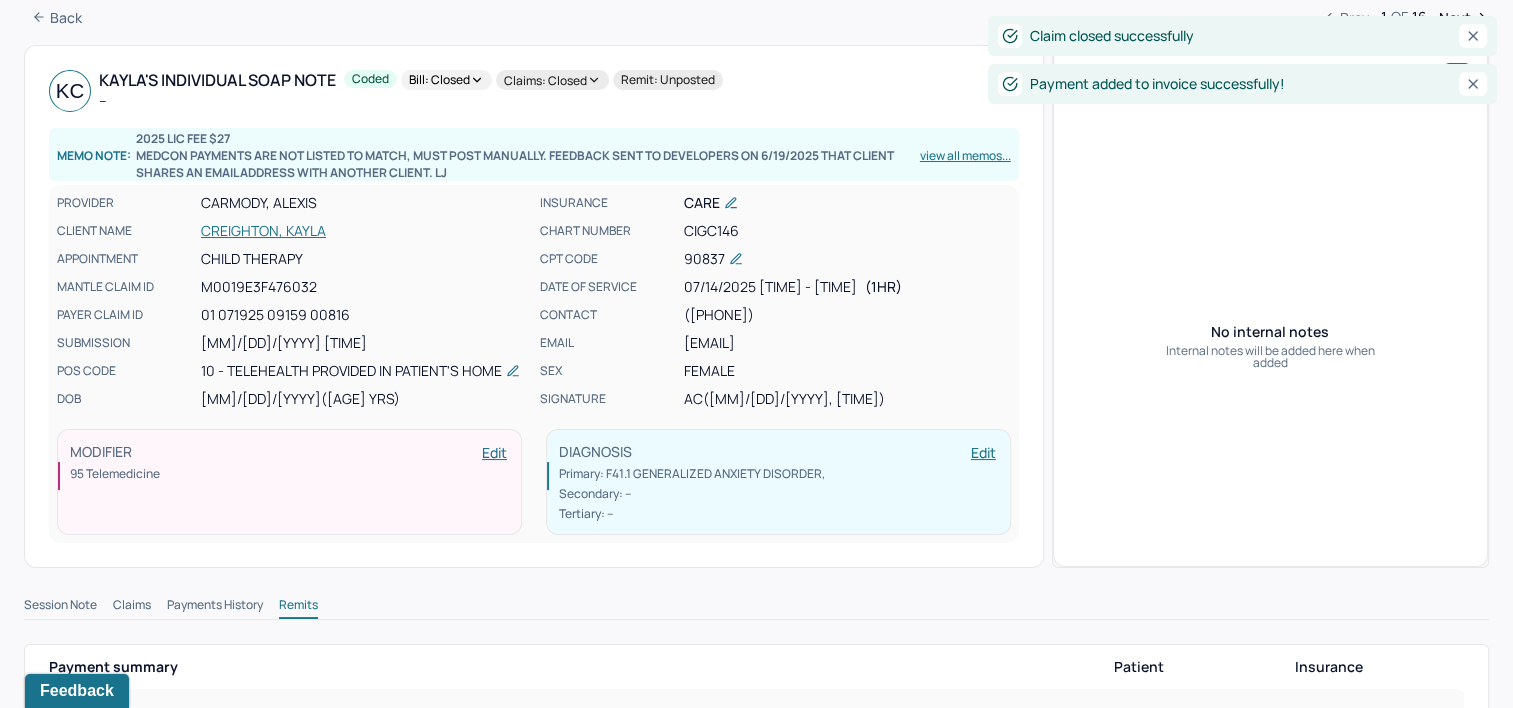 scroll, scrollTop: 0, scrollLeft: 0, axis: both 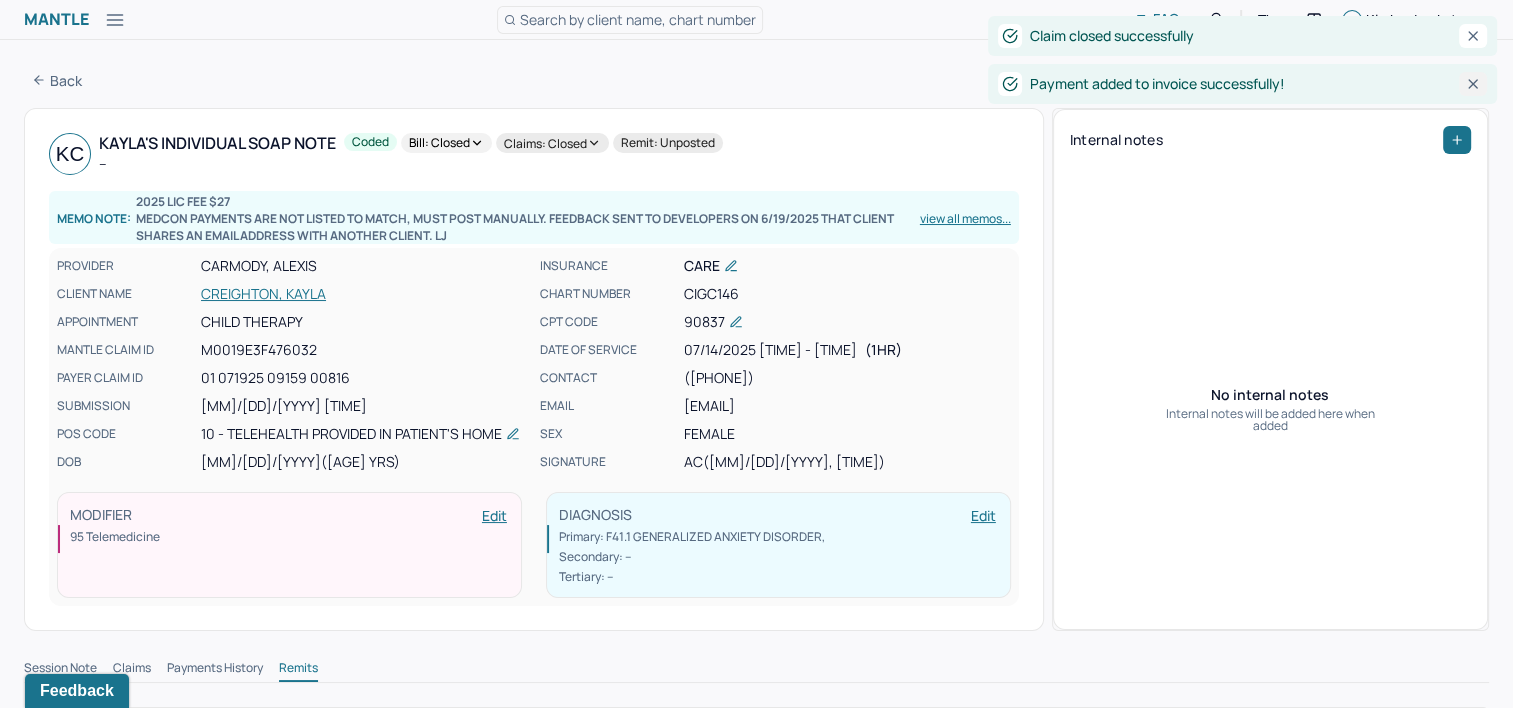 click 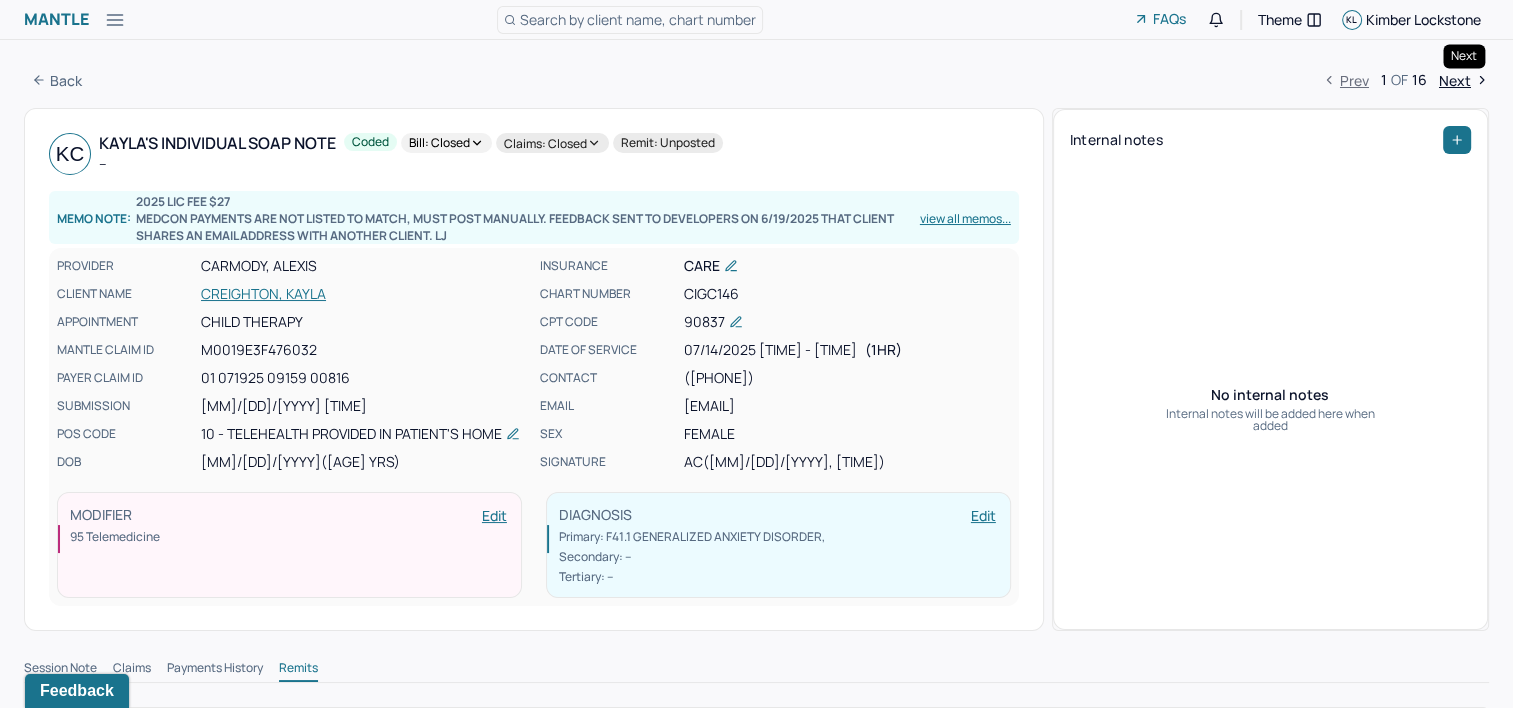 click on "Next" at bounding box center (1464, 80) 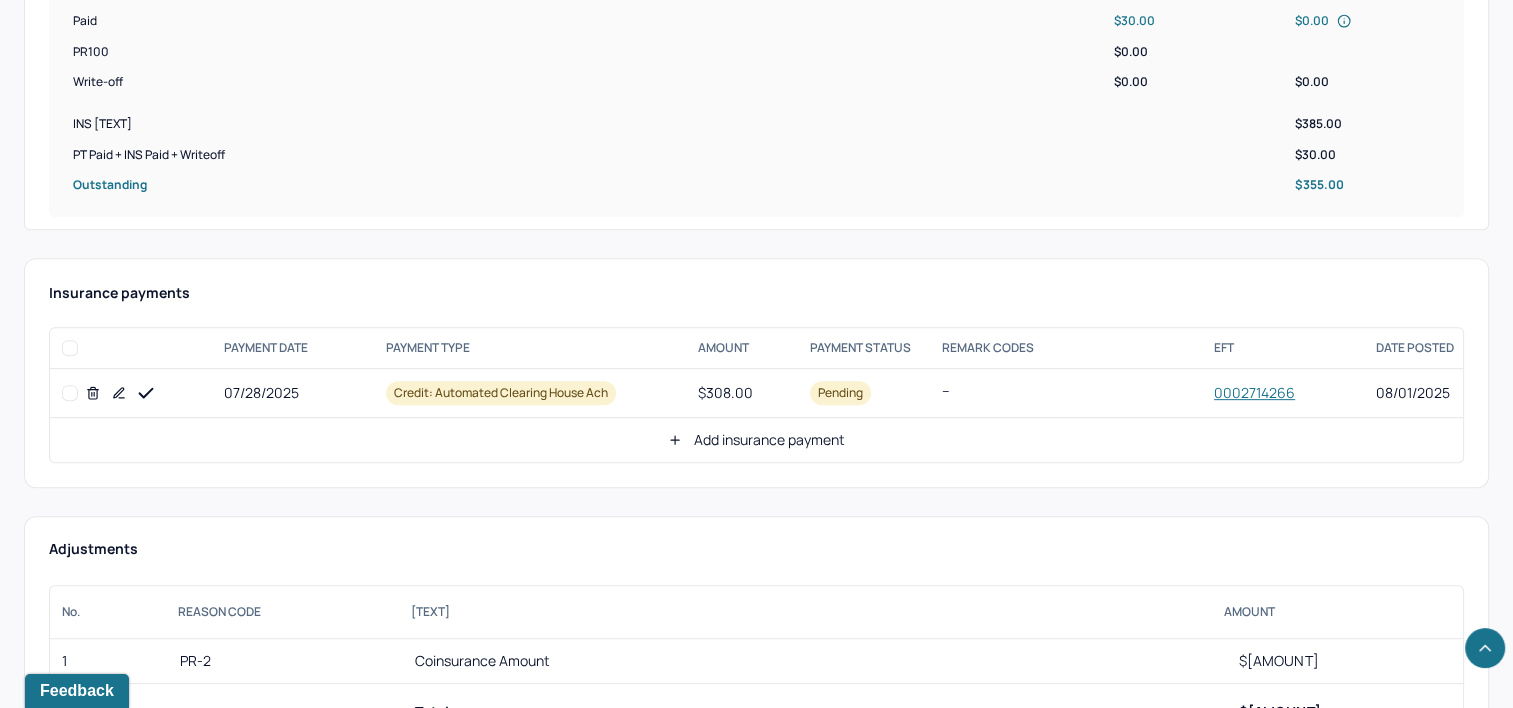 scroll, scrollTop: 900, scrollLeft: 0, axis: vertical 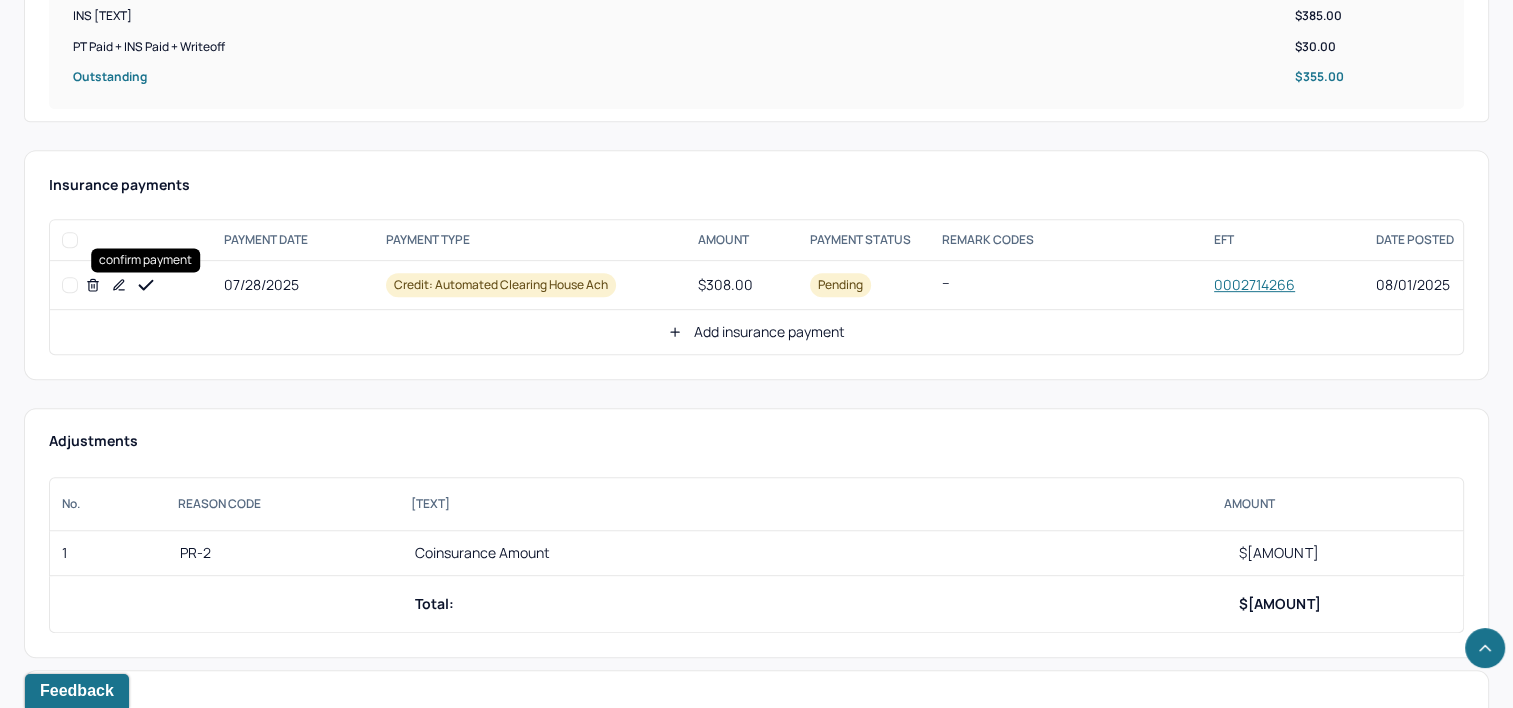 drag, startPoint x: 140, startPoint y: 280, endPoint x: 181, endPoint y: 280, distance: 41 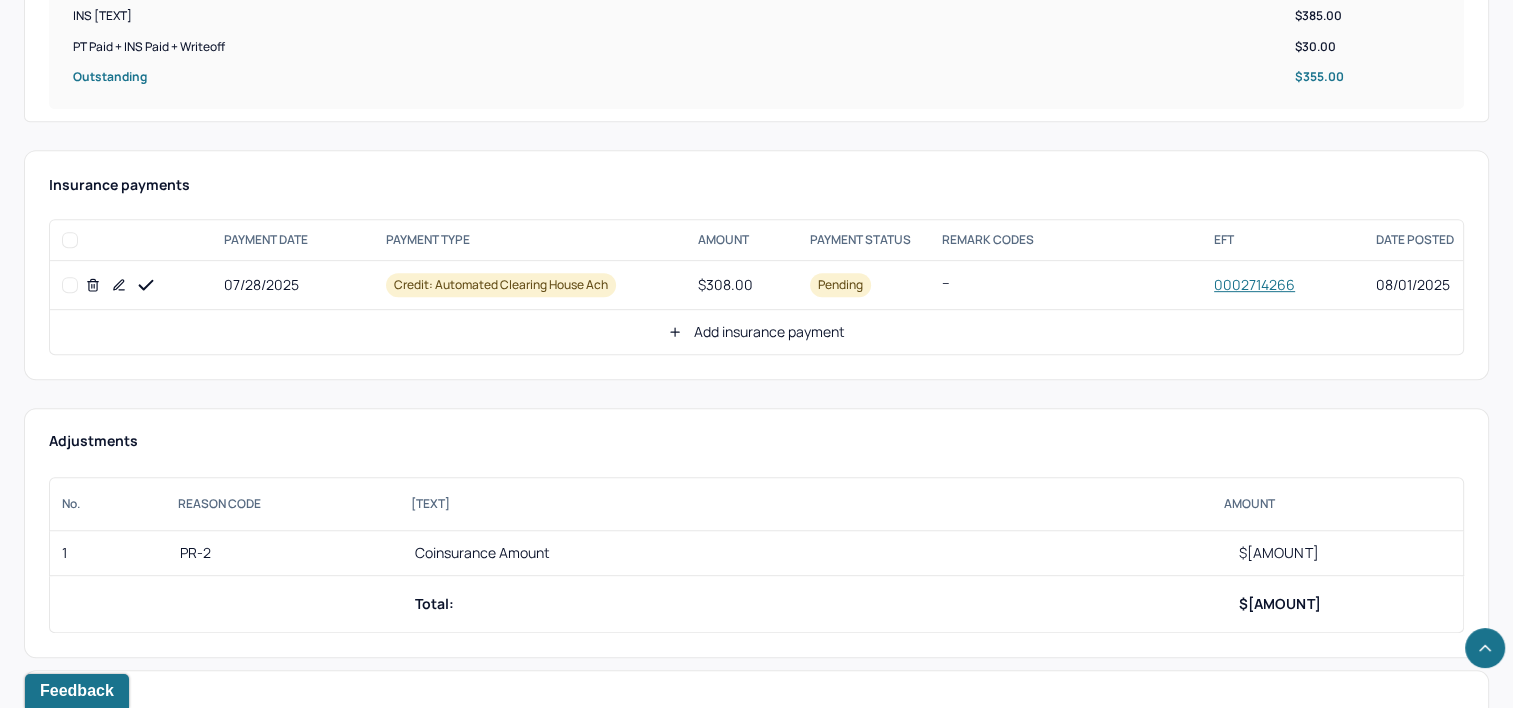 click on "Add insurance payment" at bounding box center [756, 332] 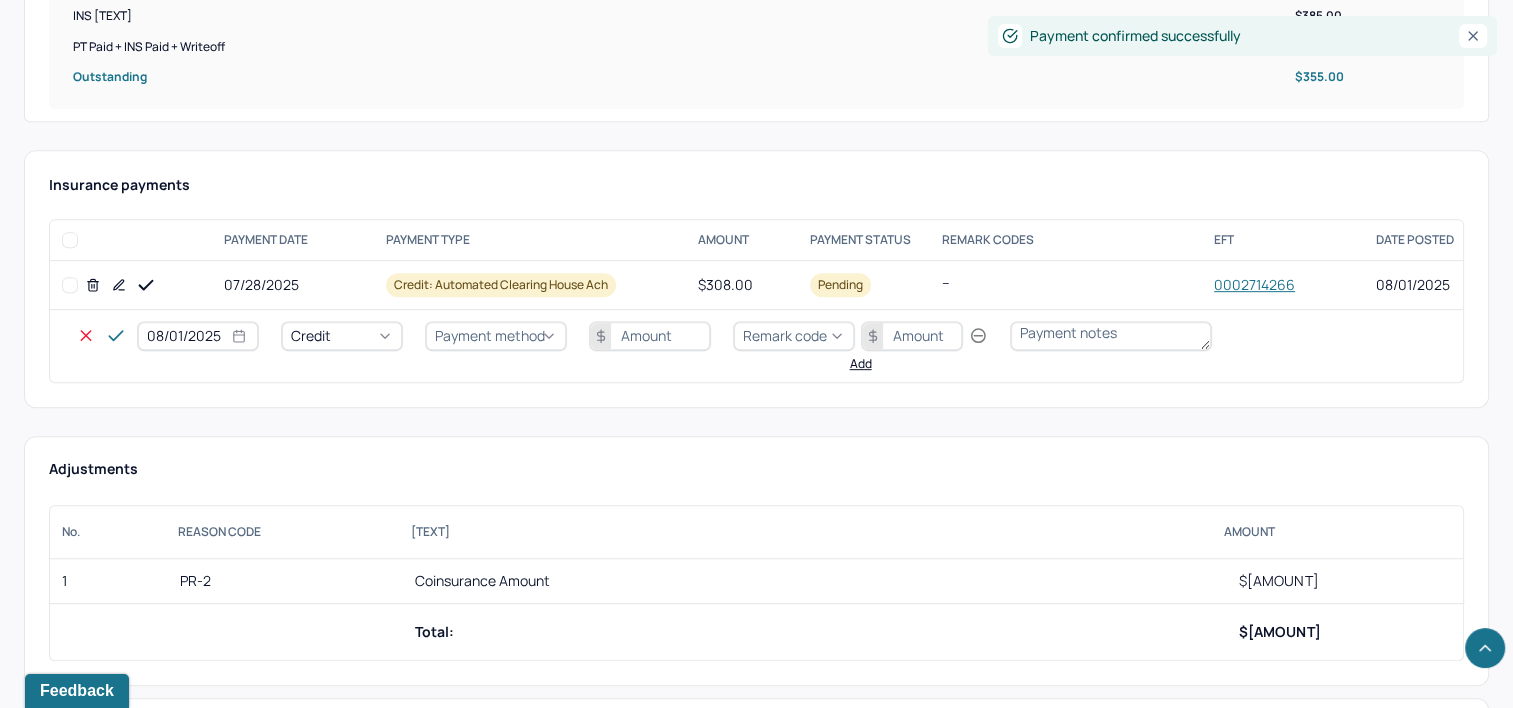 select on "7" 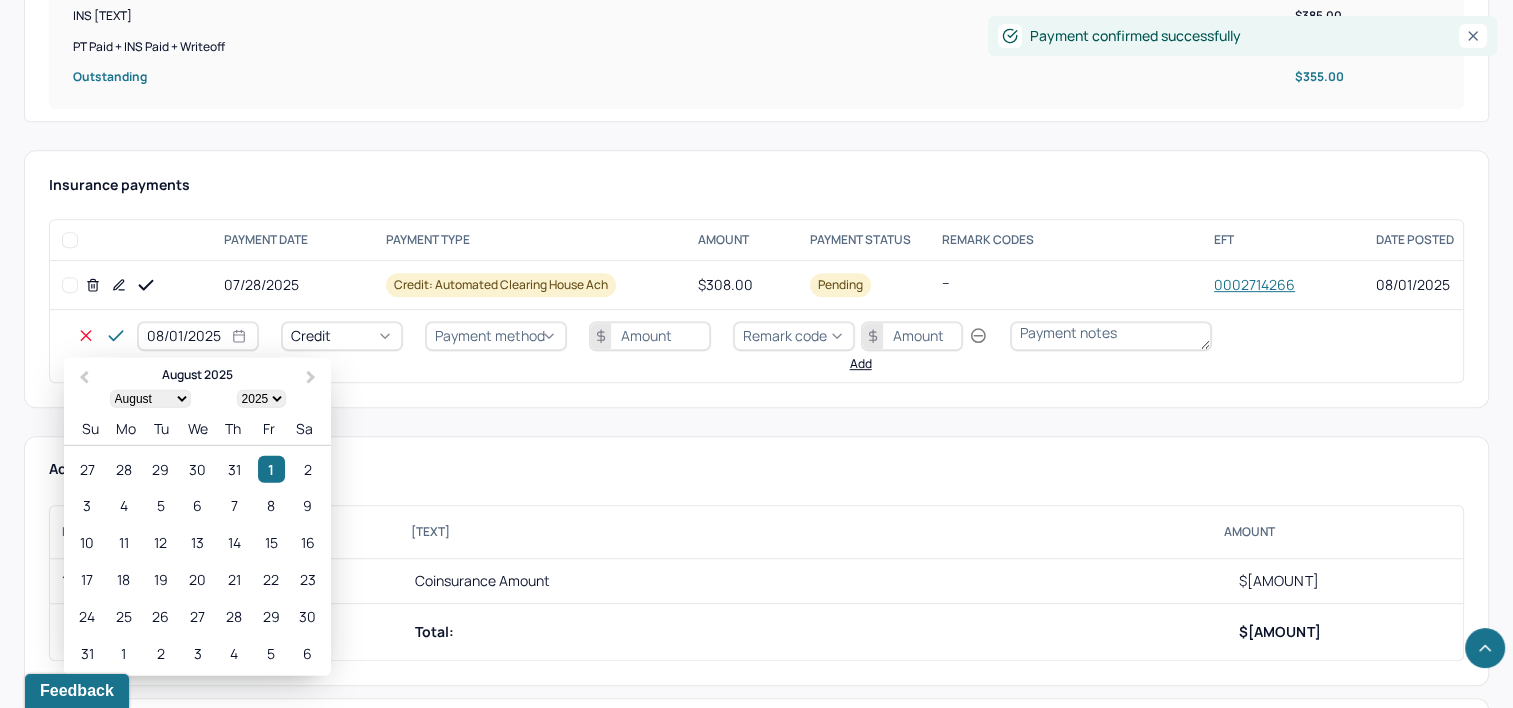 click on "08/01/2025" at bounding box center [198, 336] 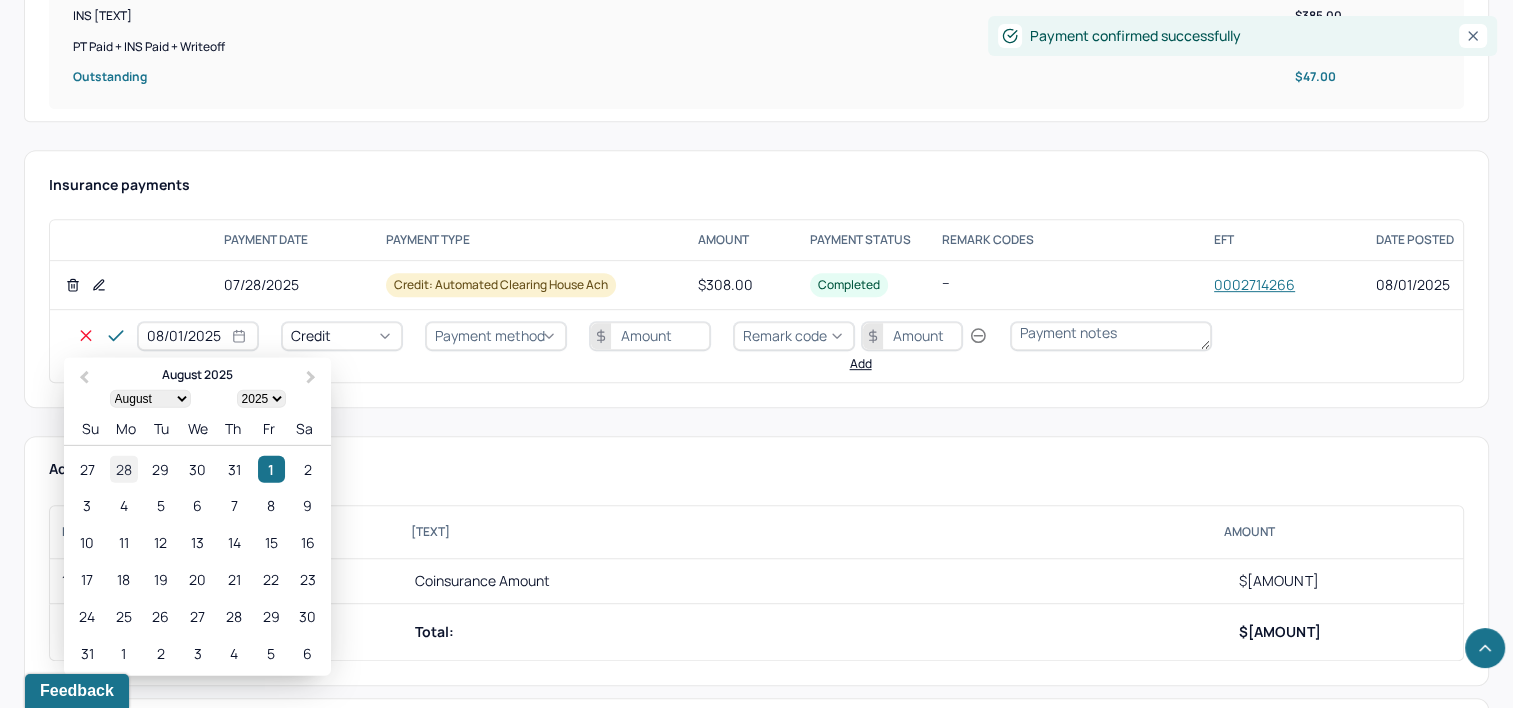 click on "28" at bounding box center [123, 468] 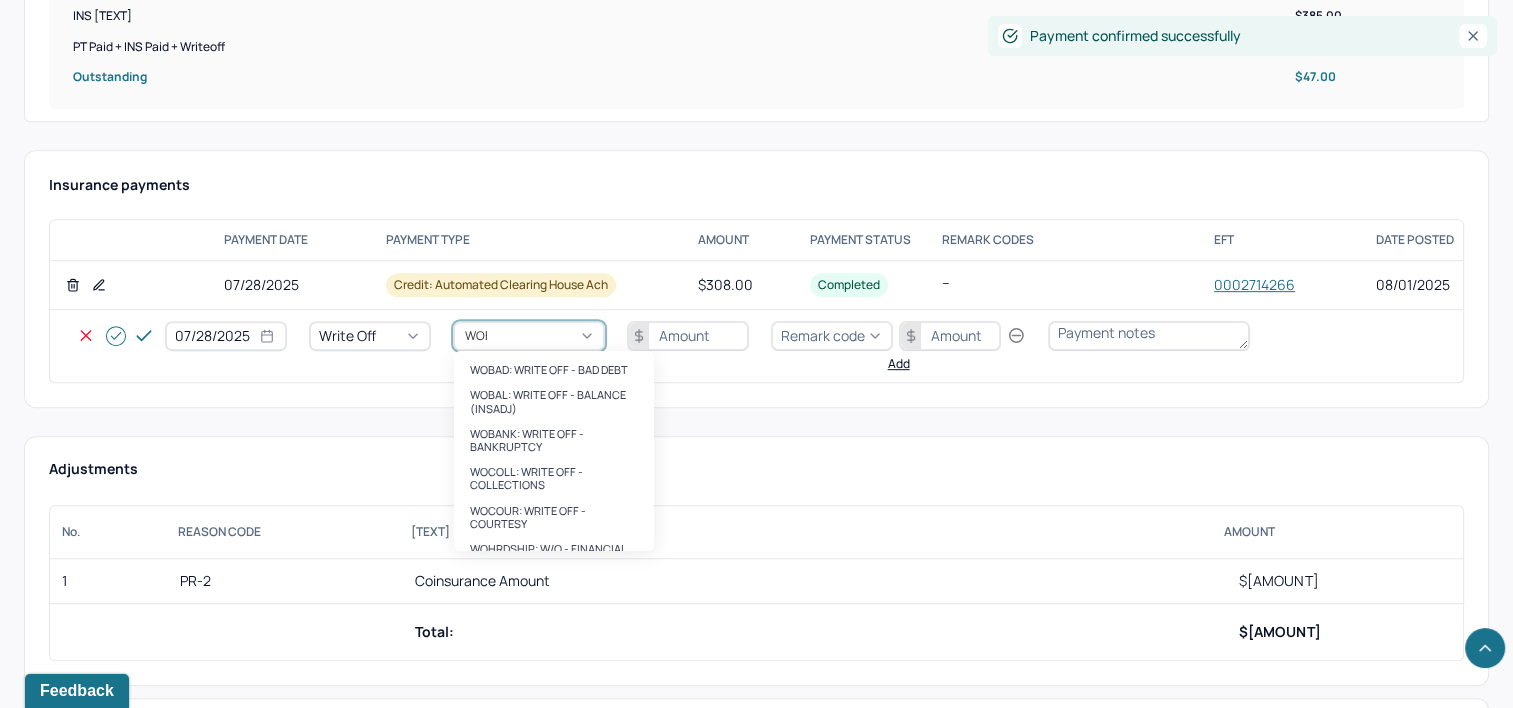 type on "WOBAL" 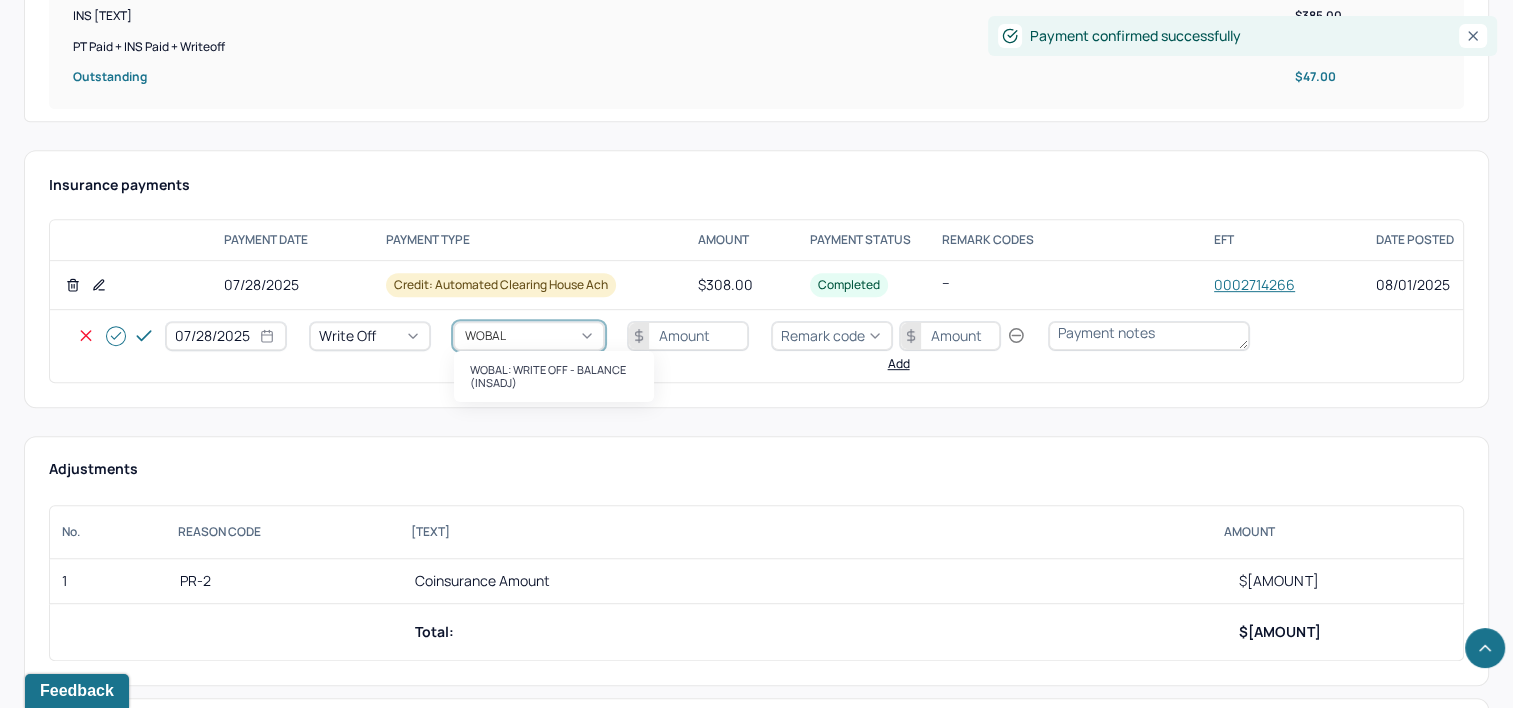 type 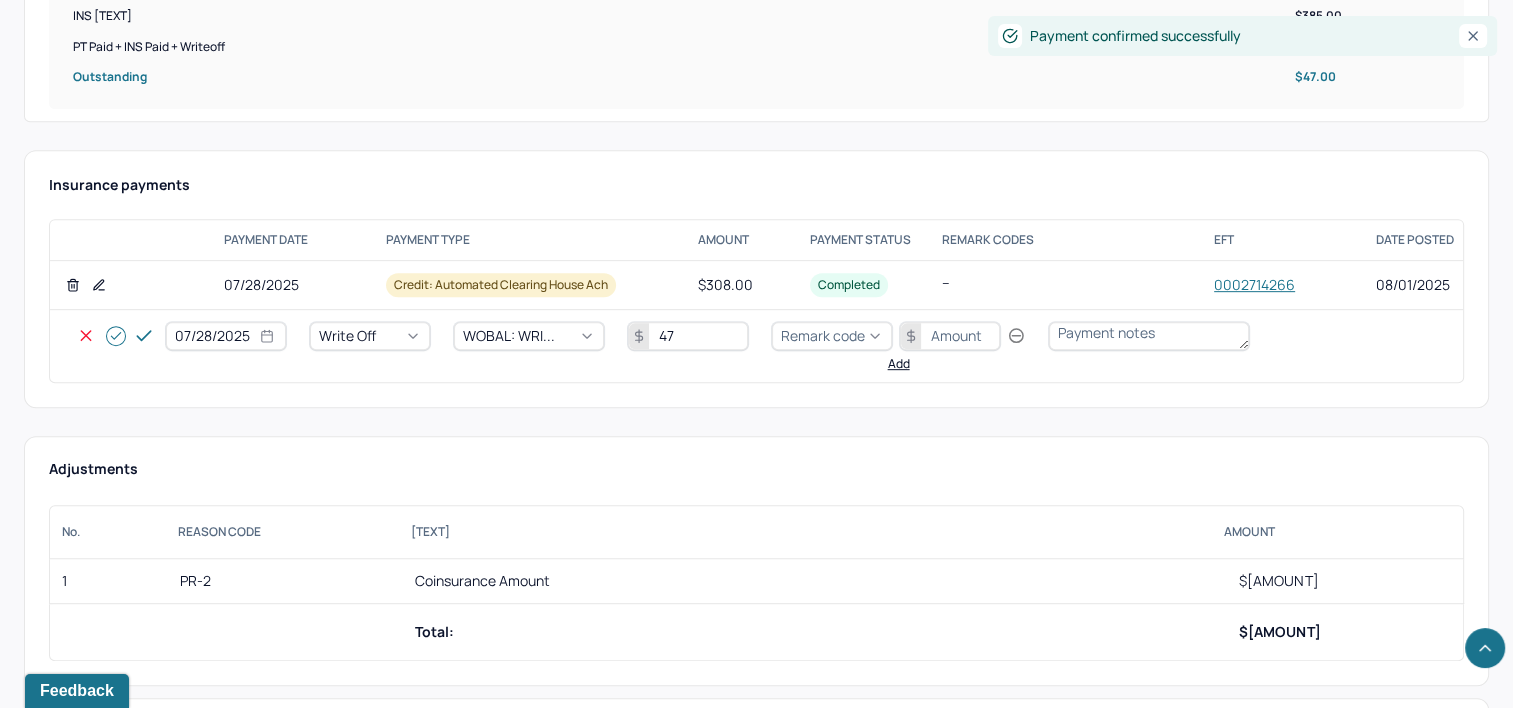 type on "47" 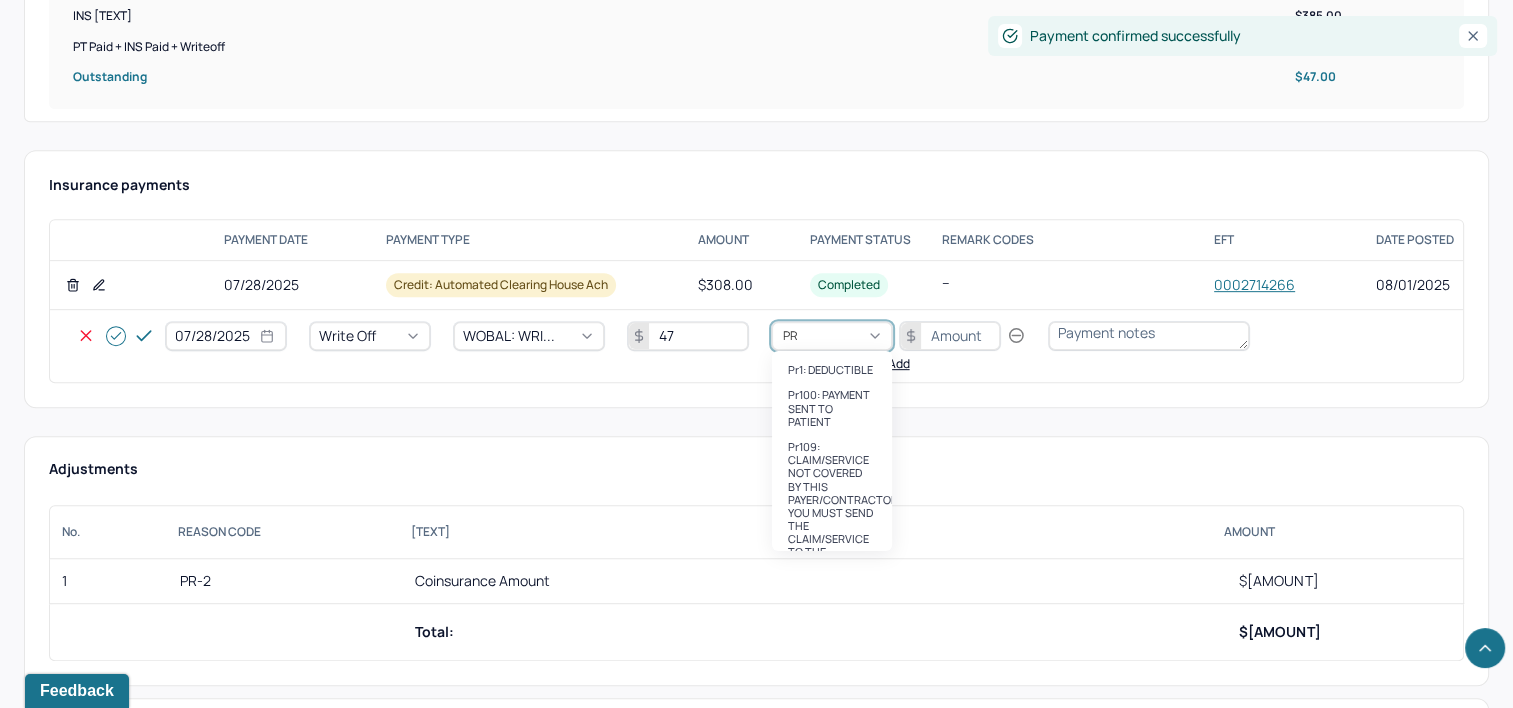 type on "PR2" 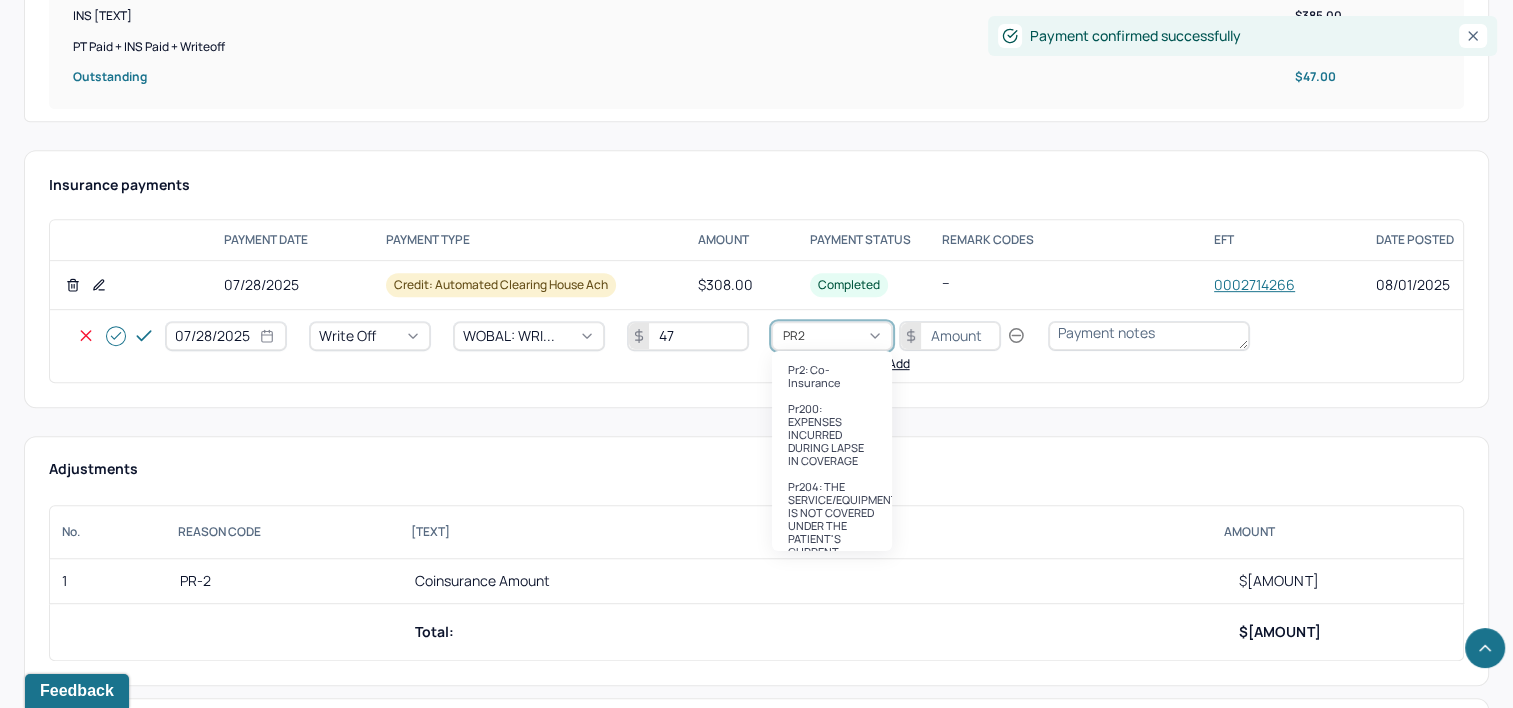 type 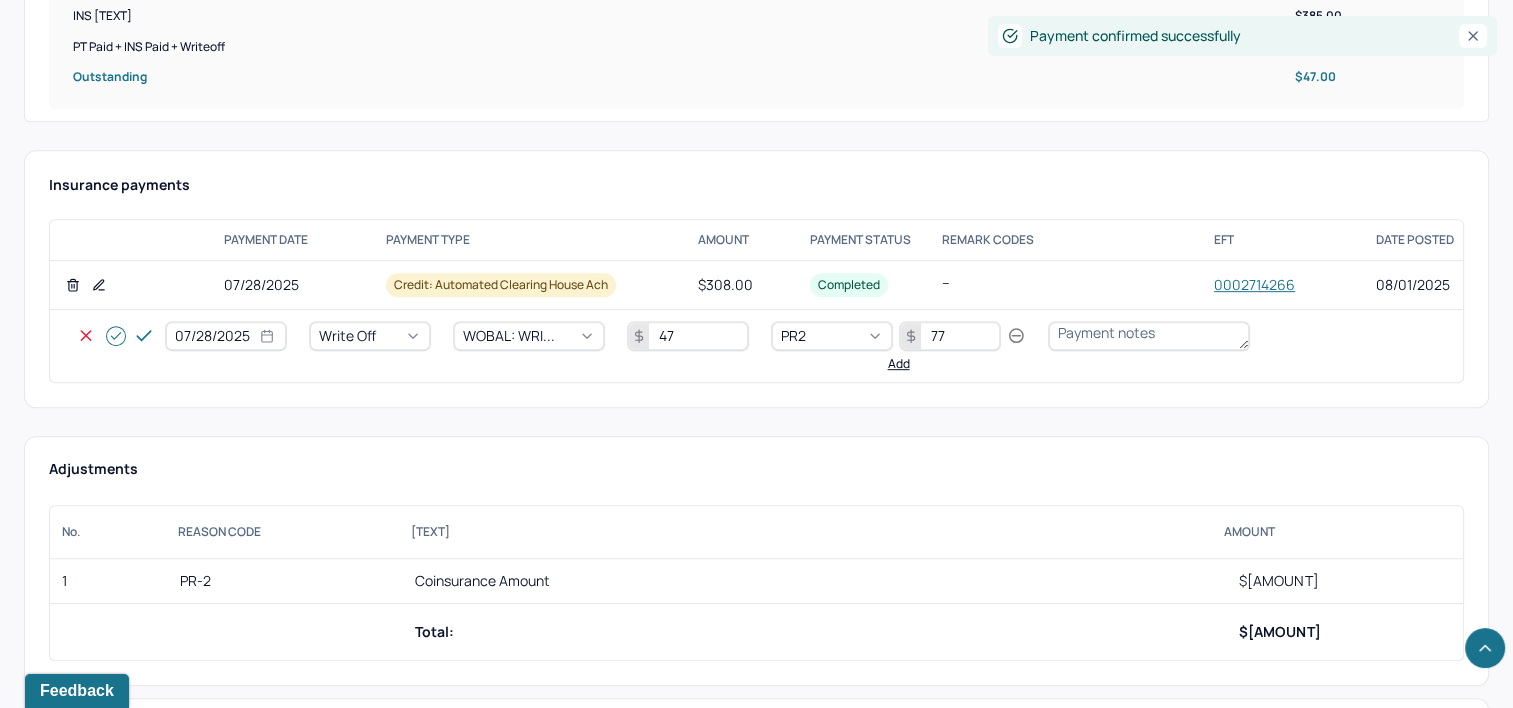 type on "77" 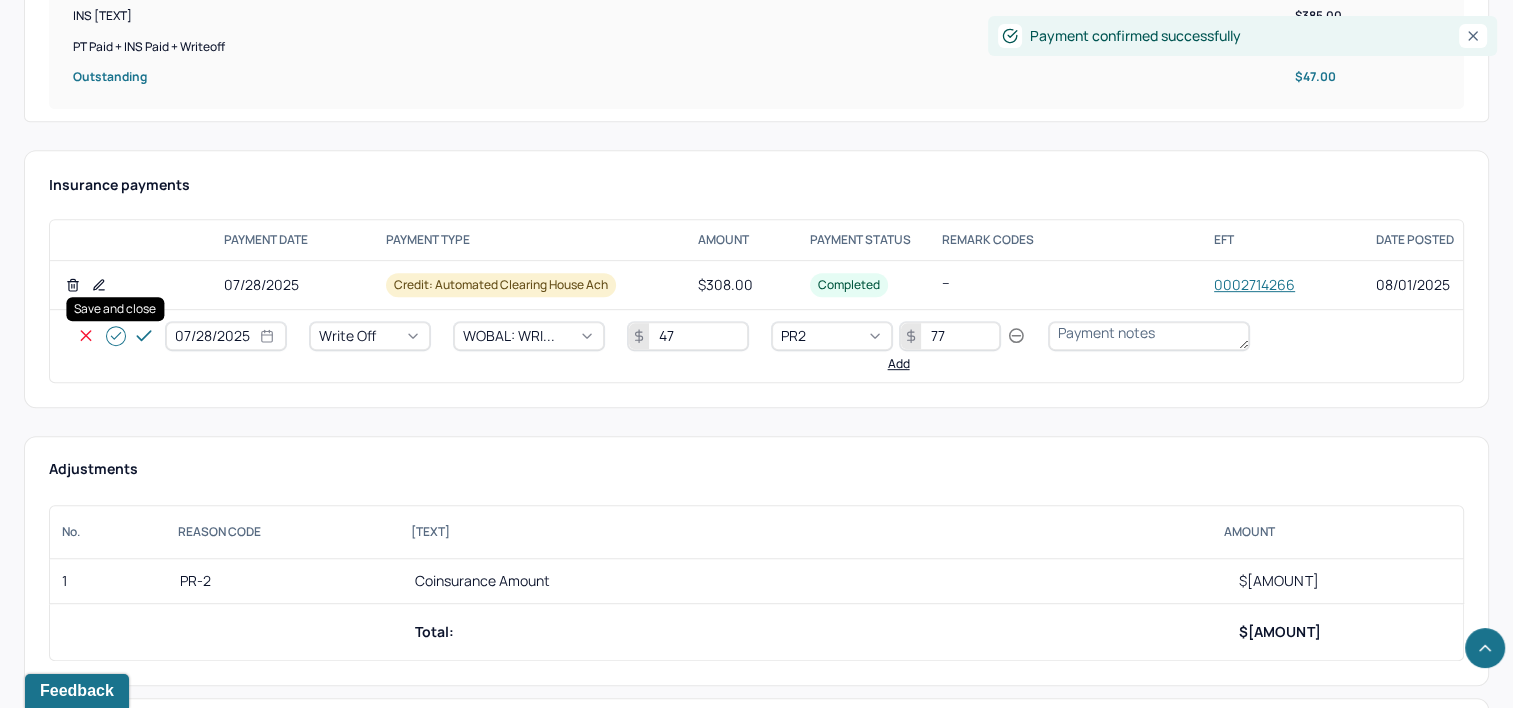 click 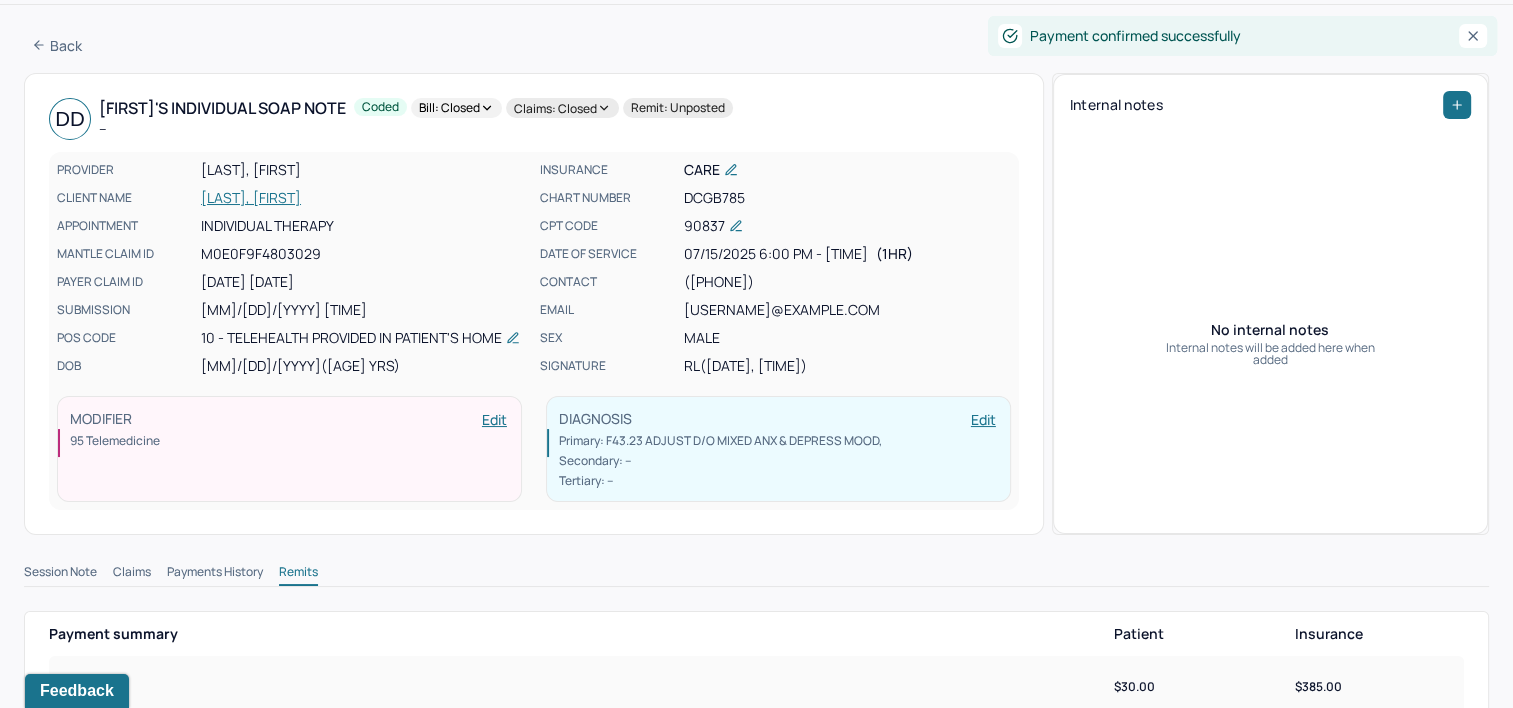 scroll, scrollTop: 0, scrollLeft: 0, axis: both 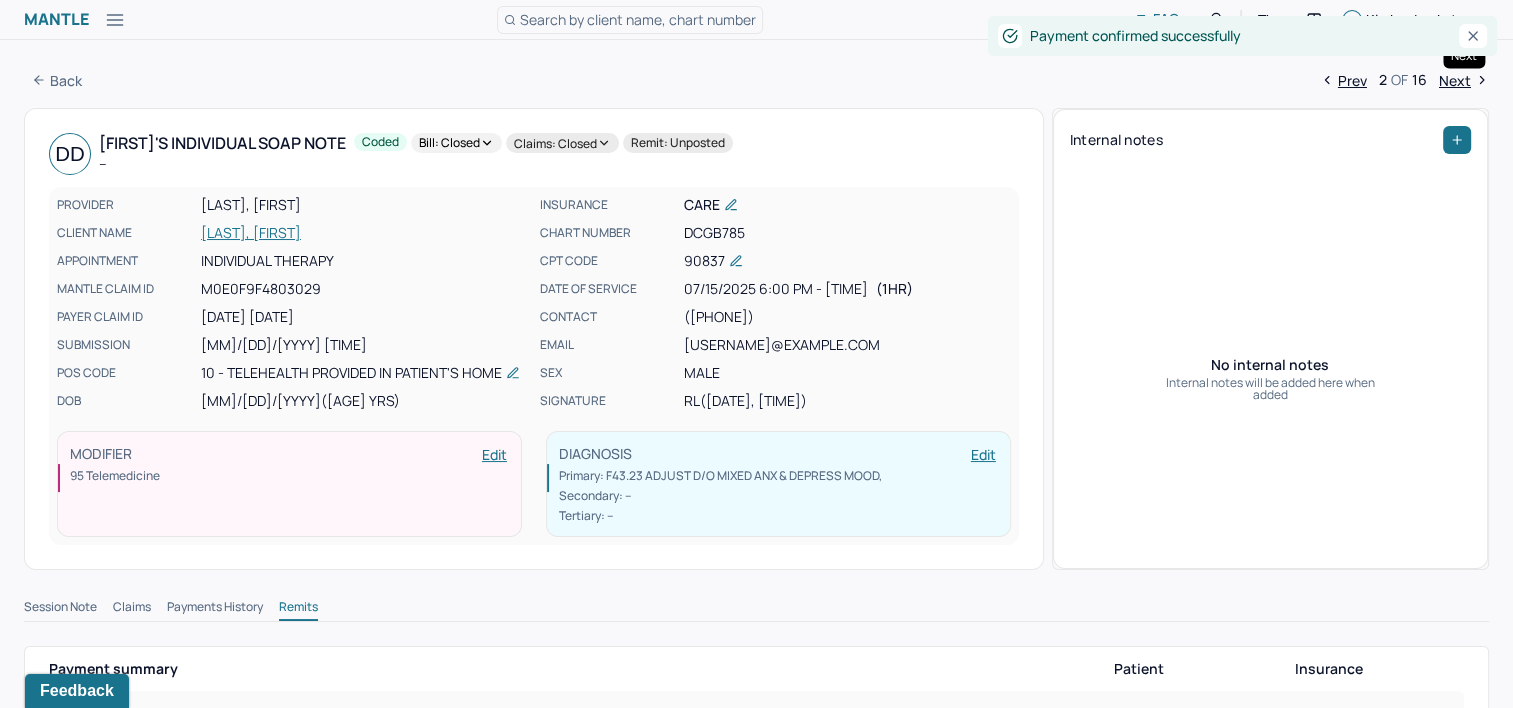 click on "Next" at bounding box center [1464, 80] 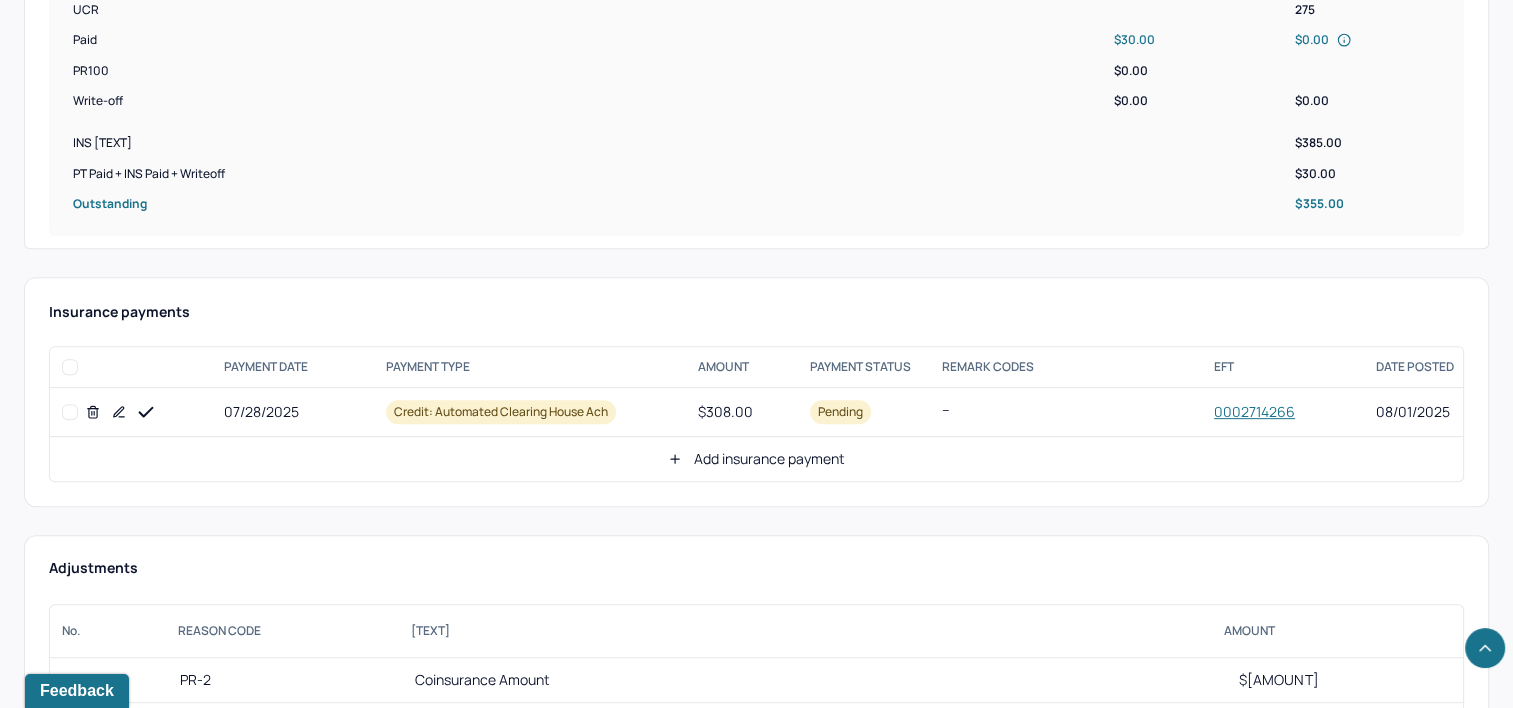 scroll, scrollTop: 900, scrollLeft: 0, axis: vertical 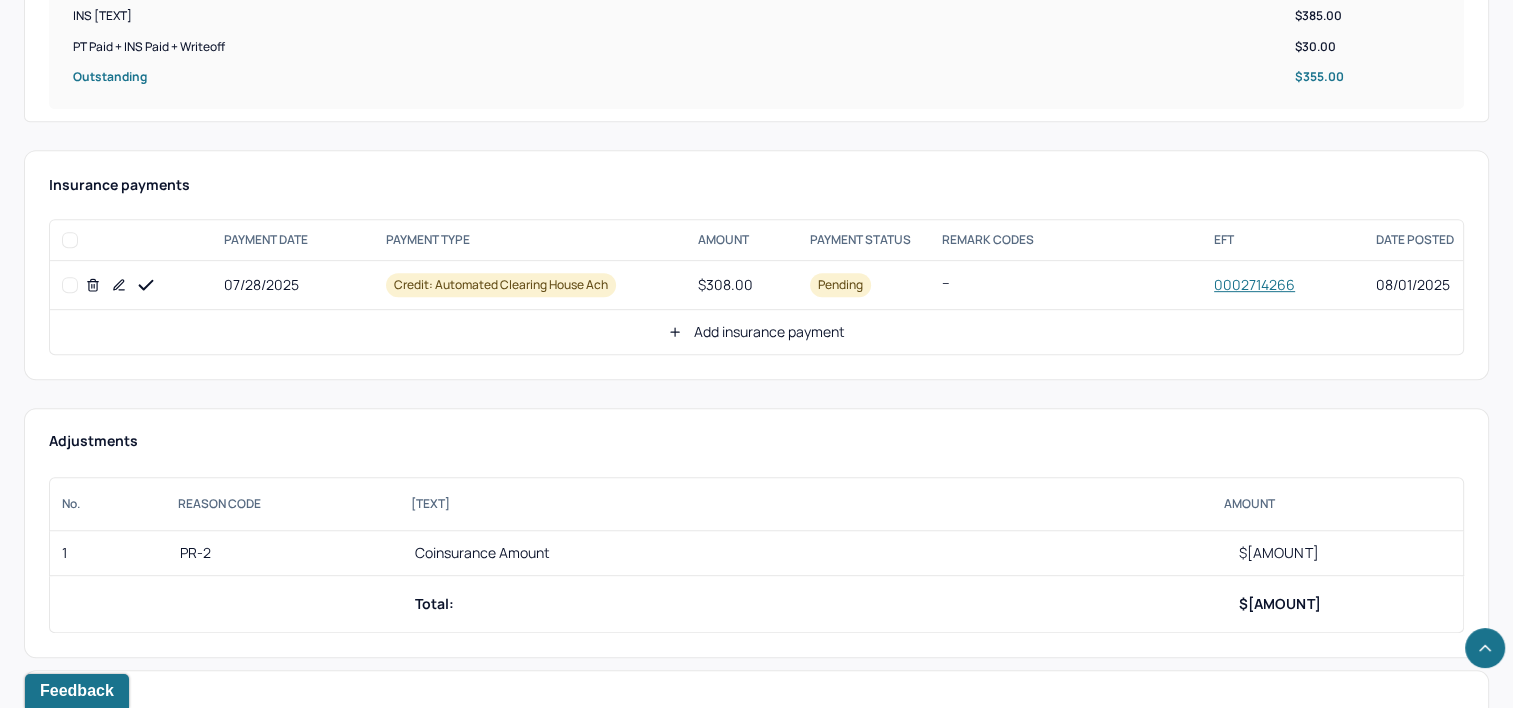 click 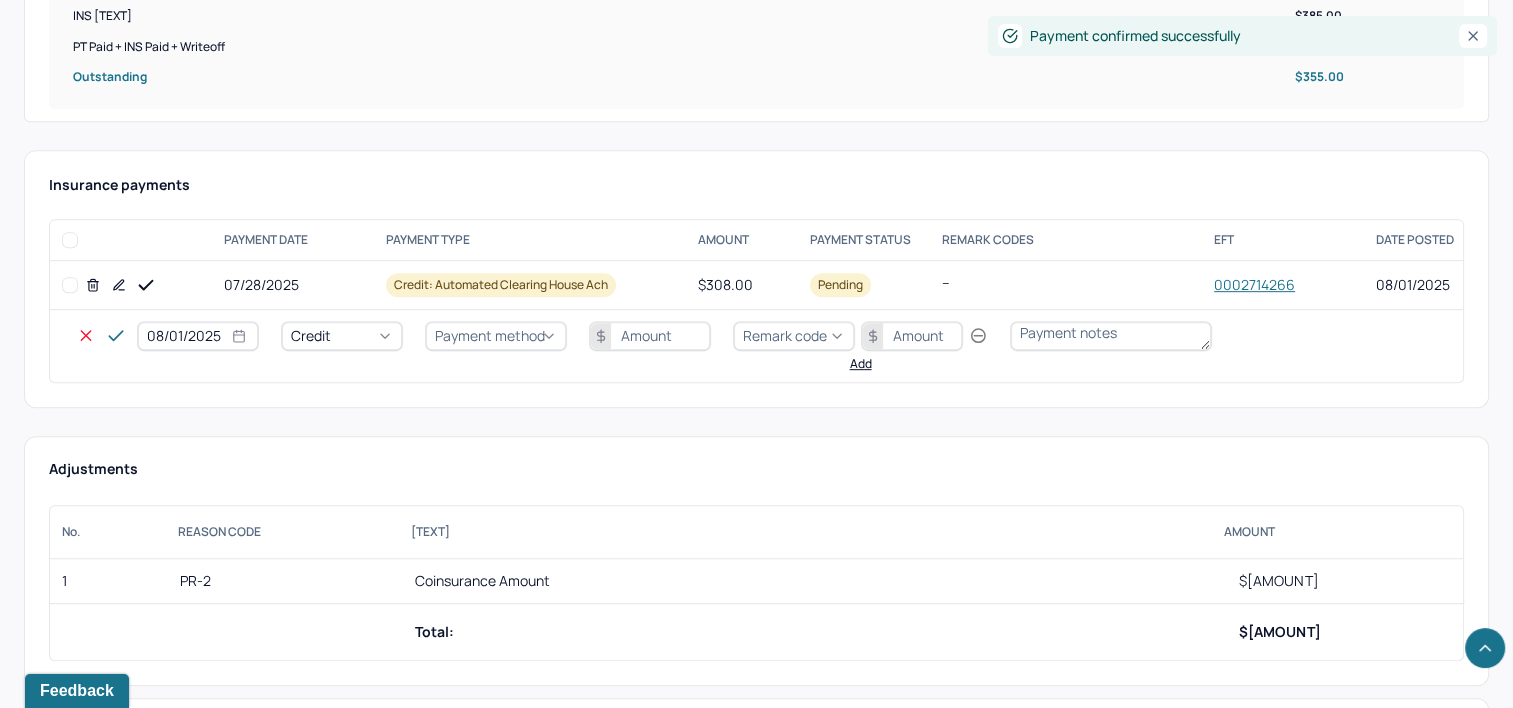 click on "08/01/2025" at bounding box center (198, 336) 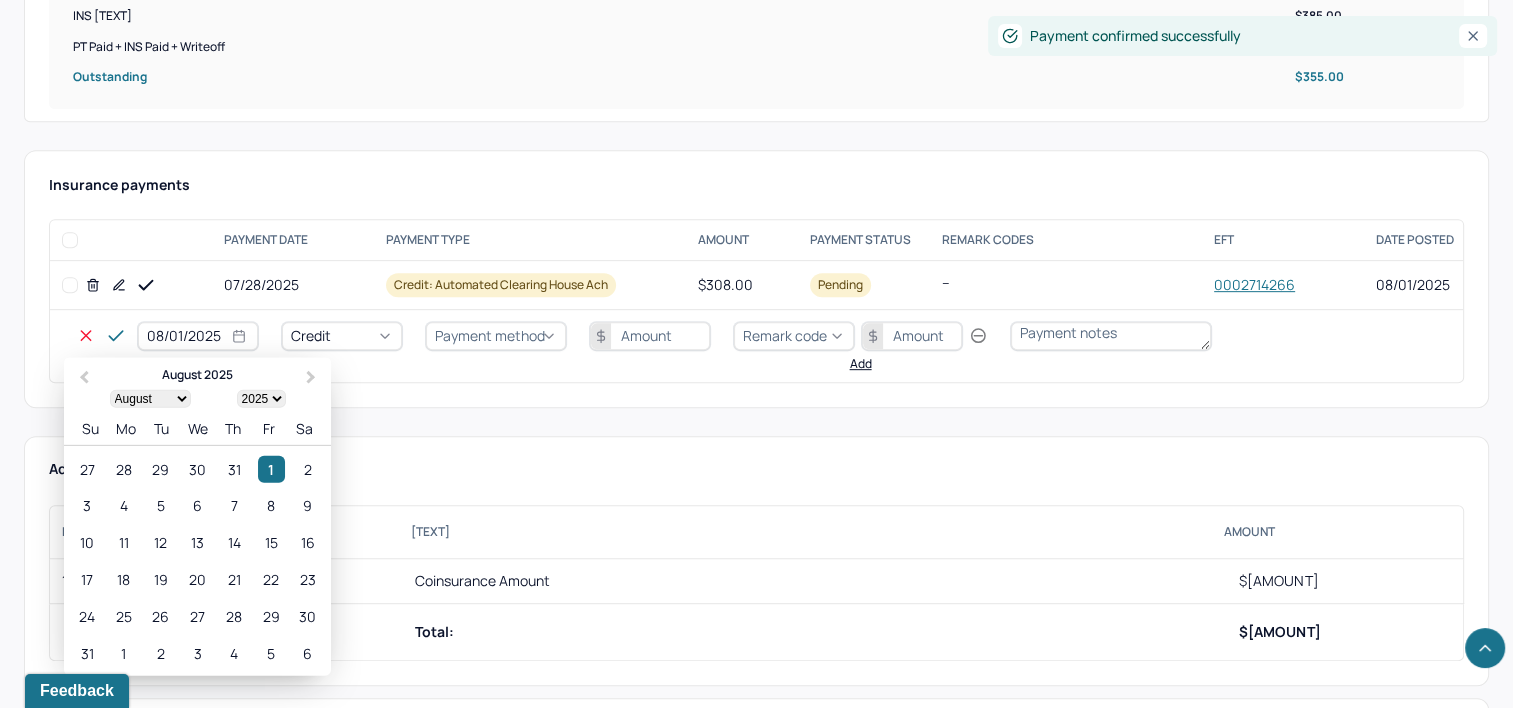 select on "7" 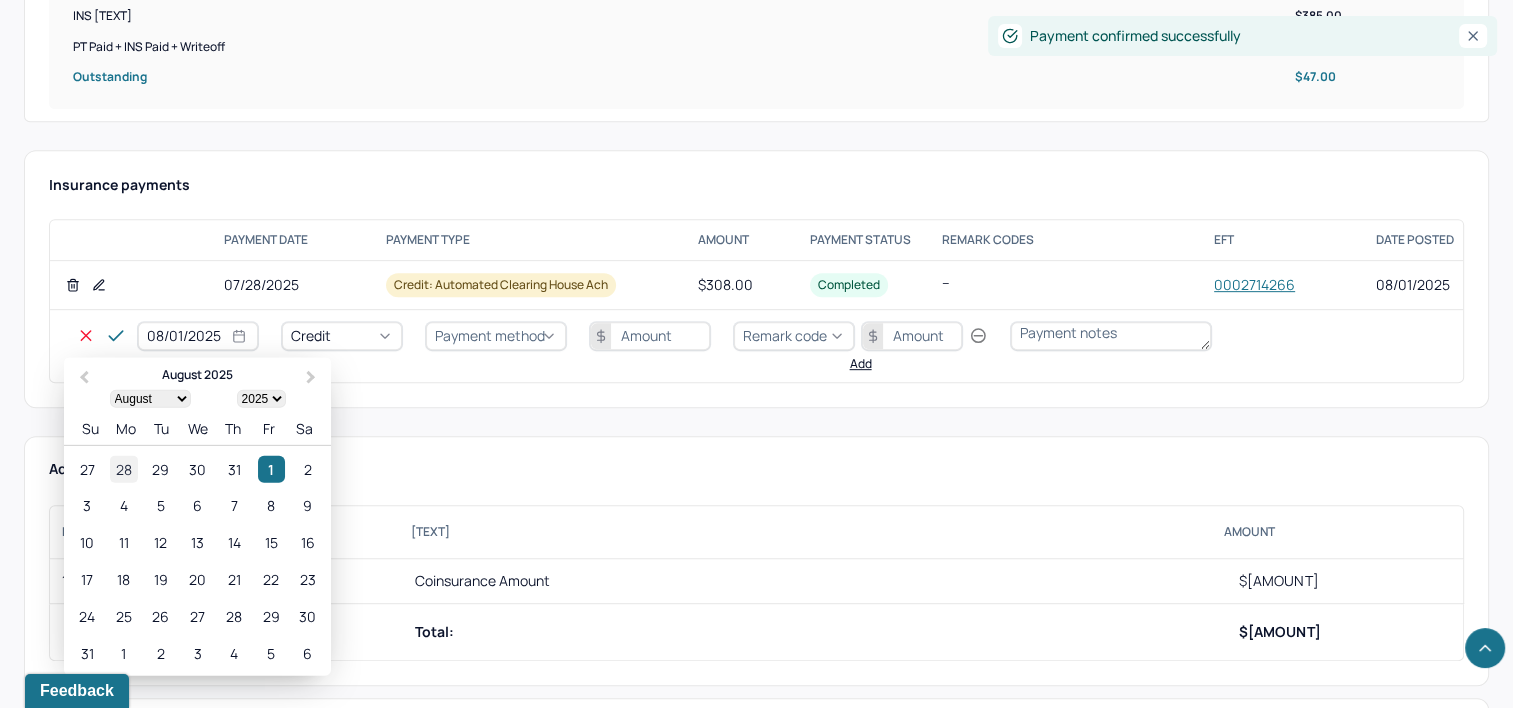 click on "28" at bounding box center [123, 468] 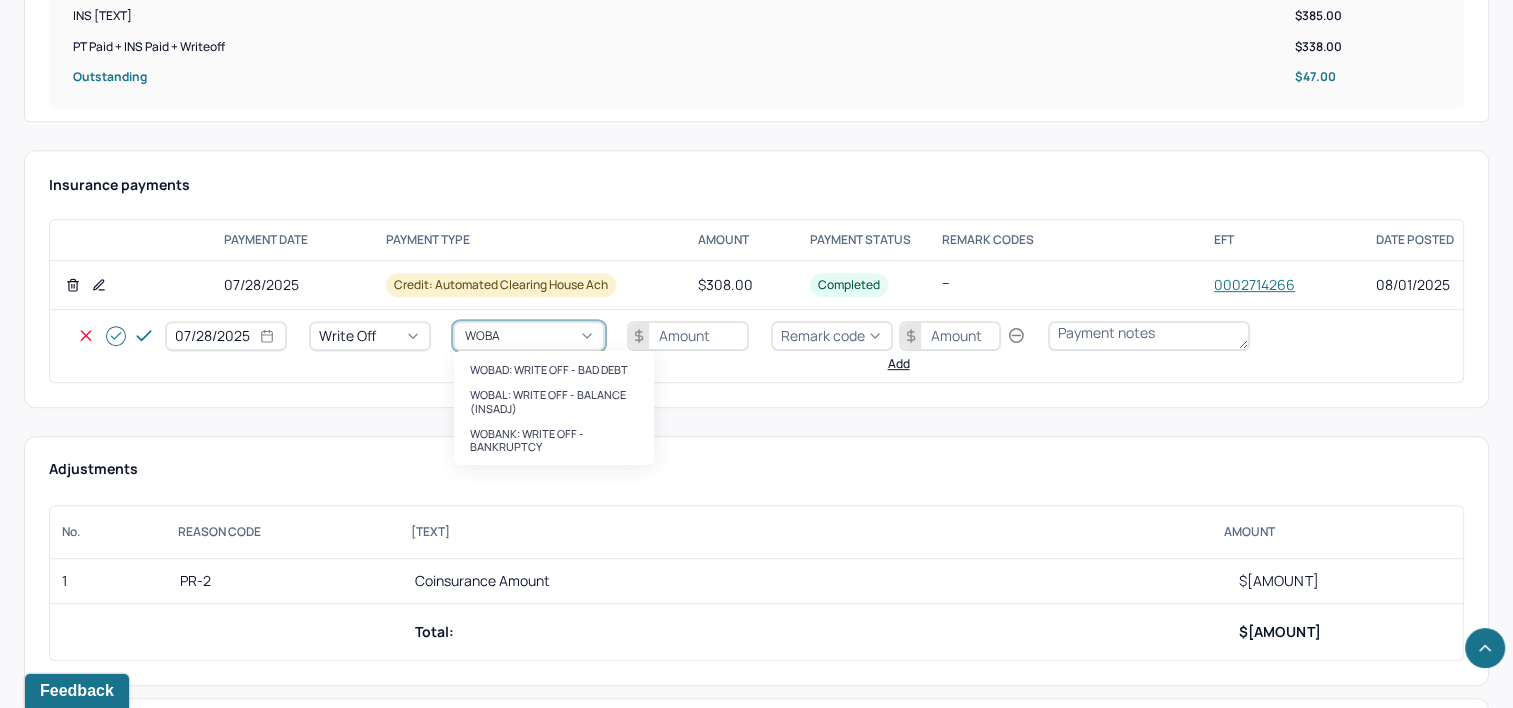 type on "WOBAL" 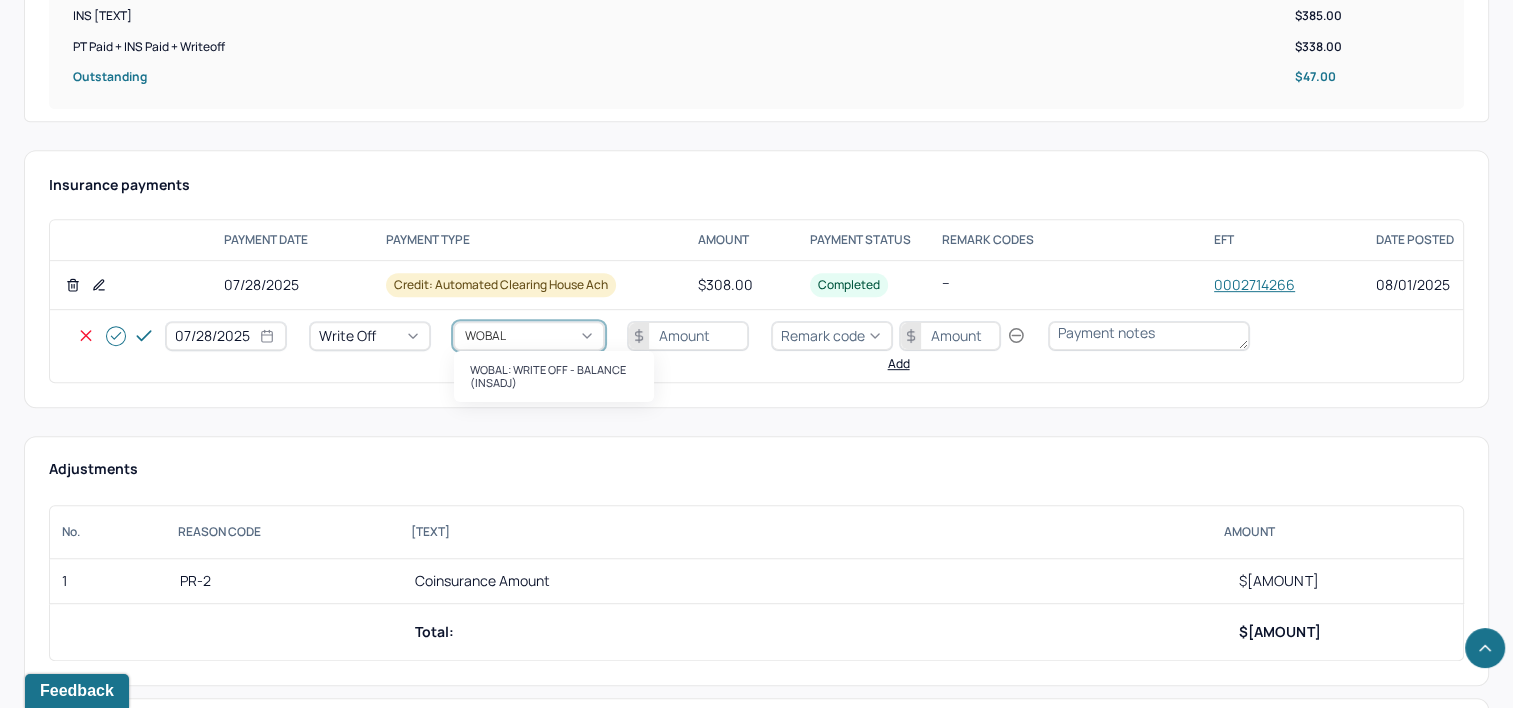 type 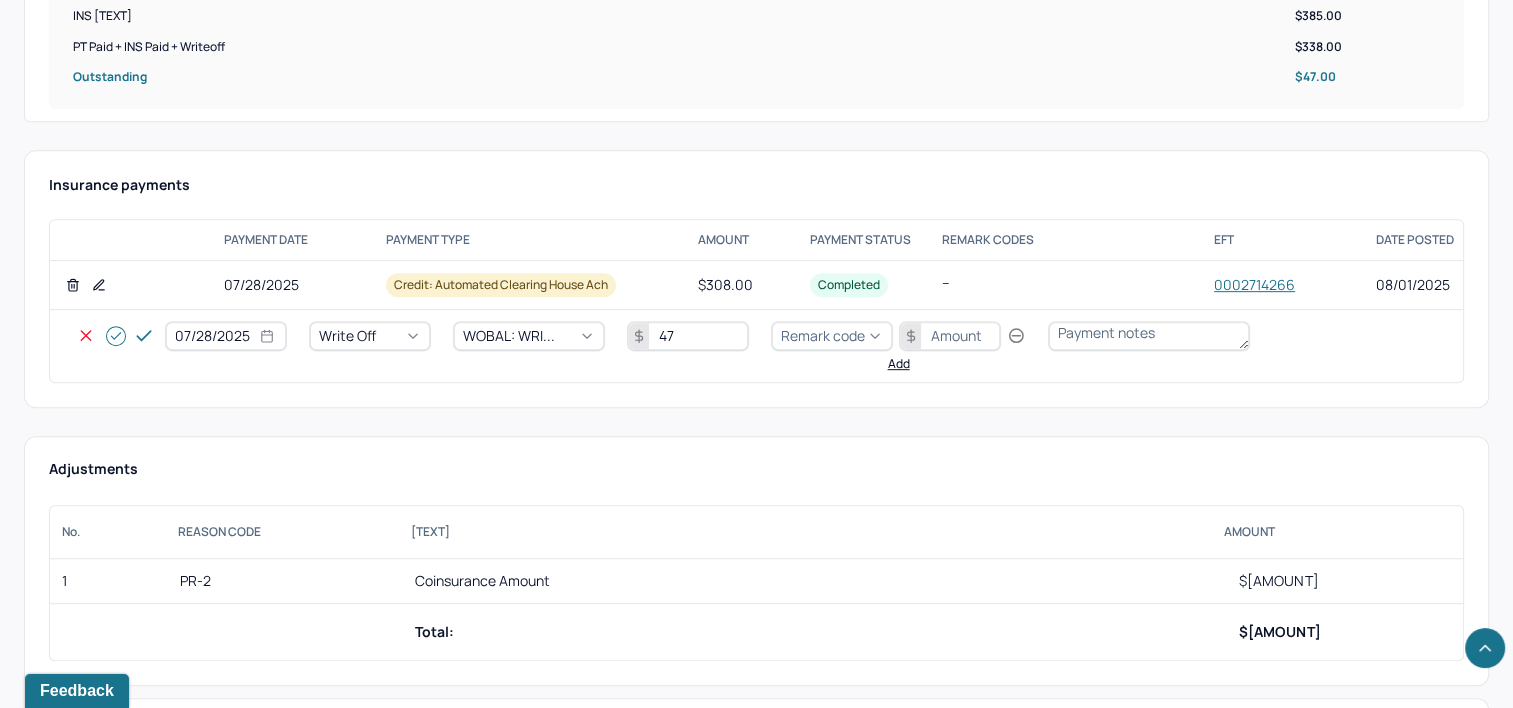 type on "47" 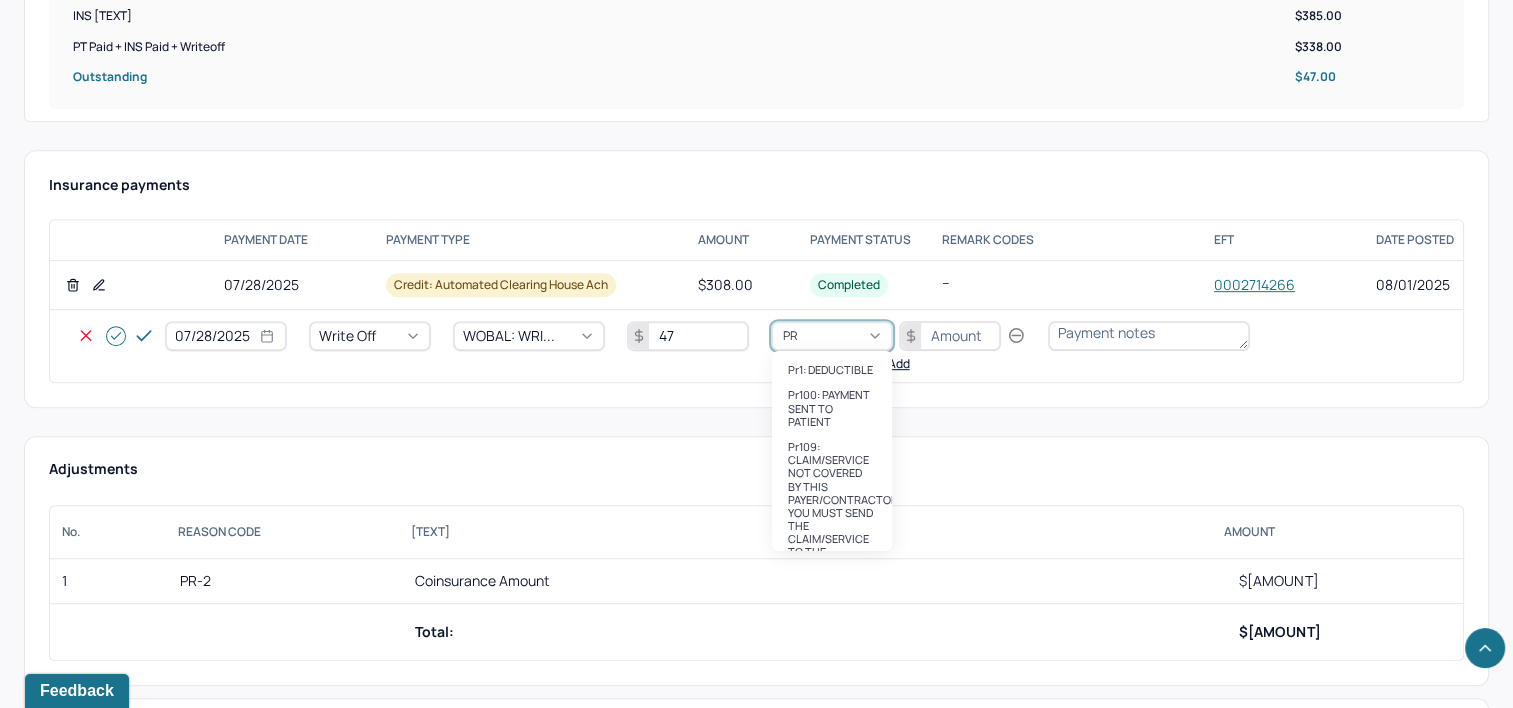 type on "PR2" 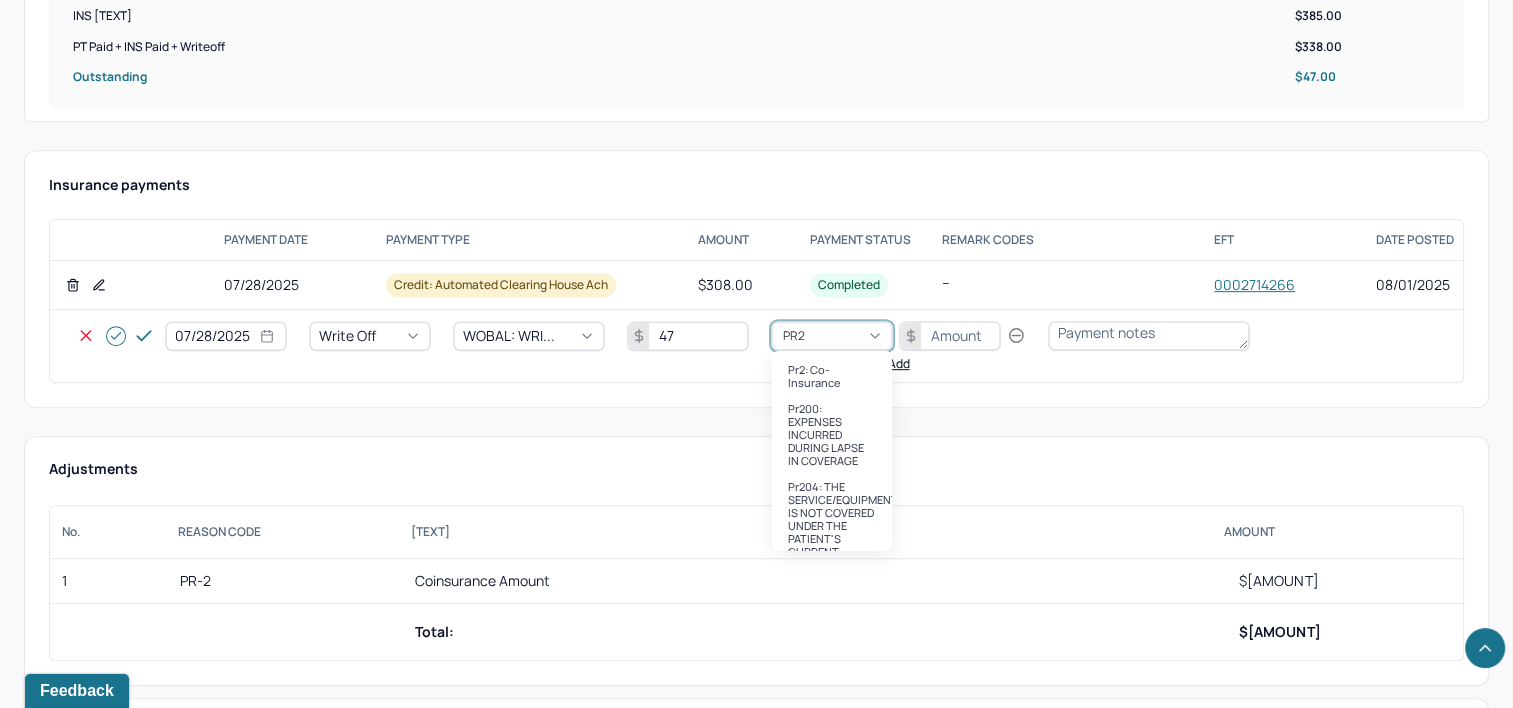 type 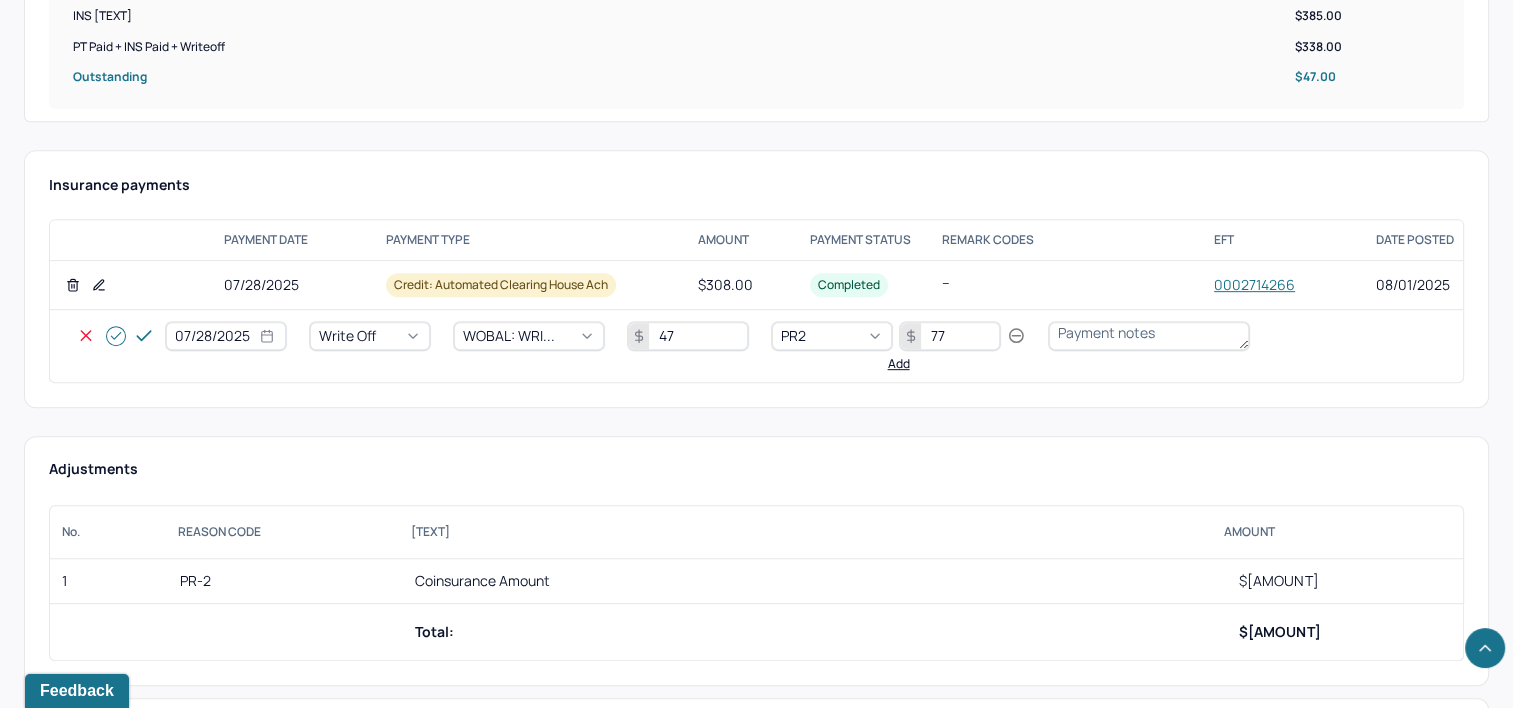 type on "77" 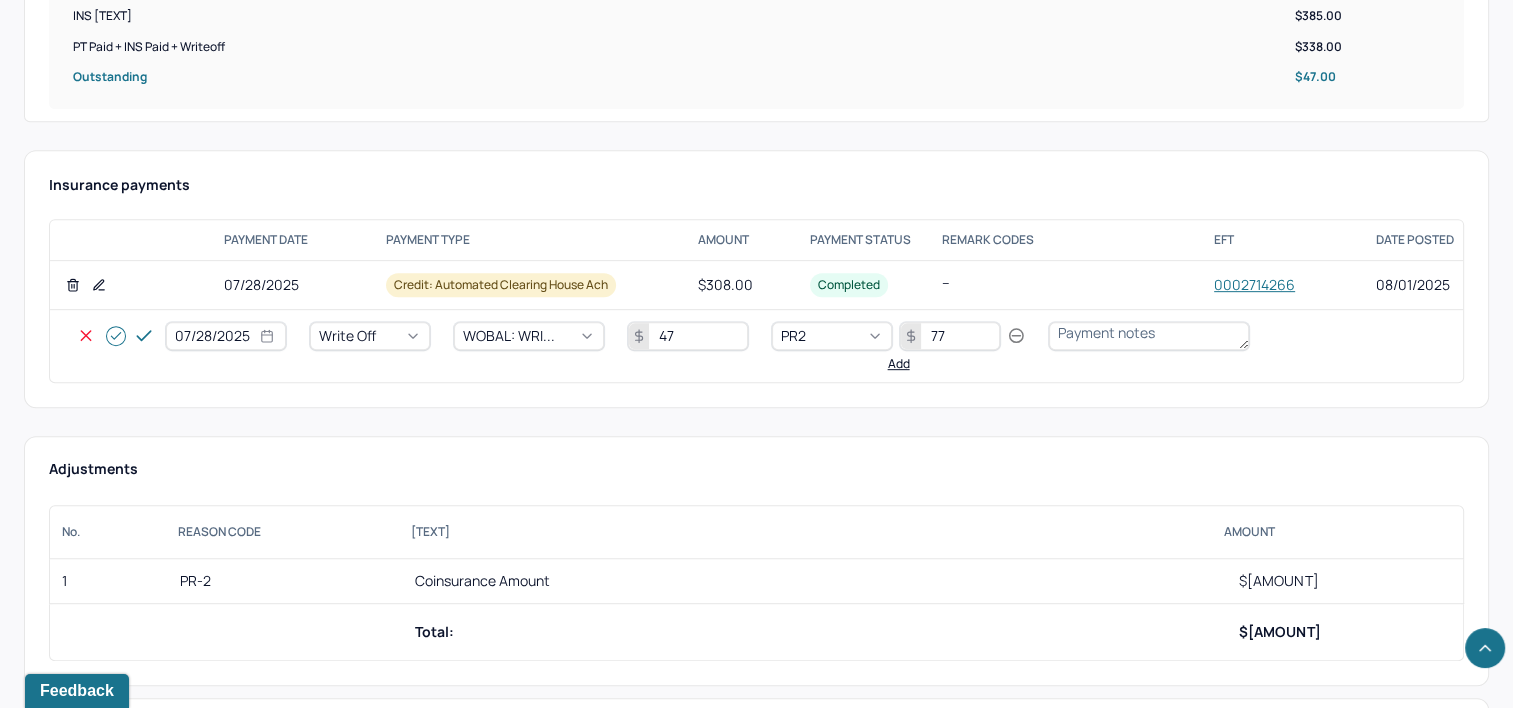 type 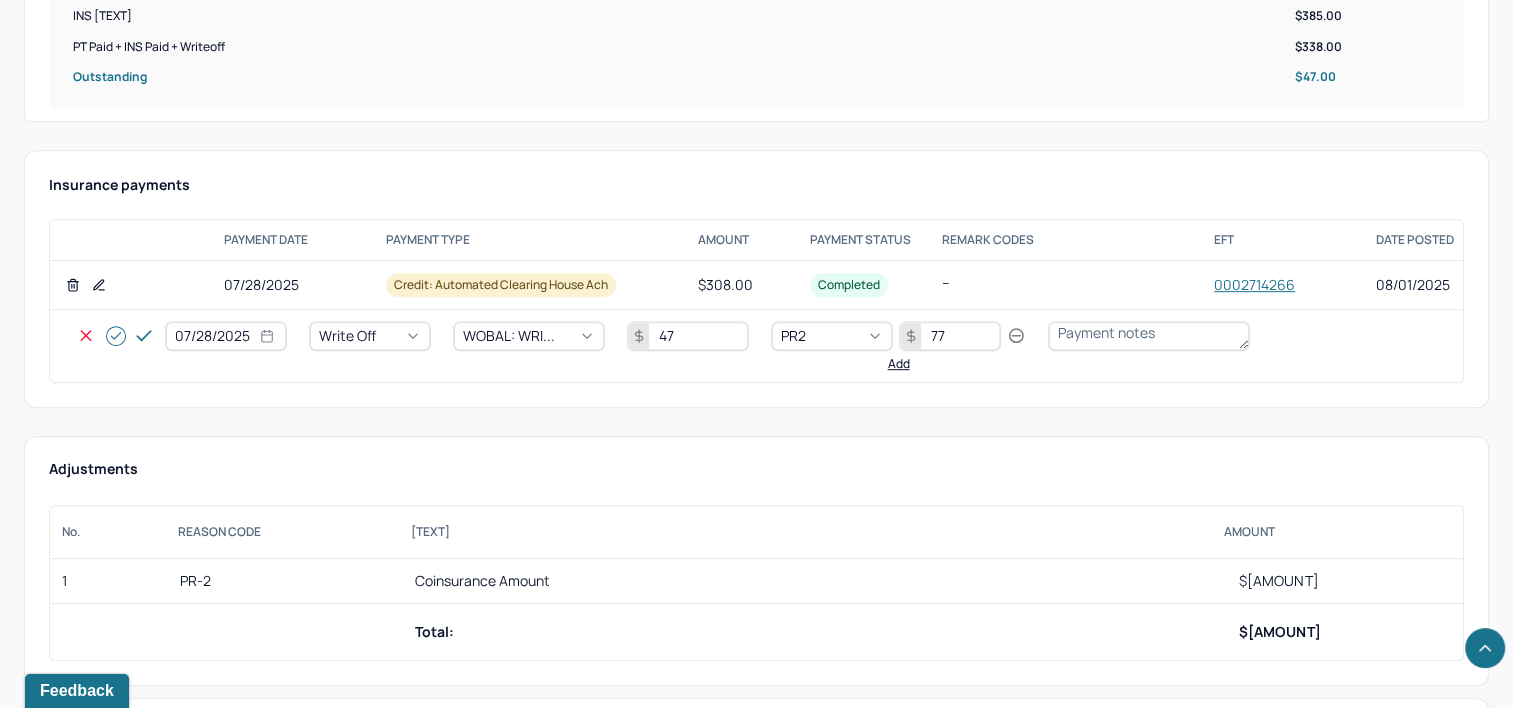 click 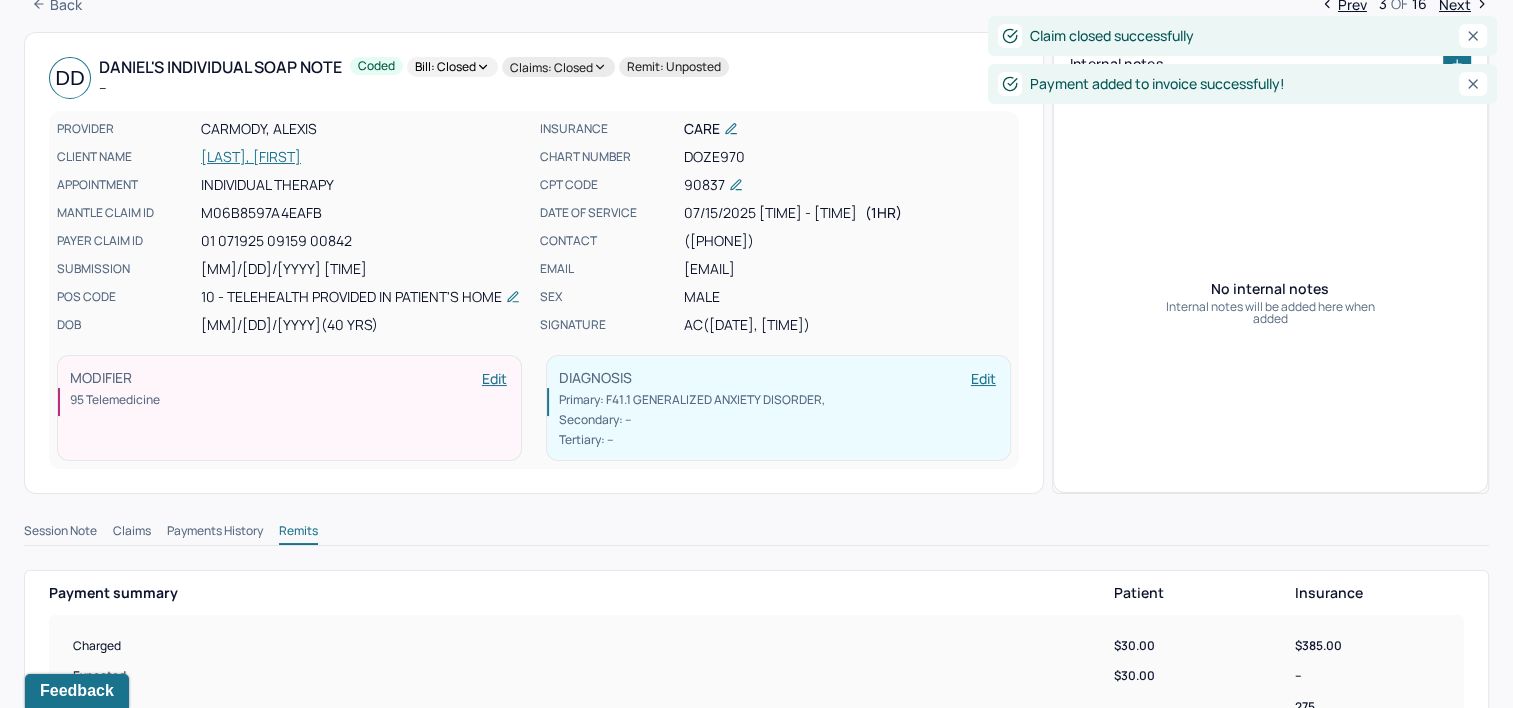 scroll, scrollTop: 0, scrollLeft: 0, axis: both 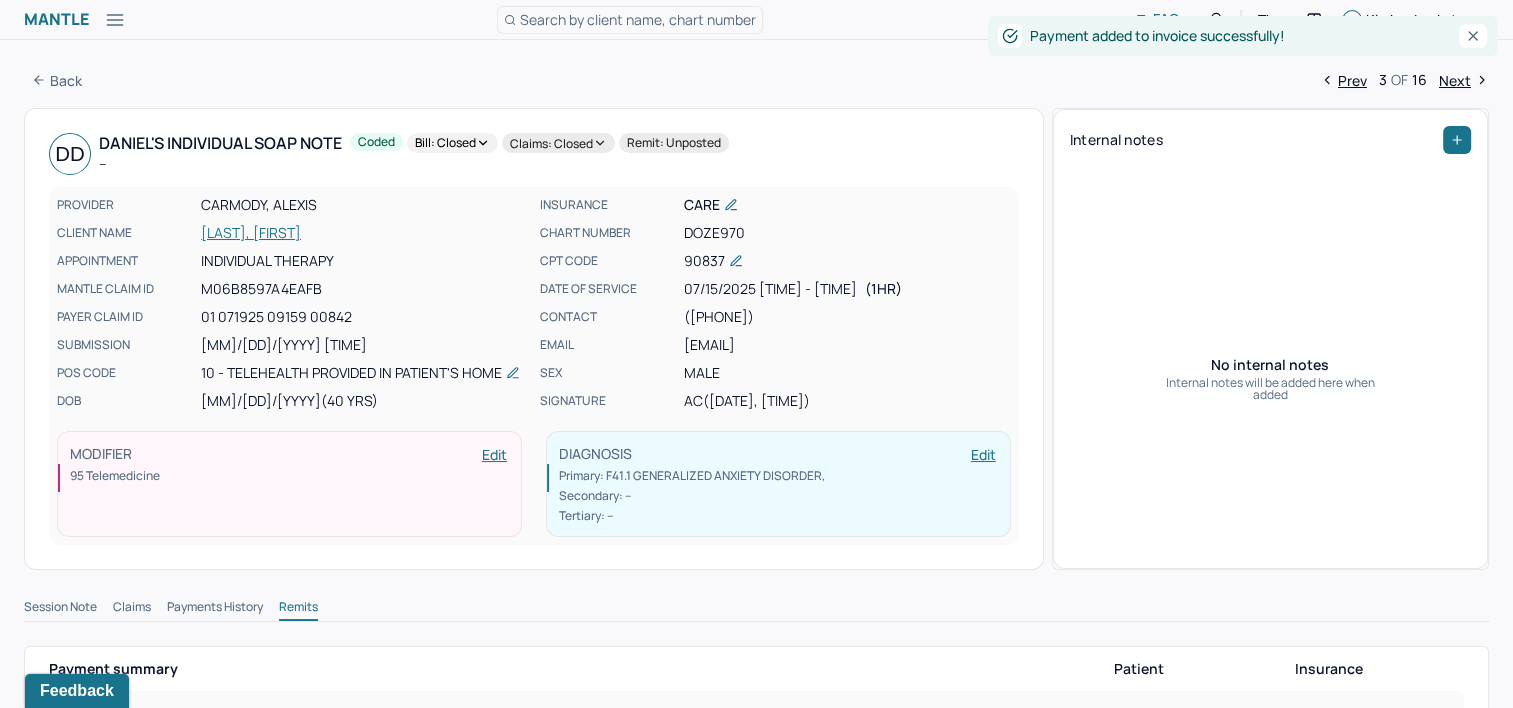 click on "Next" at bounding box center [1464, 80] 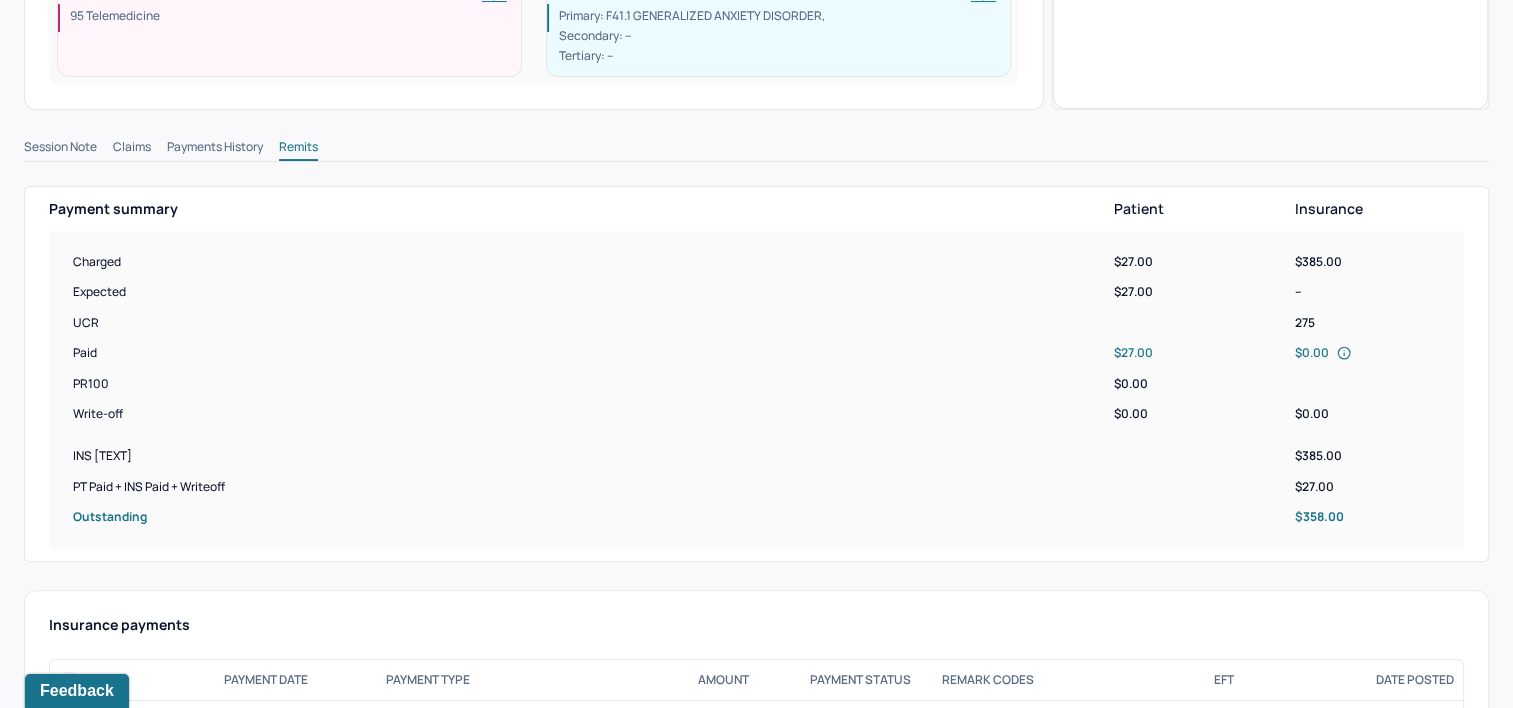 scroll, scrollTop: 760, scrollLeft: 0, axis: vertical 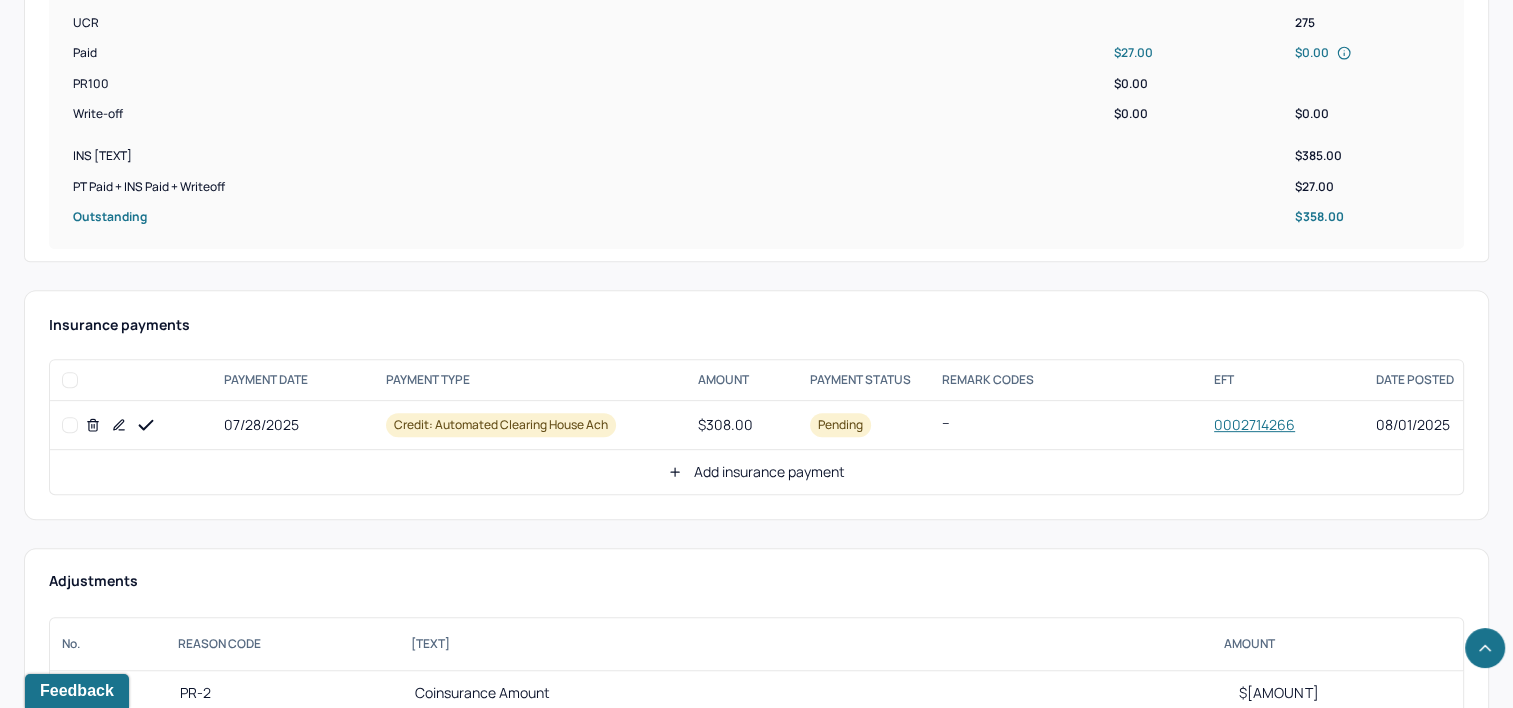 click 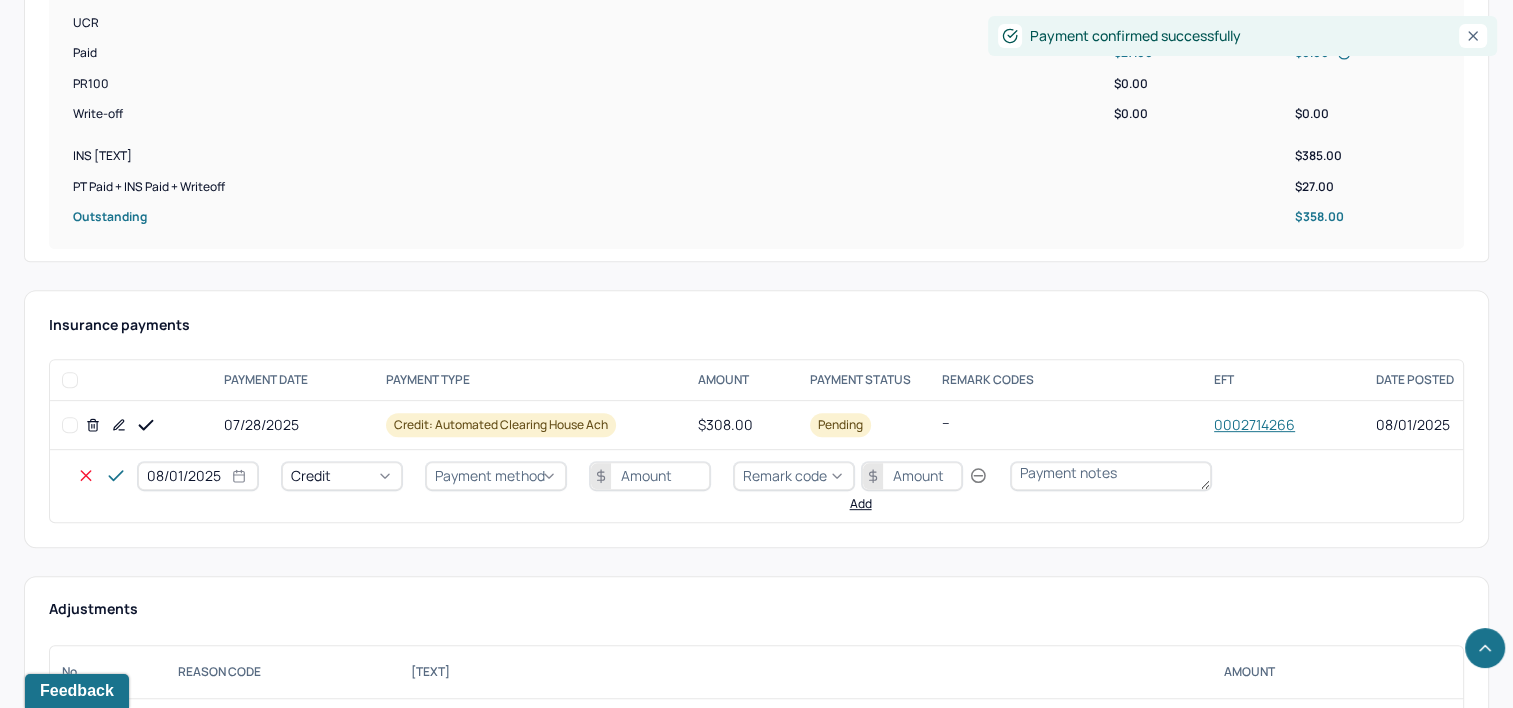 click on "08/01/2025" at bounding box center [198, 476] 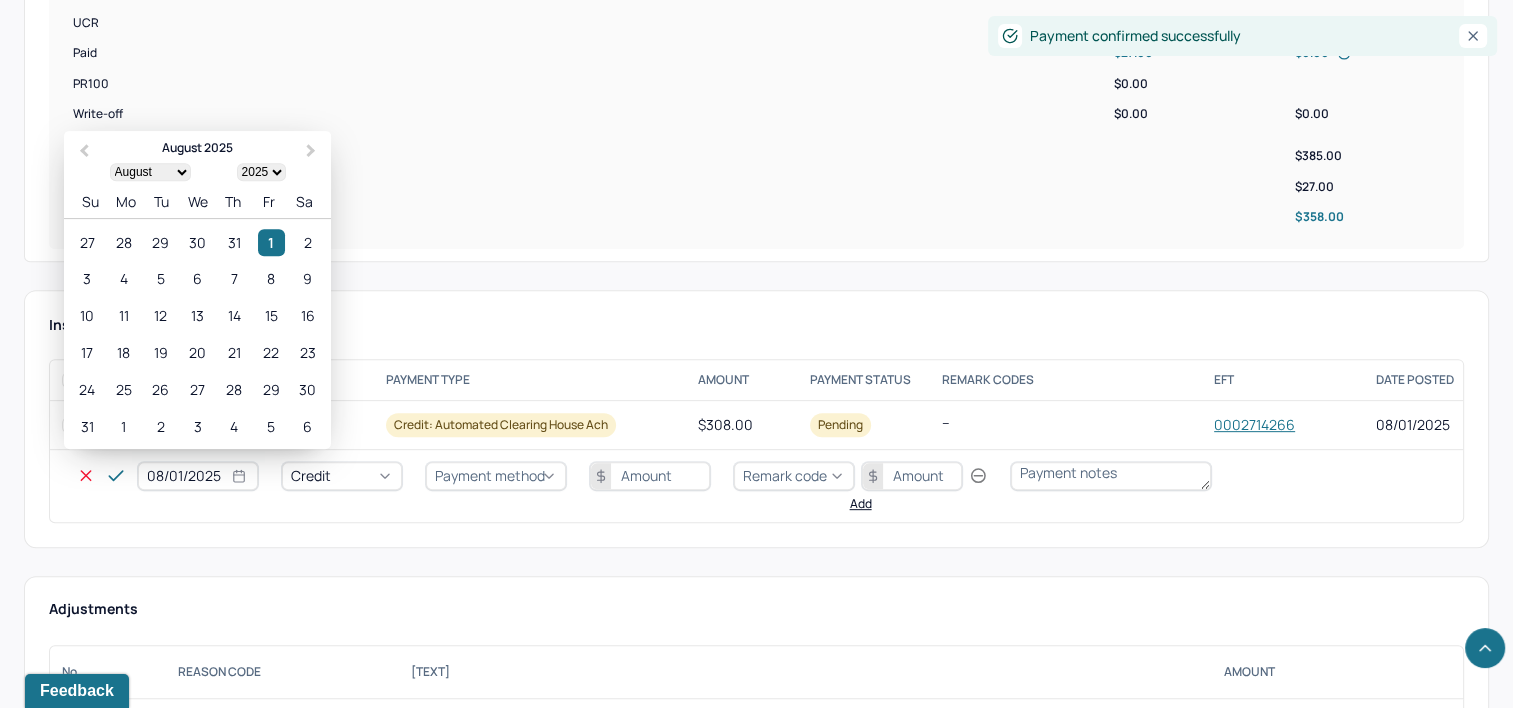 select on "7" 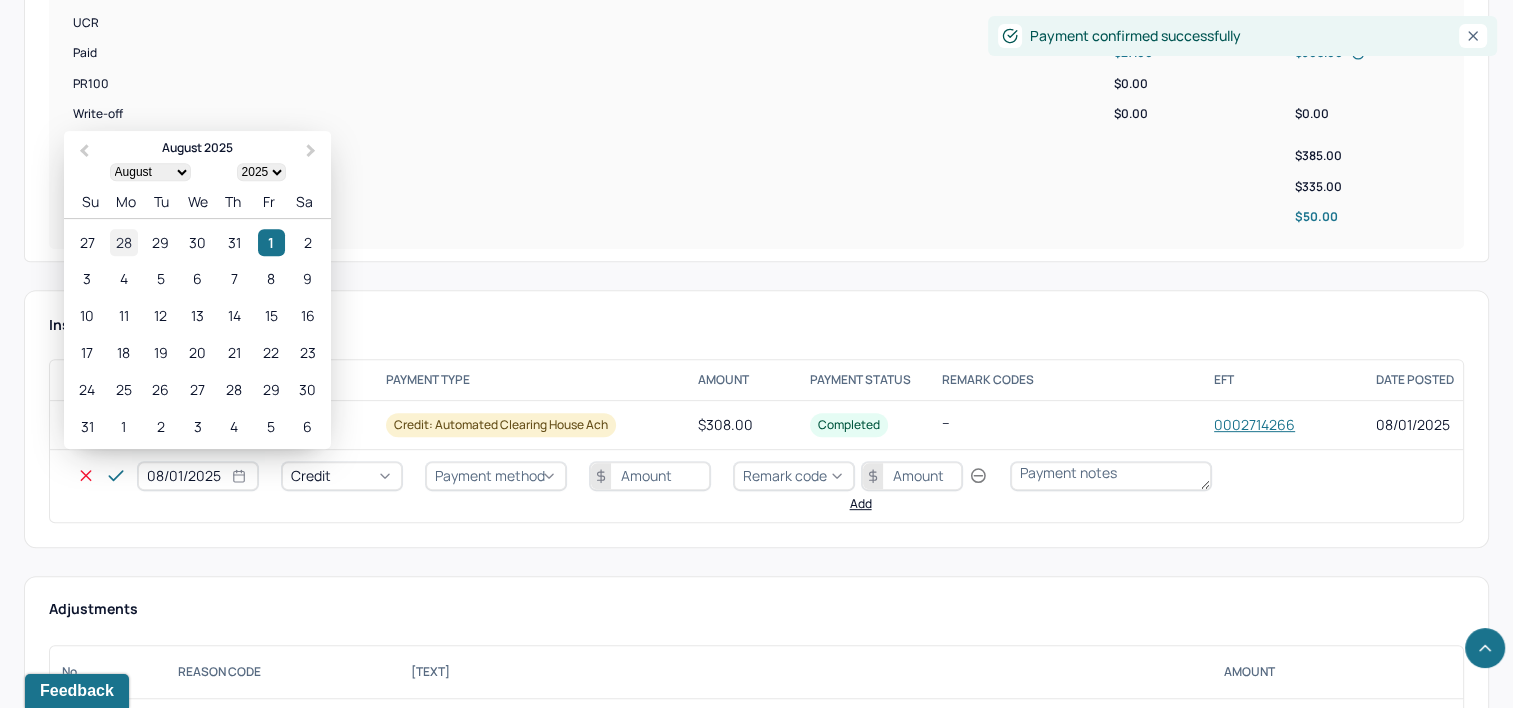 click on "28" at bounding box center [123, 242] 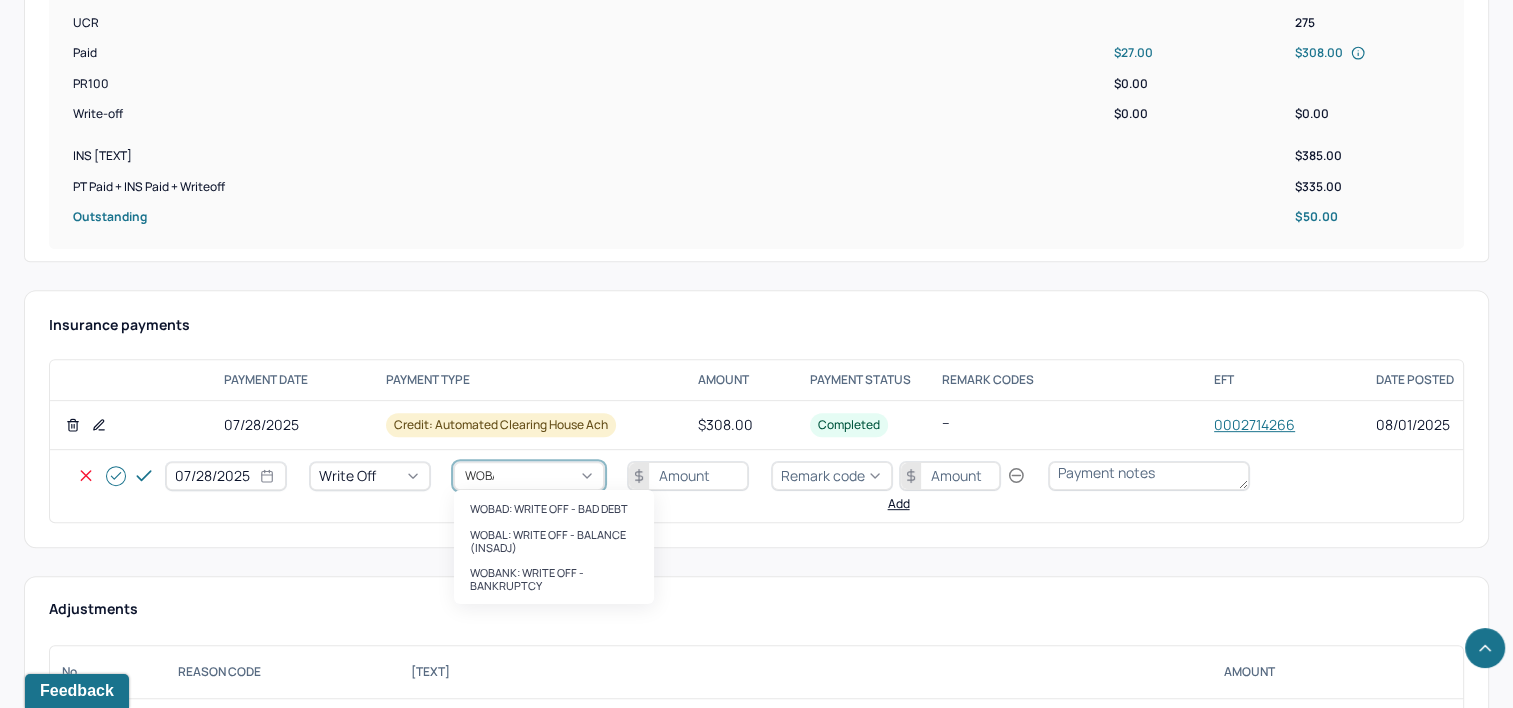 type on "WOBAL" 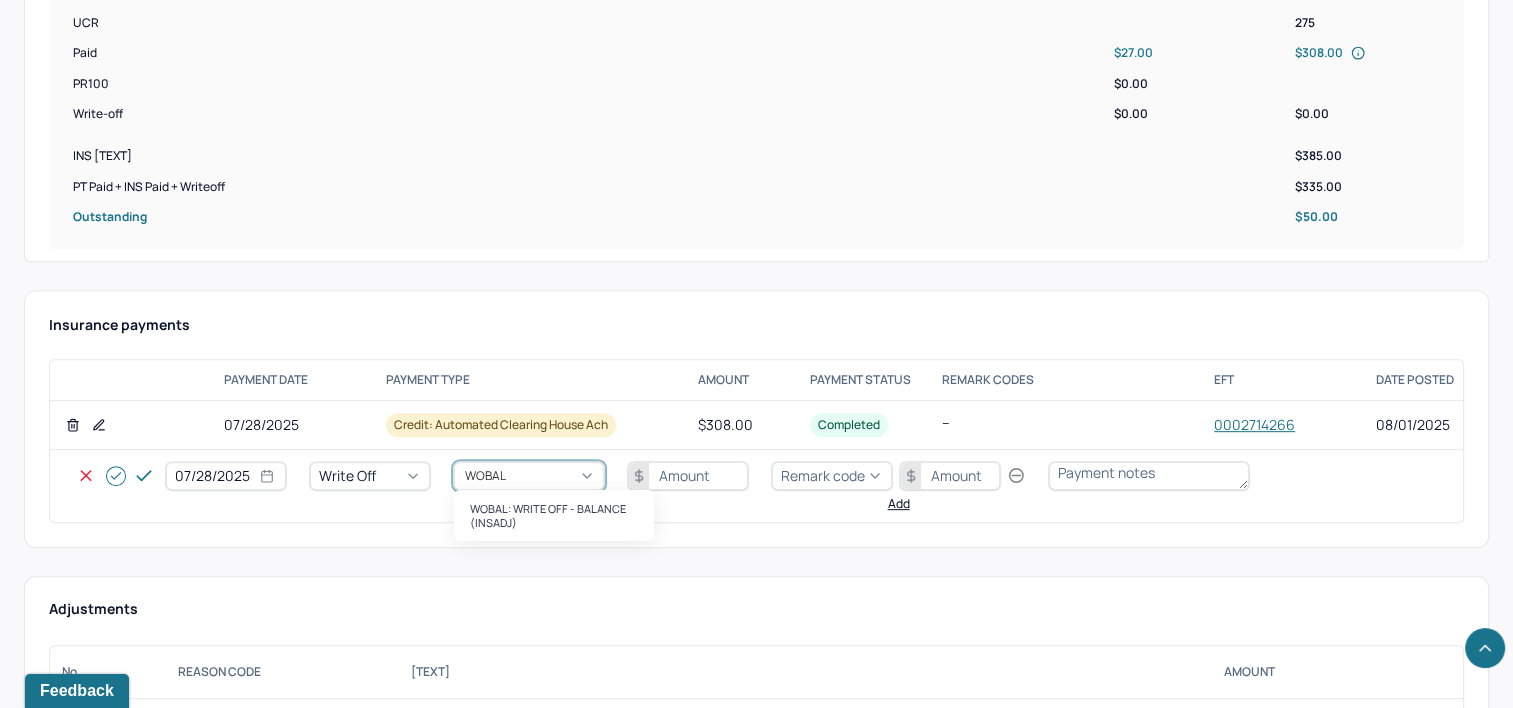 type 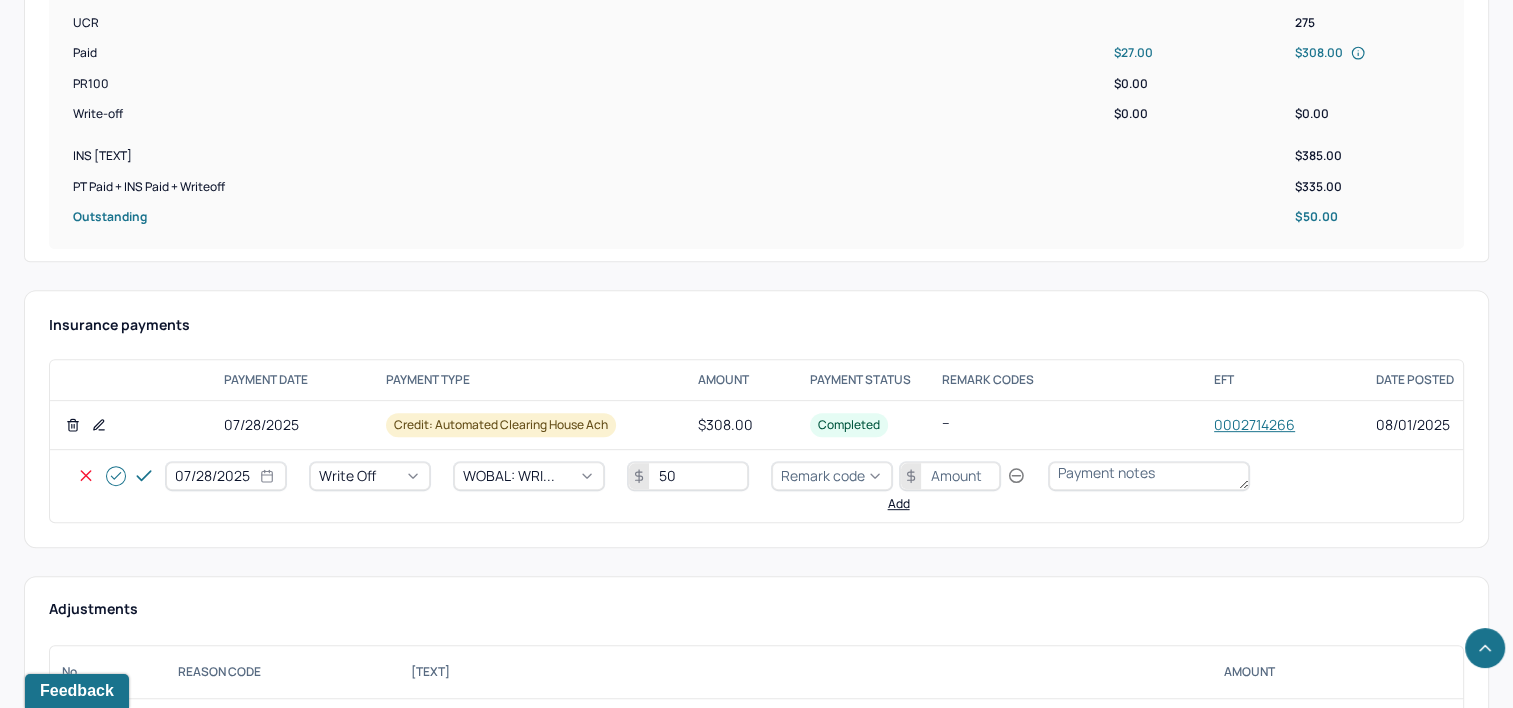 type on "50" 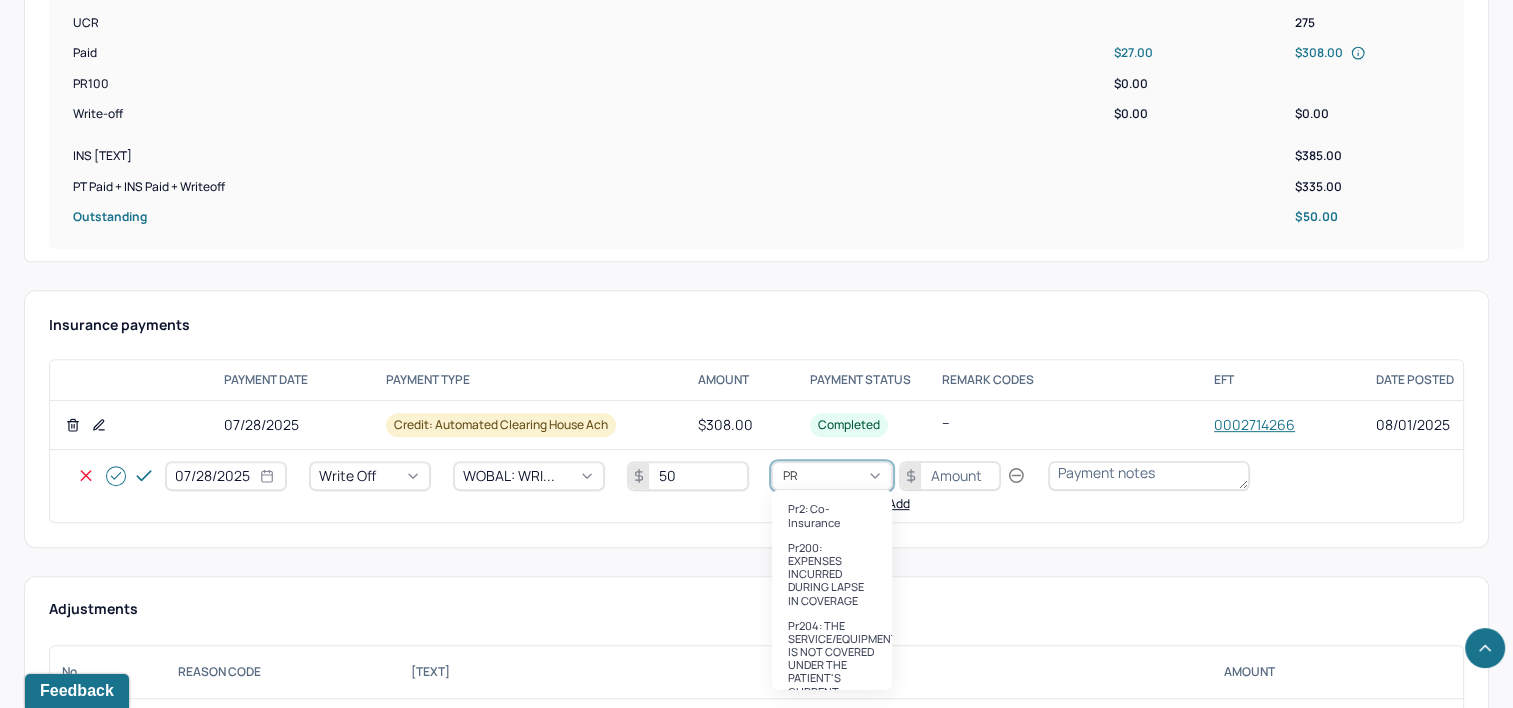 type on "PR2" 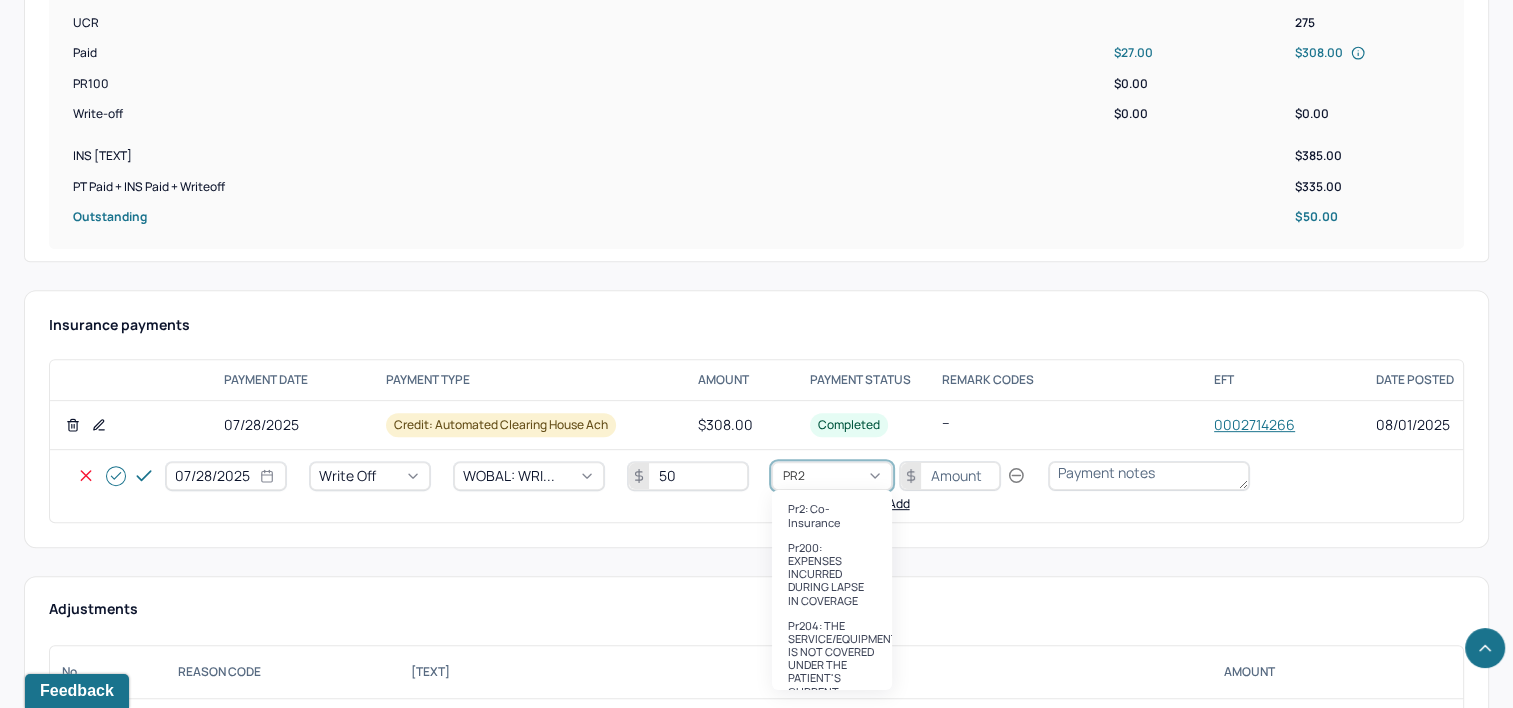 type 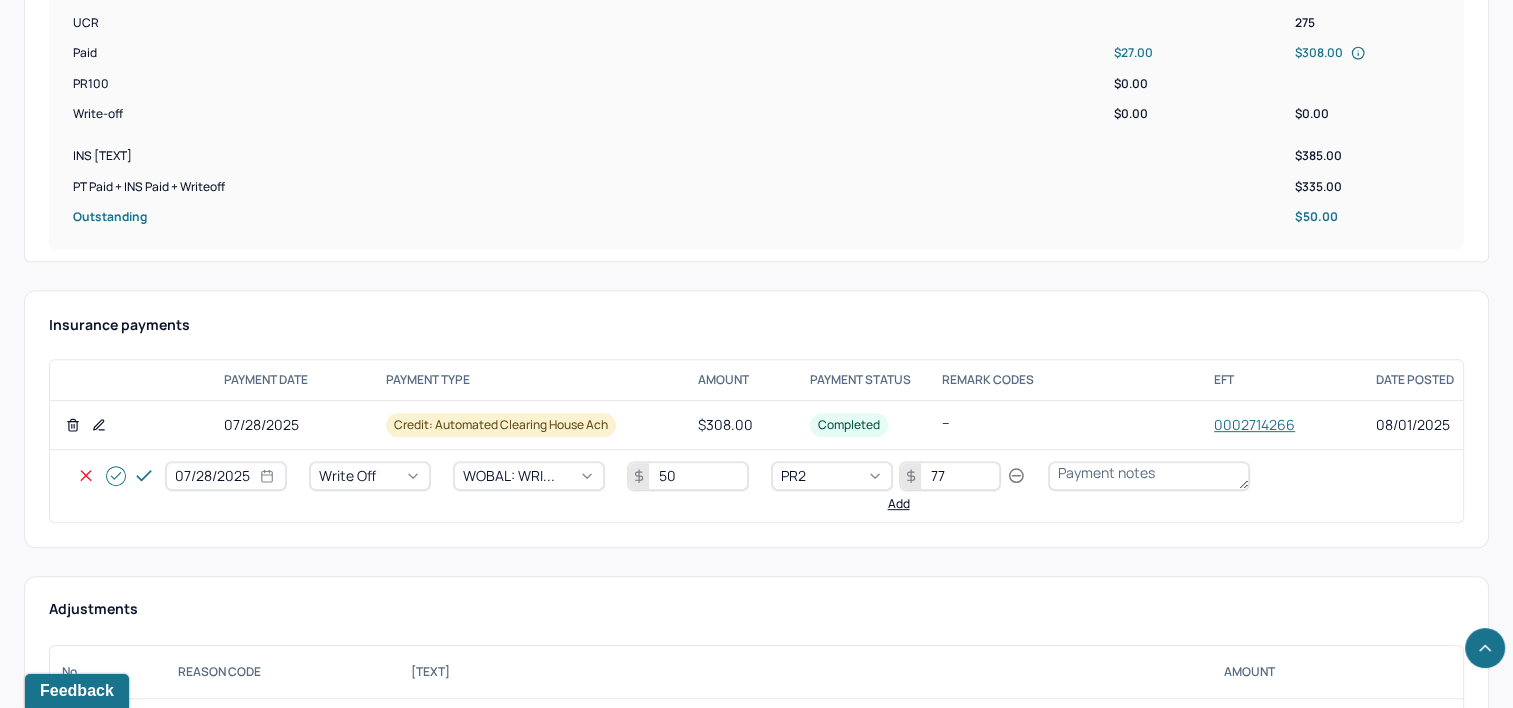 type on "77" 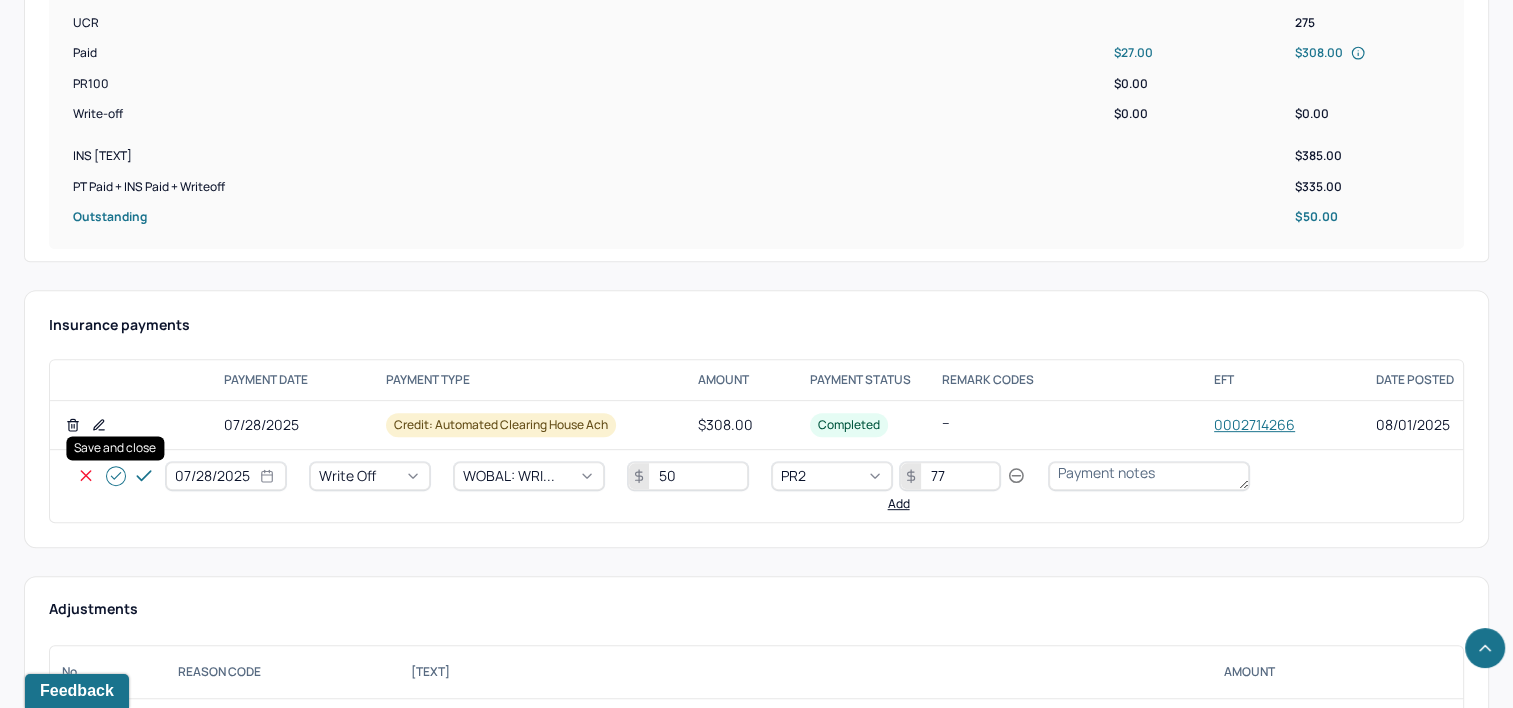 click 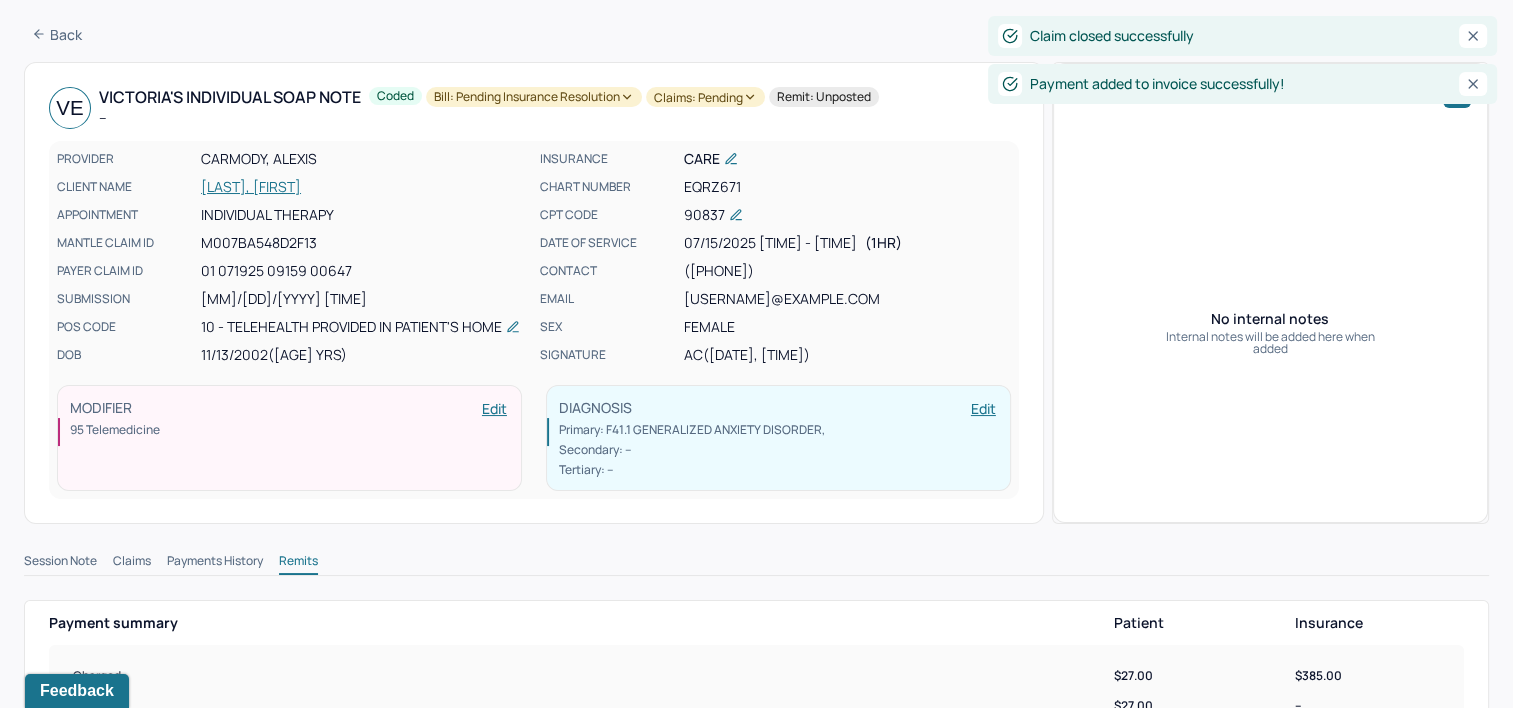scroll, scrollTop: 0, scrollLeft: 0, axis: both 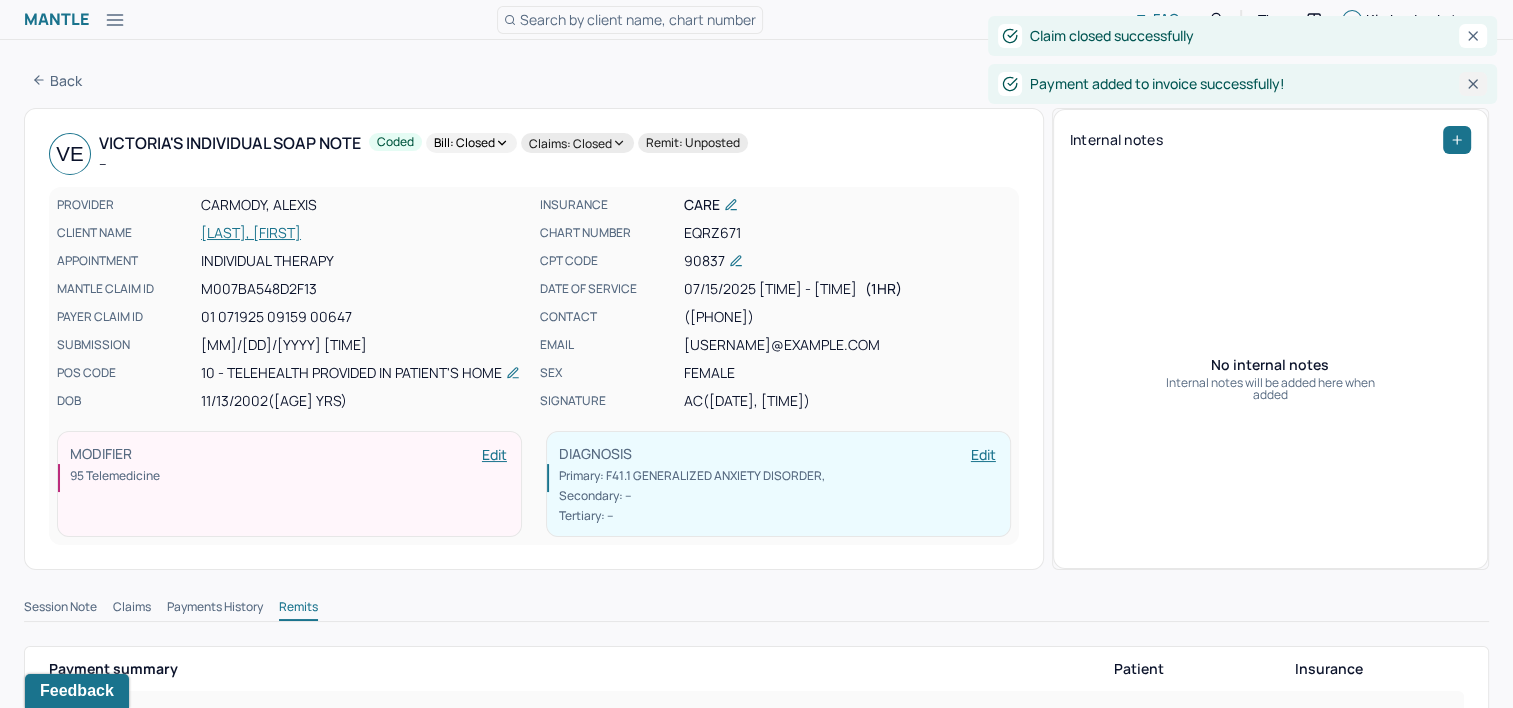 click at bounding box center (1473, 84) 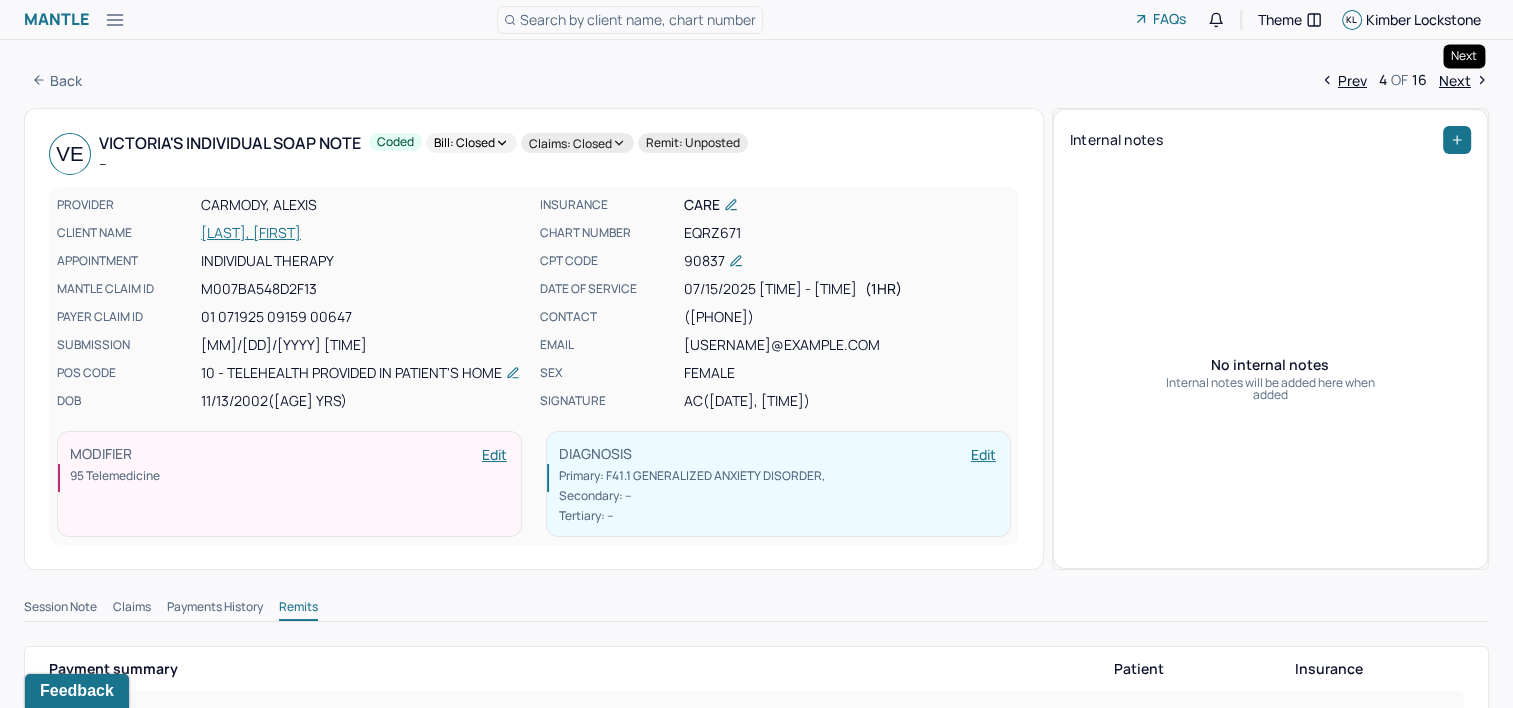 click on "Next" at bounding box center [1464, 80] 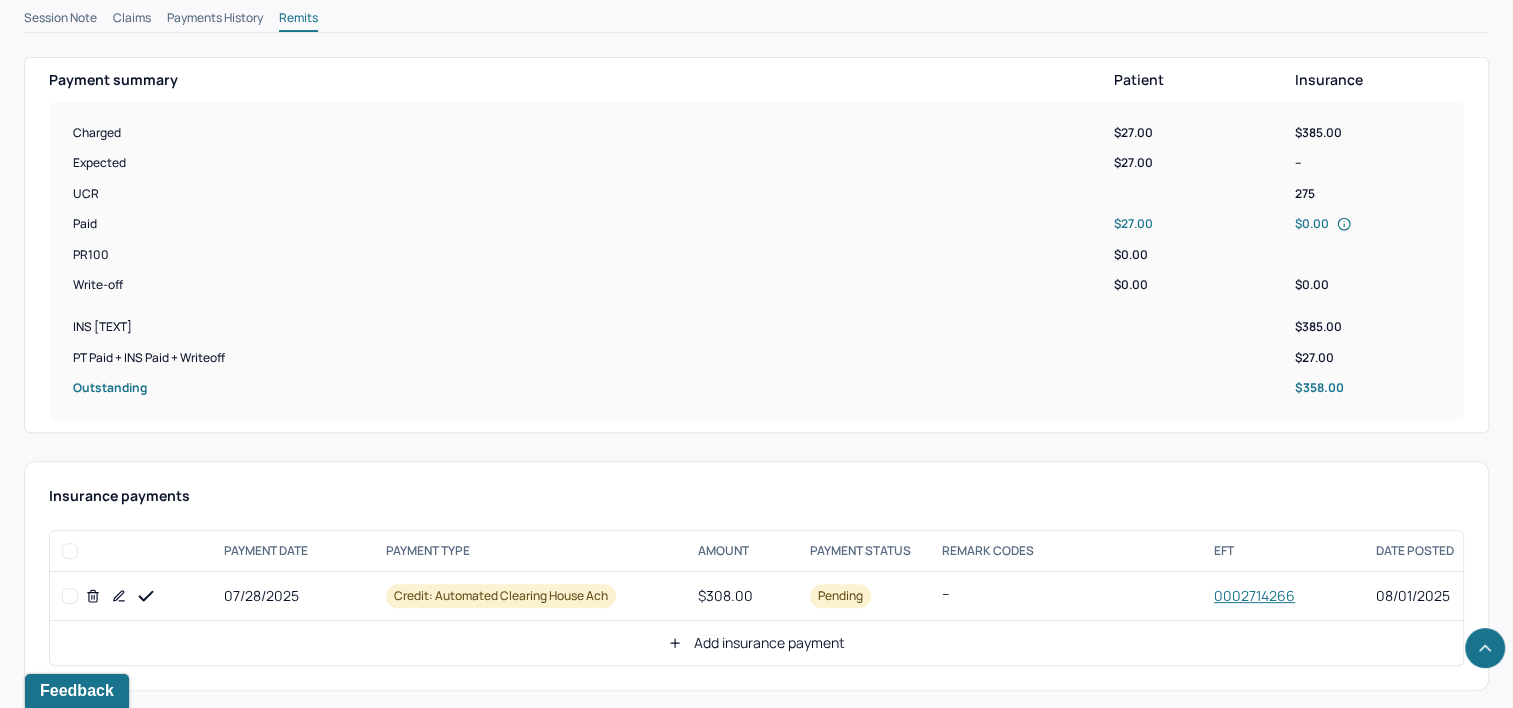 scroll, scrollTop: 788, scrollLeft: 0, axis: vertical 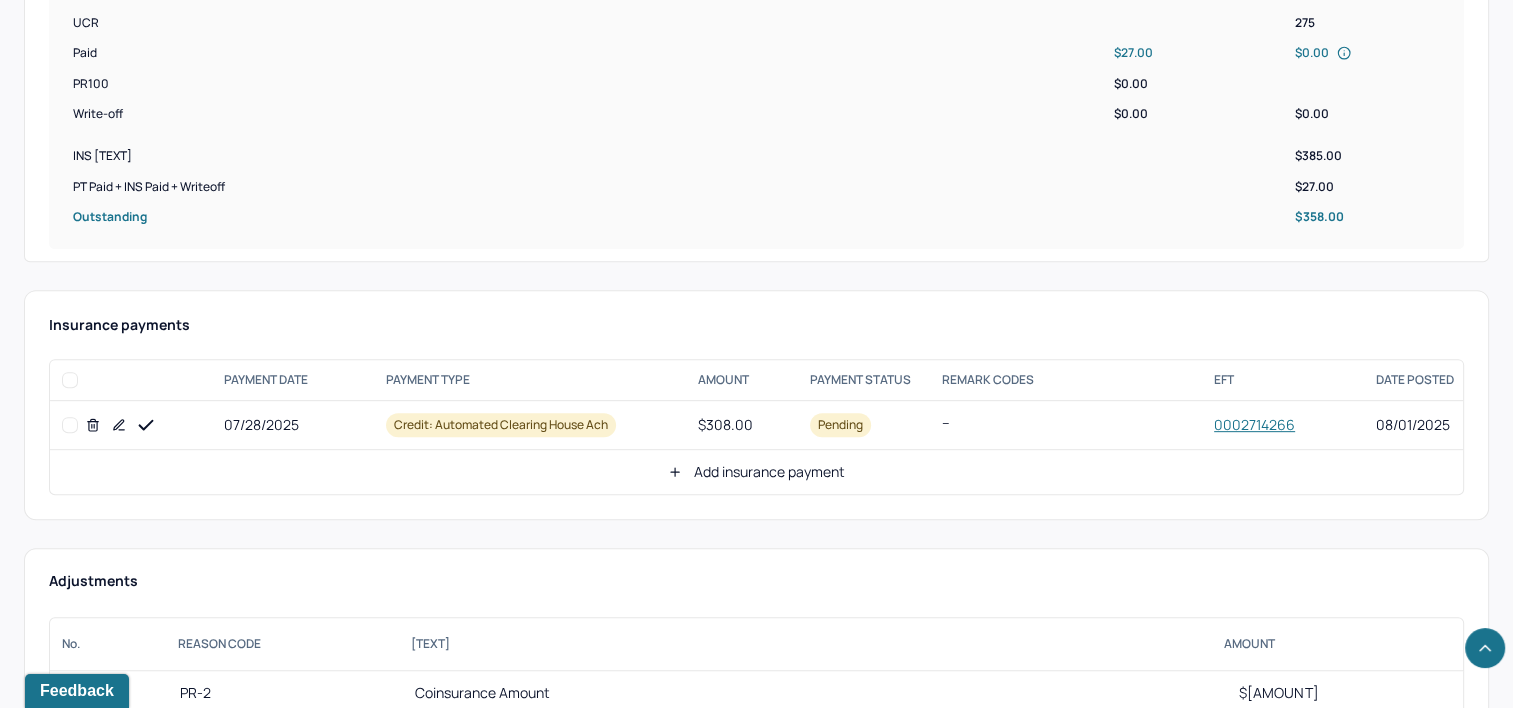 click 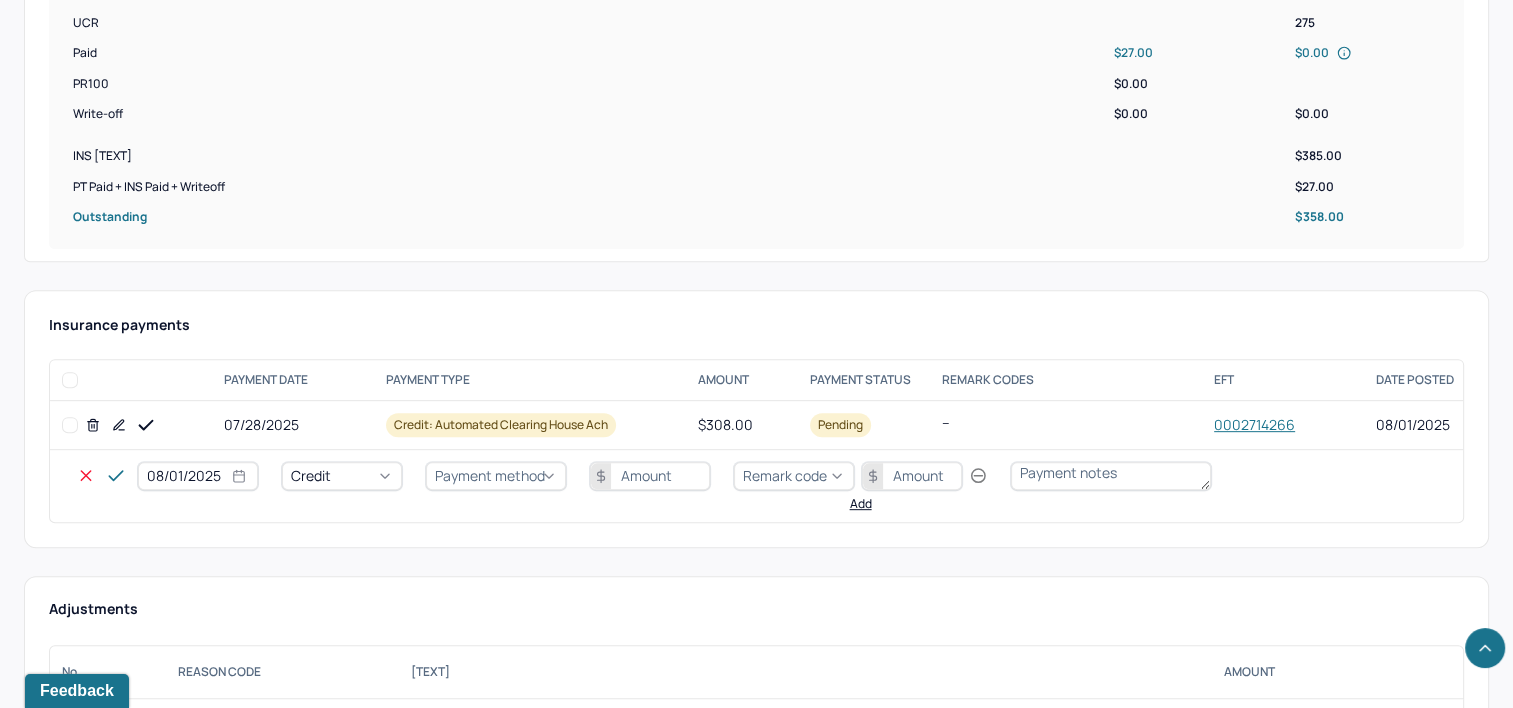 click on "08/01/2025" at bounding box center (198, 476) 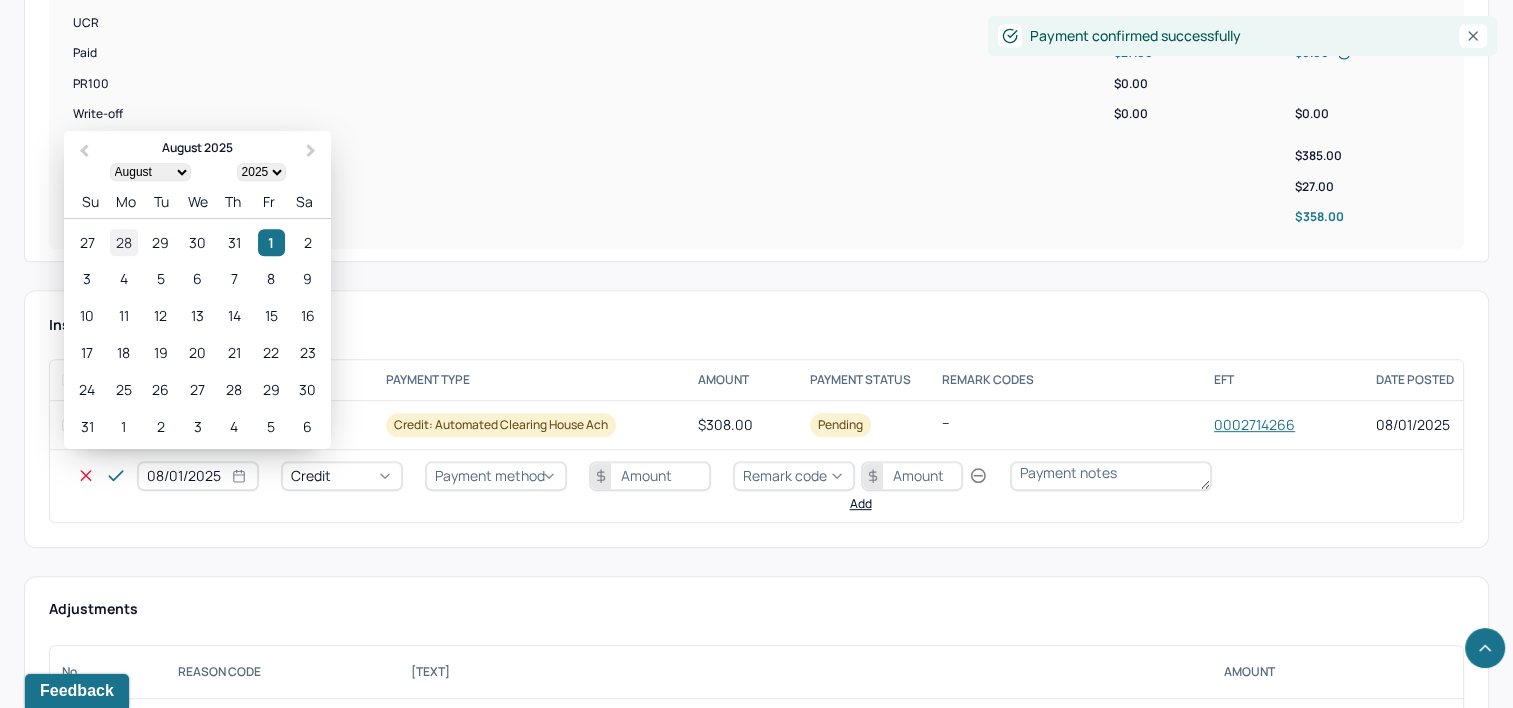 click on "28" at bounding box center [123, 242] 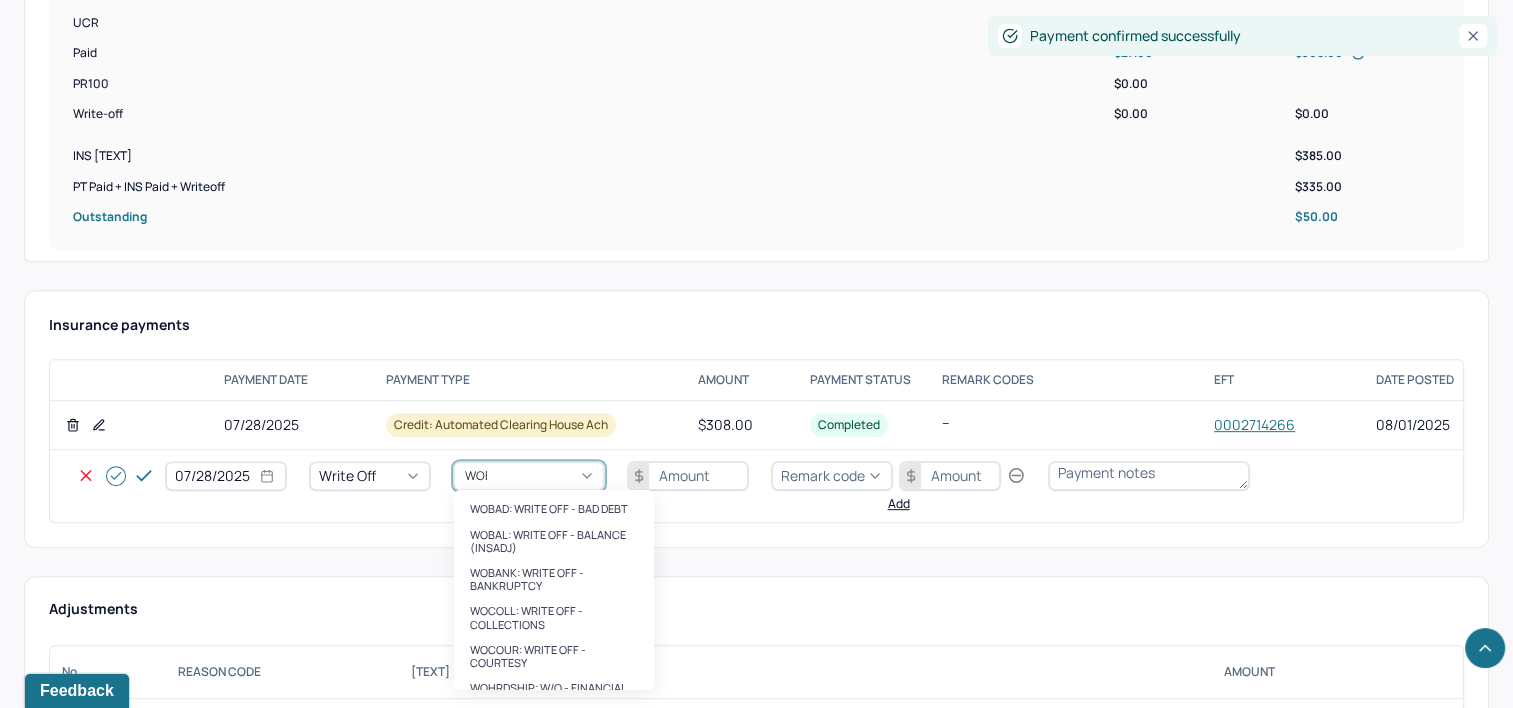 type on "WOBAL" 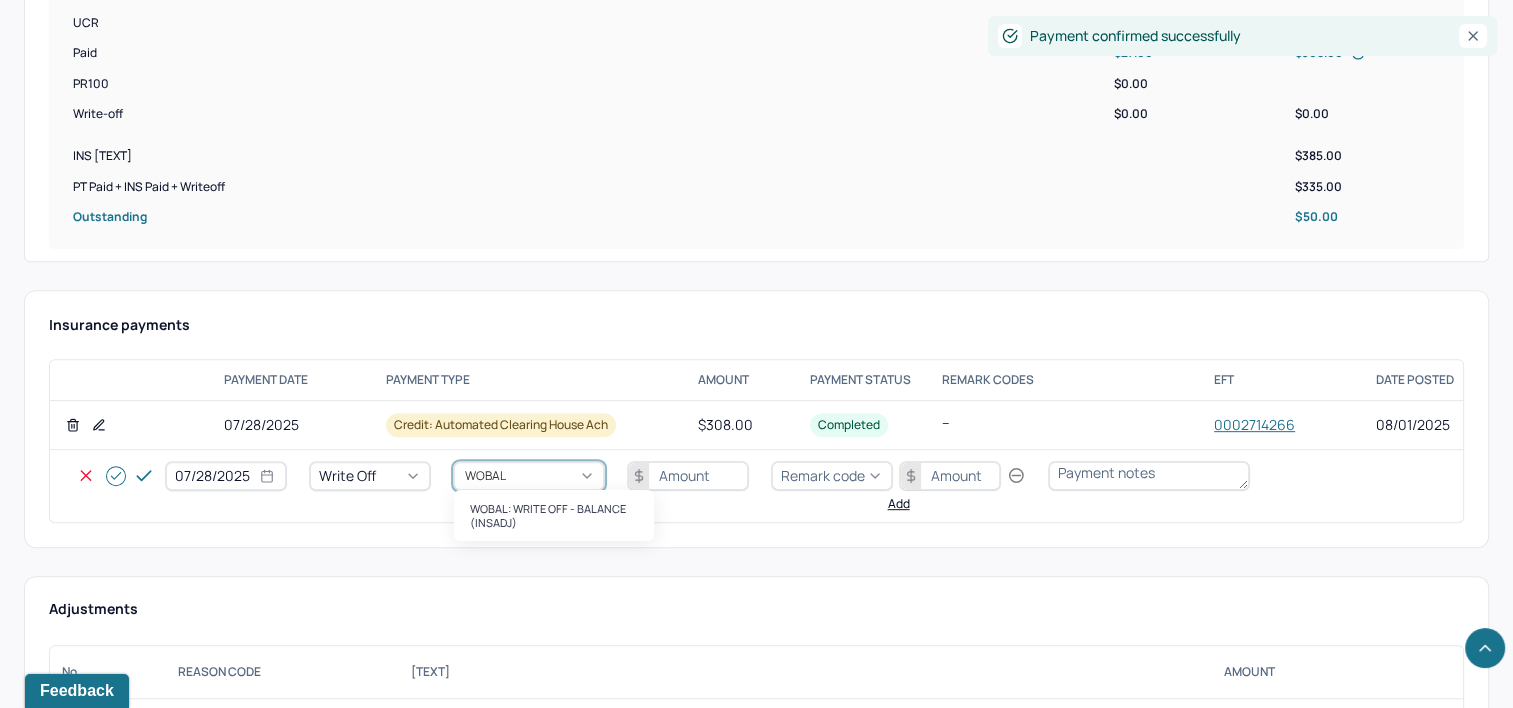type 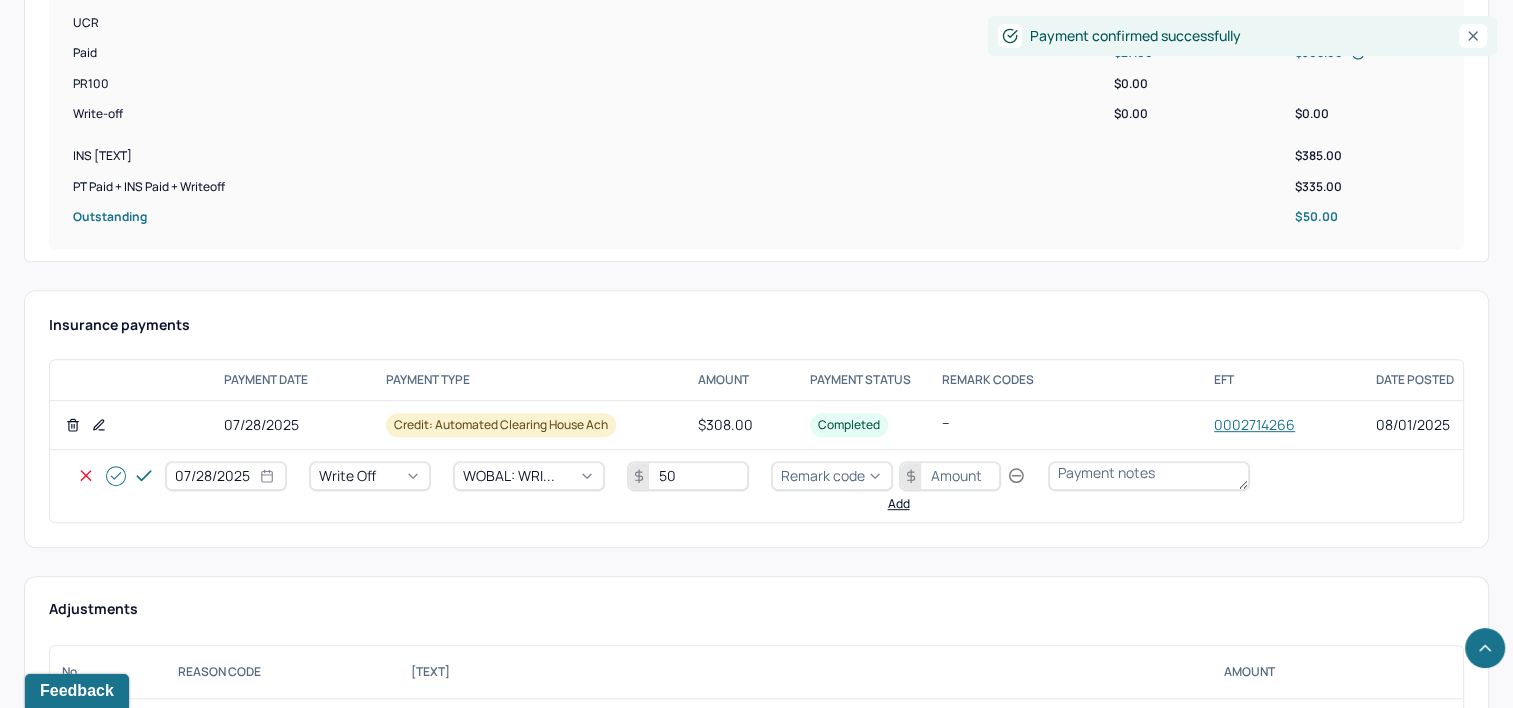 type 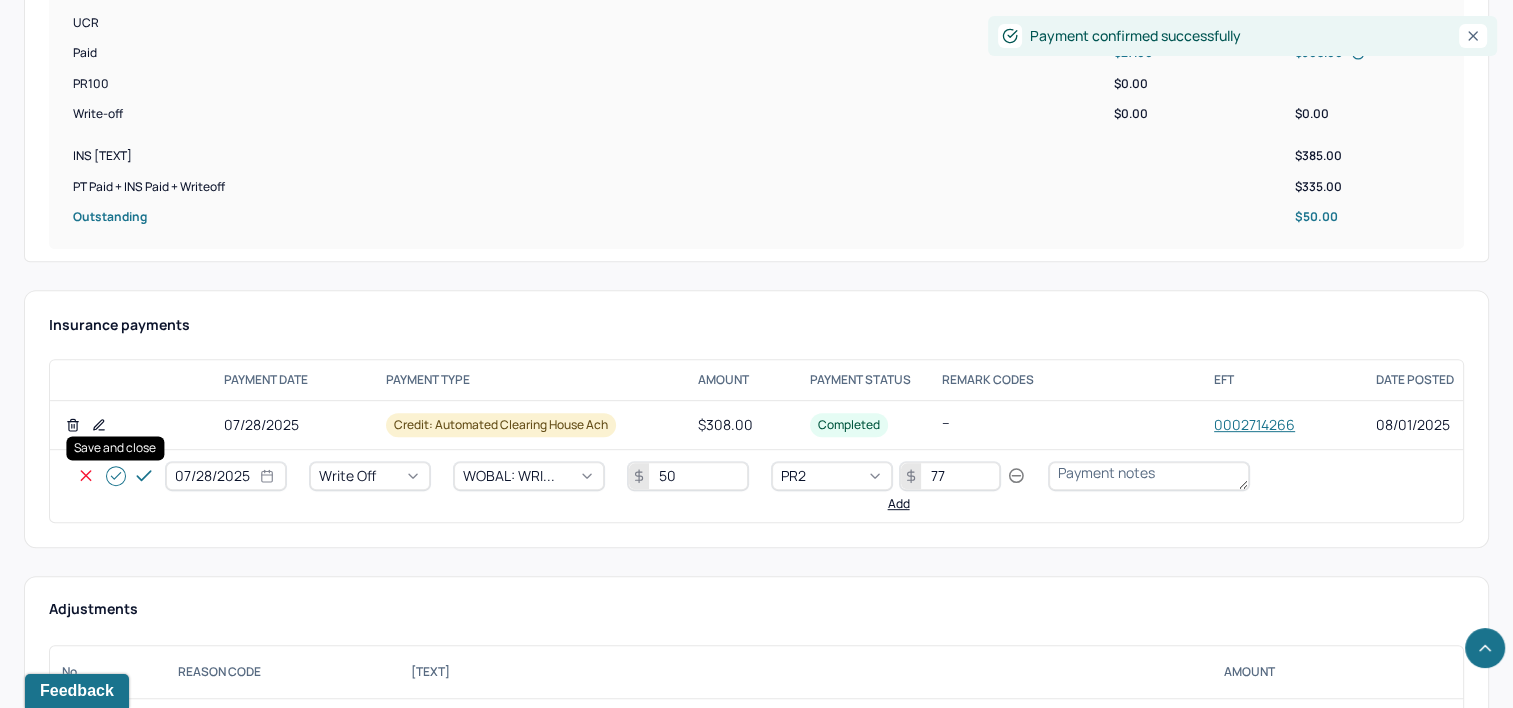 click at bounding box center (116, 476) 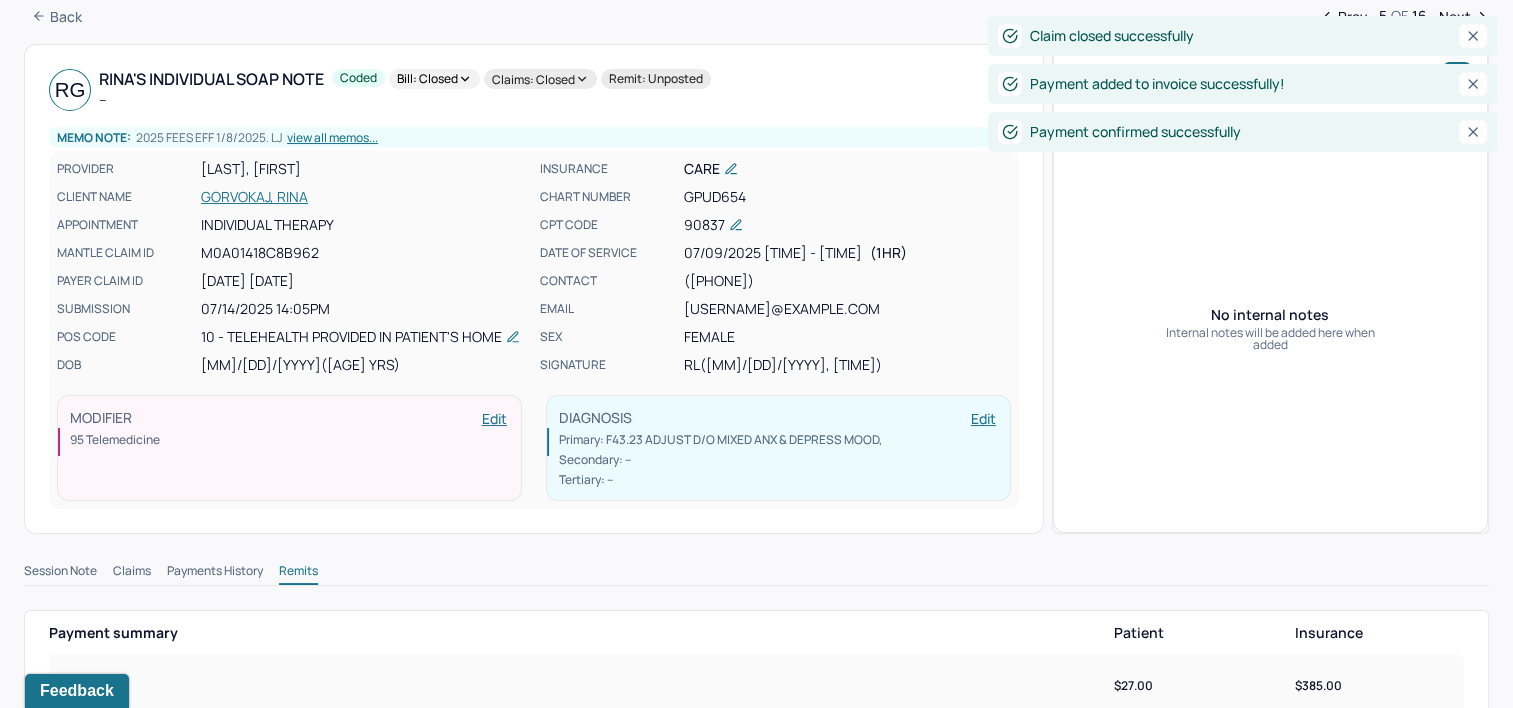 scroll, scrollTop: 0, scrollLeft: 0, axis: both 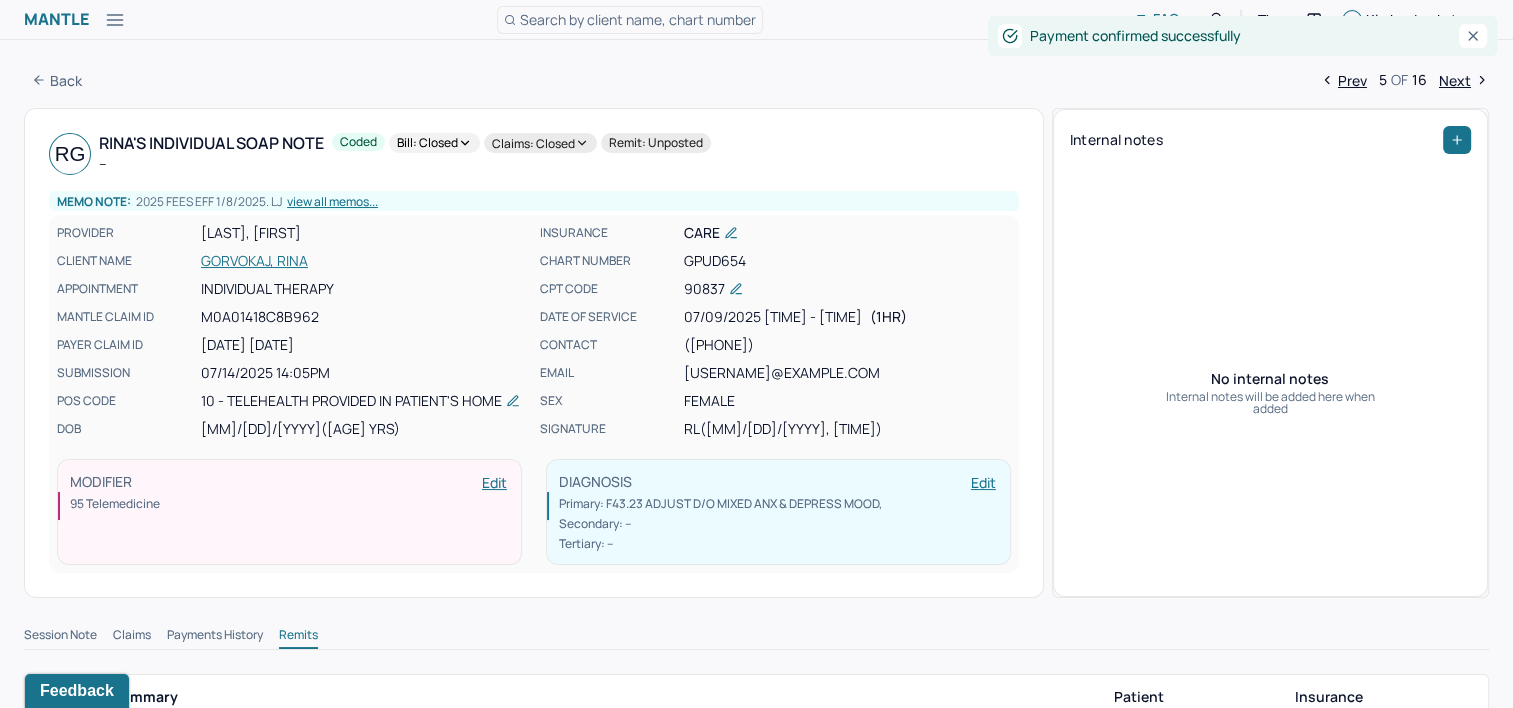 click on "Next" at bounding box center (1464, 80) 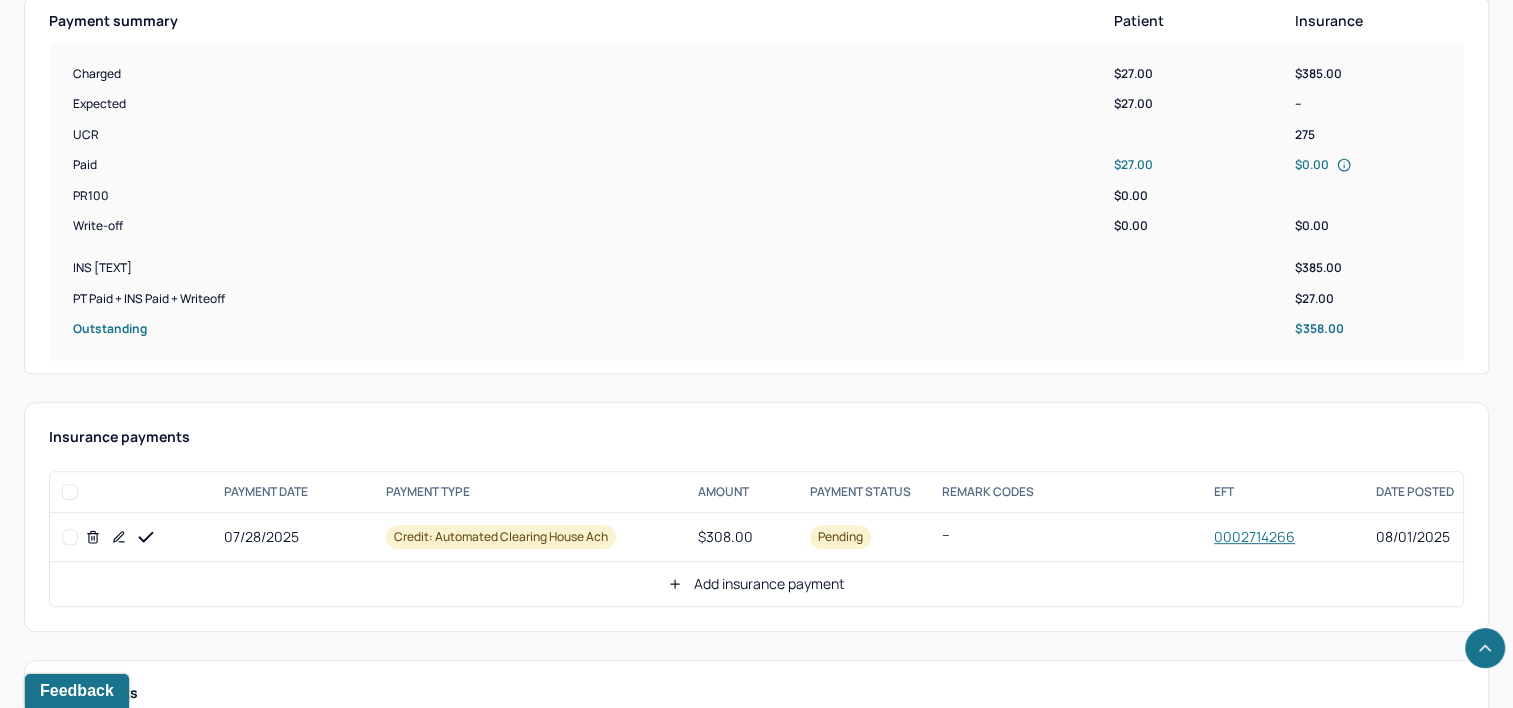scroll, scrollTop: 900, scrollLeft: 0, axis: vertical 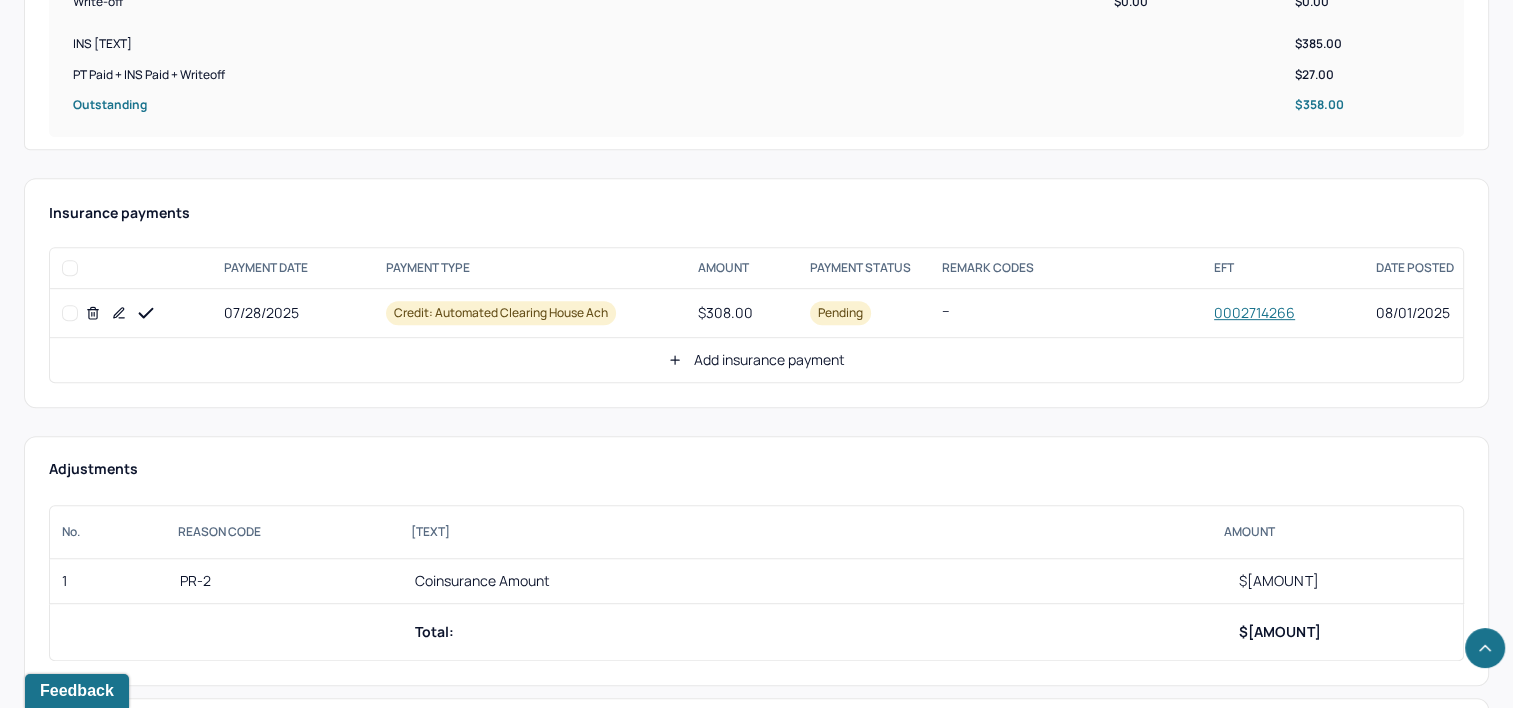click 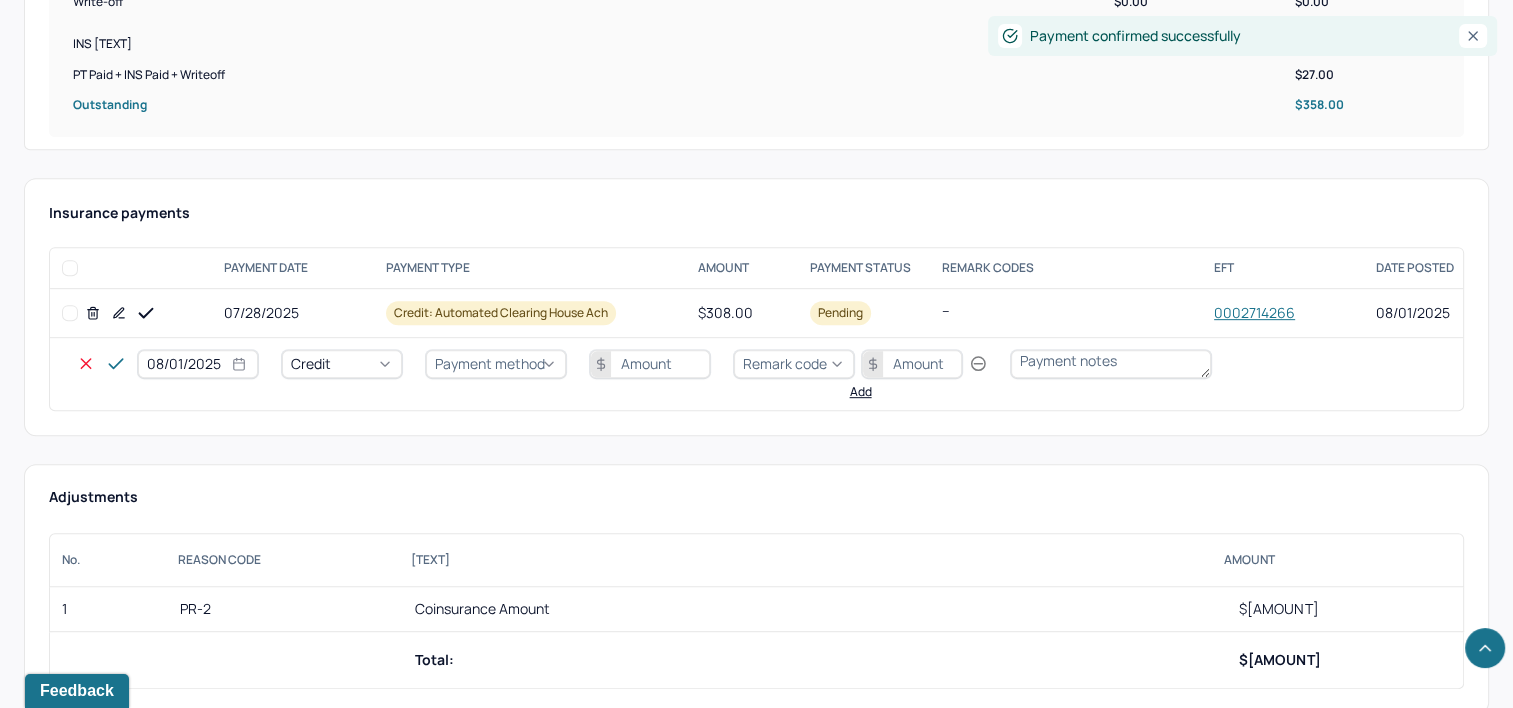 click on "08/01/2025" at bounding box center [198, 364] 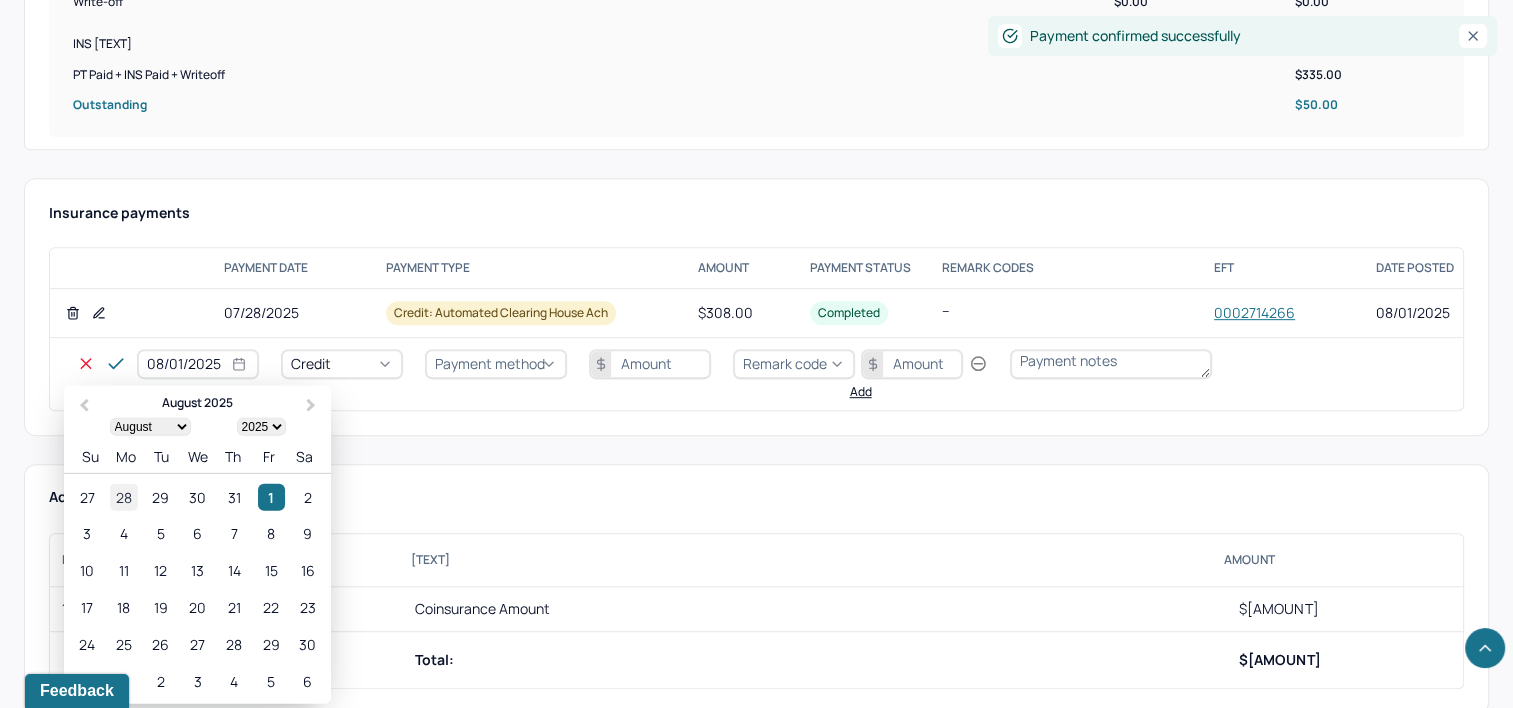 click on "28" at bounding box center (123, 496) 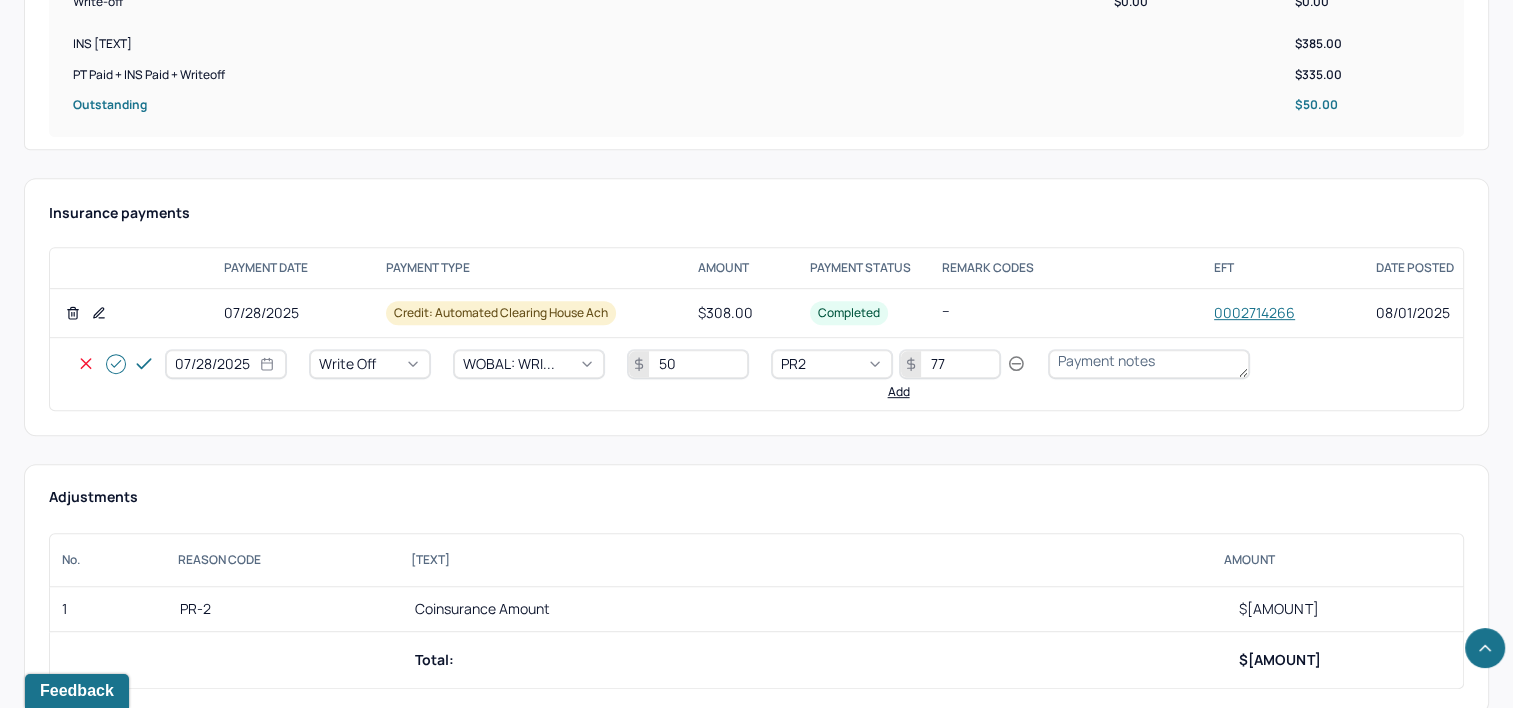 click 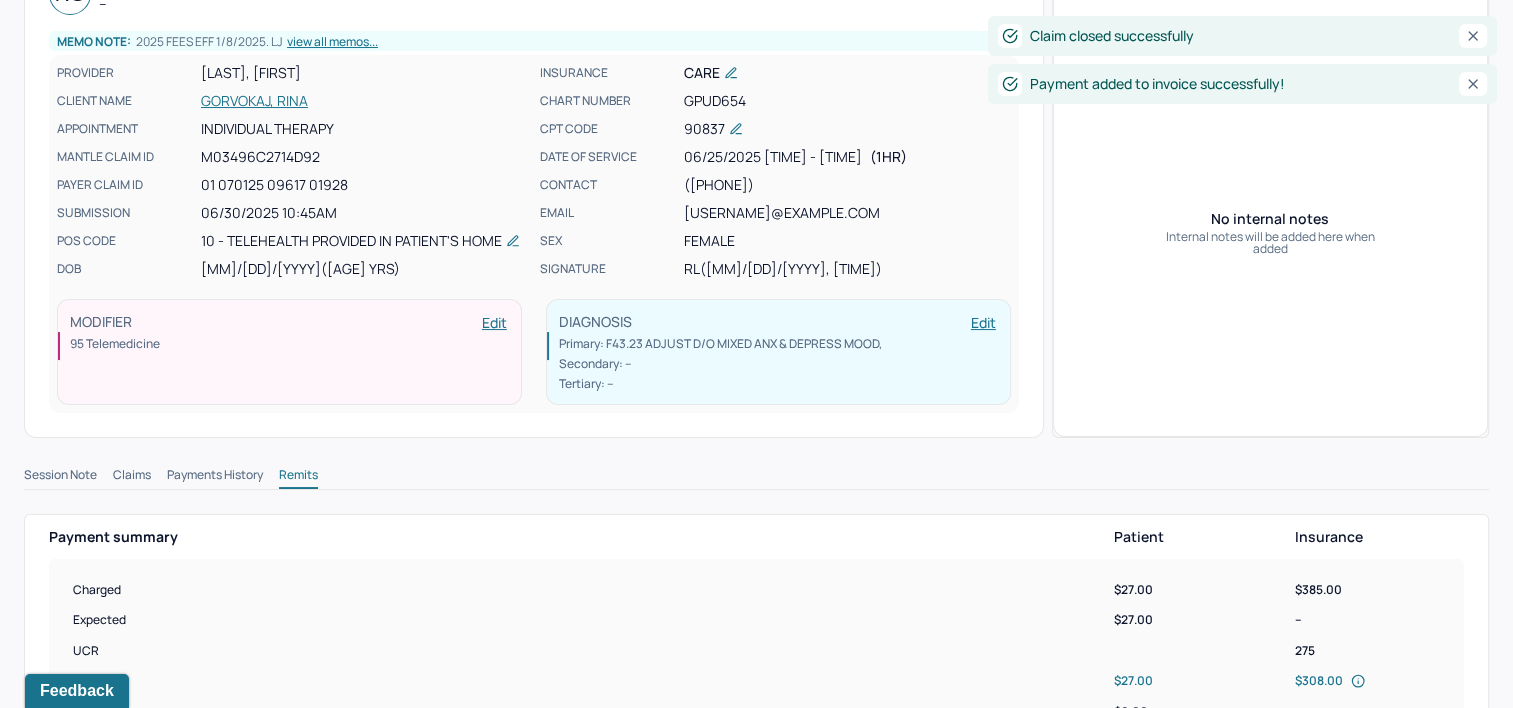 scroll, scrollTop: 0, scrollLeft: 0, axis: both 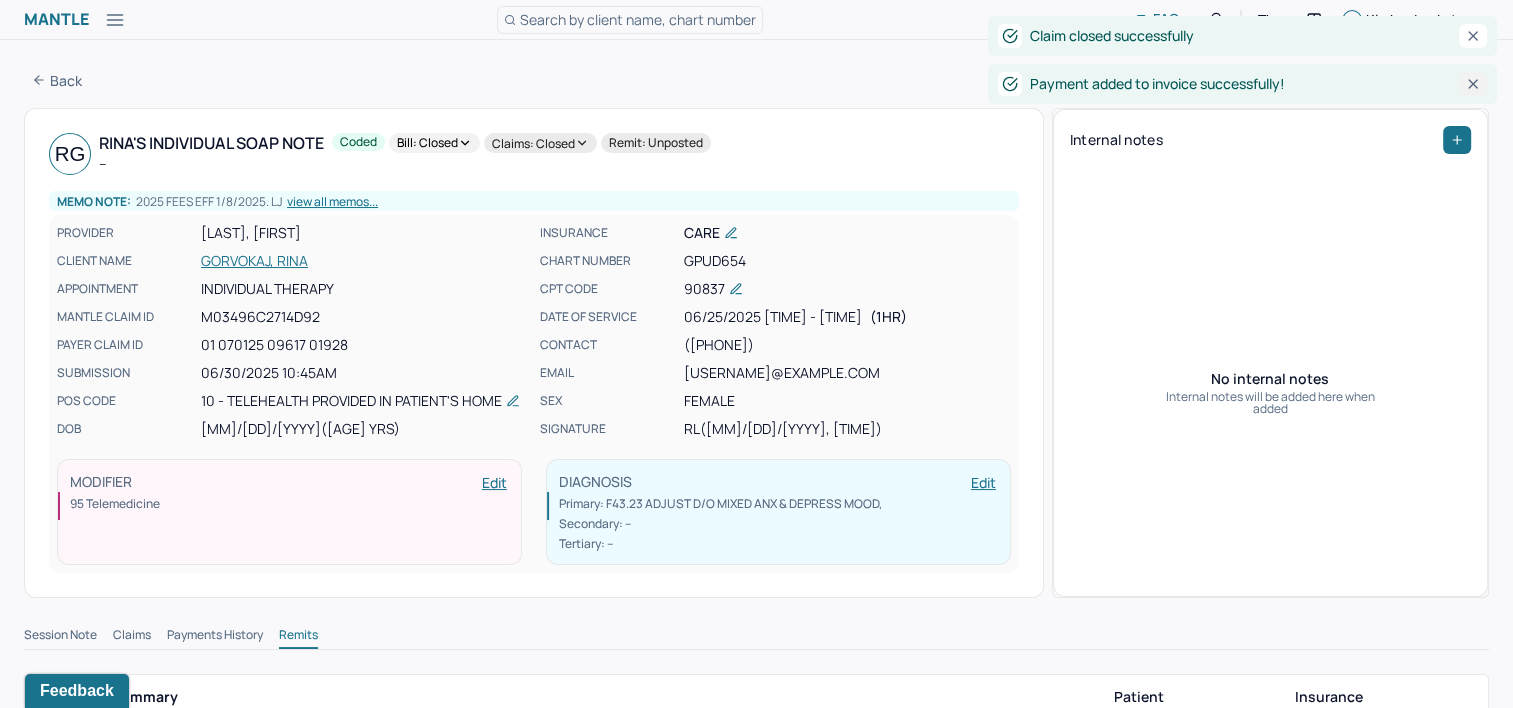 click 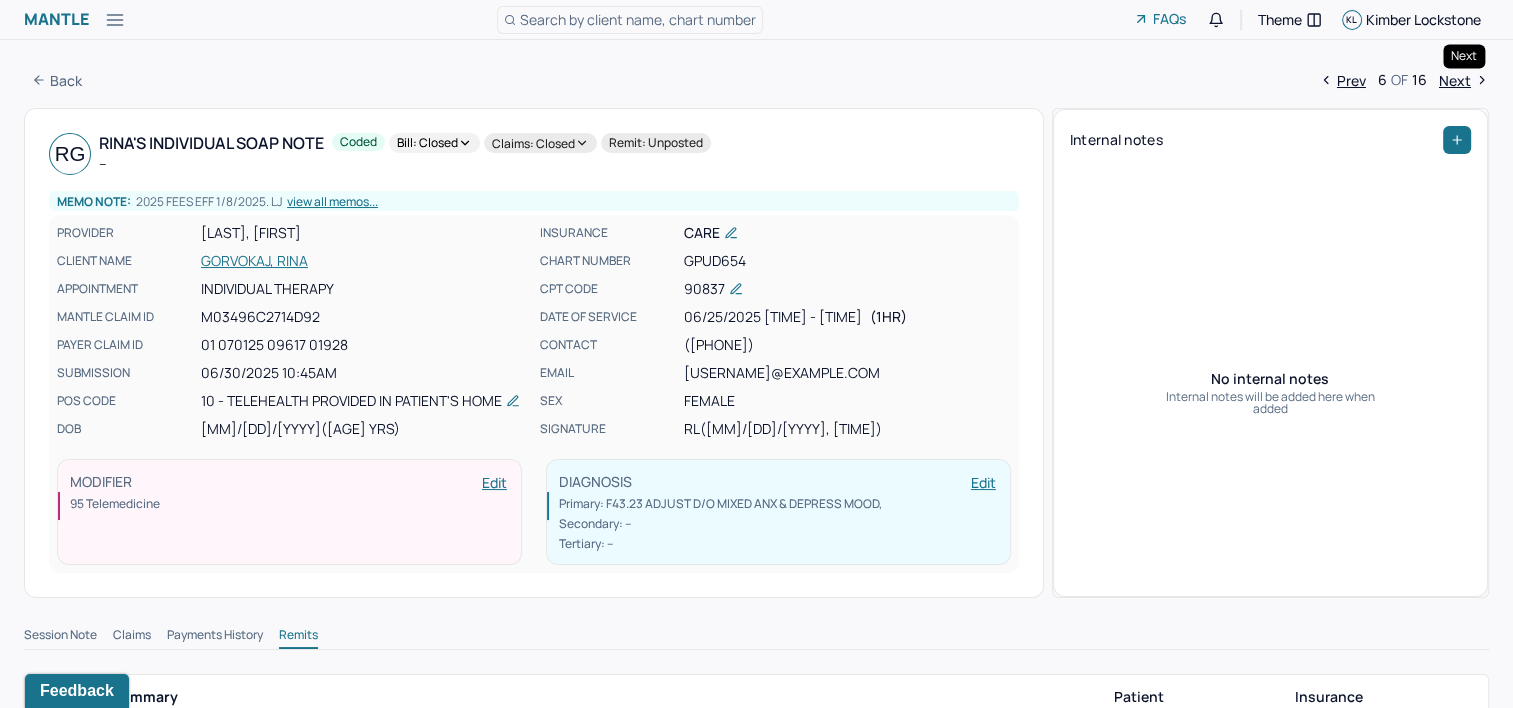 click on "Next" at bounding box center [1464, 80] 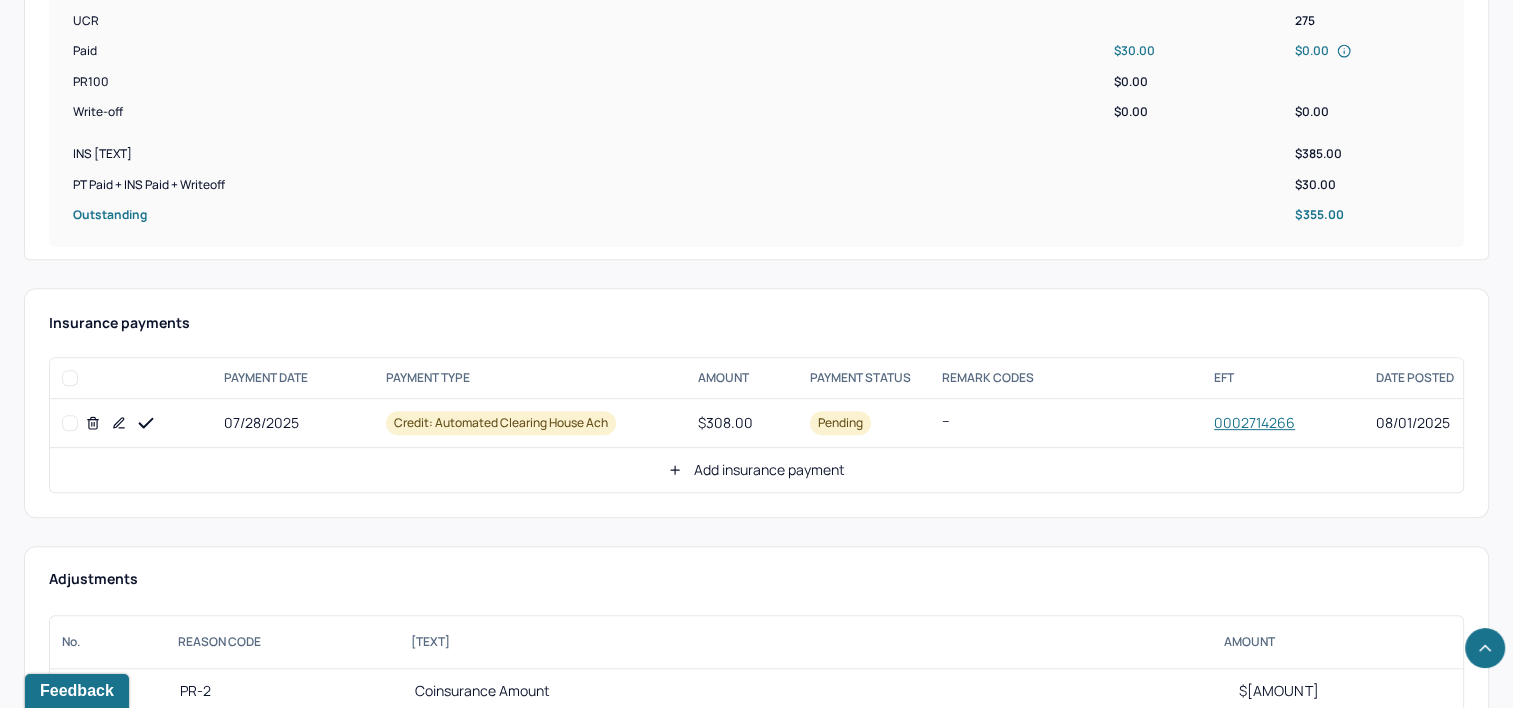 scroll, scrollTop: 960, scrollLeft: 0, axis: vertical 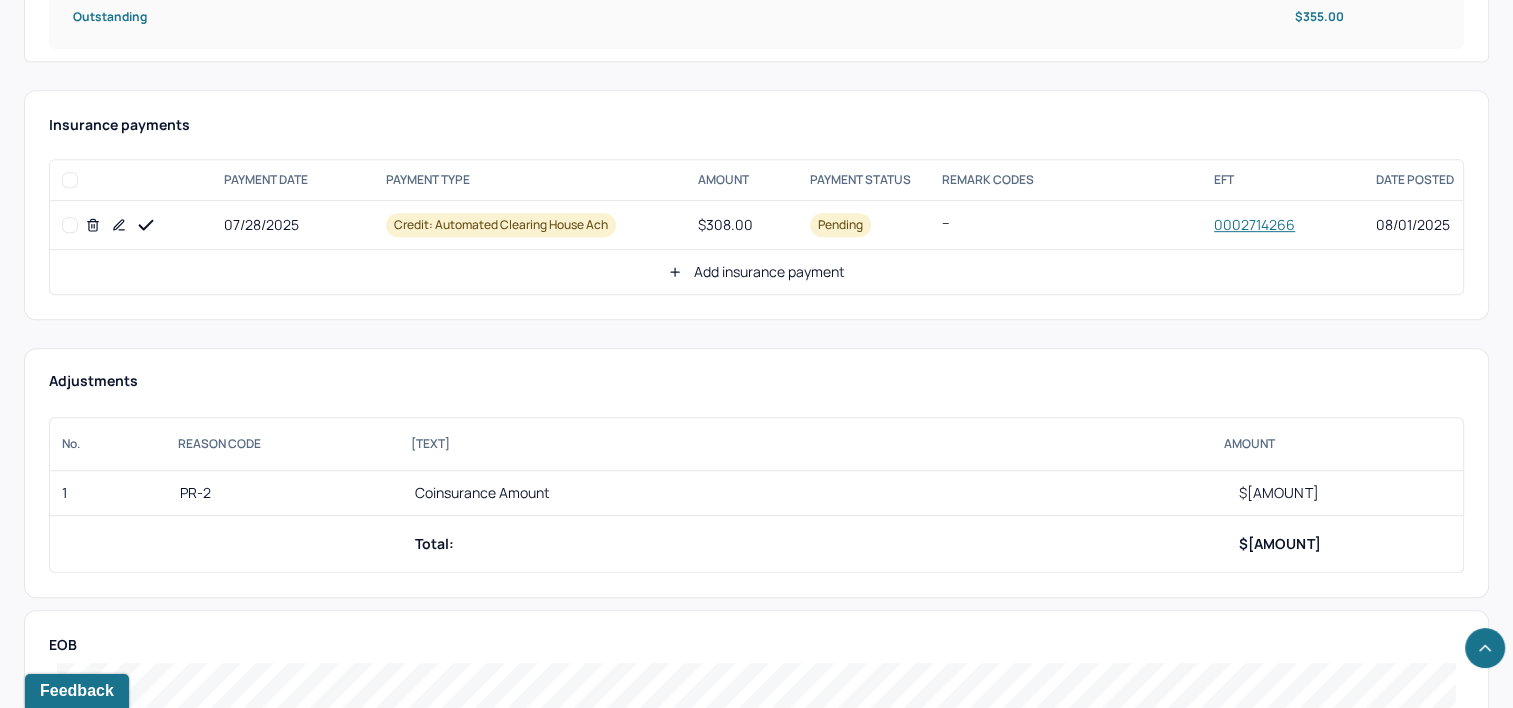 drag, startPoint x: 146, startPoint y: 217, endPoint x: 807, endPoint y: 221, distance: 661.0121 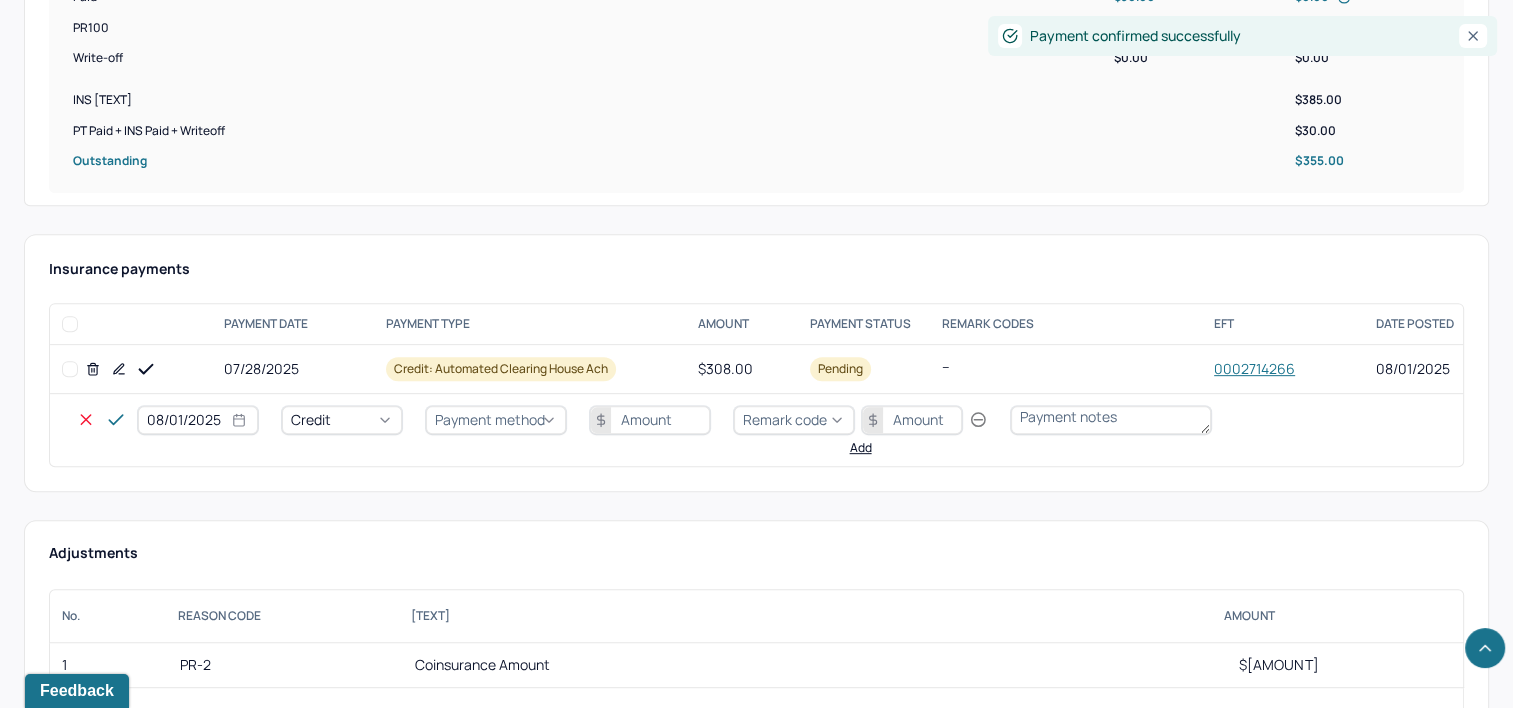 scroll, scrollTop: 760, scrollLeft: 0, axis: vertical 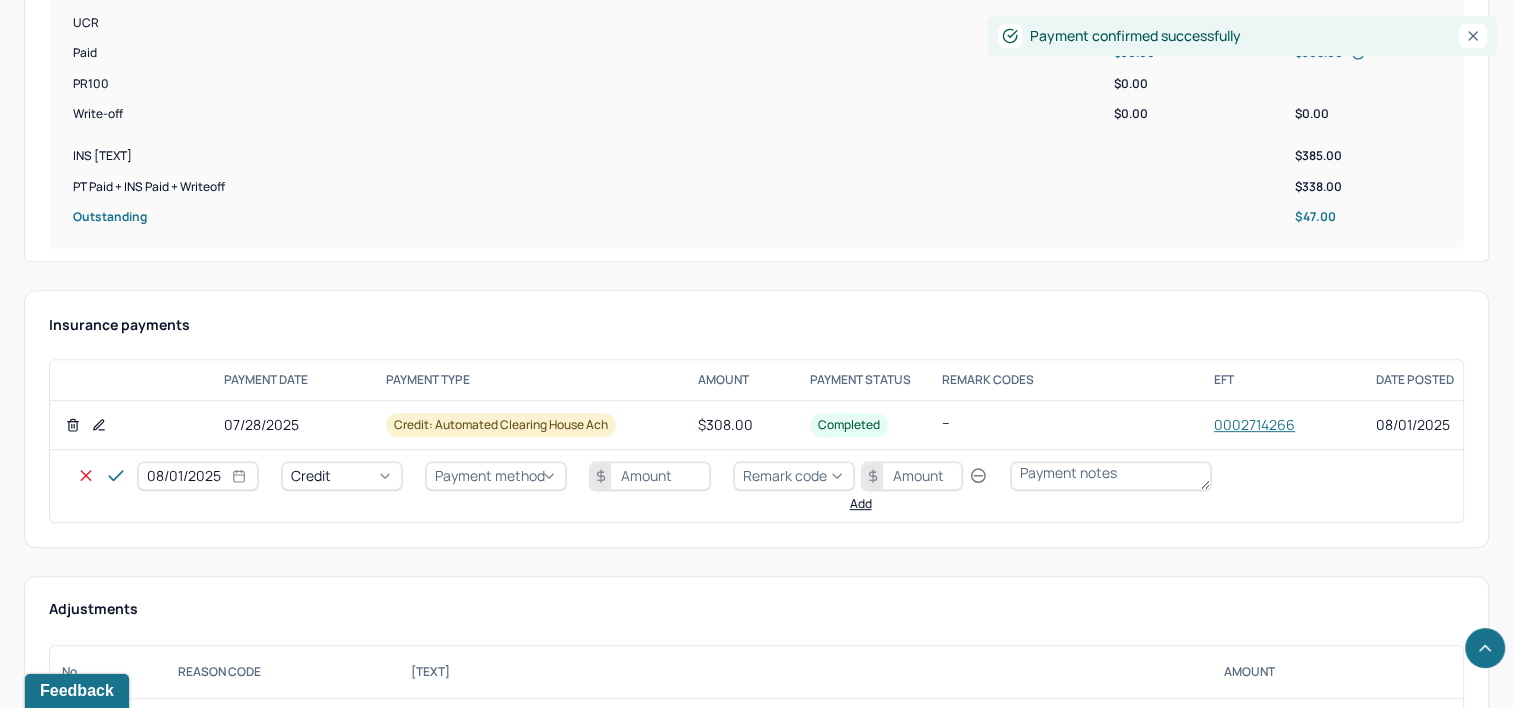 click on "08/01/2025" at bounding box center [198, 476] 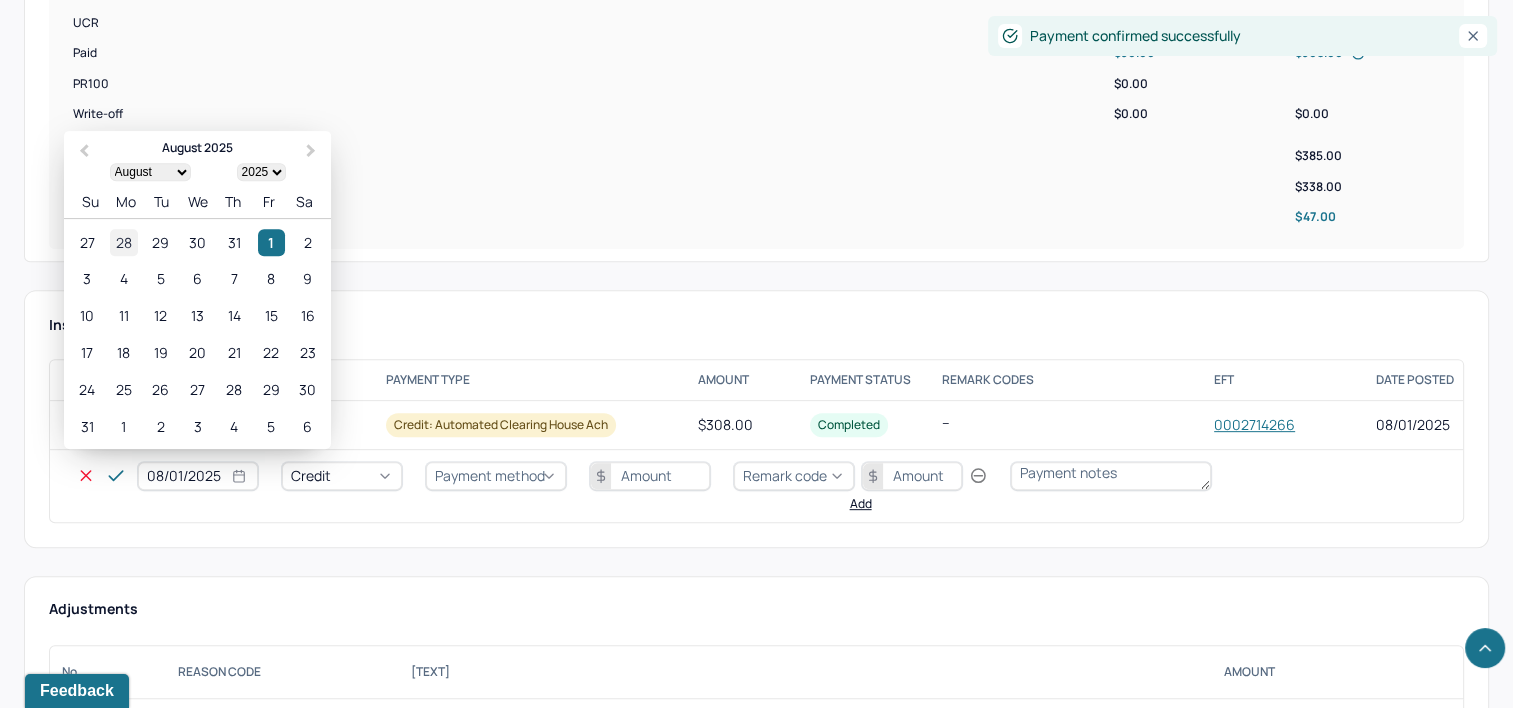 click on "28" at bounding box center [123, 242] 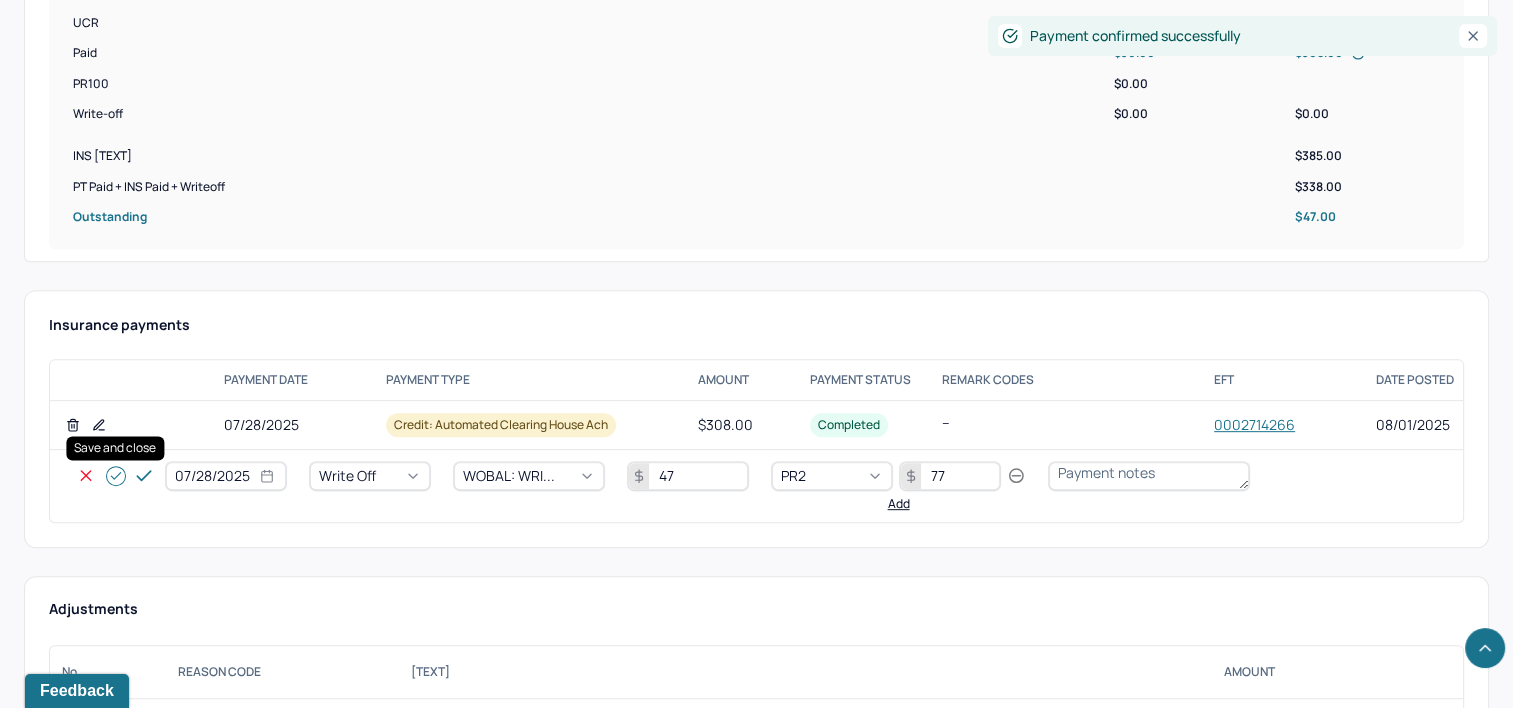 click 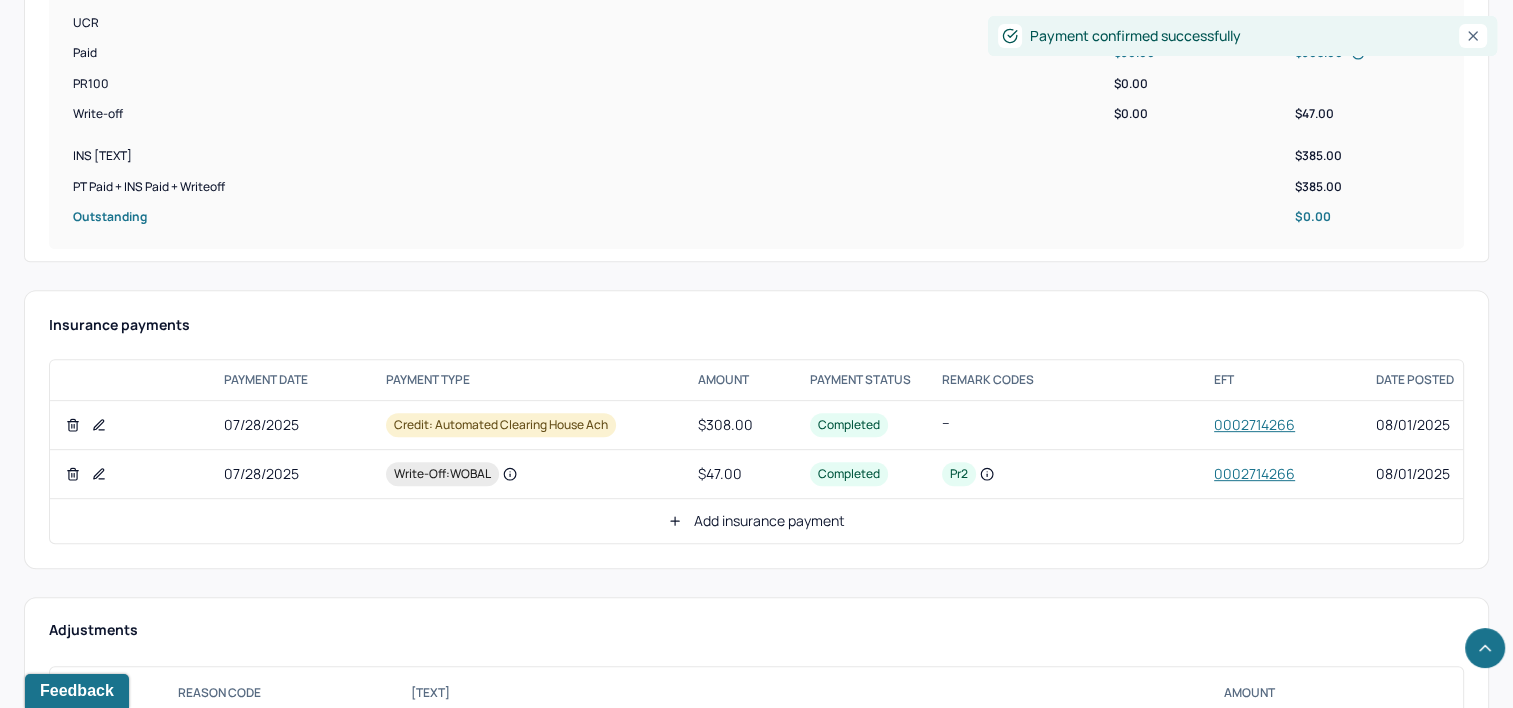click on "INS [TEXT] $[AMOUNT] PT [TEXT] + INS [TEXT] + [TEXT] $[AMOUNT] [TEXT] $[AMOUNT]" at bounding box center (756, 186) 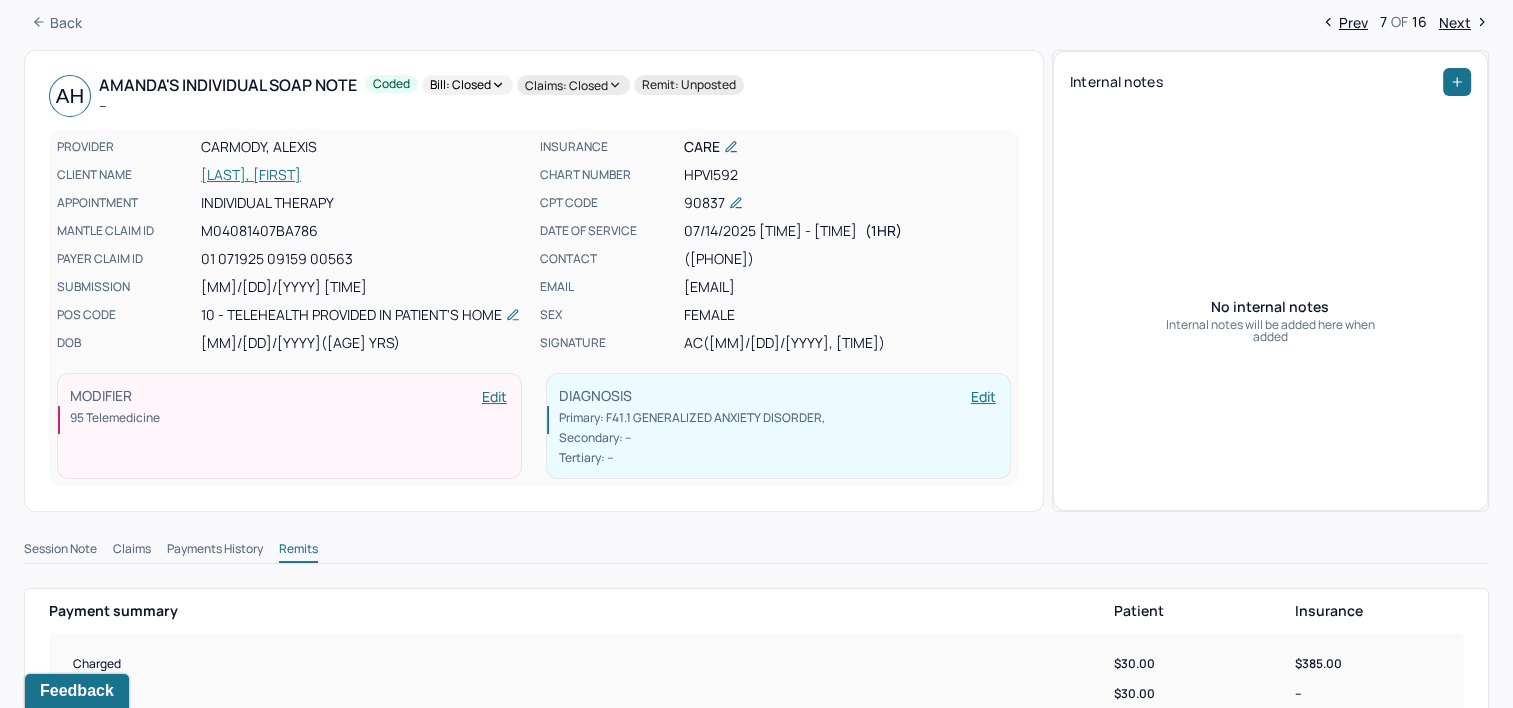 scroll, scrollTop: 0, scrollLeft: 0, axis: both 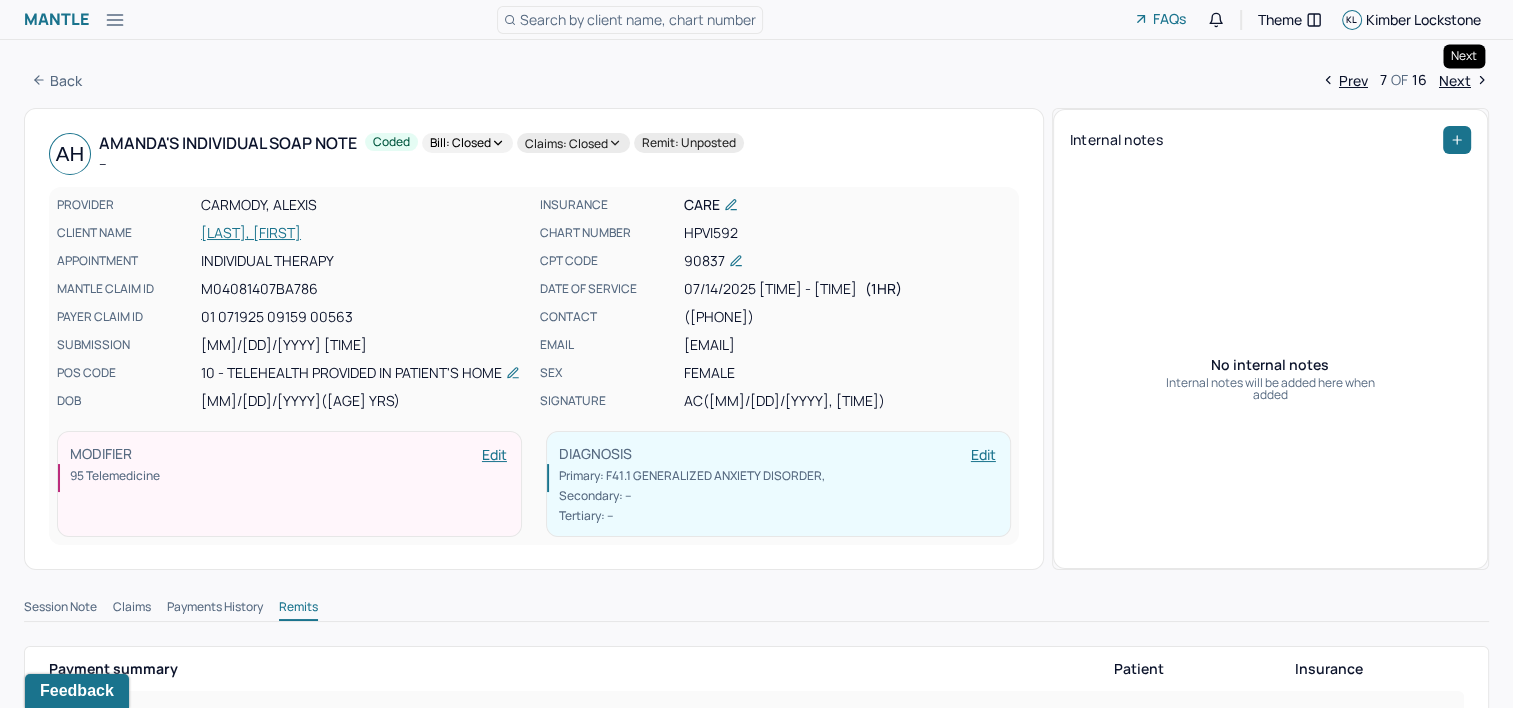 click on "Next" at bounding box center (1464, 80) 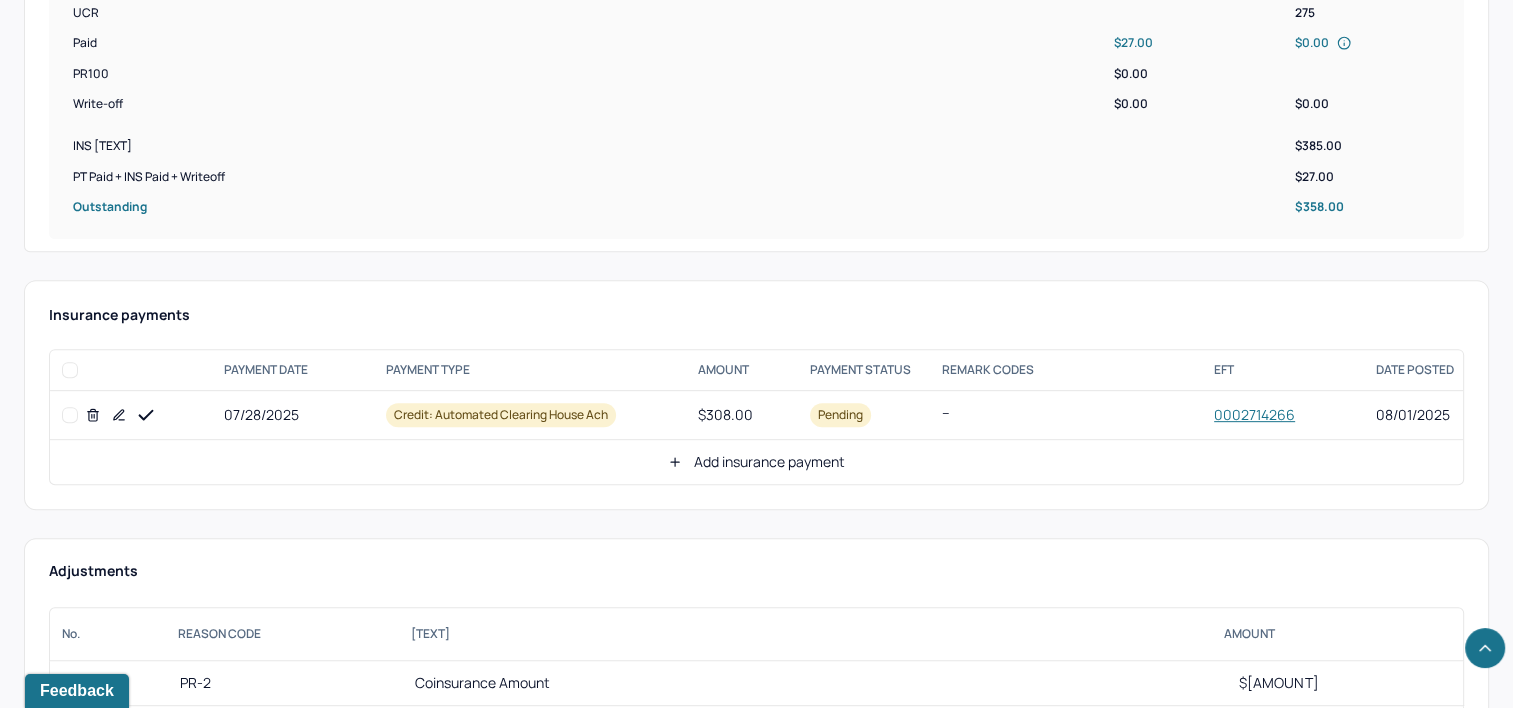 scroll, scrollTop: 800, scrollLeft: 0, axis: vertical 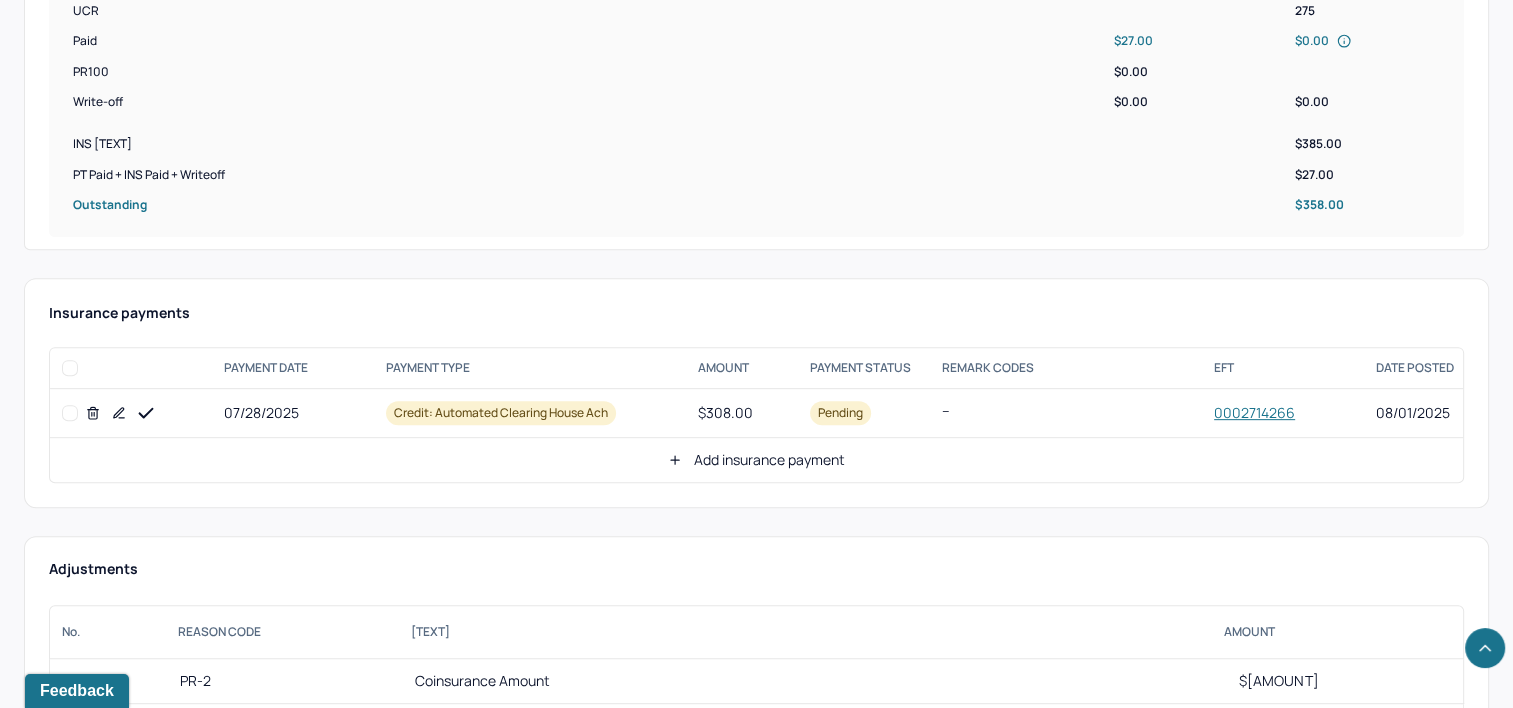 click 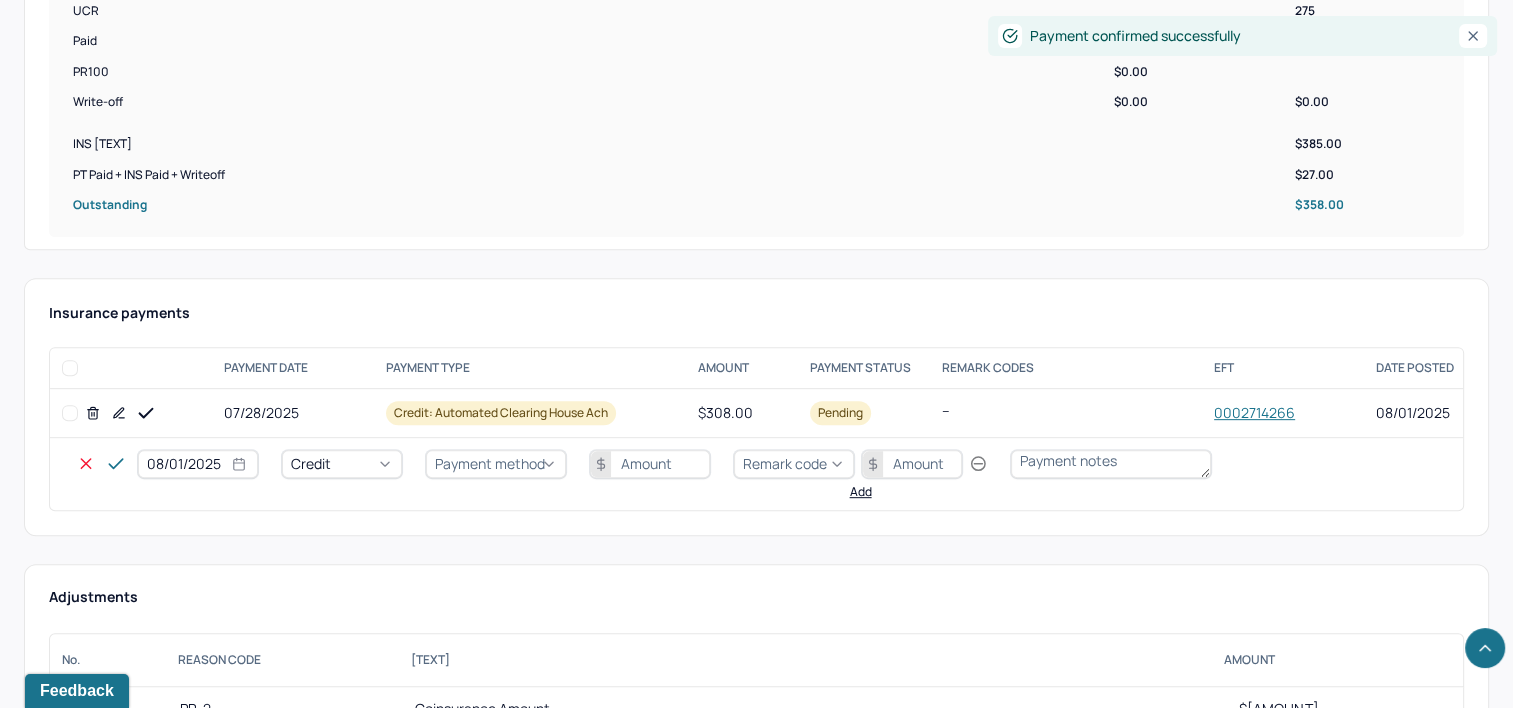 click on "08/01/2025" at bounding box center [198, 464] 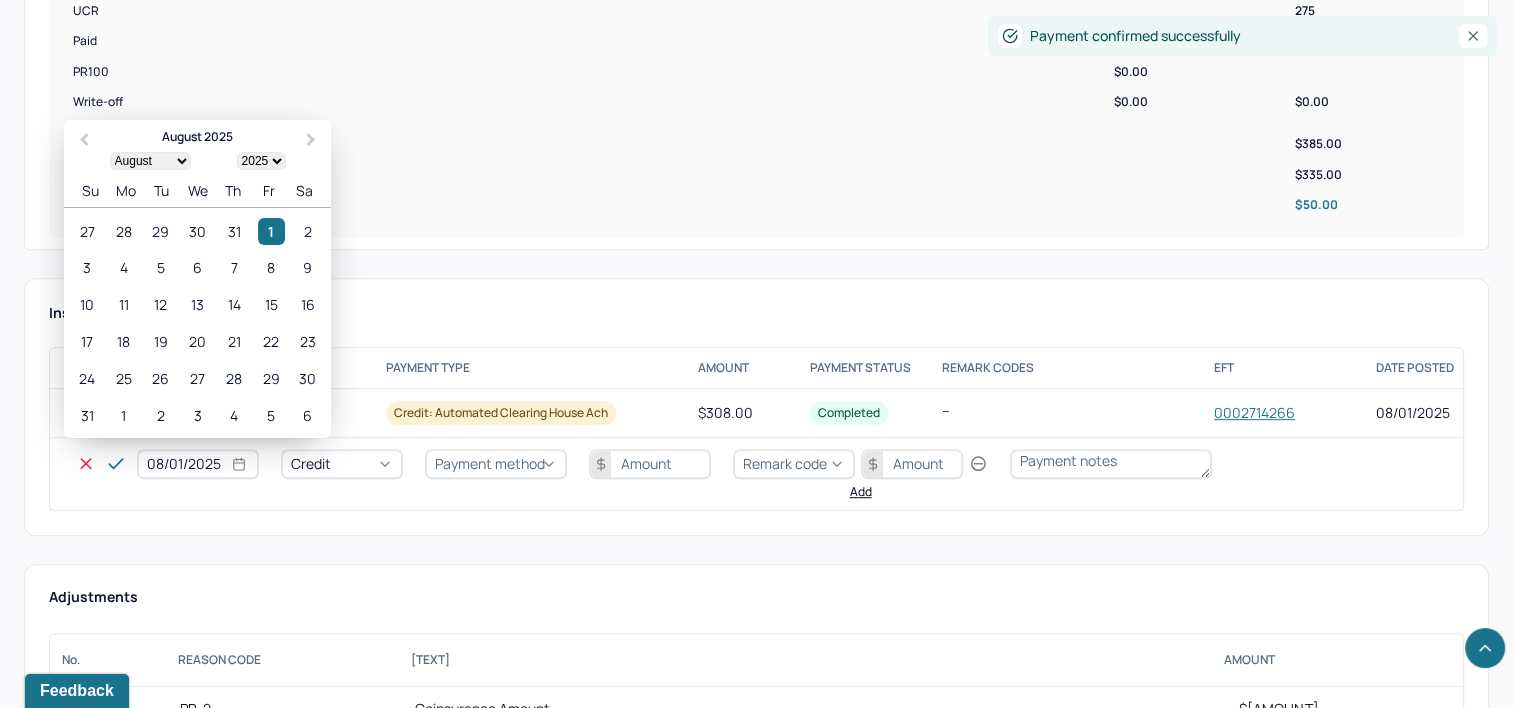 click on "28" at bounding box center (123, 231) 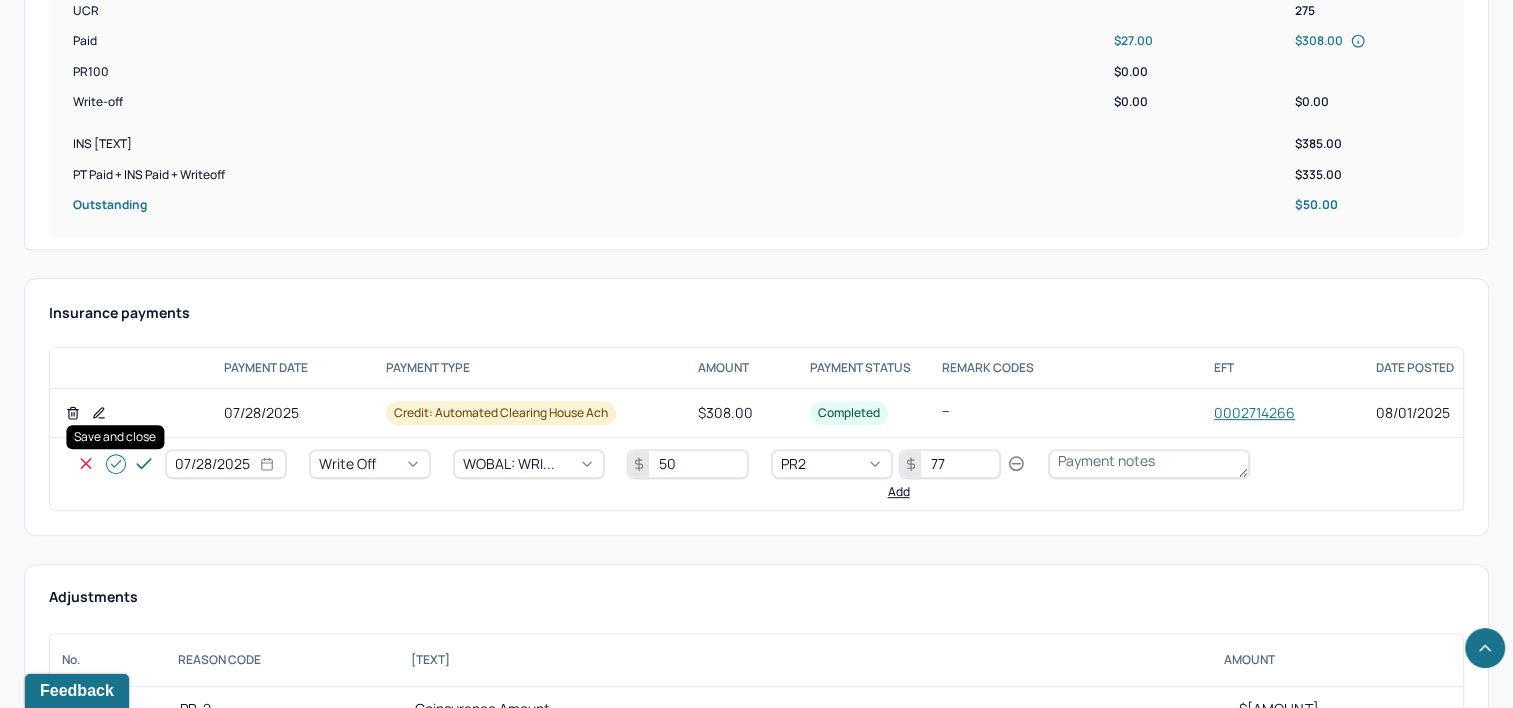 click 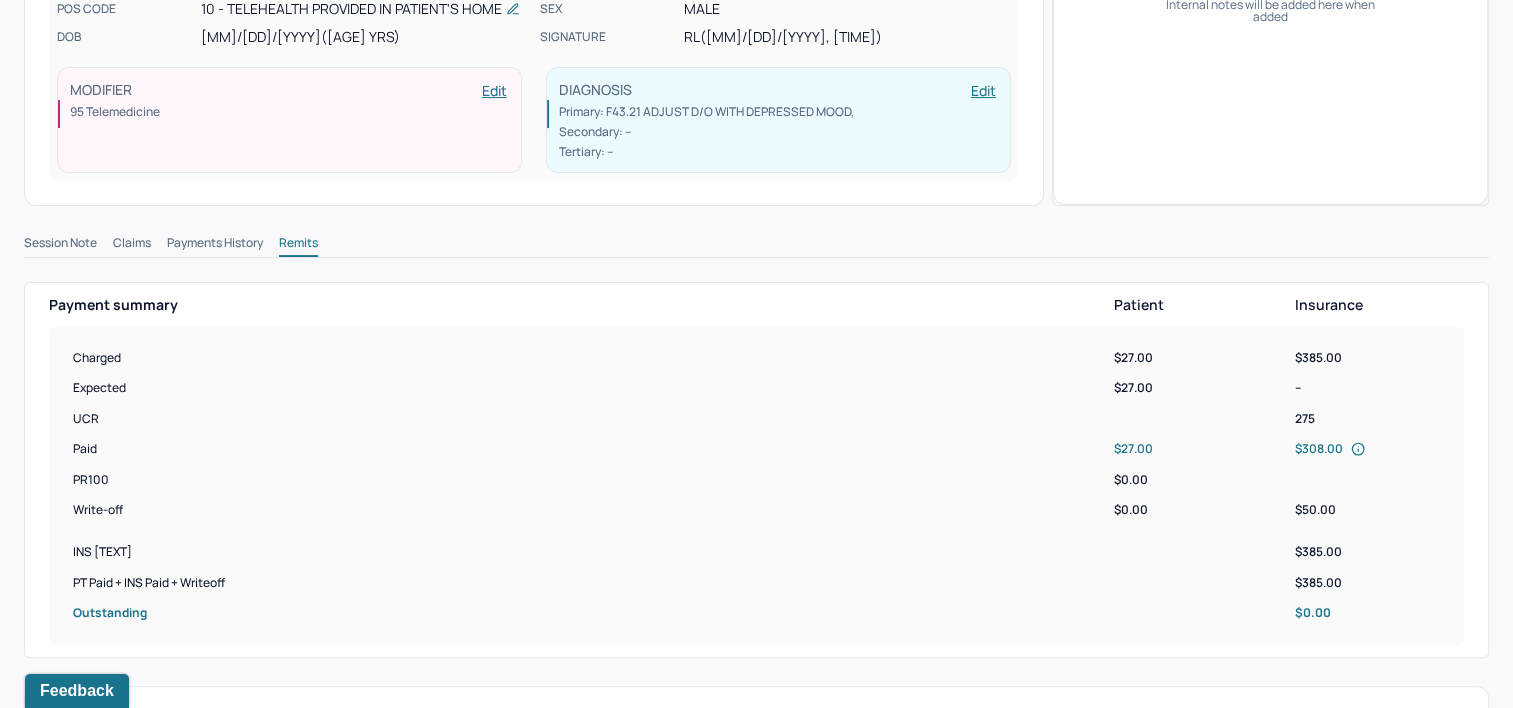 scroll, scrollTop: 0, scrollLeft: 0, axis: both 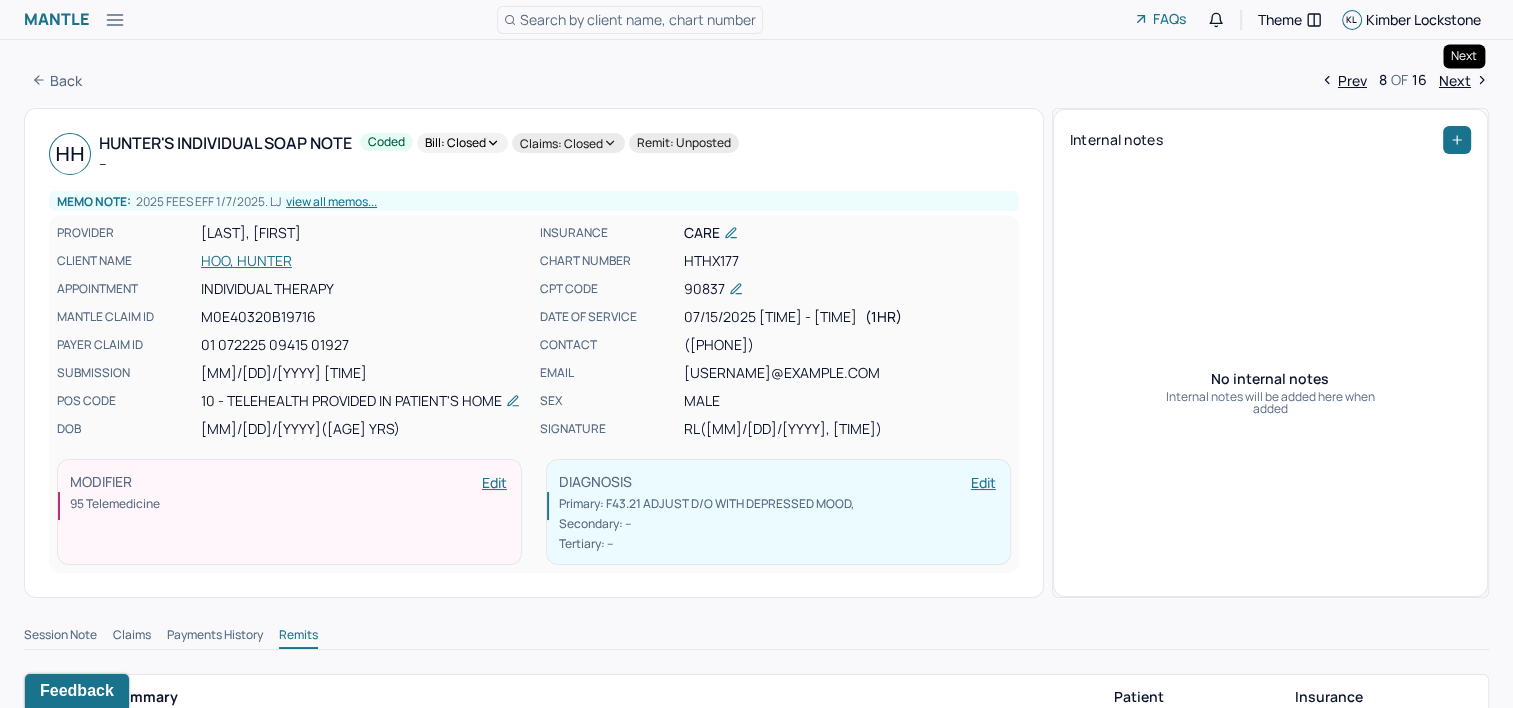 click on "Next" at bounding box center [1464, 80] 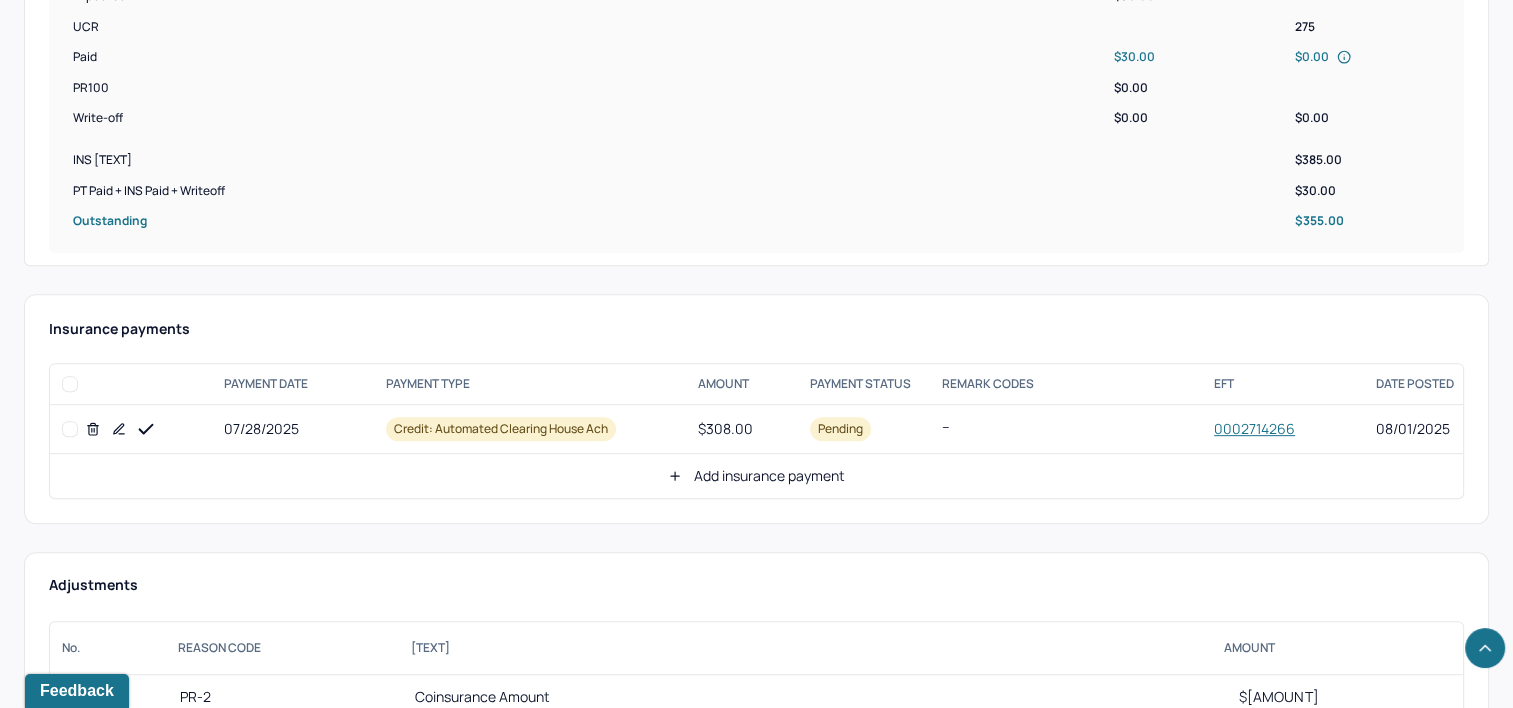 scroll, scrollTop: 800, scrollLeft: 0, axis: vertical 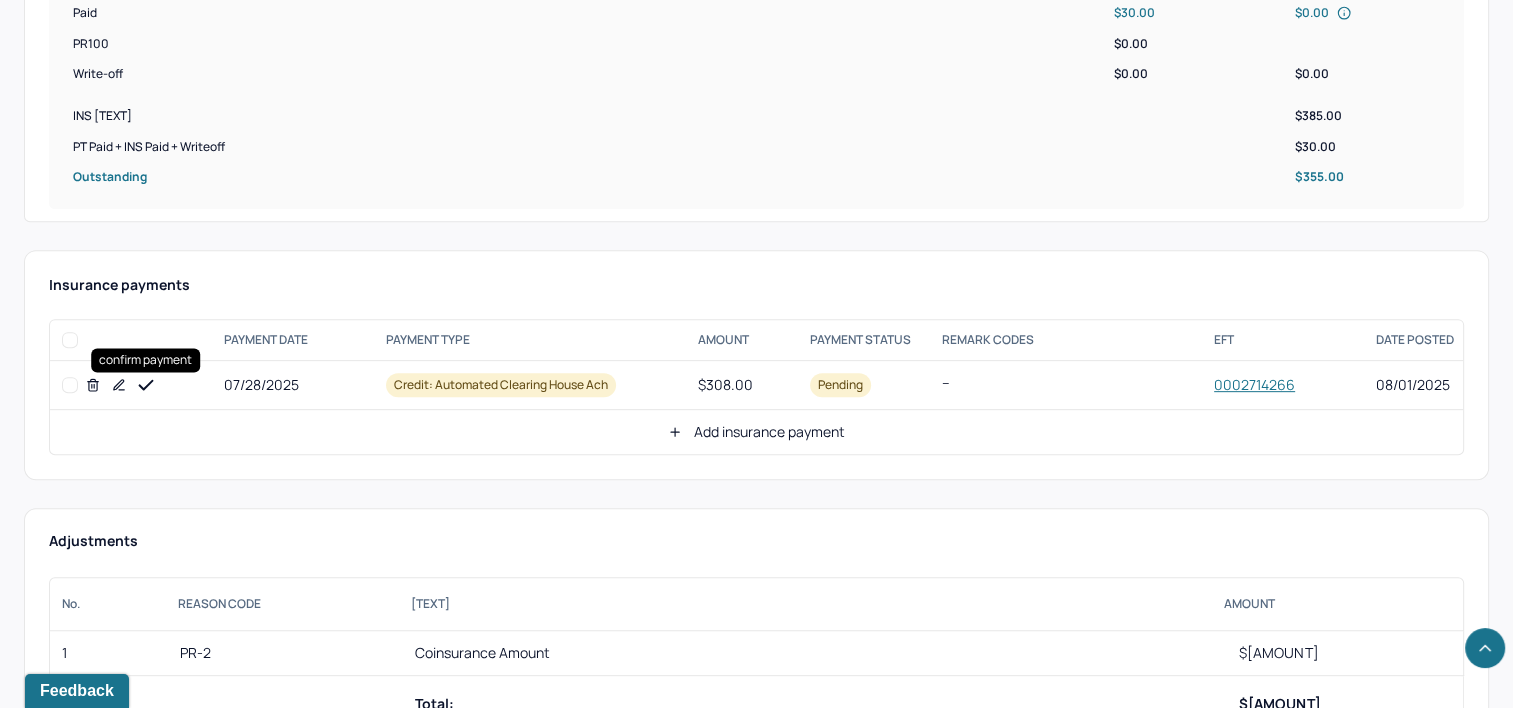 click 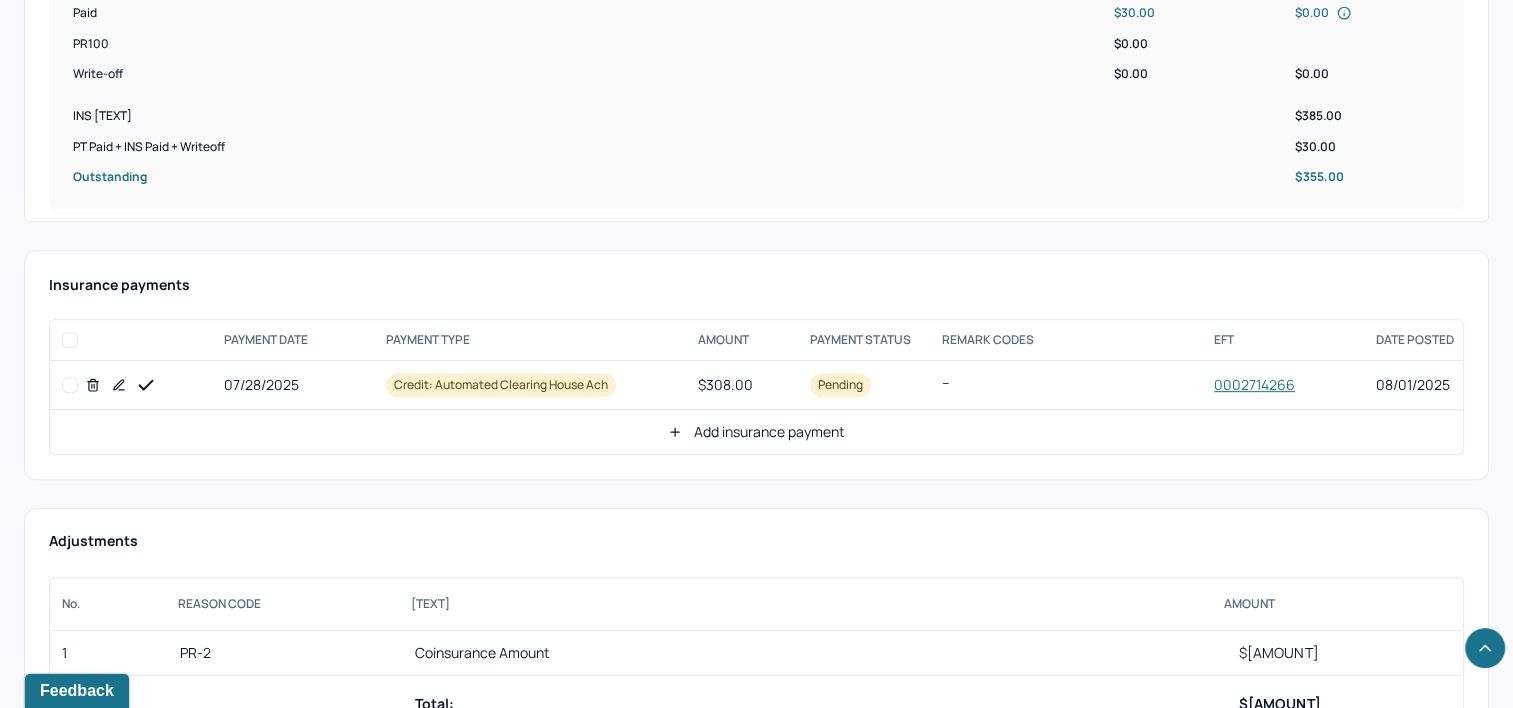 click on "Add insurance payment" at bounding box center [756, 432] 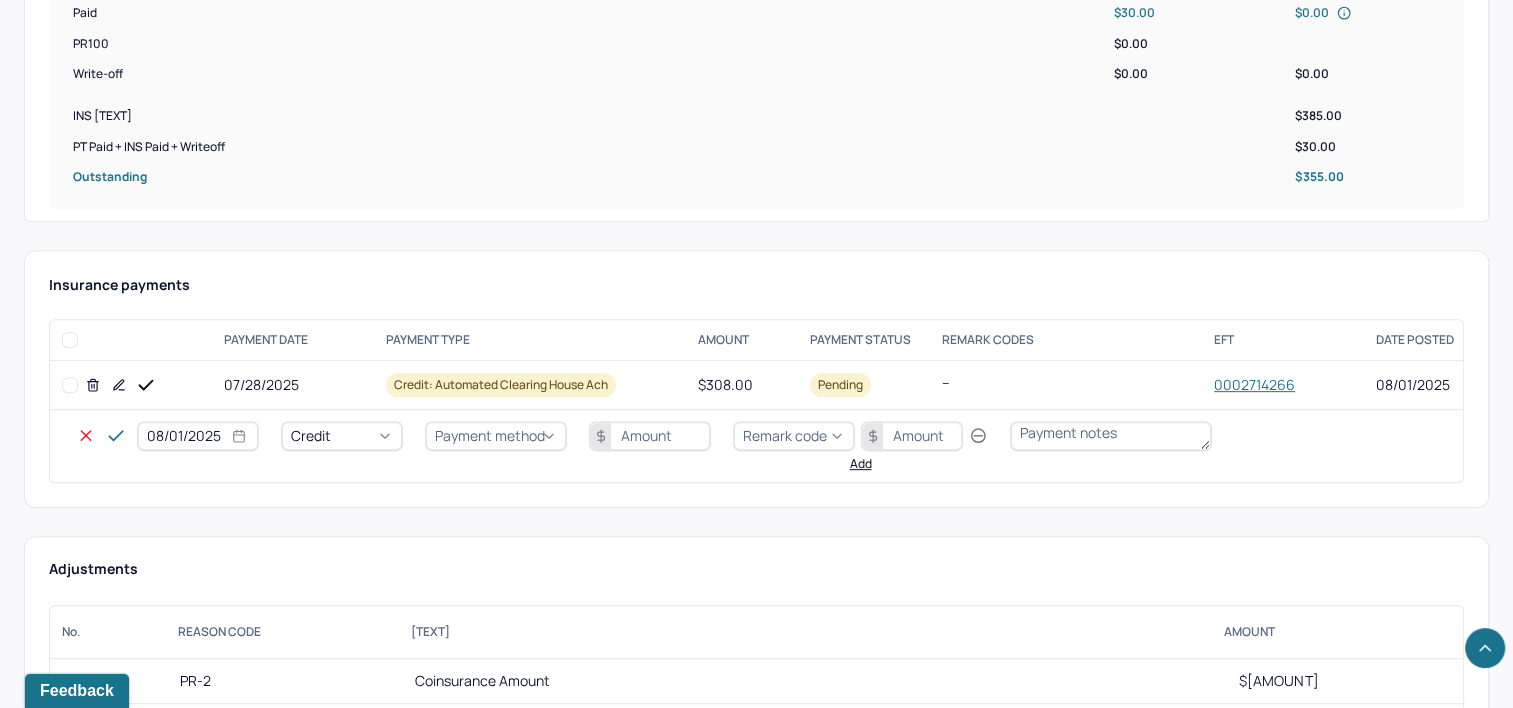 click on "08/01/2025" at bounding box center (198, 436) 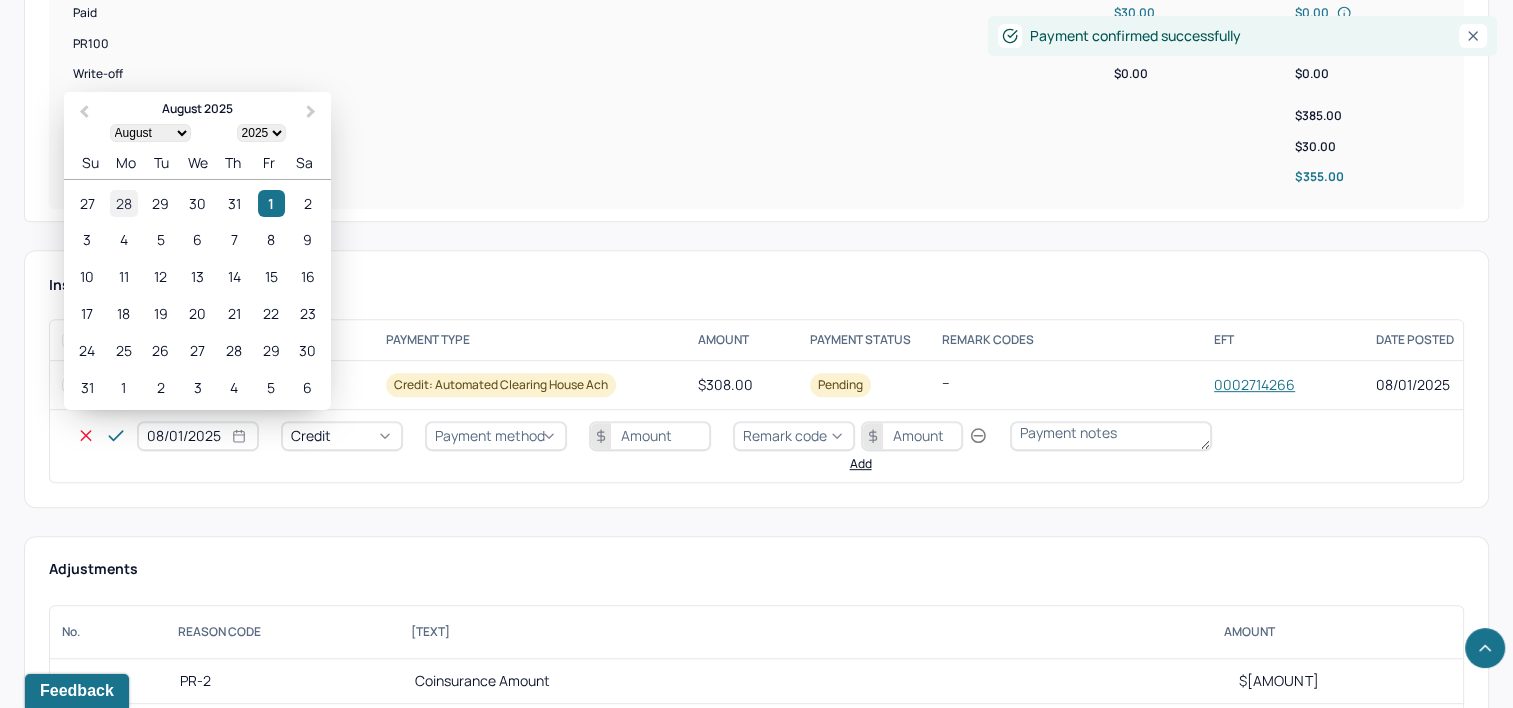click on "28" at bounding box center [123, 203] 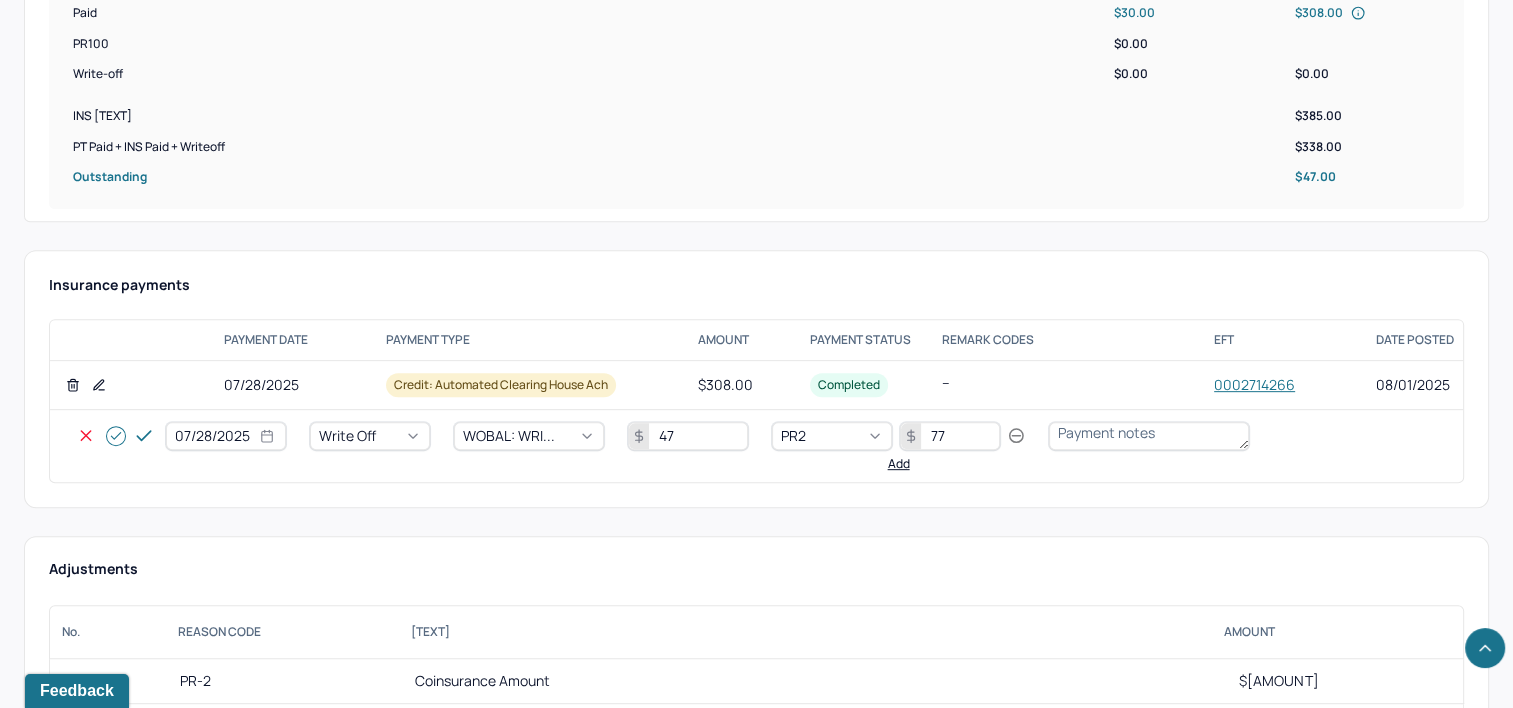 click 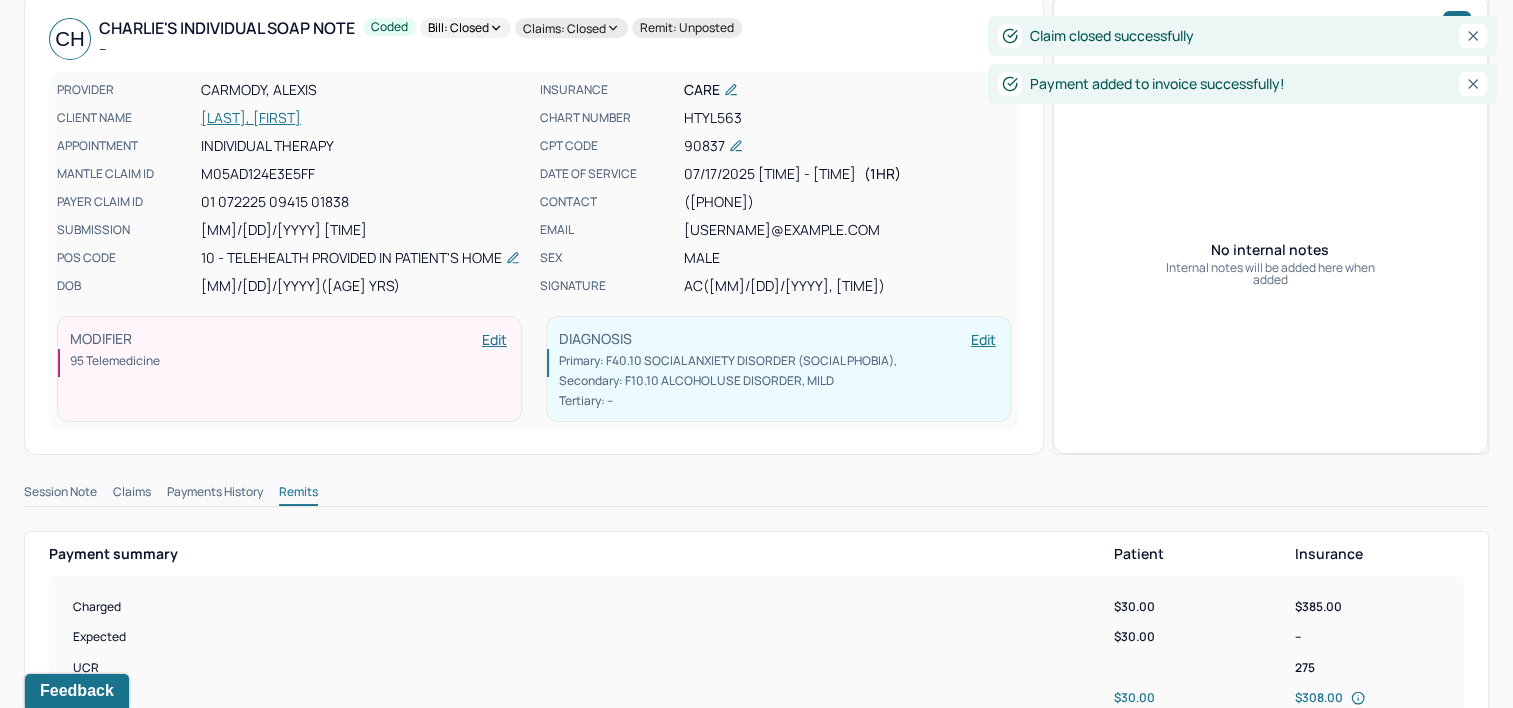 scroll, scrollTop: 0, scrollLeft: 0, axis: both 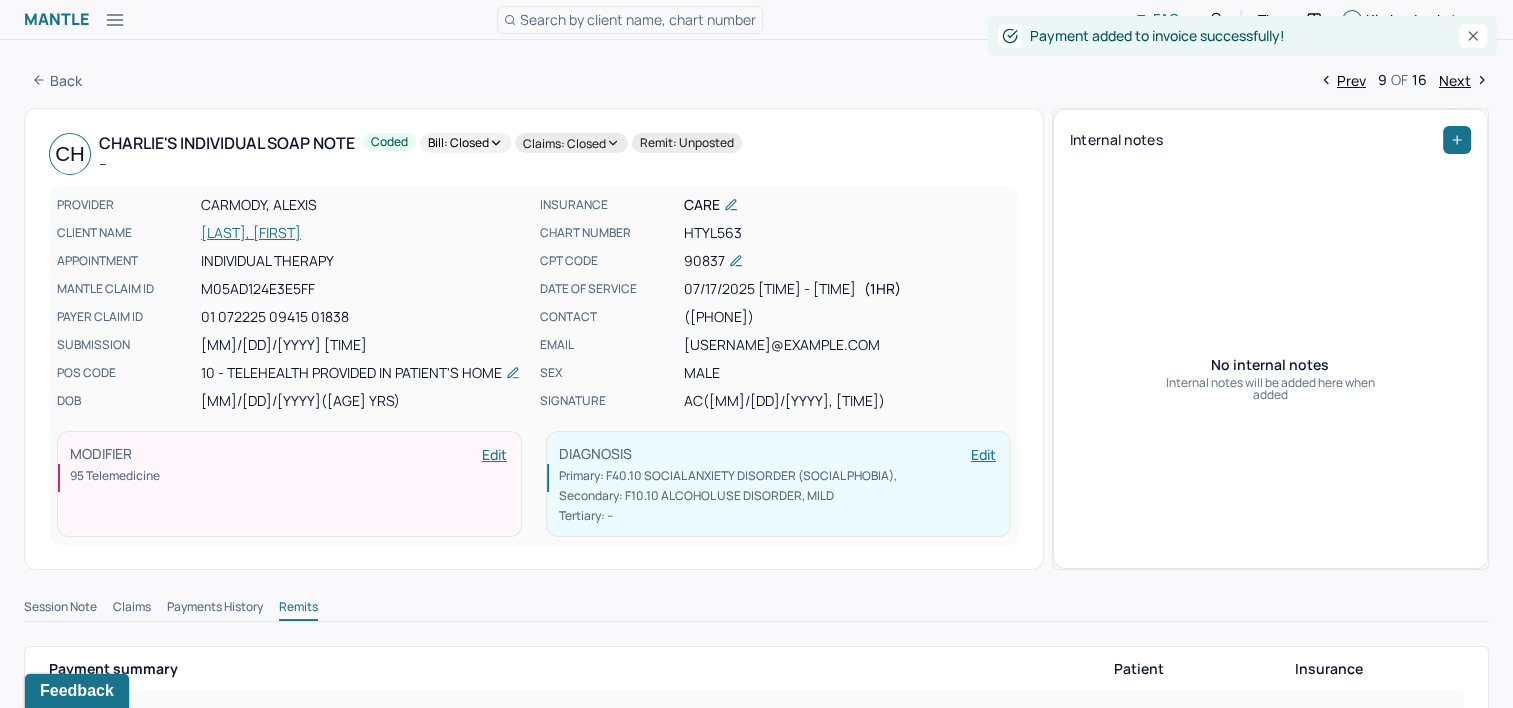 click on "Next" at bounding box center [1464, 80] 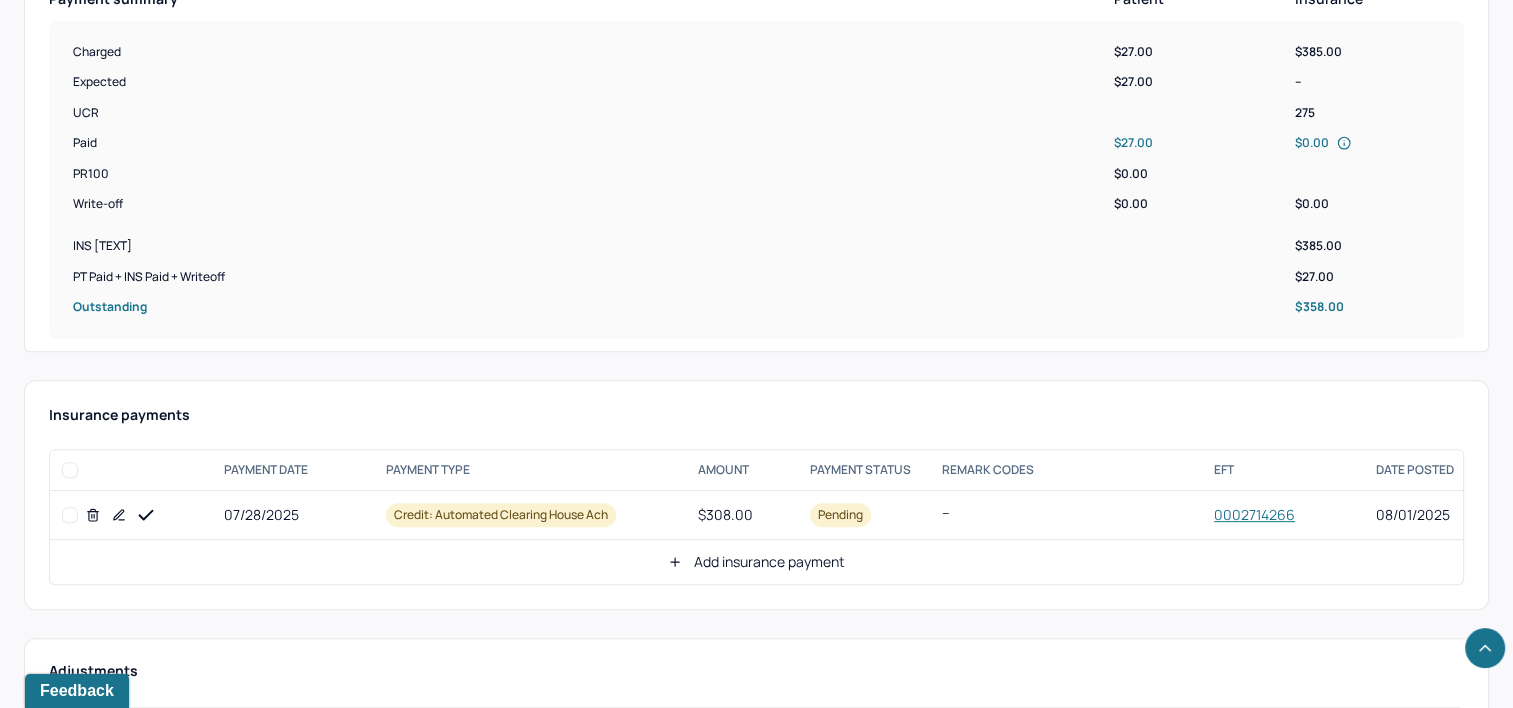 scroll, scrollTop: 800, scrollLeft: 0, axis: vertical 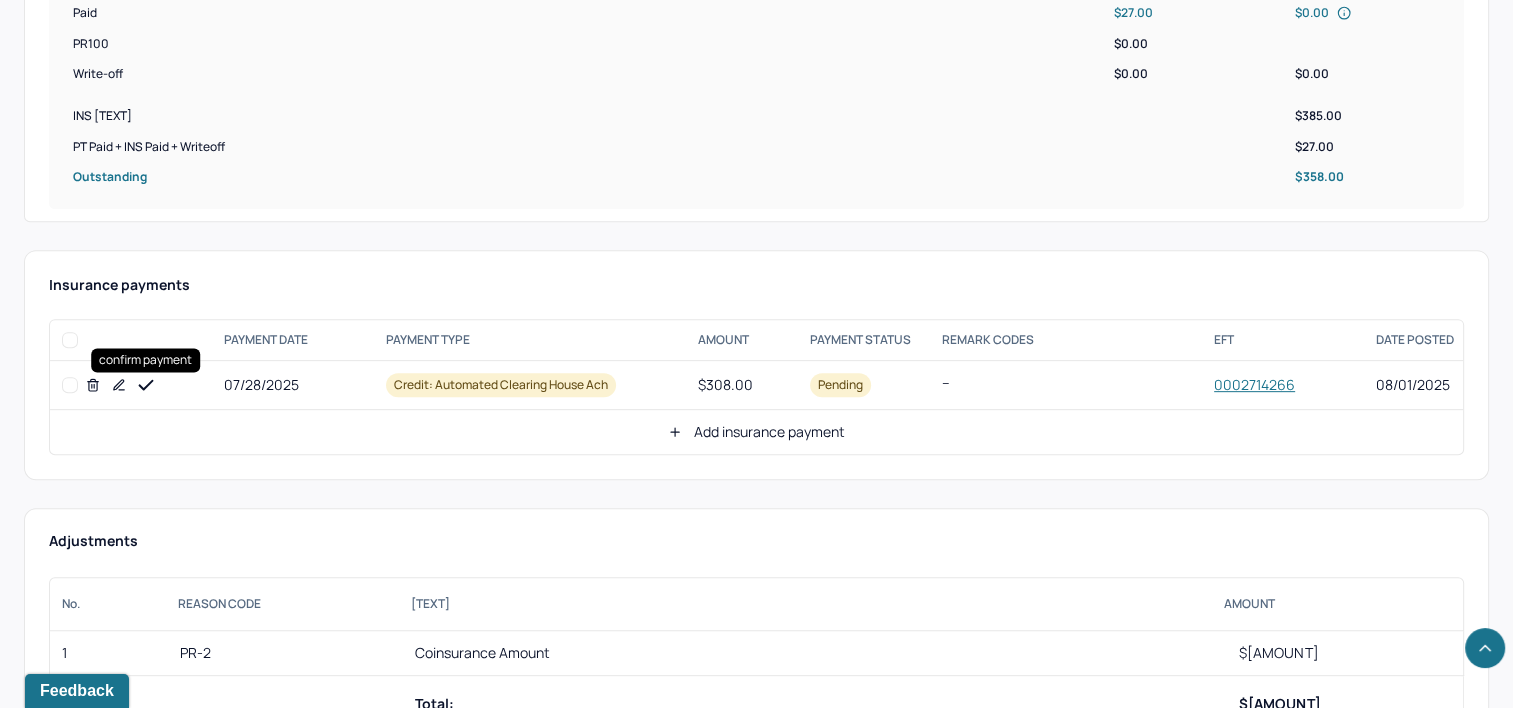 click 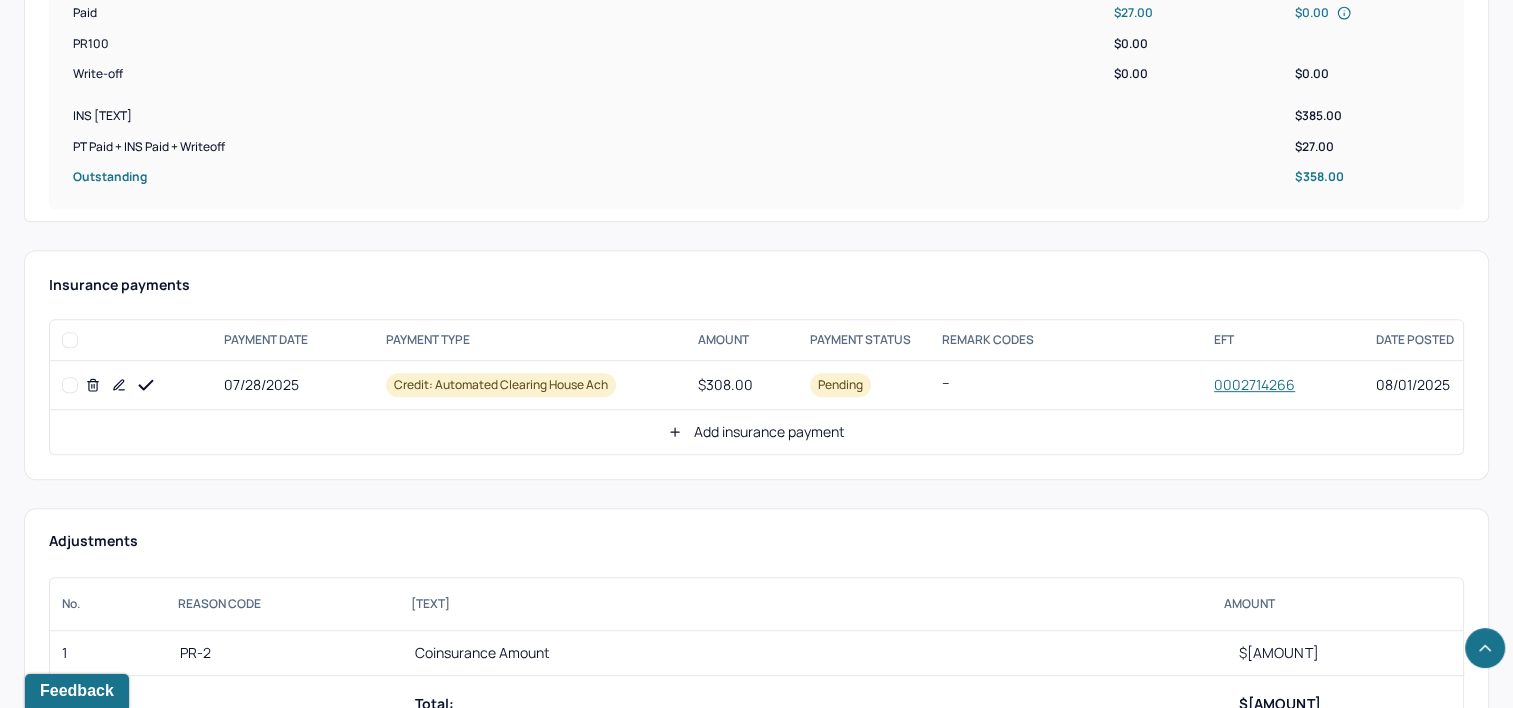 click on "Add insurance payment" at bounding box center (756, 432) 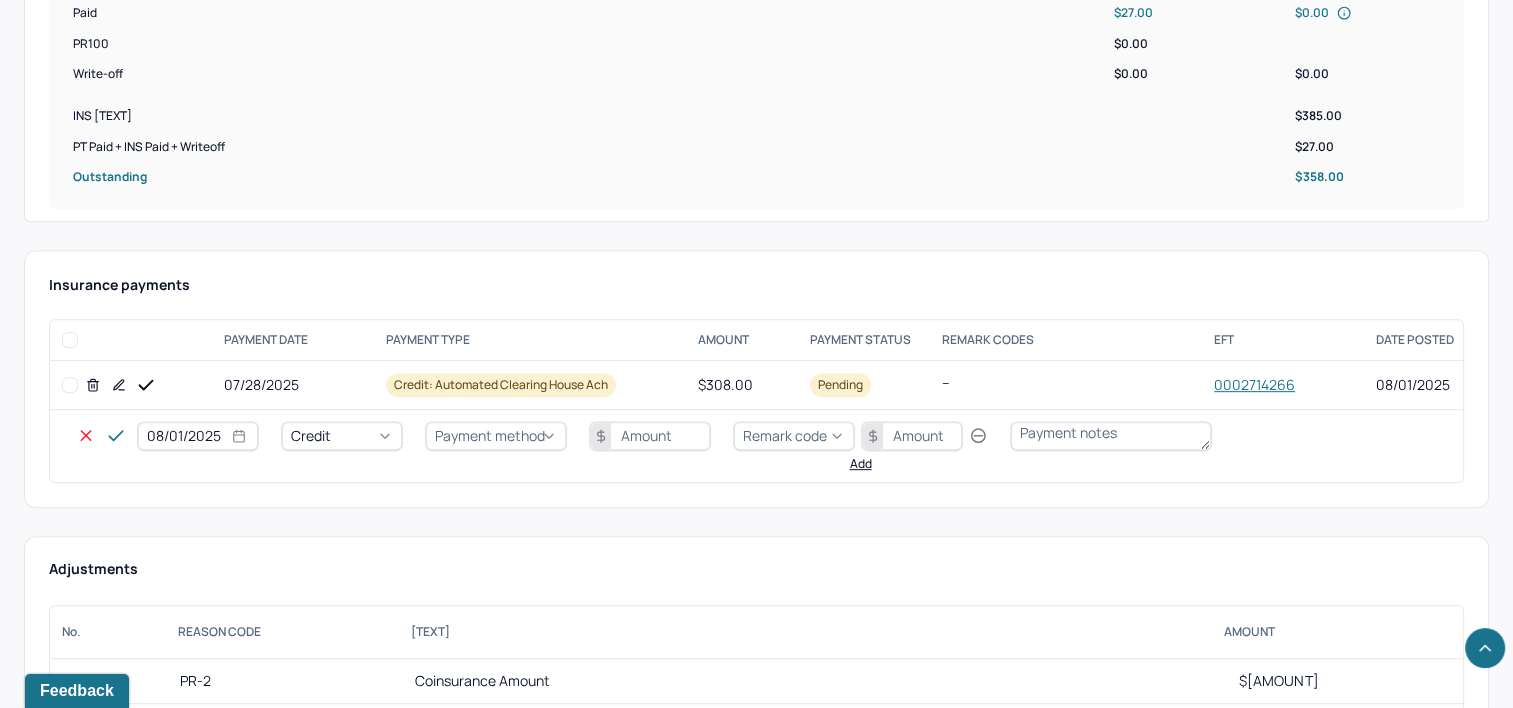 click on "08/01/2025" at bounding box center (198, 436) 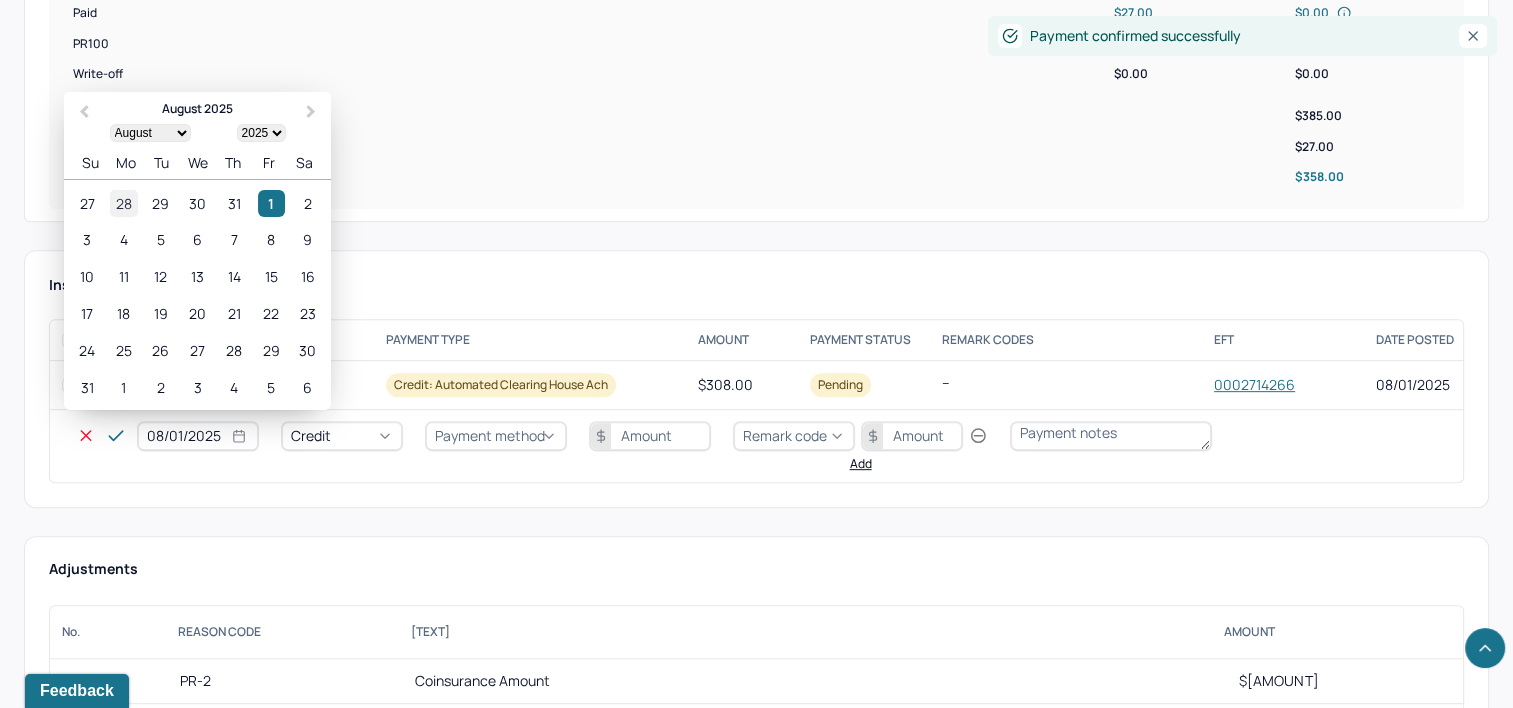 click on "28" at bounding box center (123, 203) 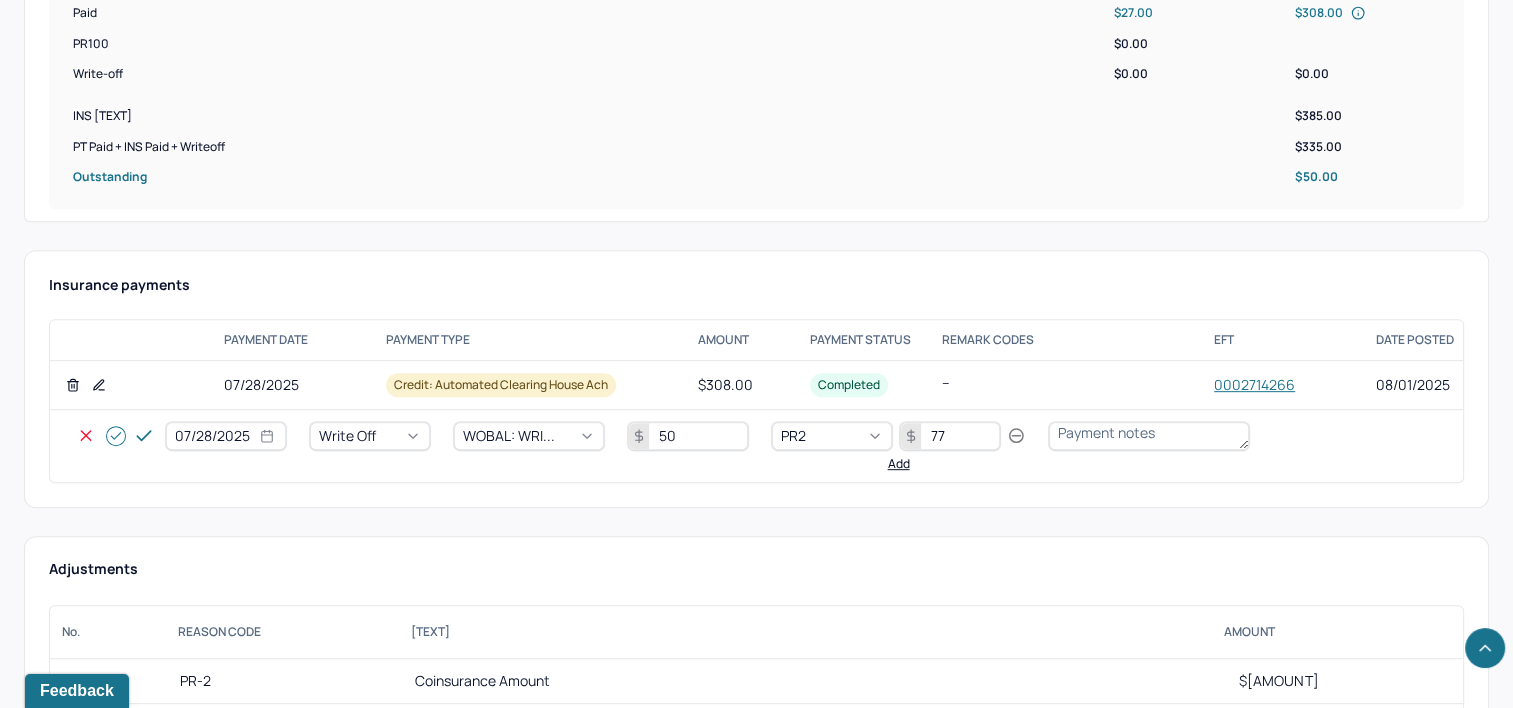 click 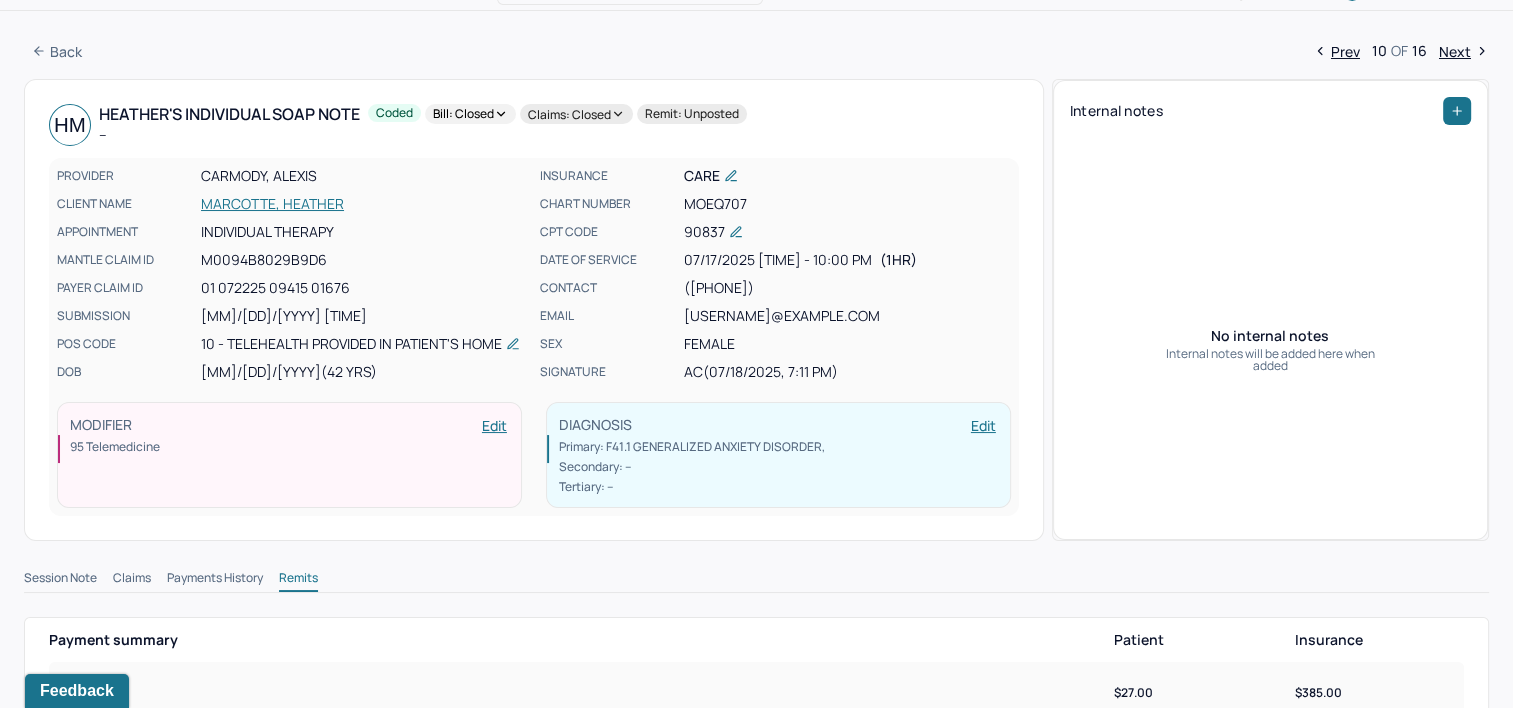 scroll, scrollTop: 0, scrollLeft: 0, axis: both 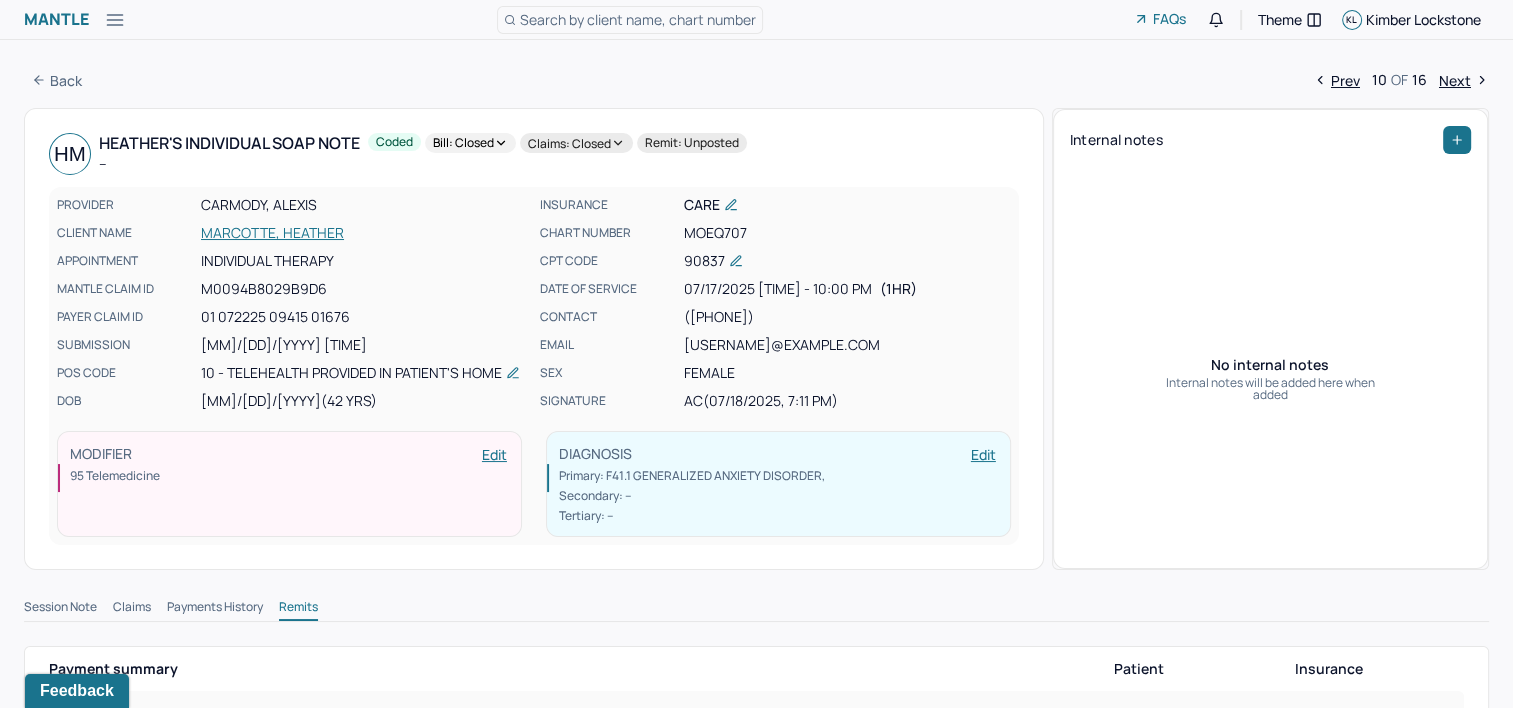 click on "Next" at bounding box center [1464, 80] 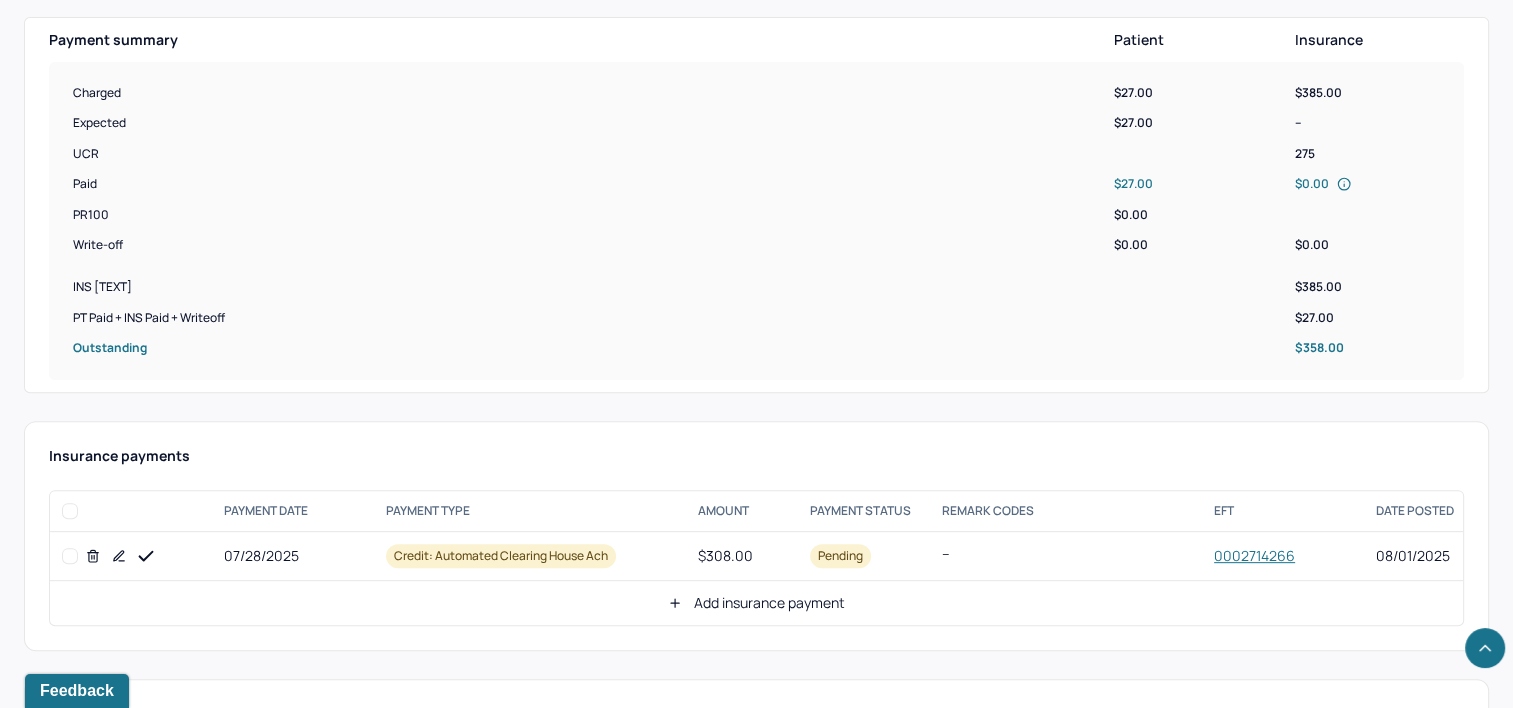 scroll, scrollTop: 800, scrollLeft: 0, axis: vertical 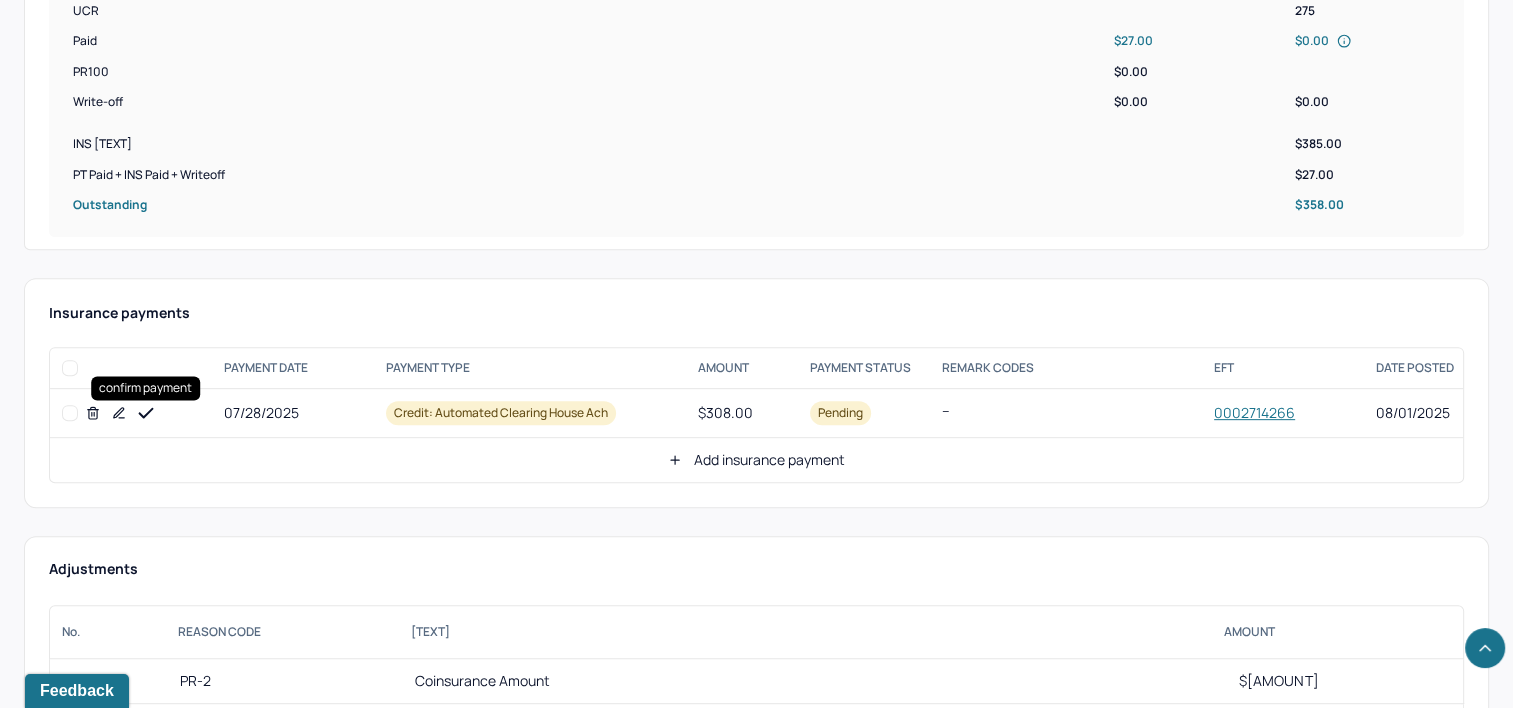 click 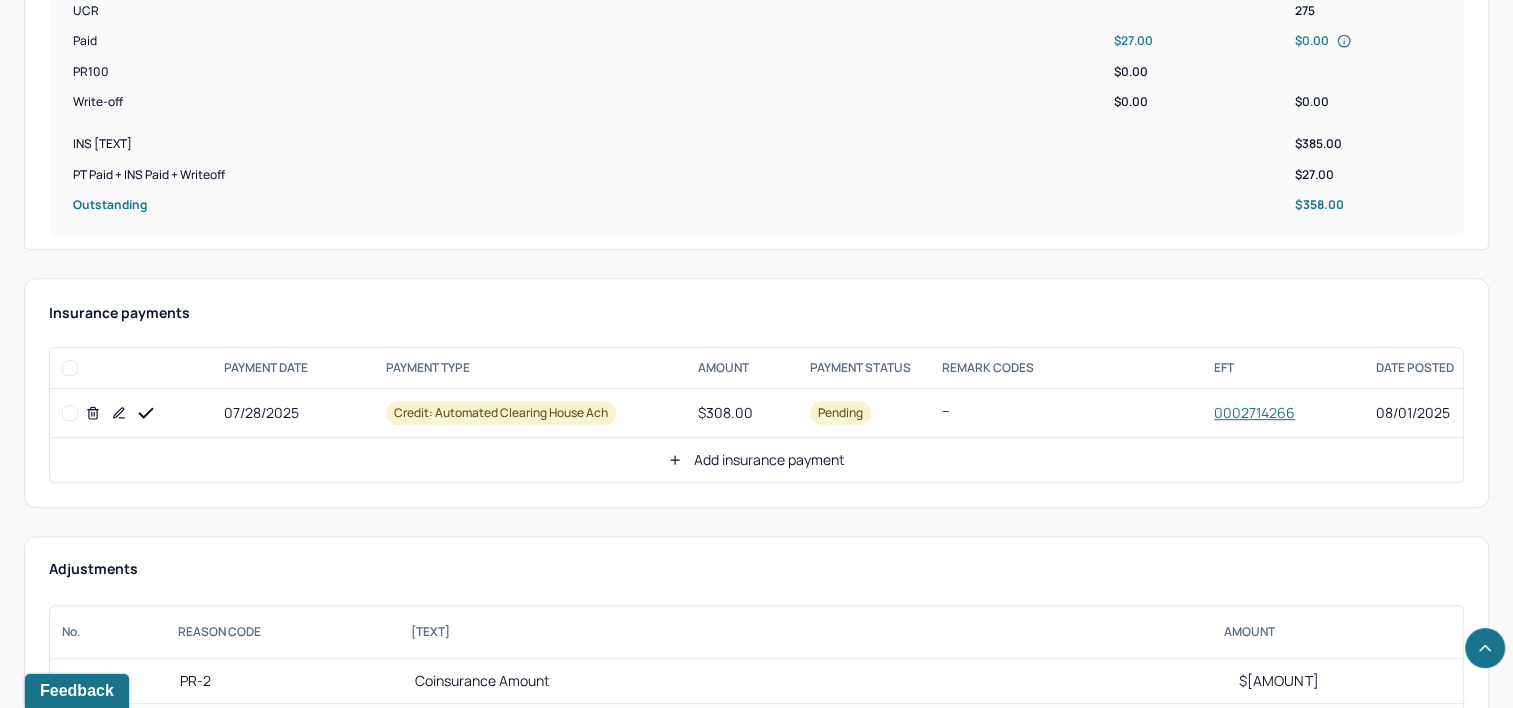 click on "Add insurance payment" at bounding box center (756, 460) 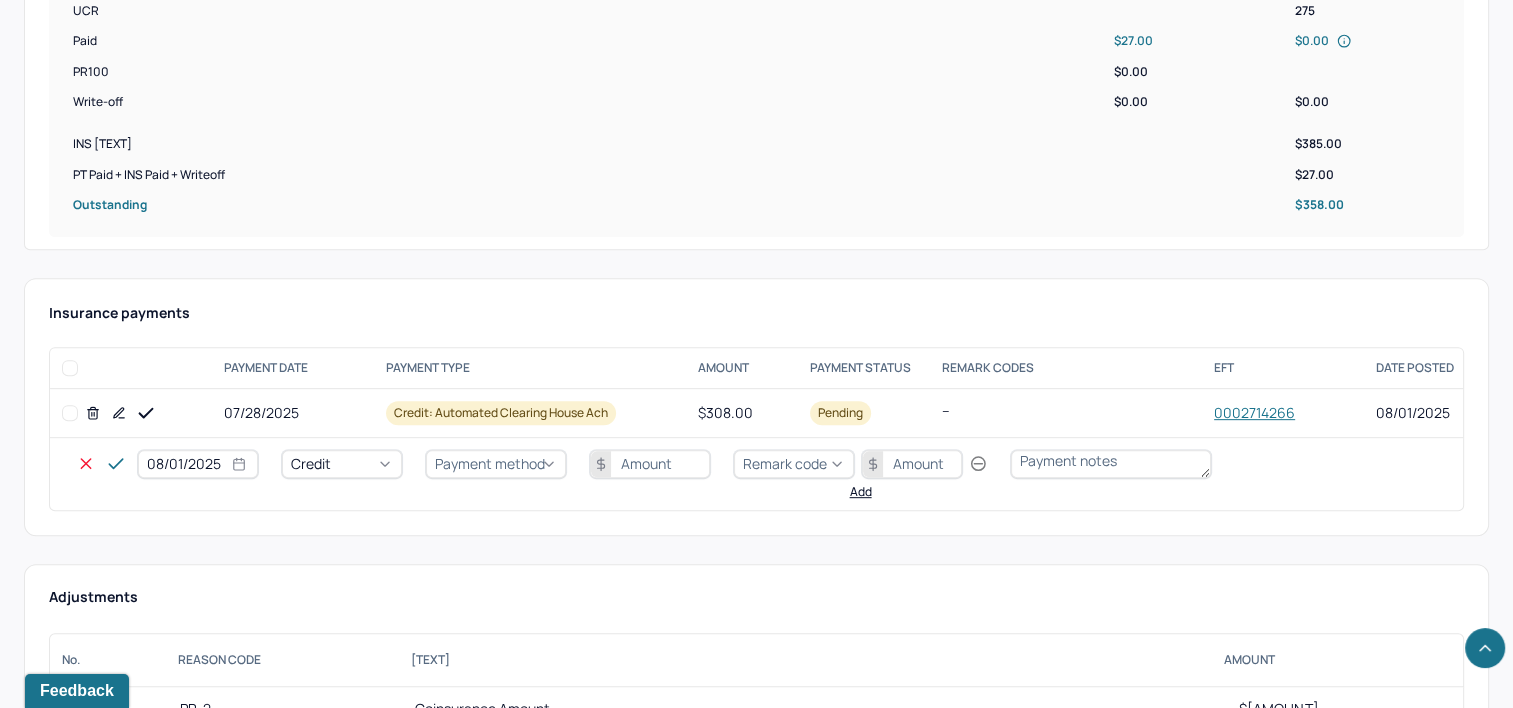 click on "08/01/2025" at bounding box center (198, 464) 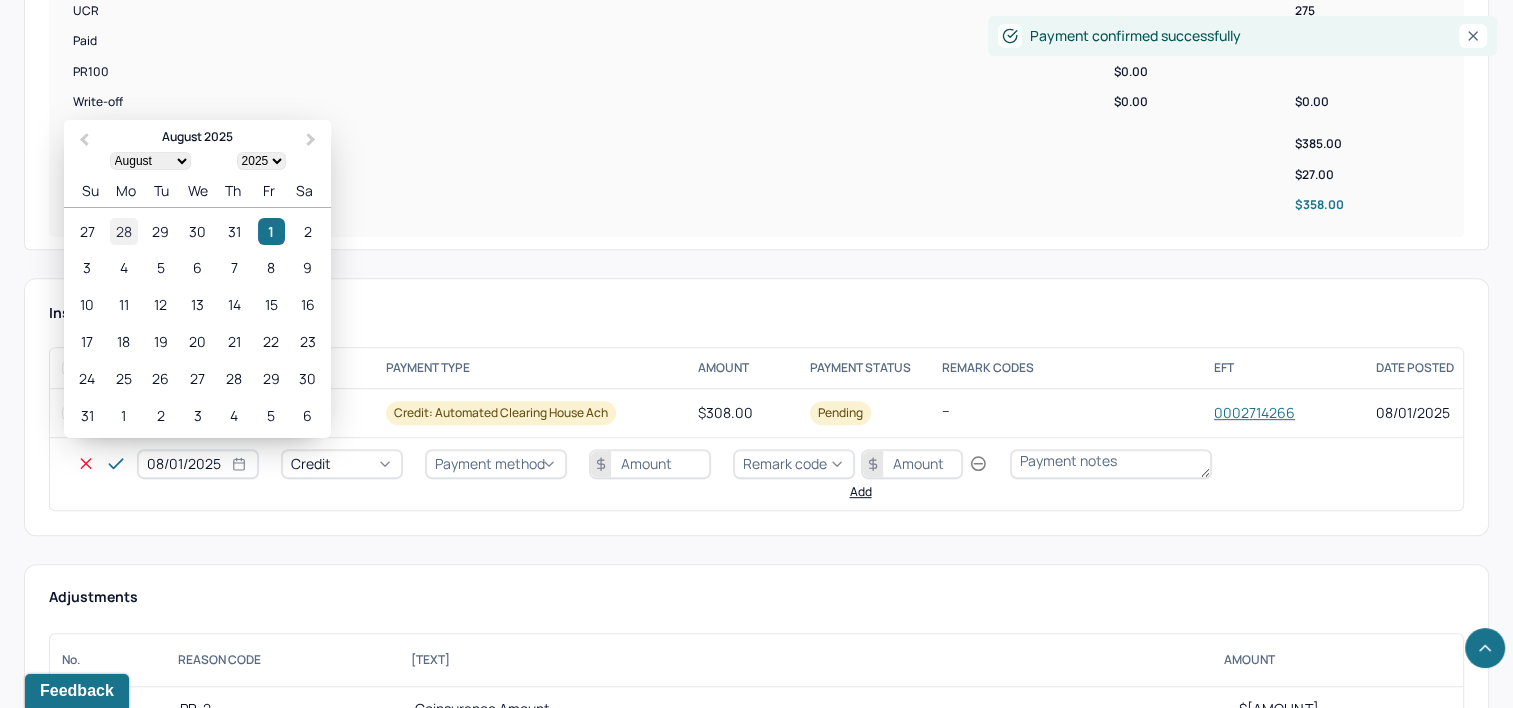 click on "28" at bounding box center [123, 231] 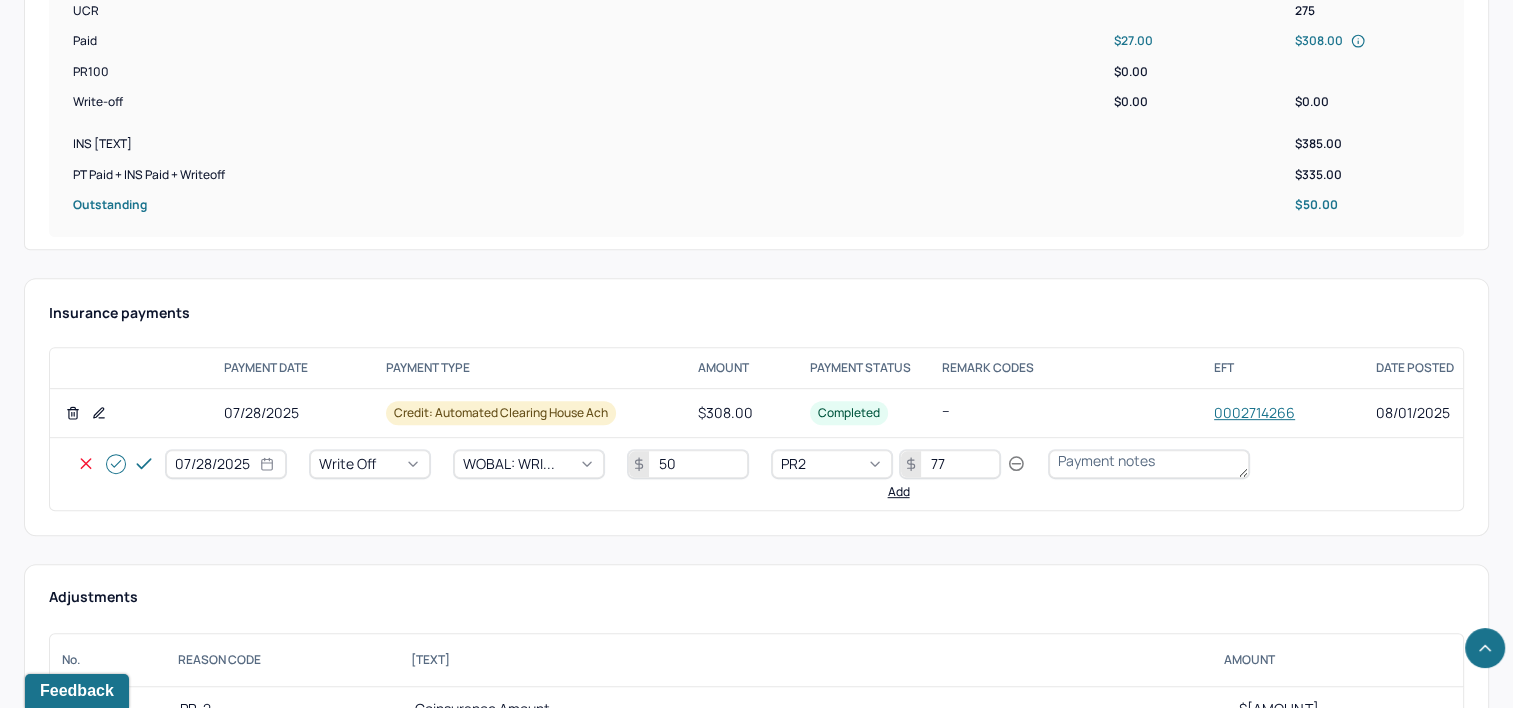 click 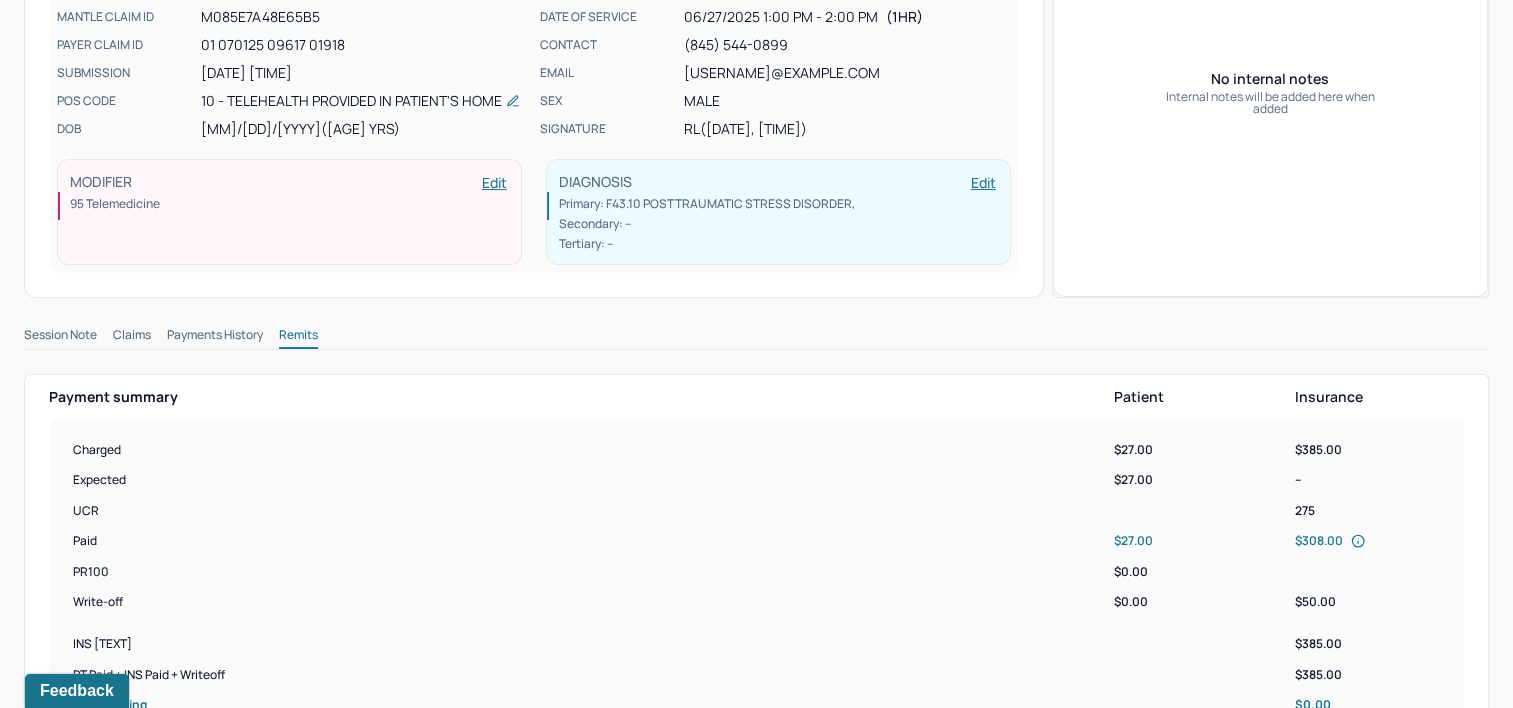 scroll, scrollTop: 0, scrollLeft: 0, axis: both 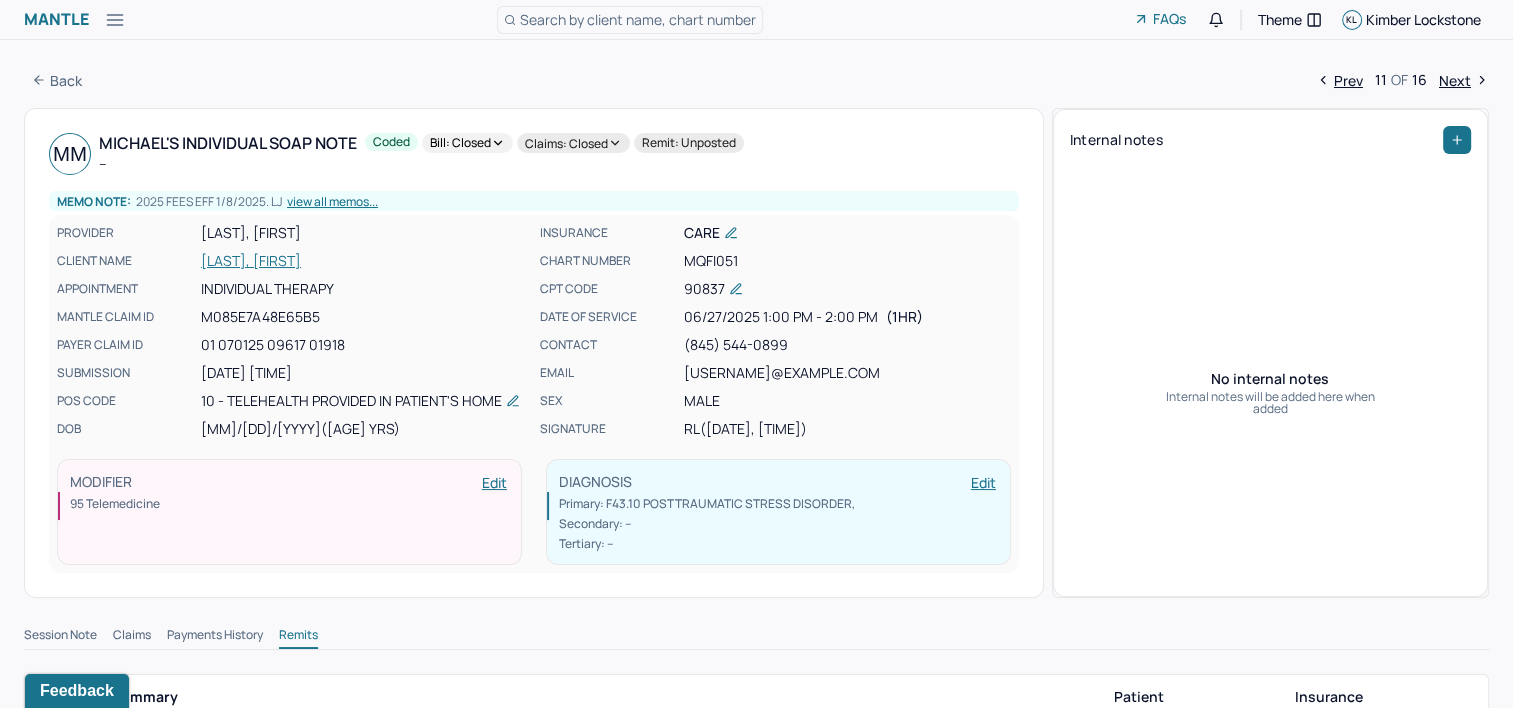 click on "Next" at bounding box center (1464, 80) 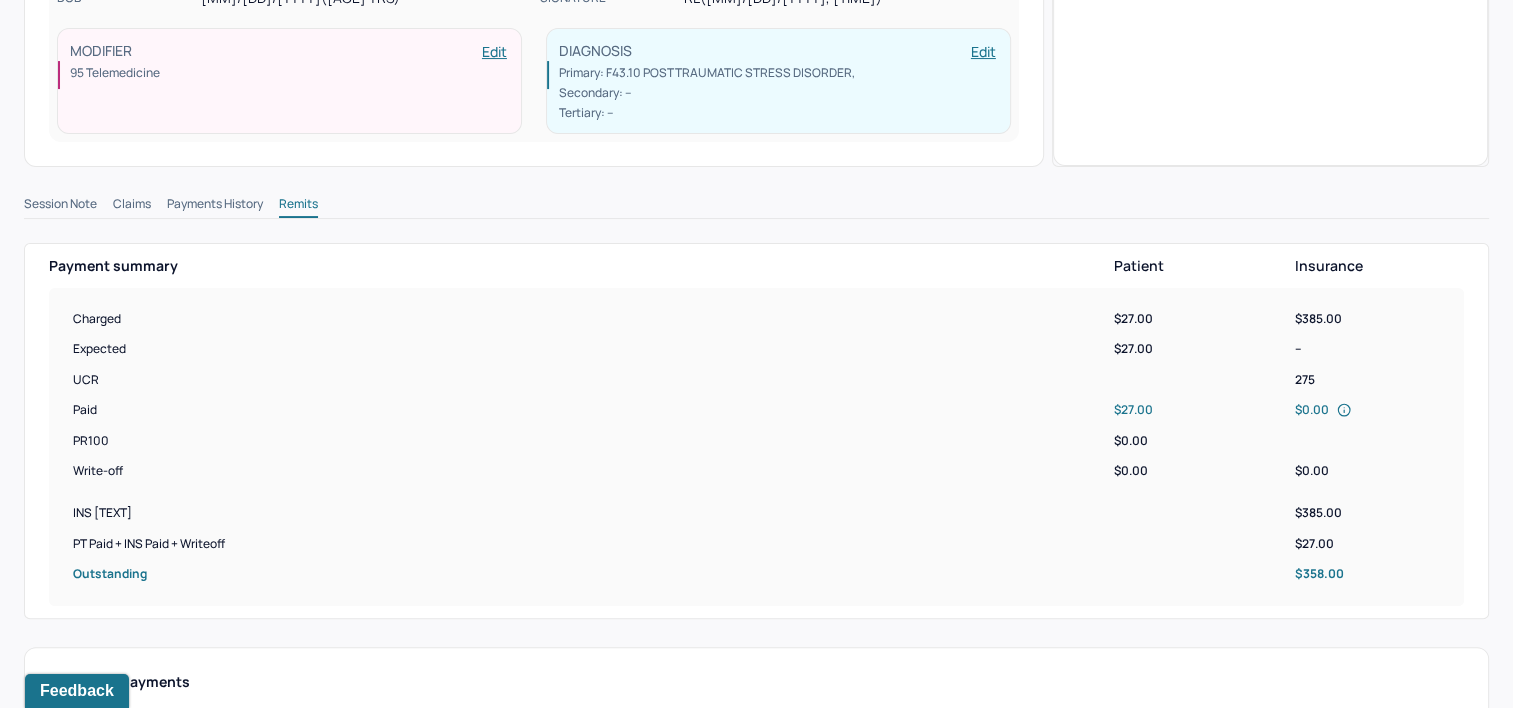 scroll, scrollTop: 688, scrollLeft: 0, axis: vertical 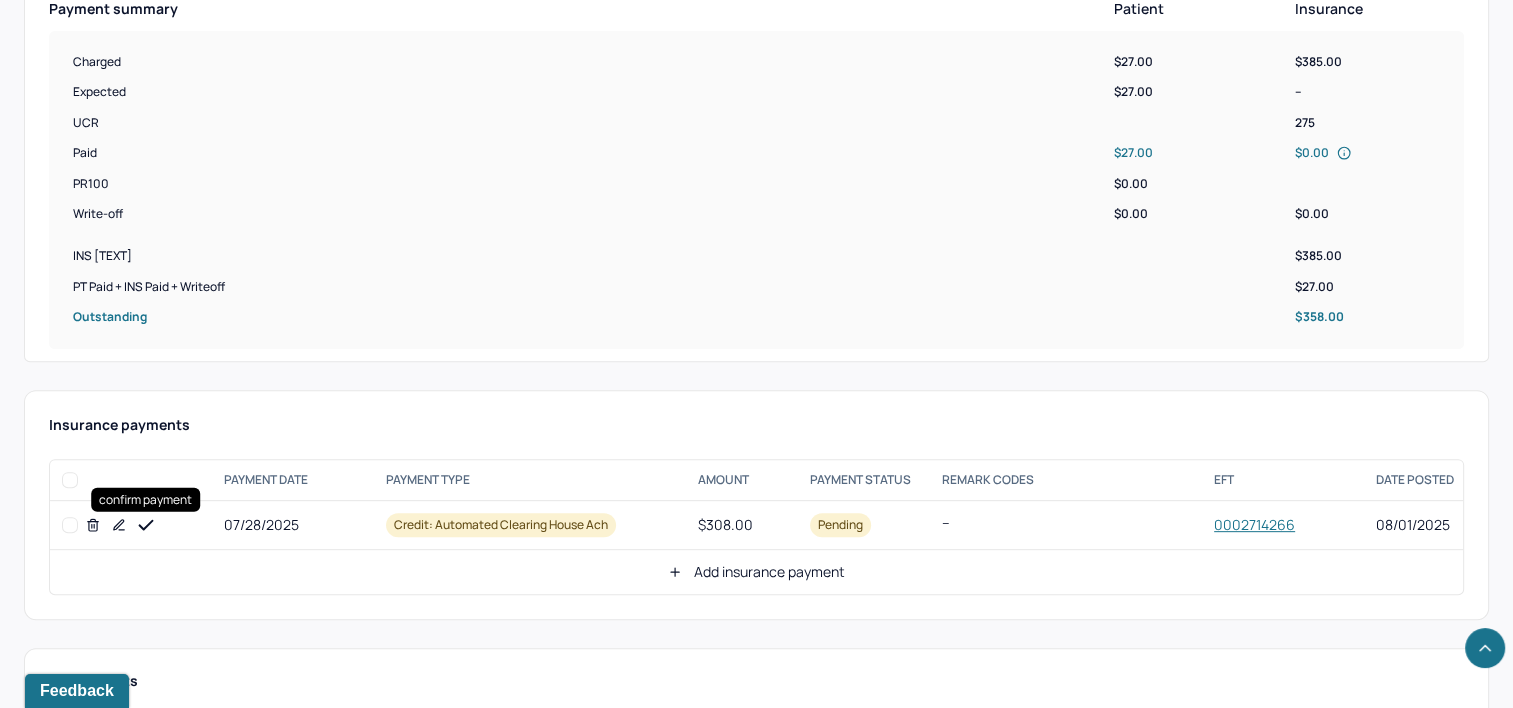 click 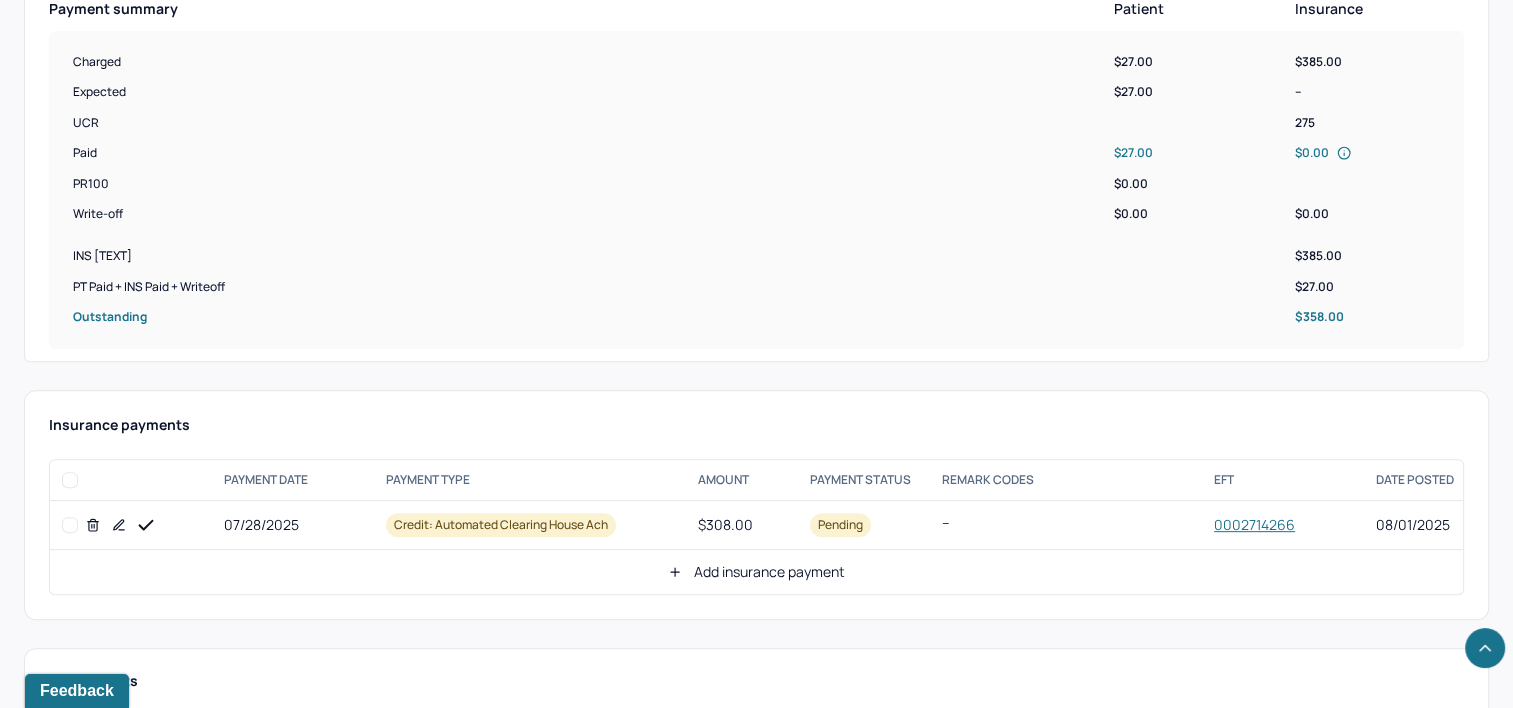 click on "Add insurance payment" at bounding box center [756, 572] 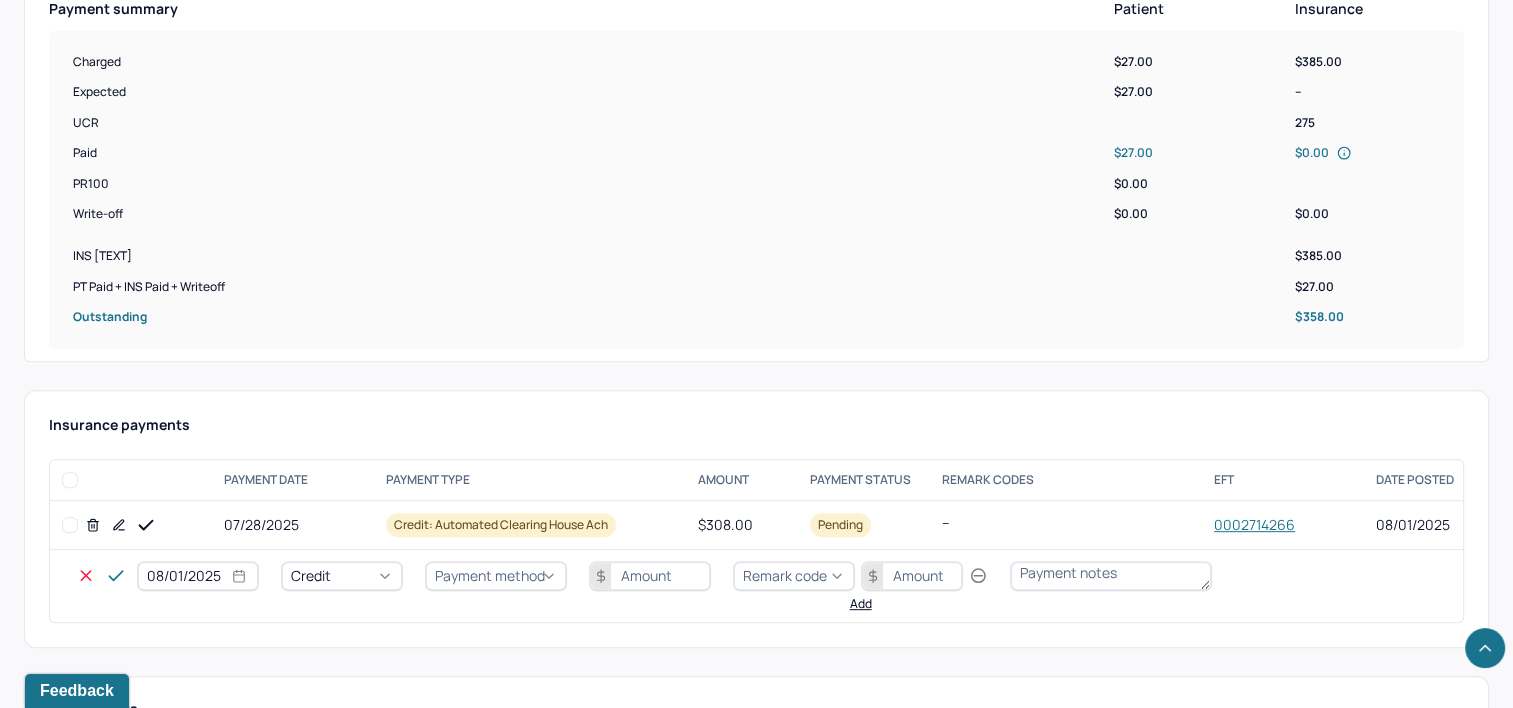 click on "08/01/2025" at bounding box center [198, 576] 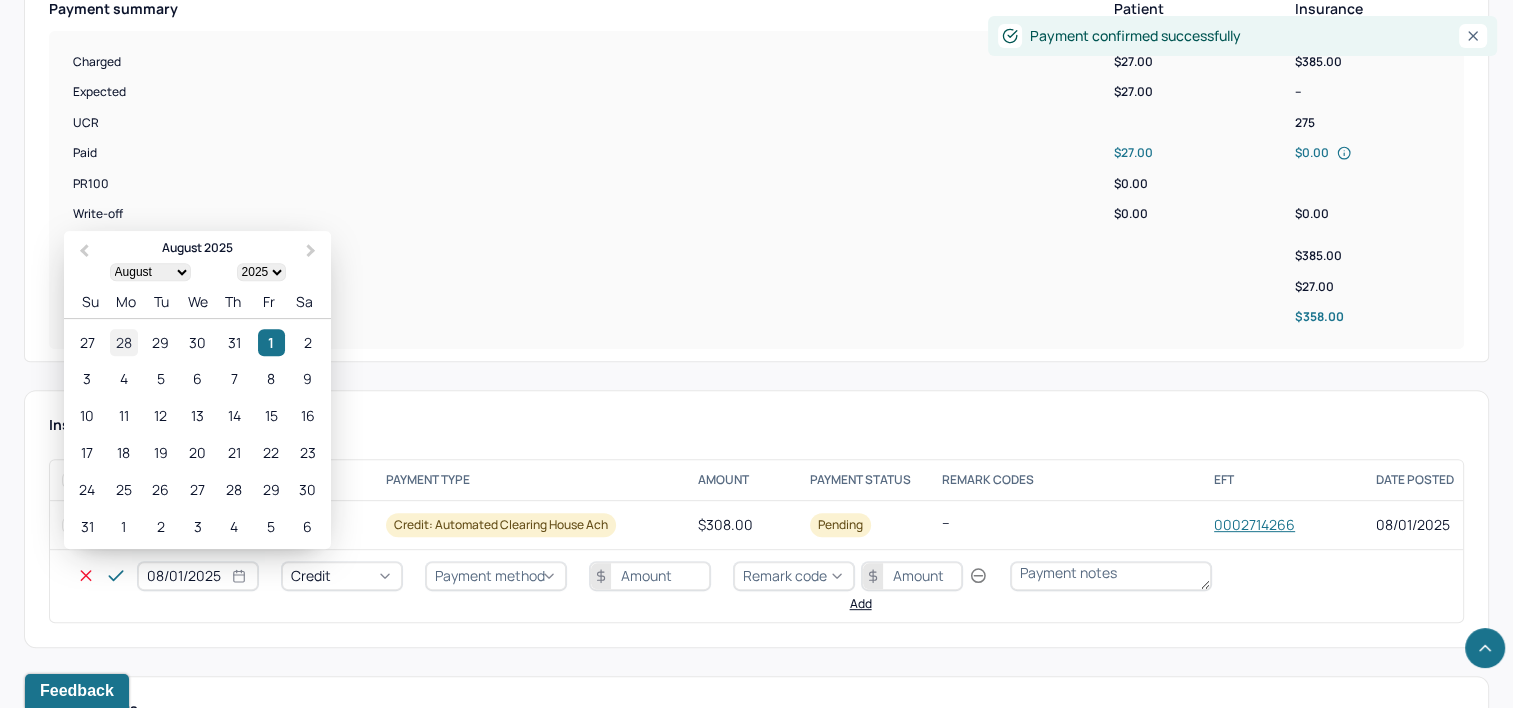 click on "28" at bounding box center [123, 342] 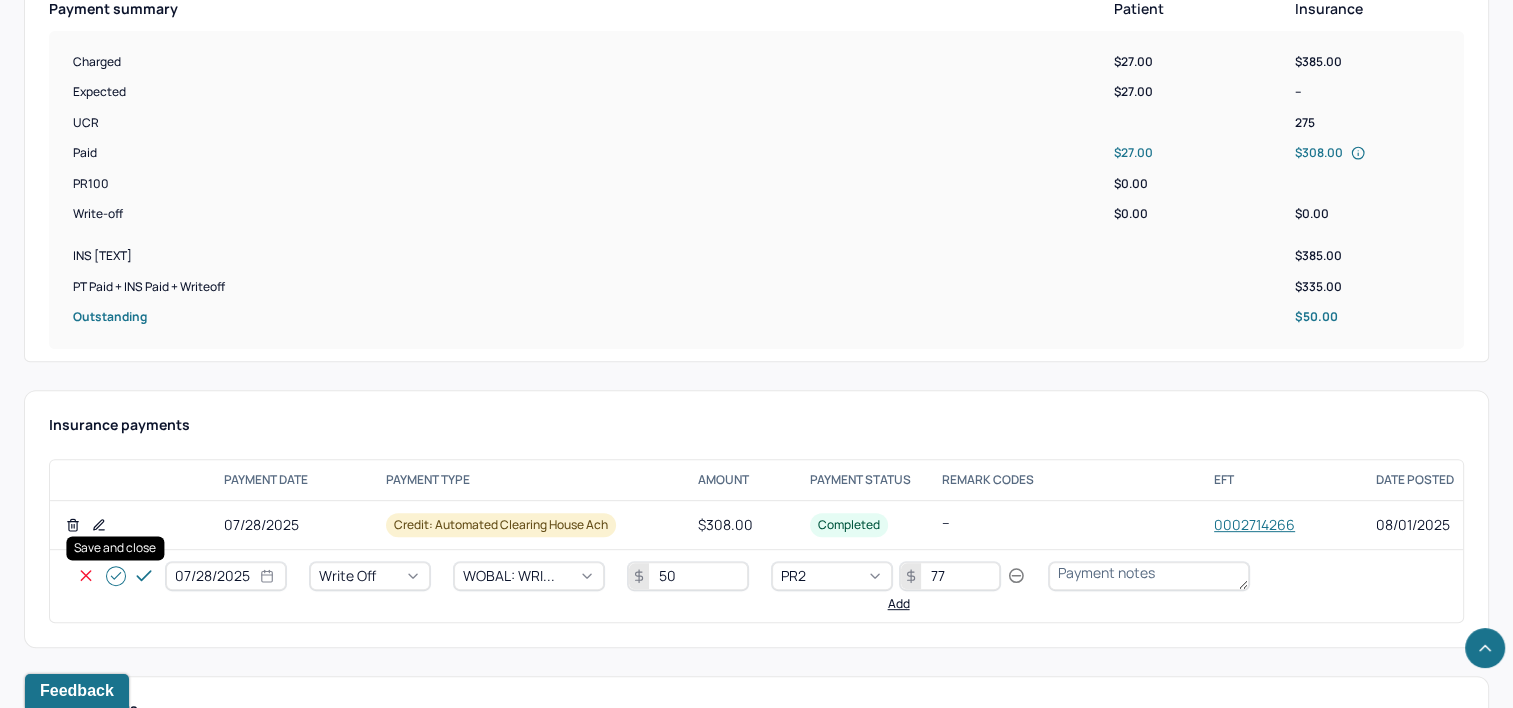 click 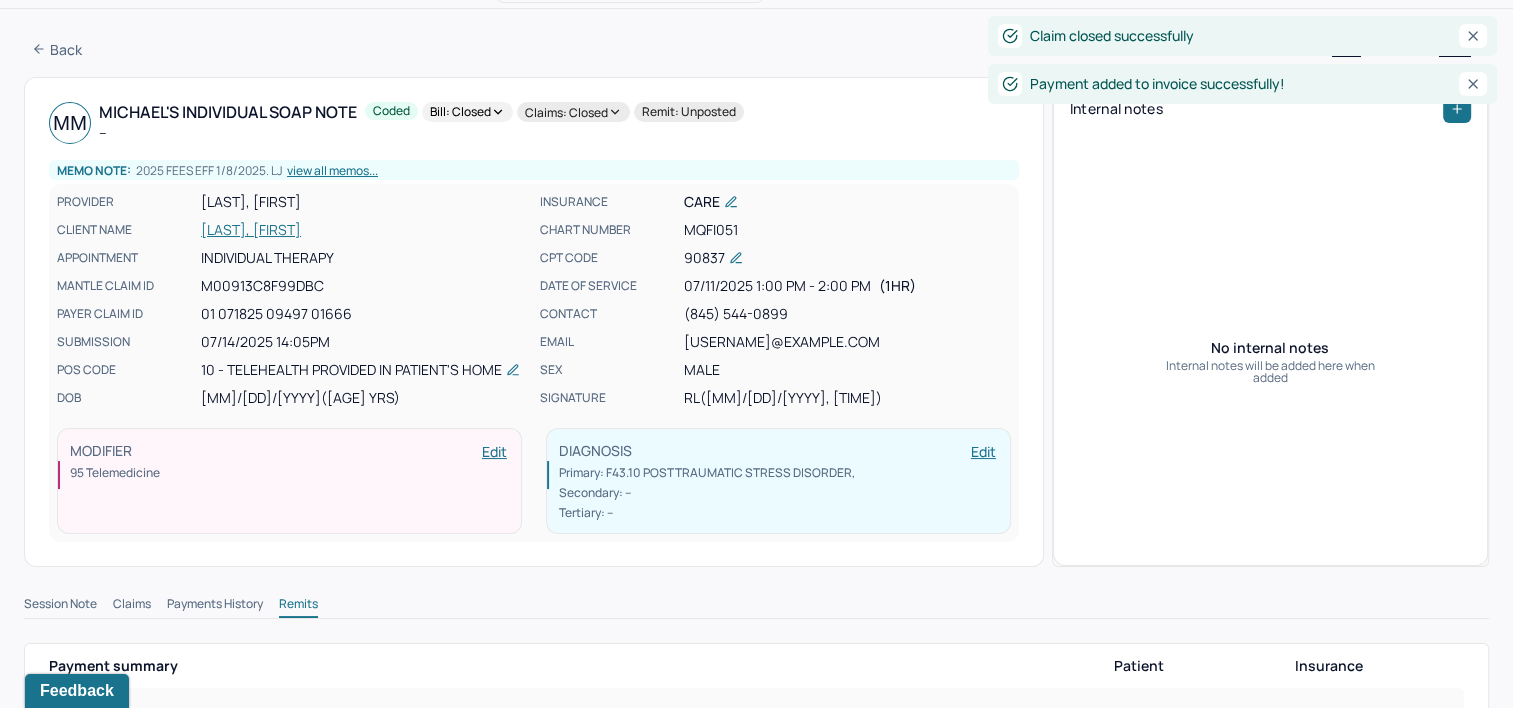 scroll, scrollTop: 0, scrollLeft: 0, axis: both 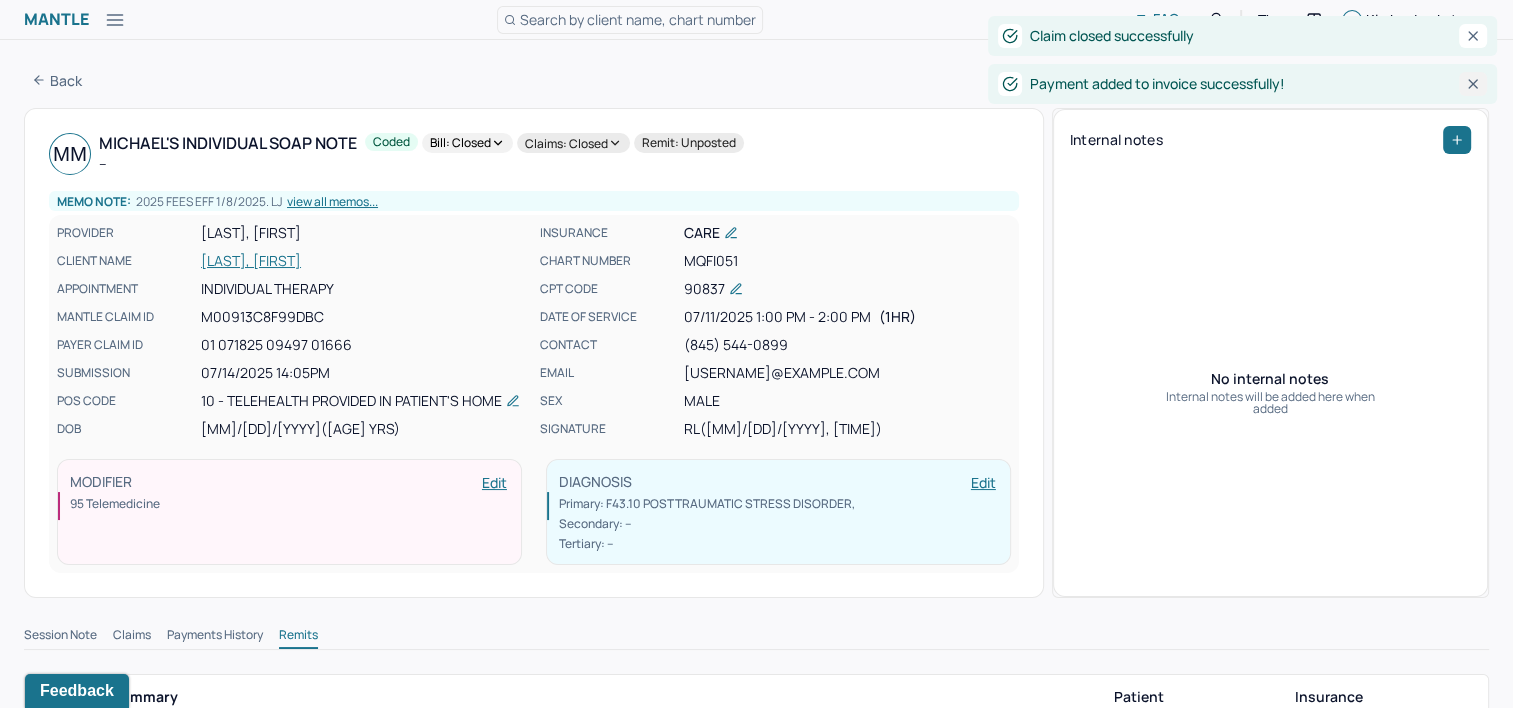 click 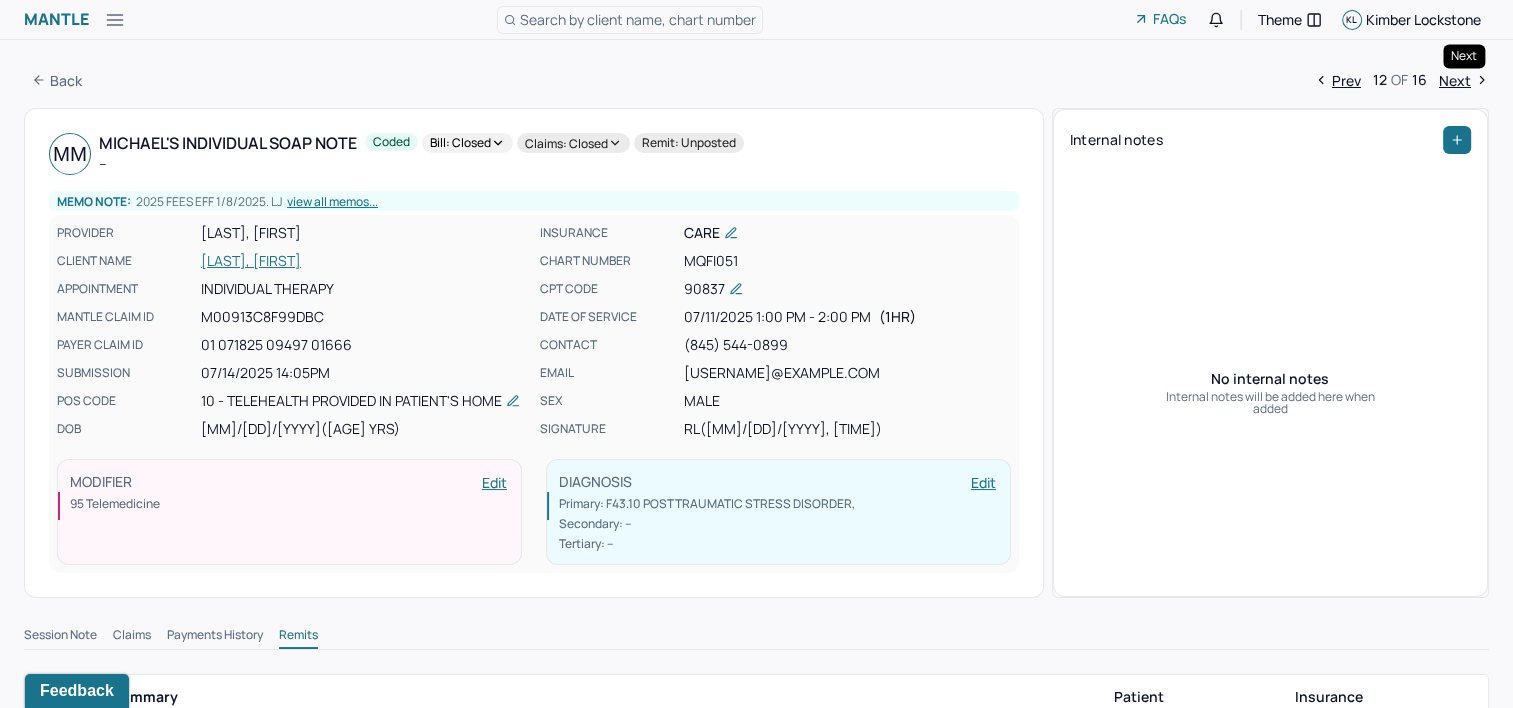 click on "Next" at bounding box center (1464, 80) 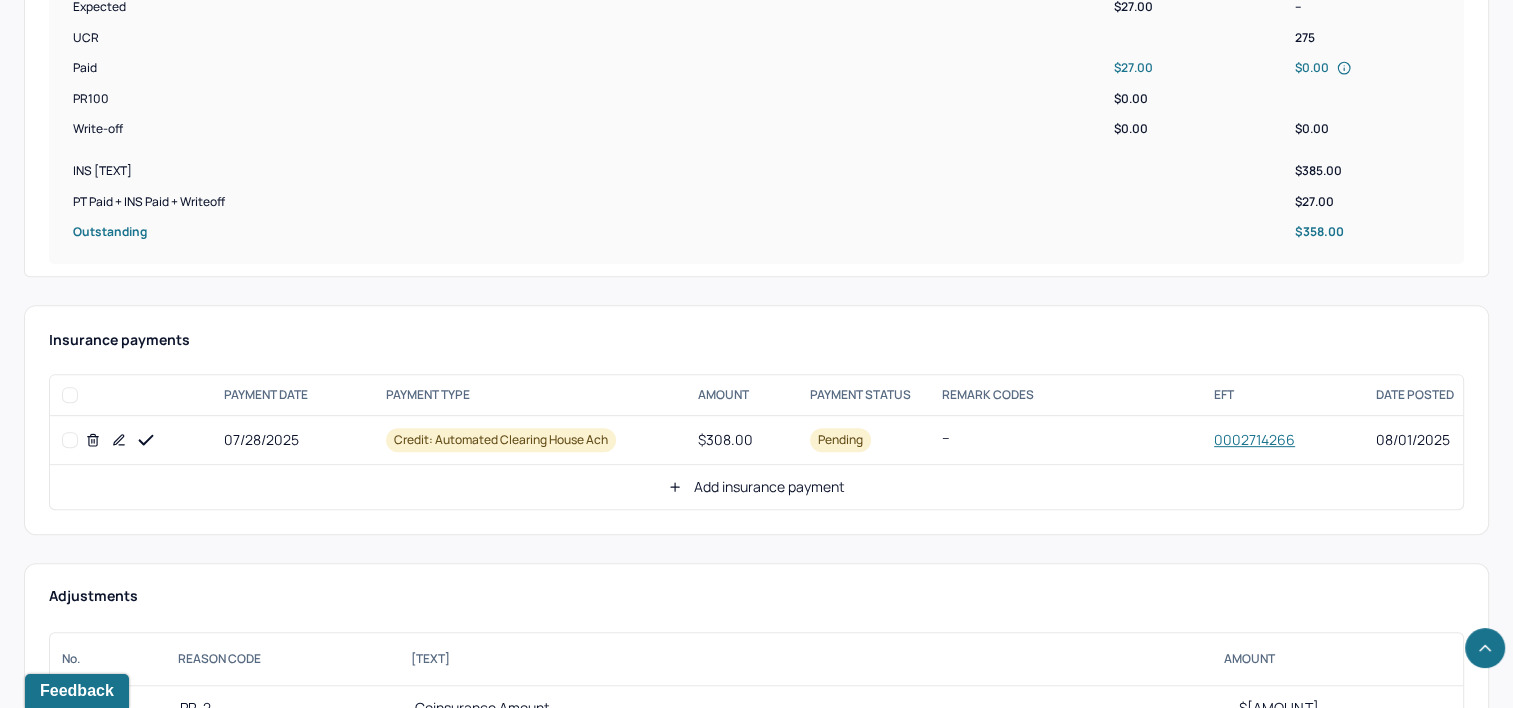 scroll, scrollTop: 800, scrollLeft: 0, axis: vertical 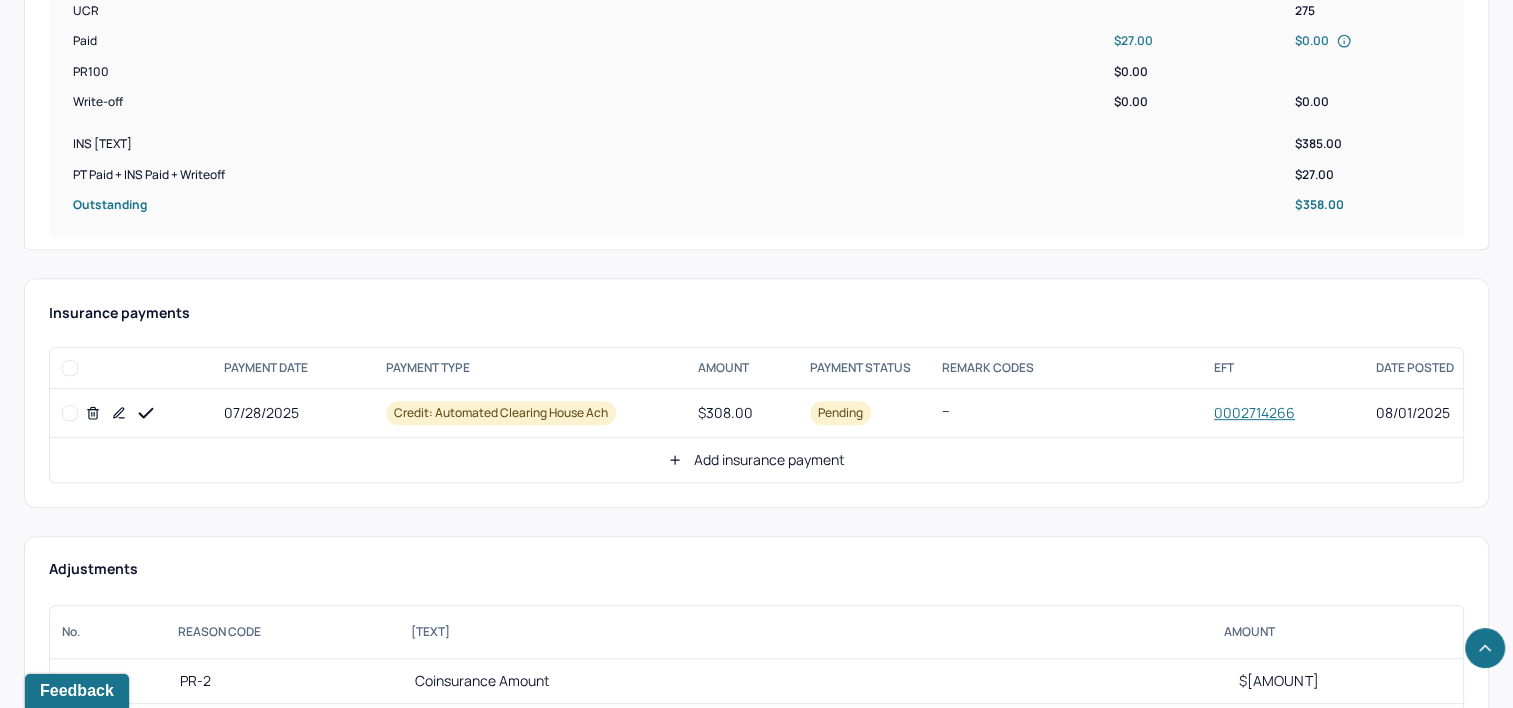 click 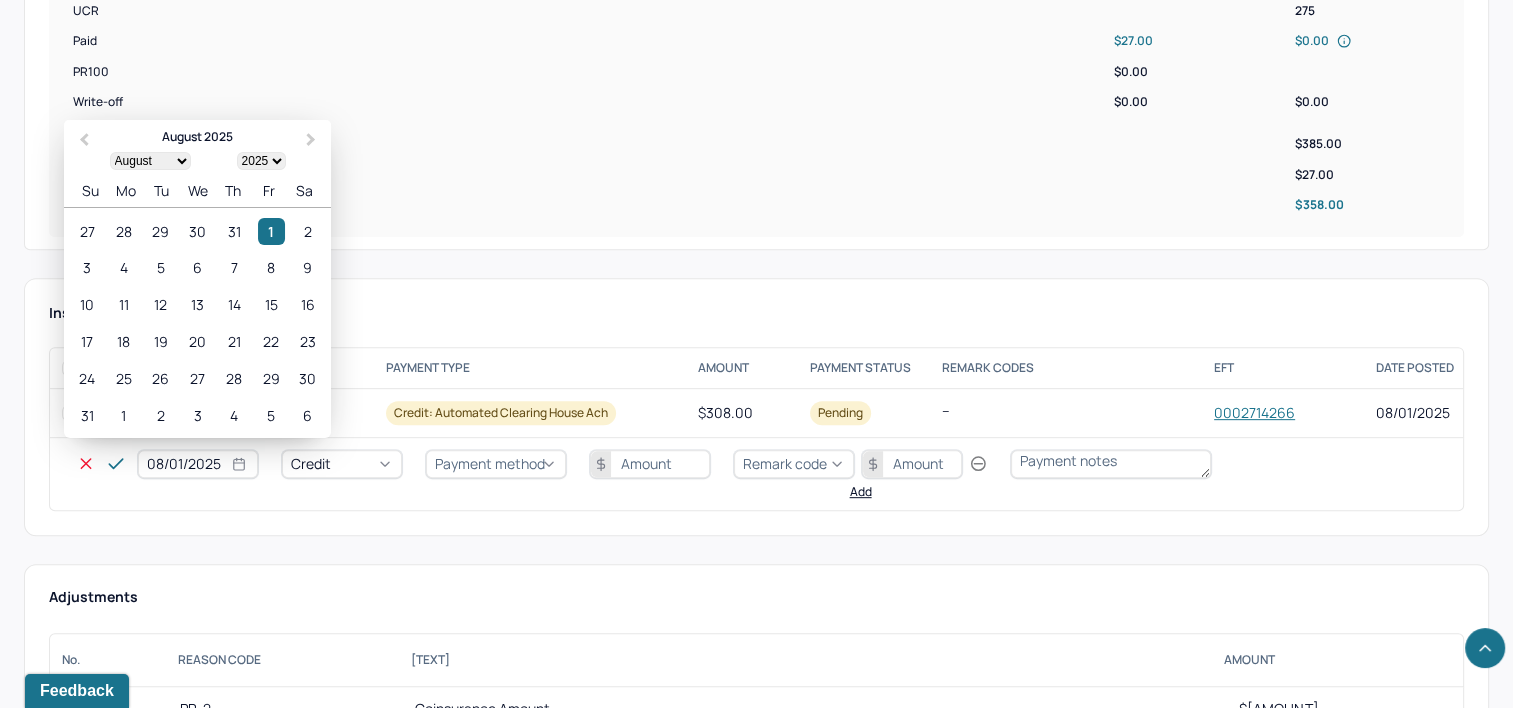 click on "08/01/2025" at bounding box center [198, 464] 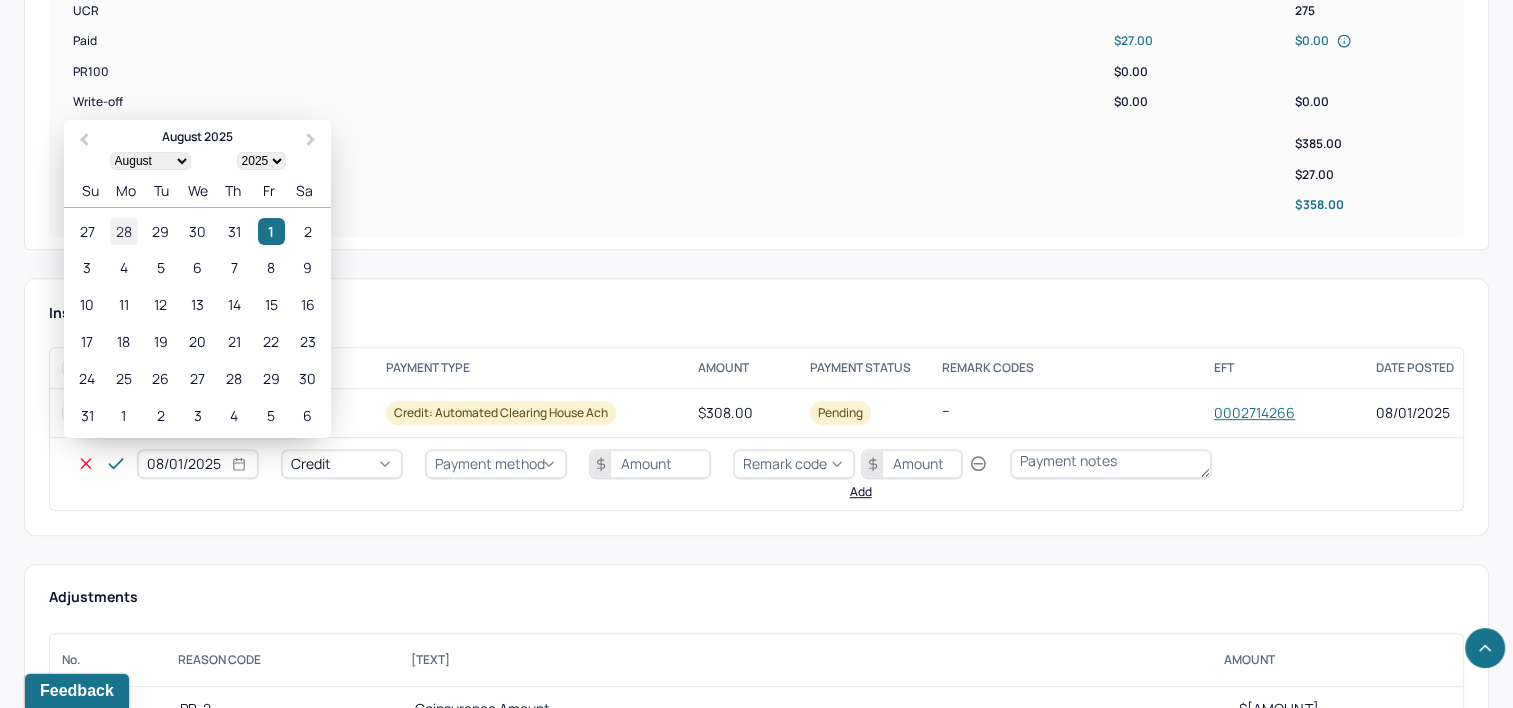 click on "28" at bounding box center [123, 231] 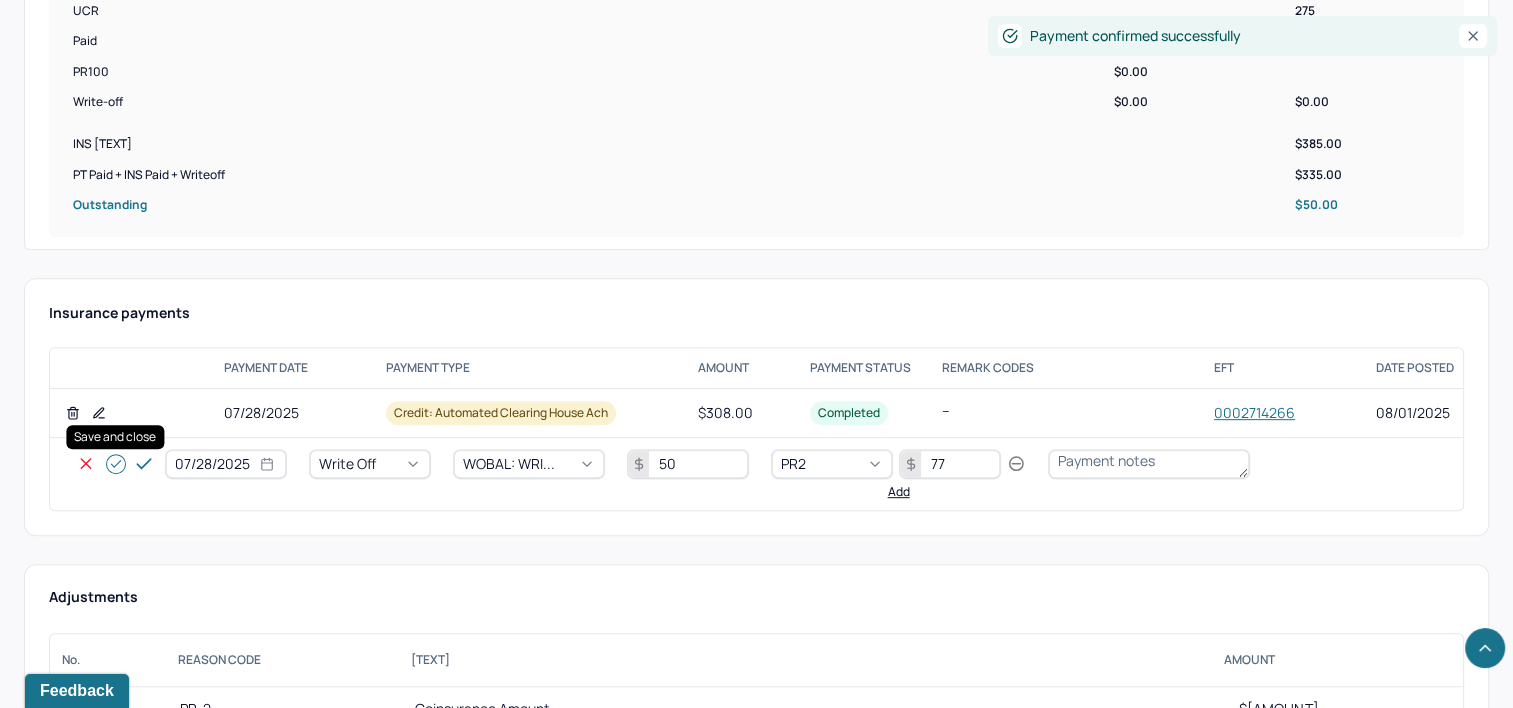 click 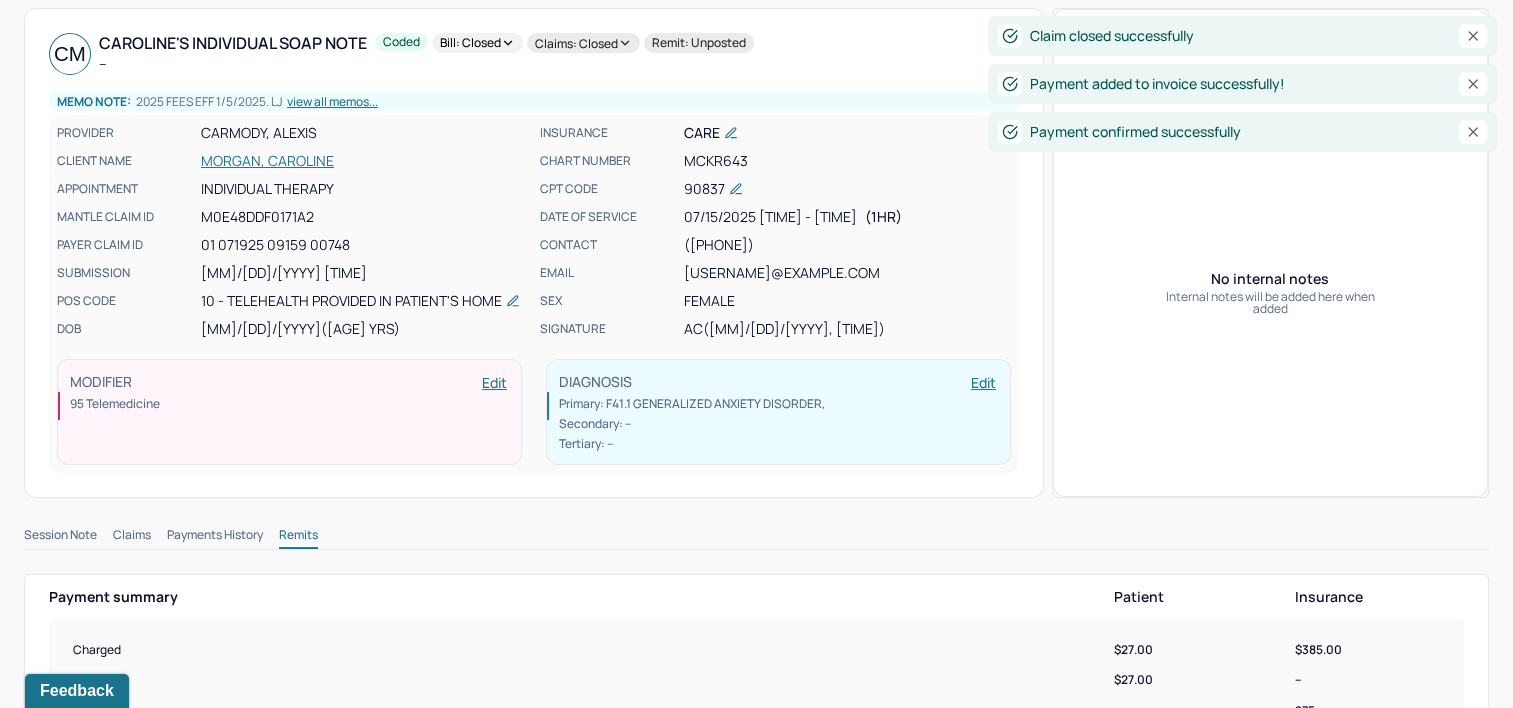 scroll, scrollTop: 0, scrollLeft: 0, axis: both 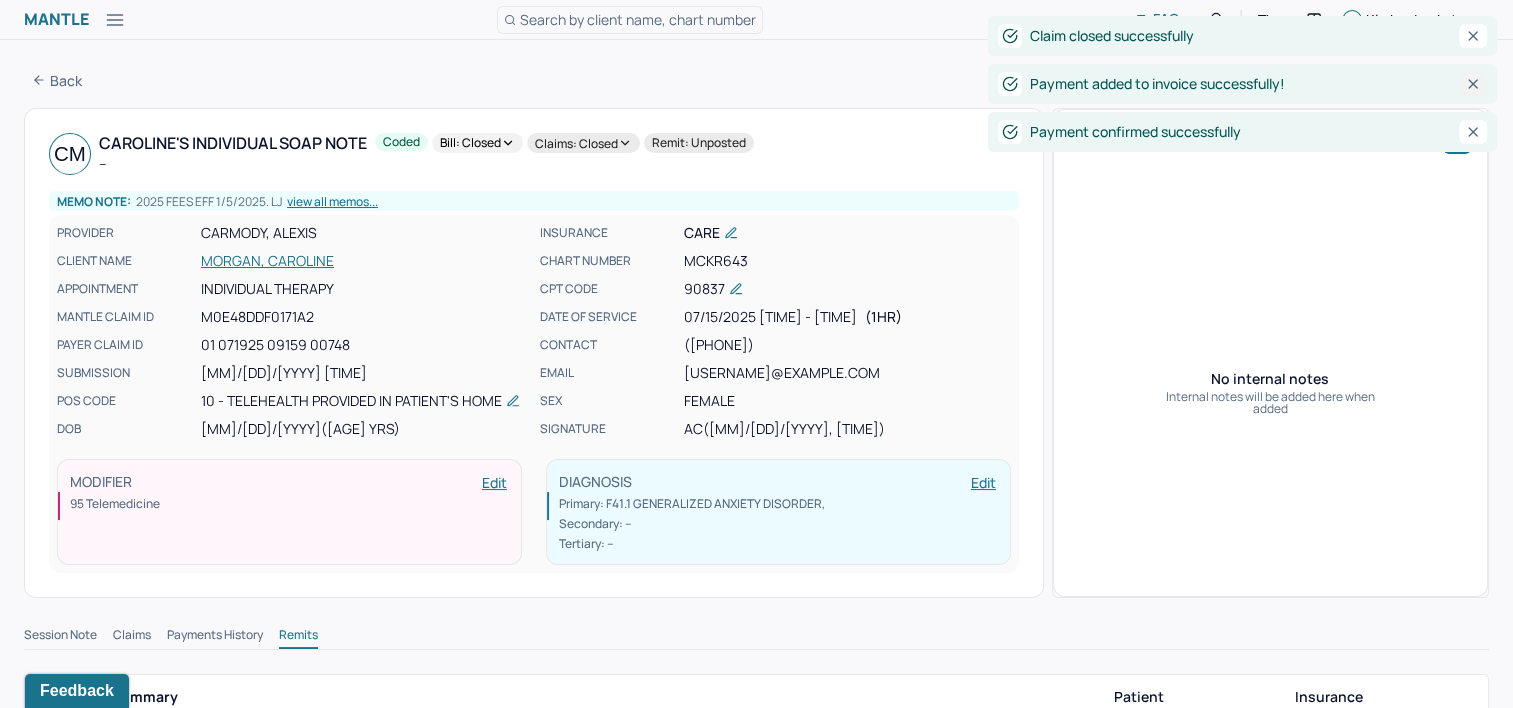 click 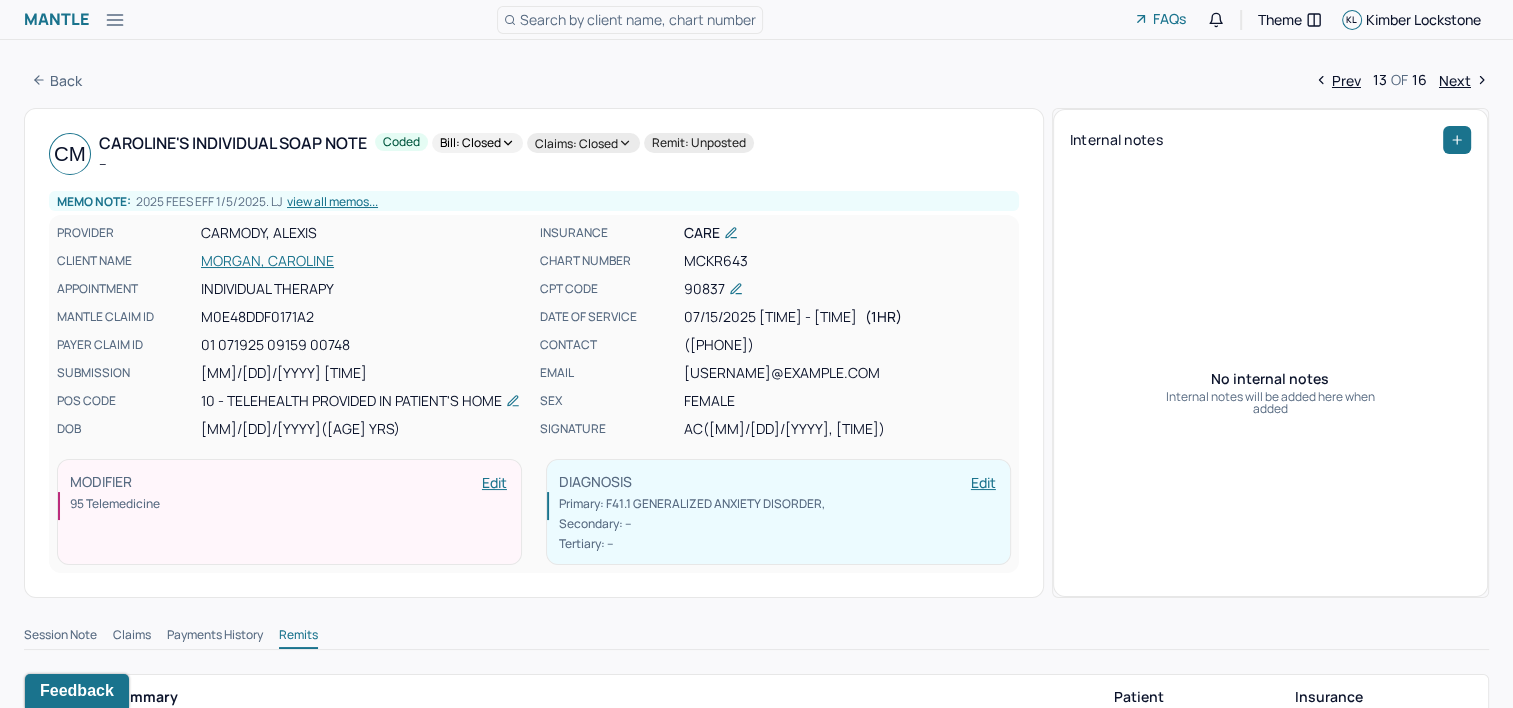 click on "Next" at bounding box center [1464, 80] 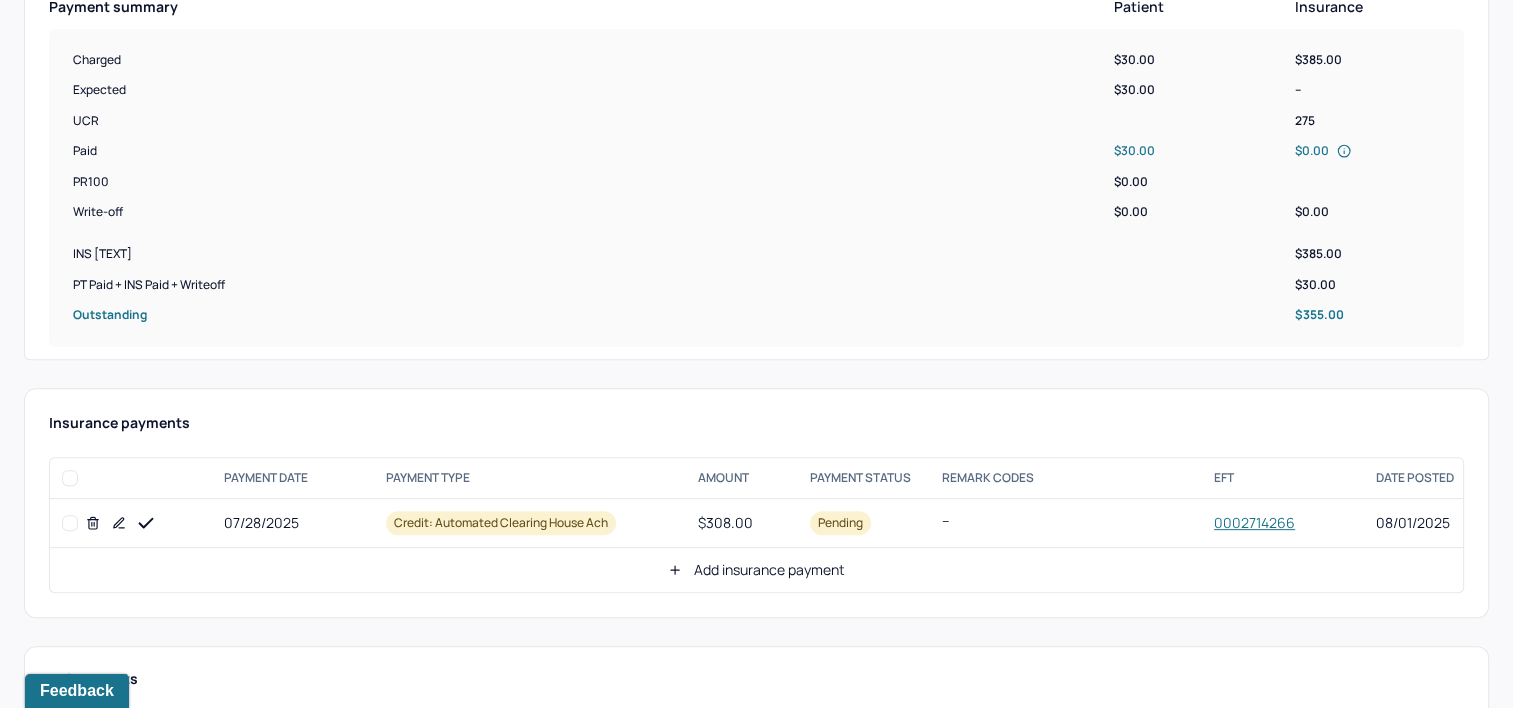 scroll, scrollTop: 800, scrollLeft: 0, axis: vertical 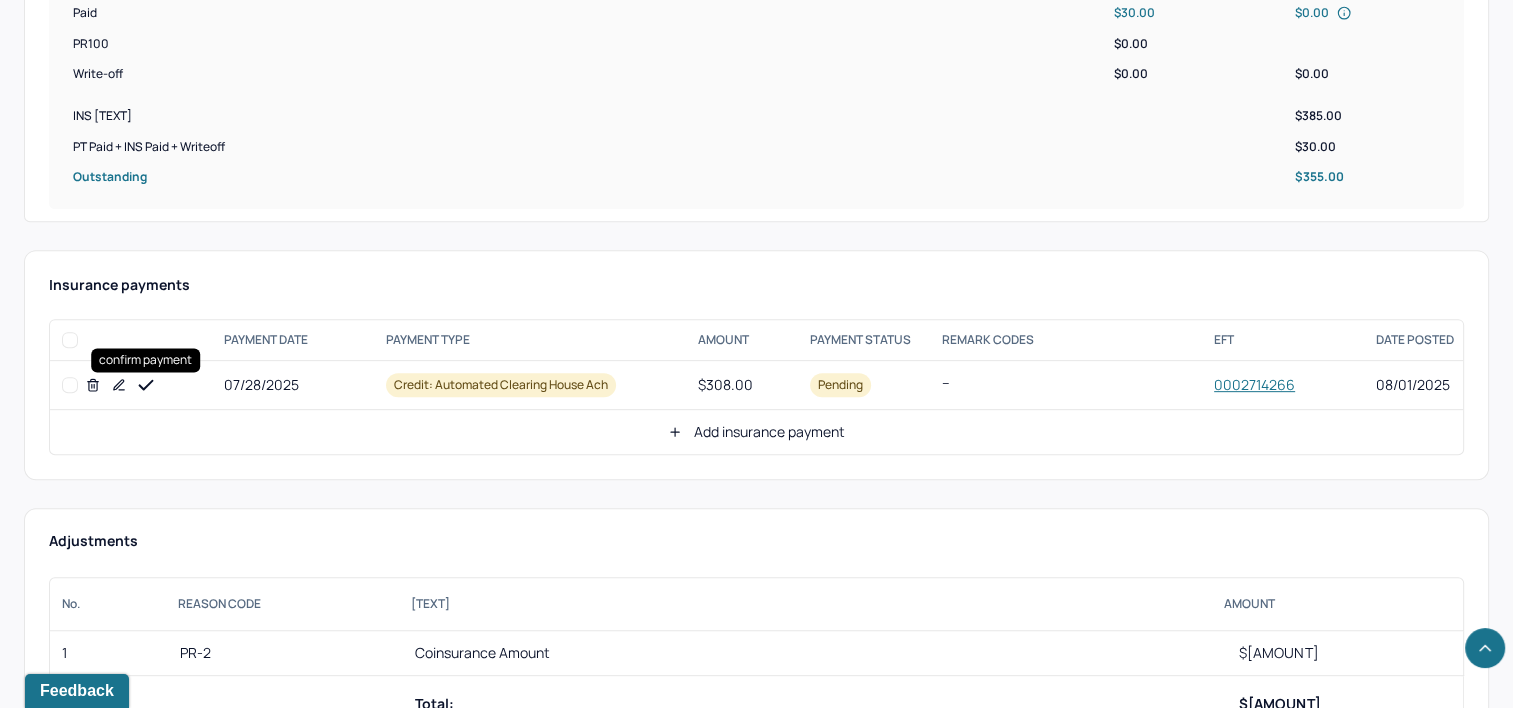 click 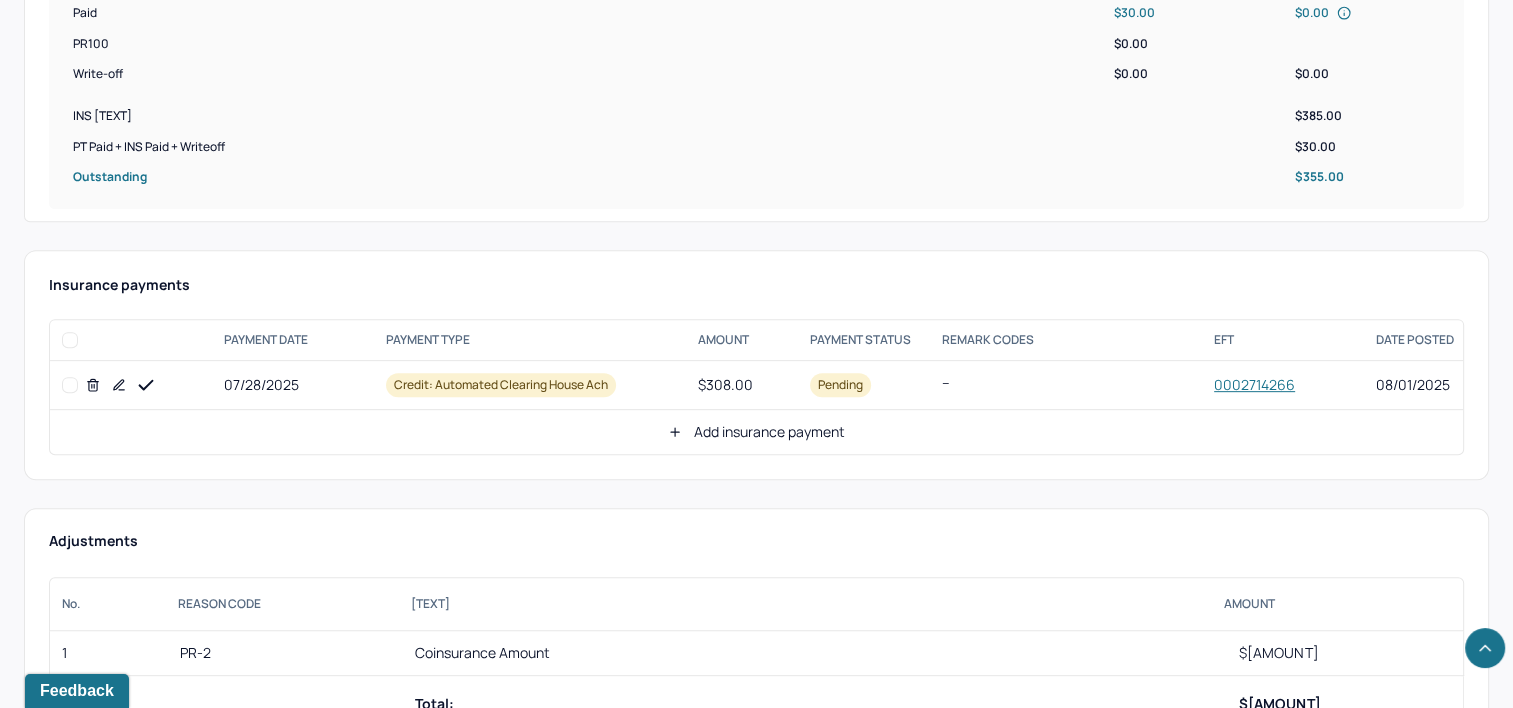 click on "Add insurance payment" at bounding box center [756, 432] 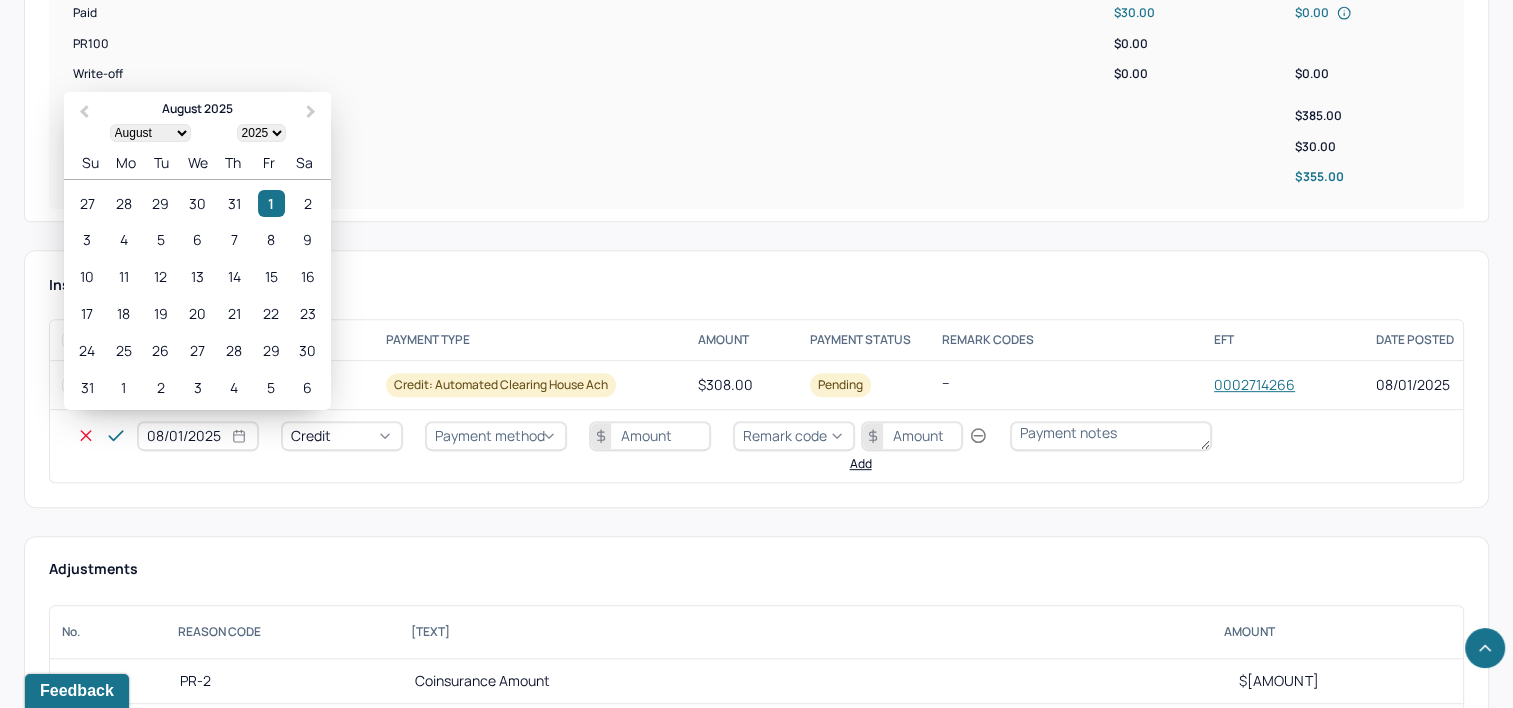 click on "08/01/2025" at bounding box center [198, 436] 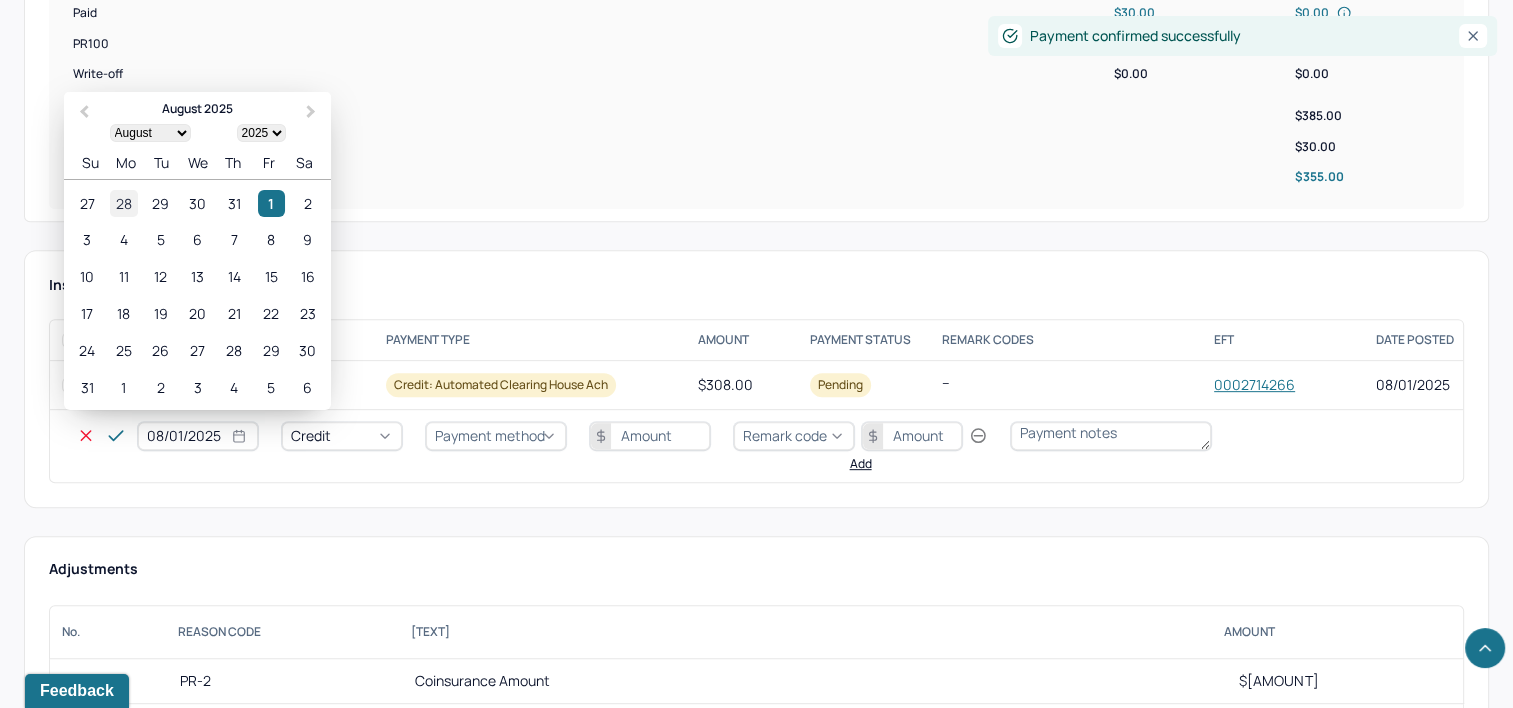 click on "28" at bounding box center [123, 203] 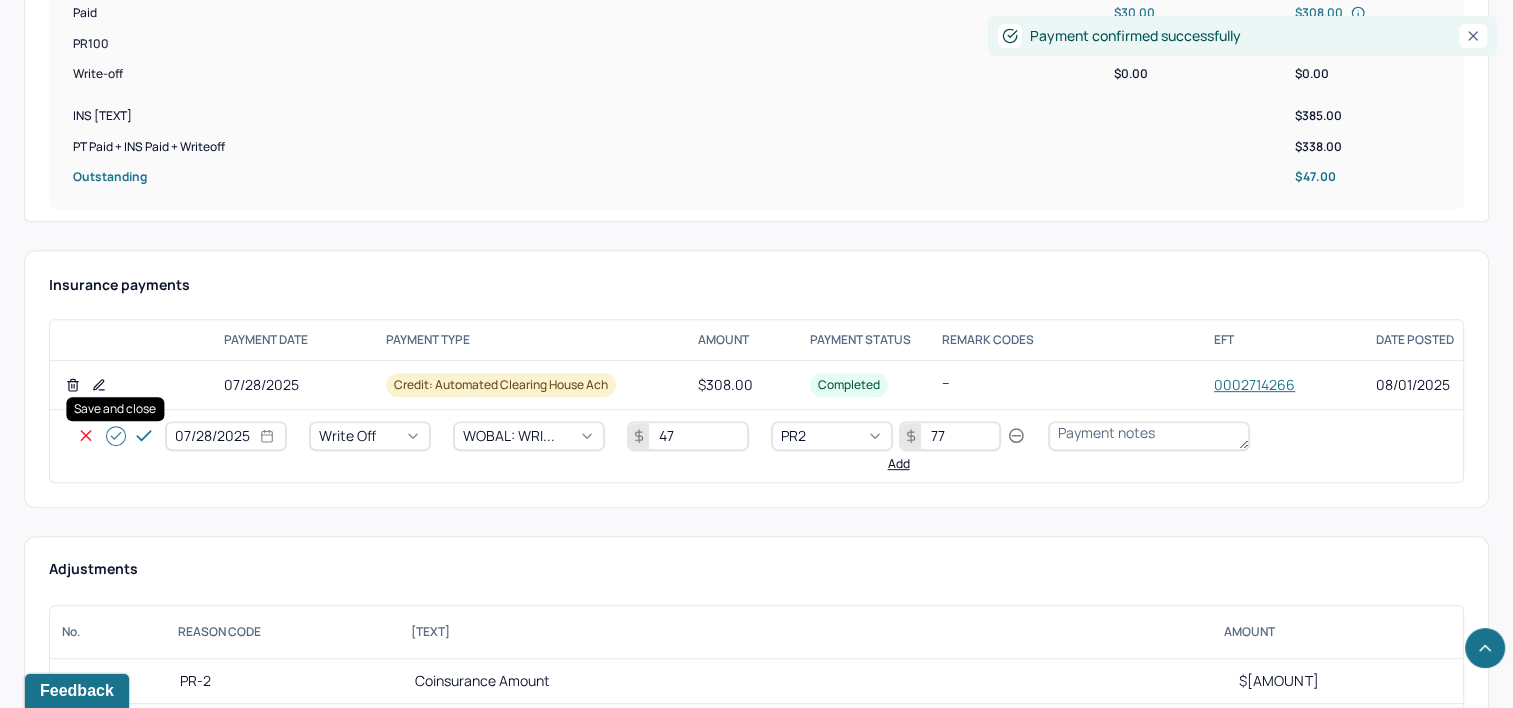 click 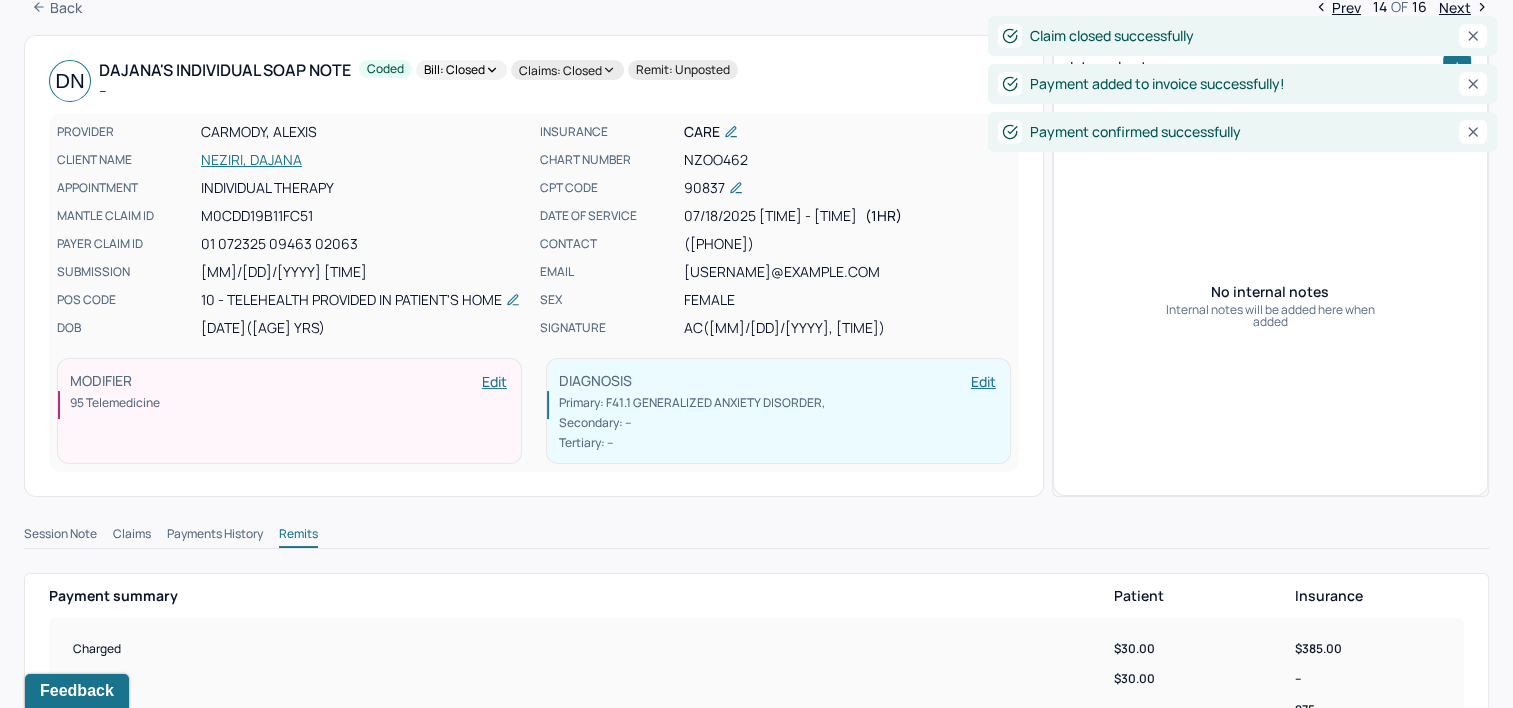 scroll, scrollTop: 0, scrollLeft: 0, axis: both 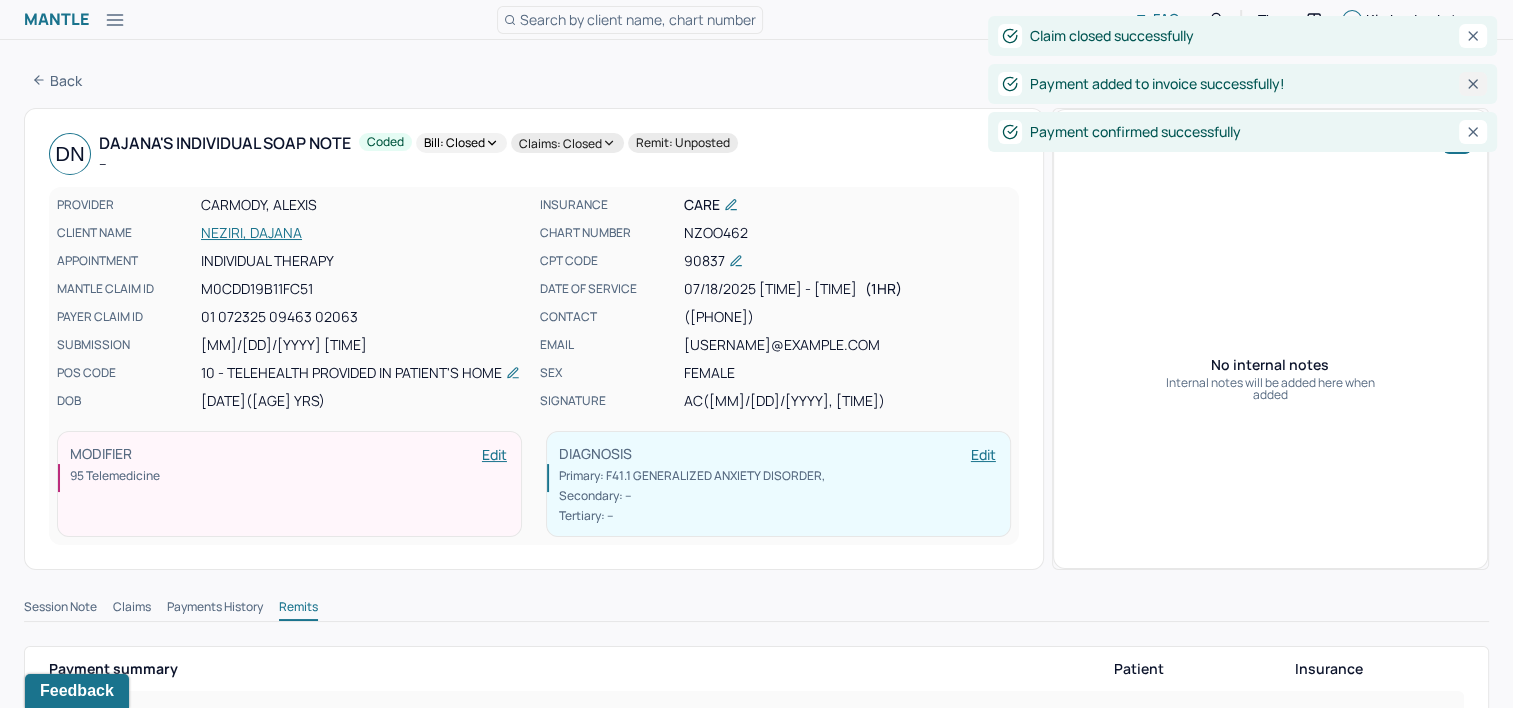 click 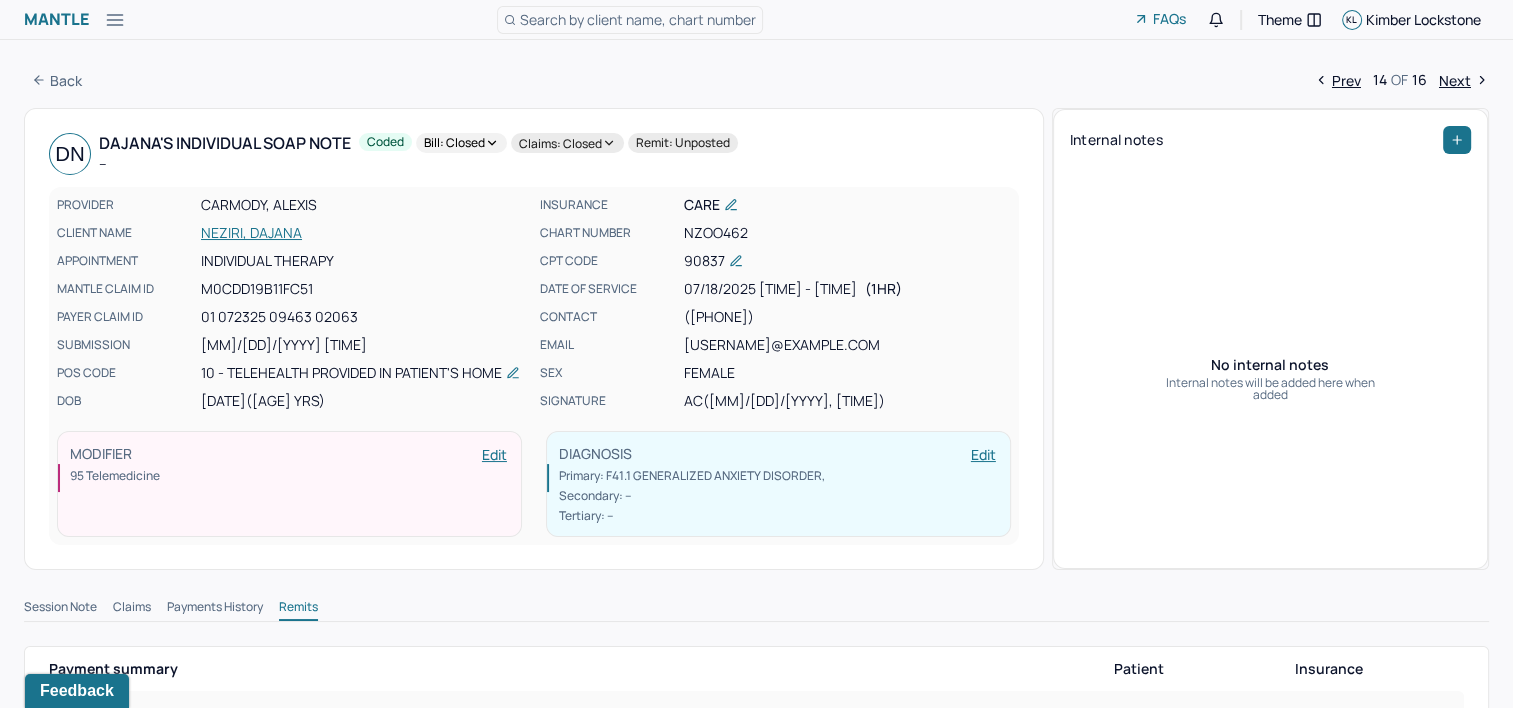 click on "Next" at bounding box center (1464, 80) 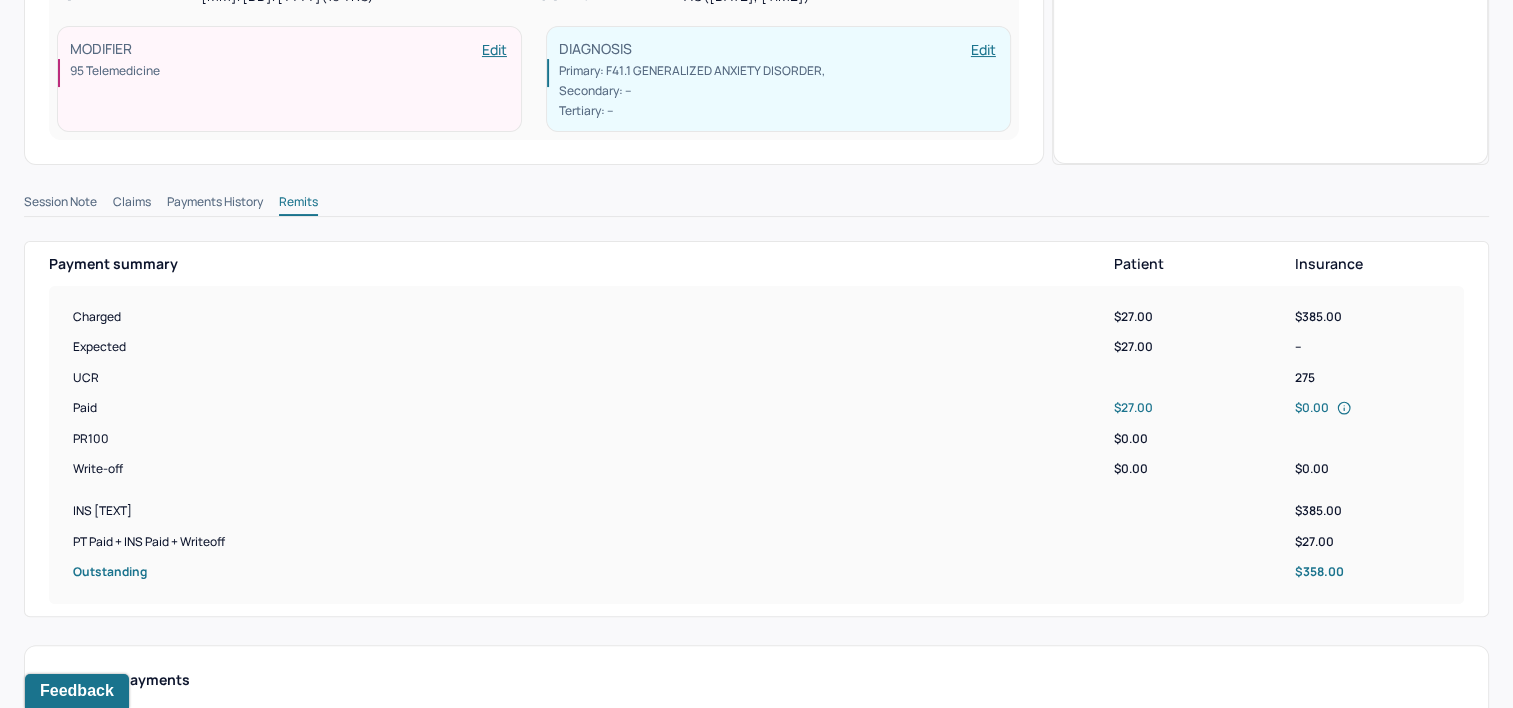 scroll, scrollTop: 800, scrollLeft: 0, axis: vertical 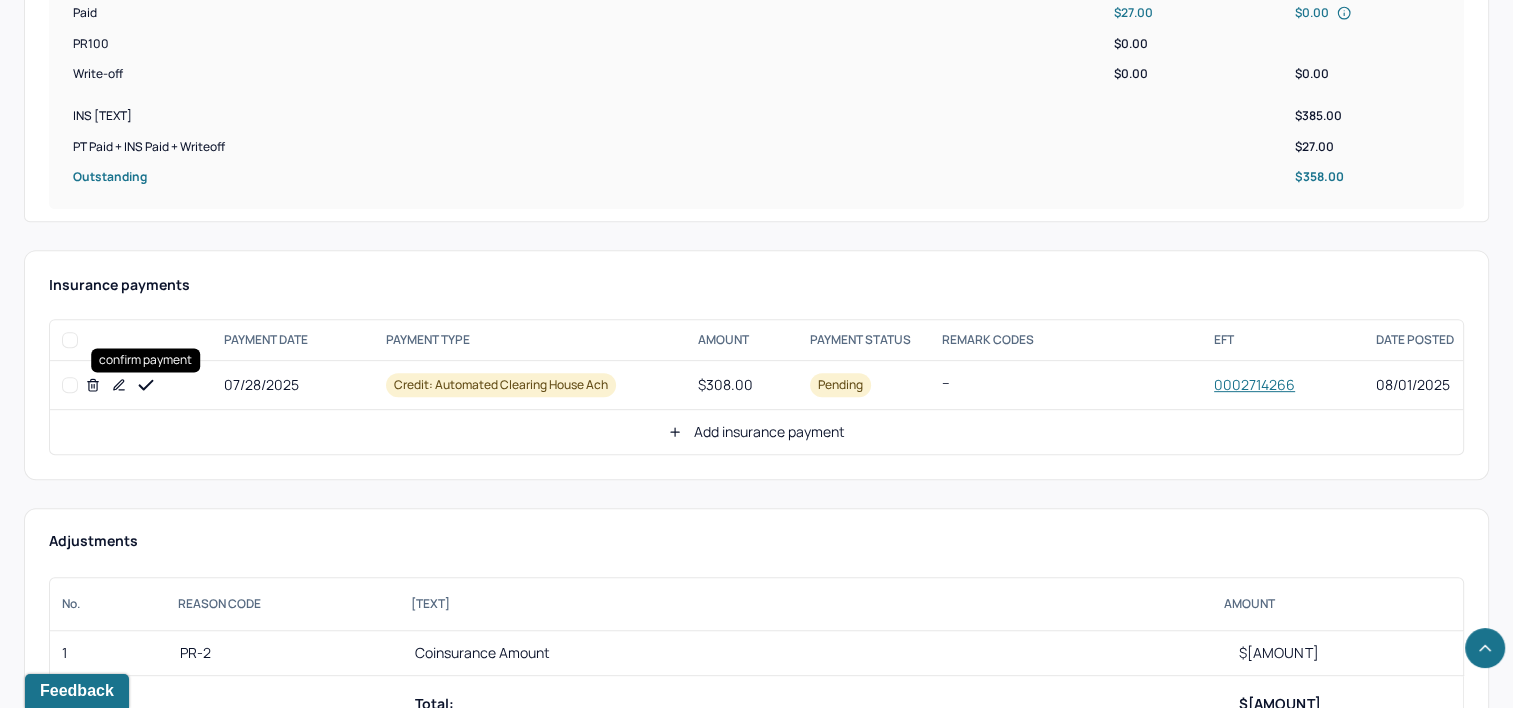 click 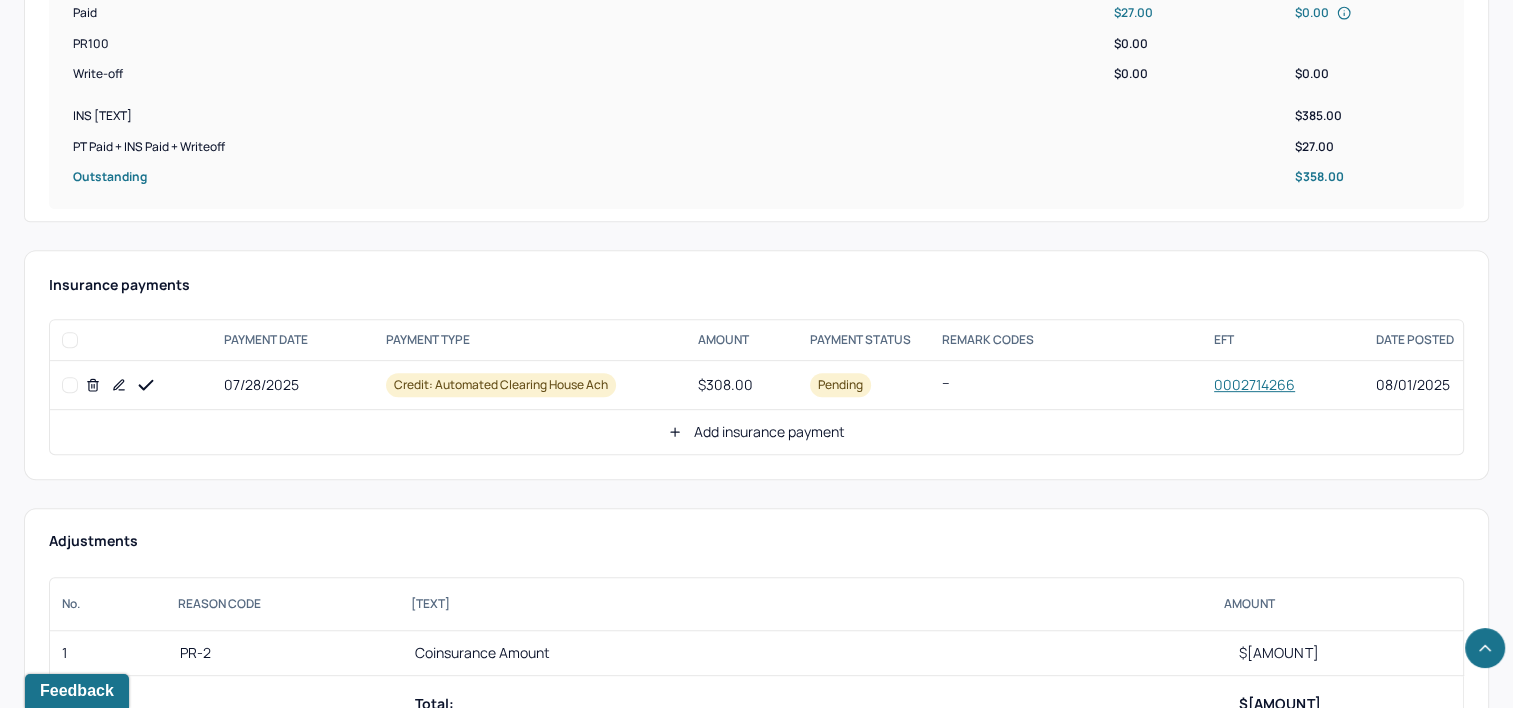 click on "Add insurance payment" at bounding box center [756, 432] 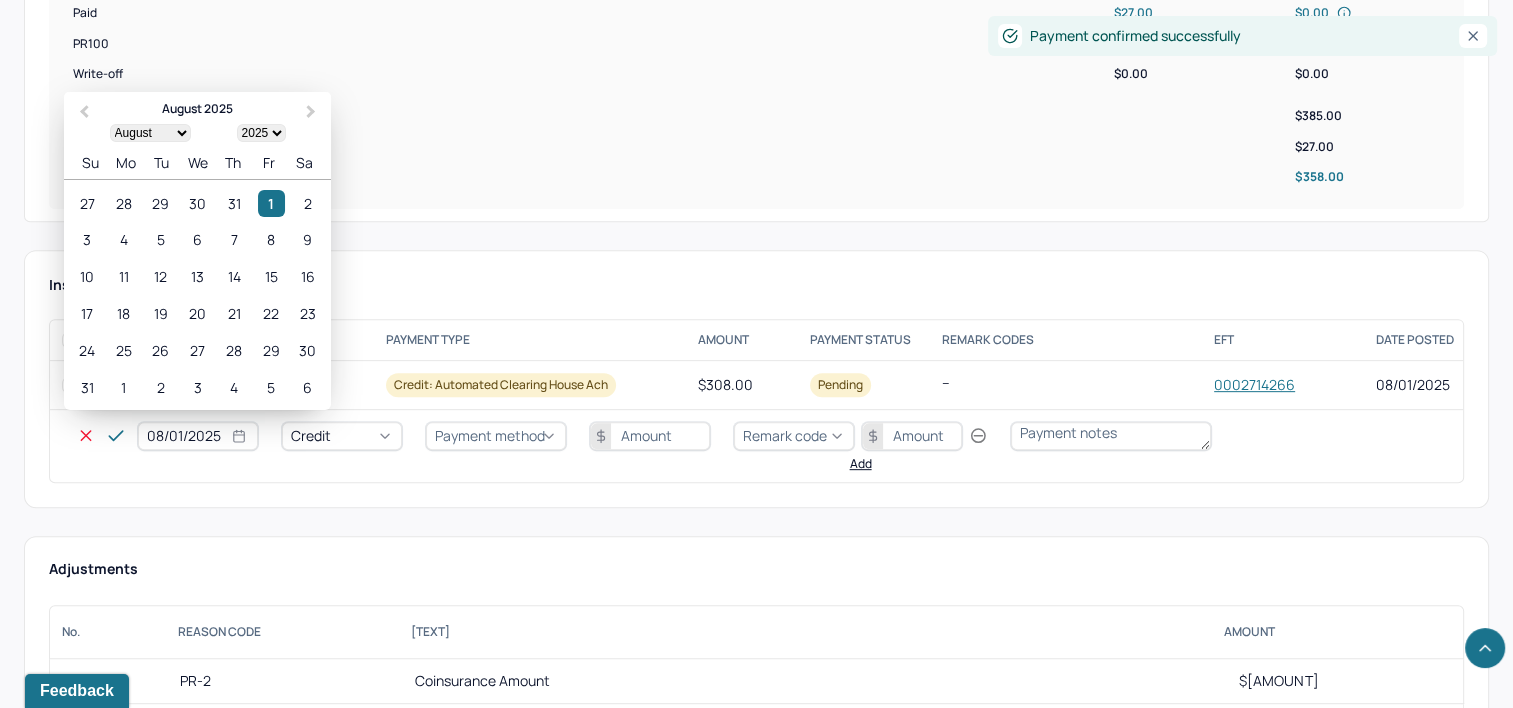 click on "08/01/2025" at bounding box center (198, 436) 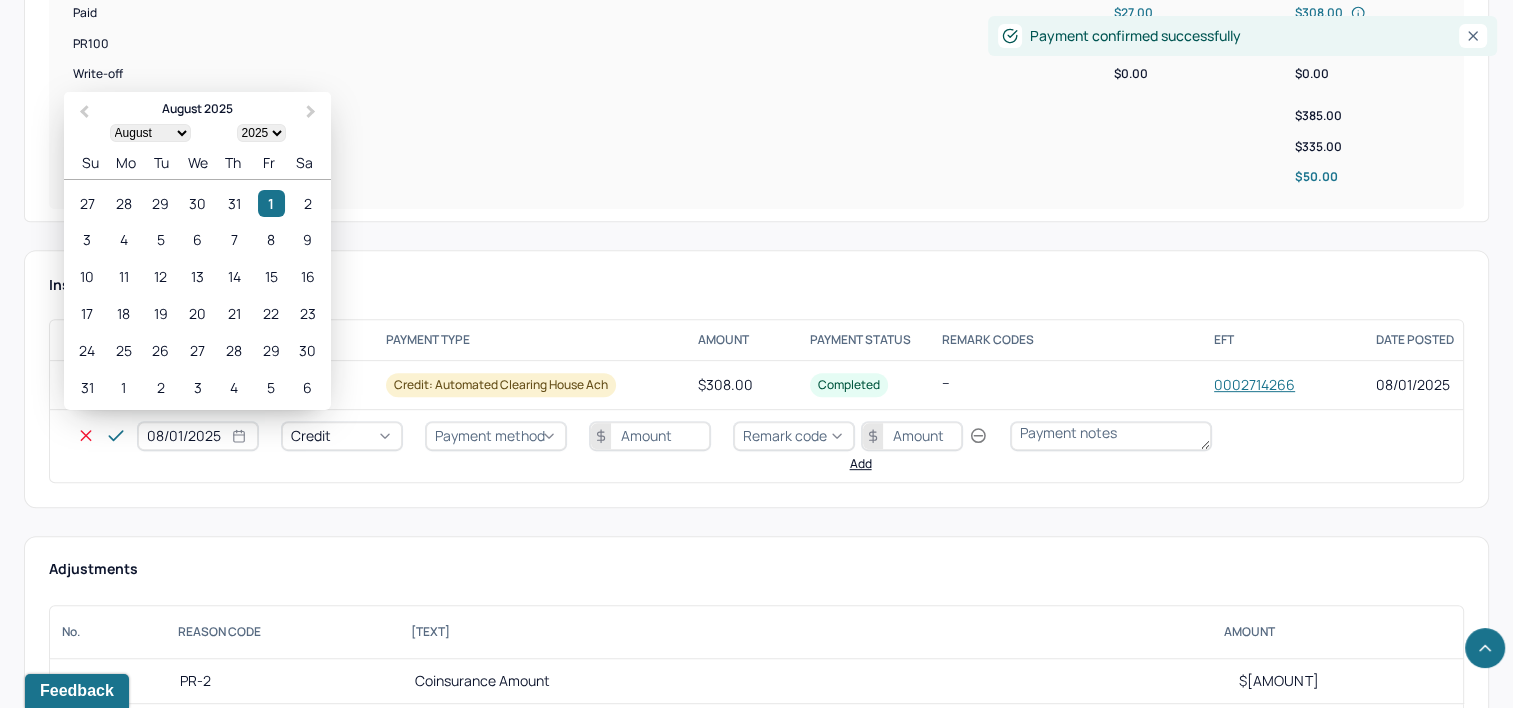click on "28" at bounding box center [123, 203] 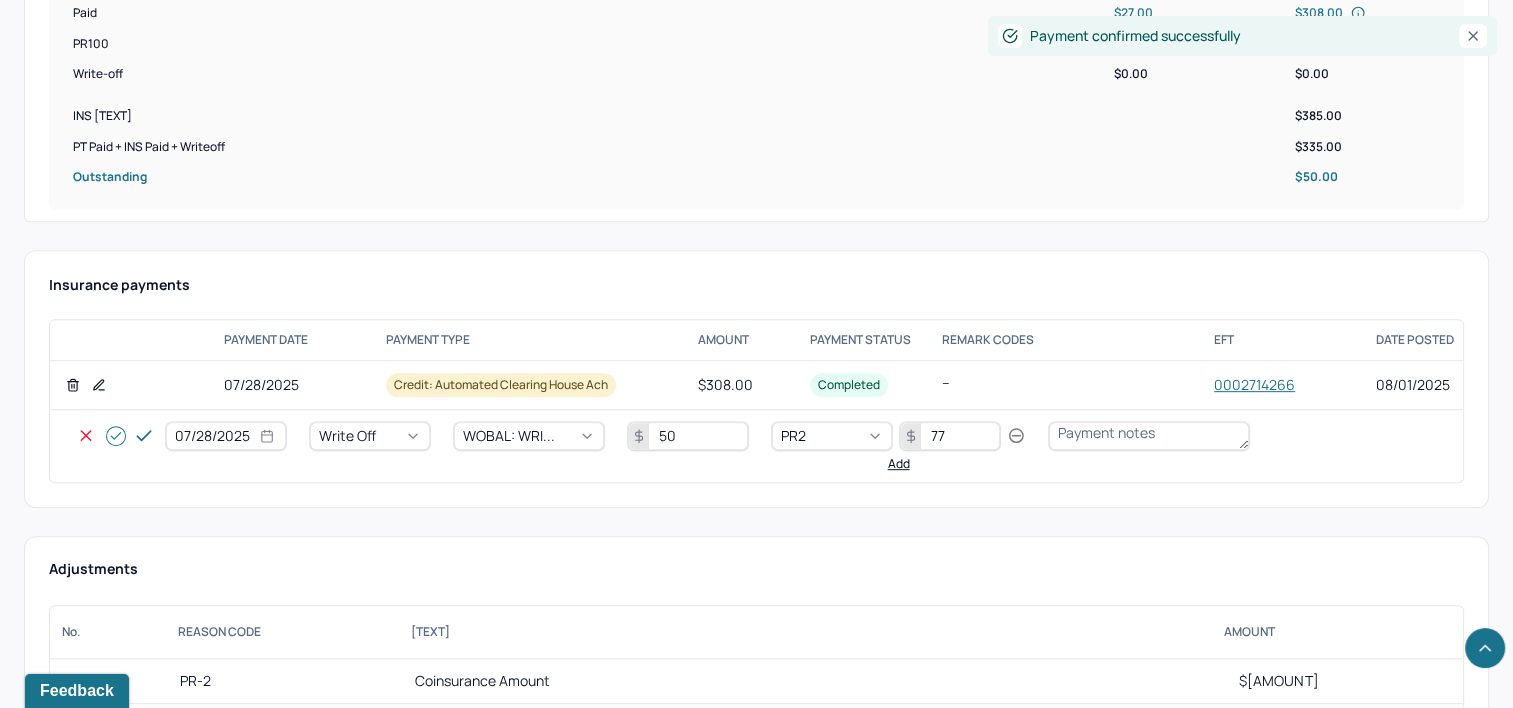 click 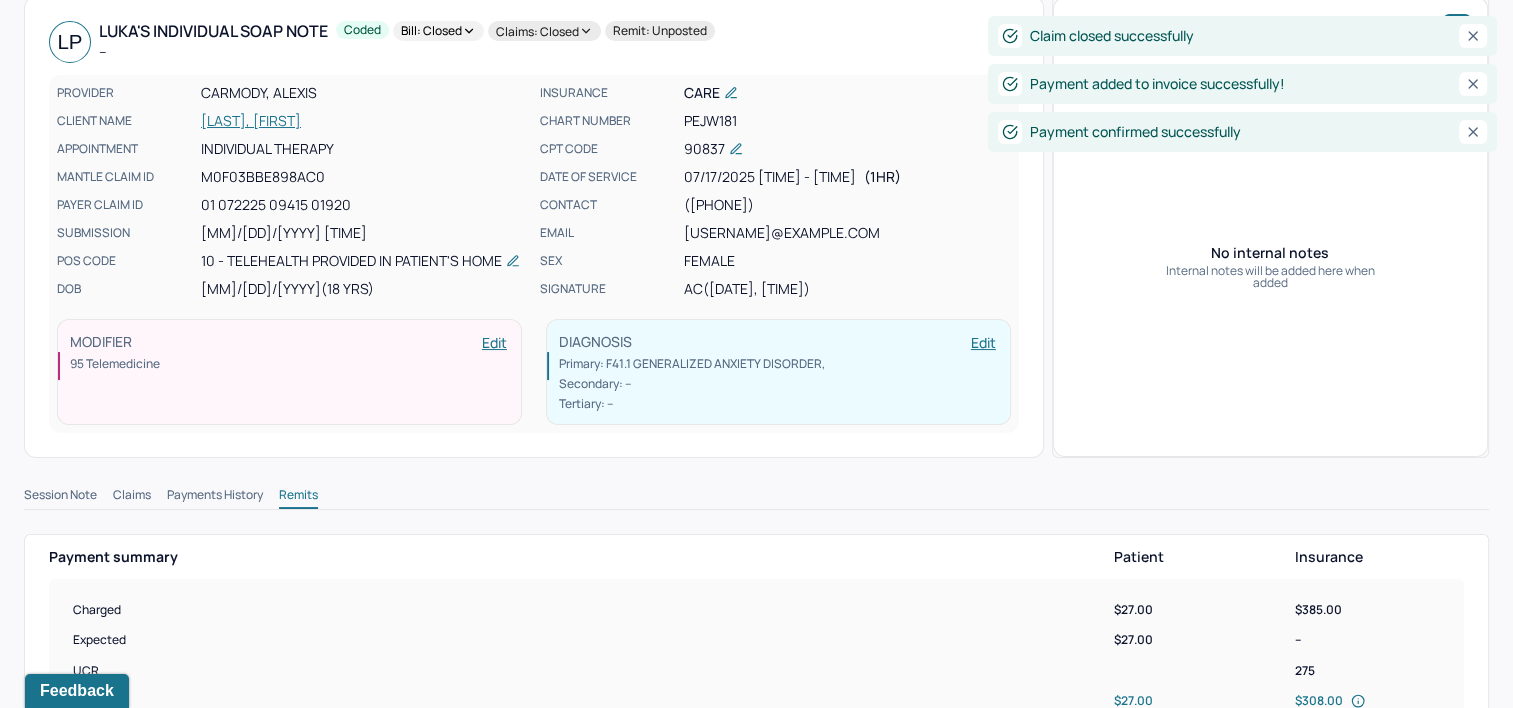 scroll, scrollTop: 0, scrollLeft: 0, axis: both 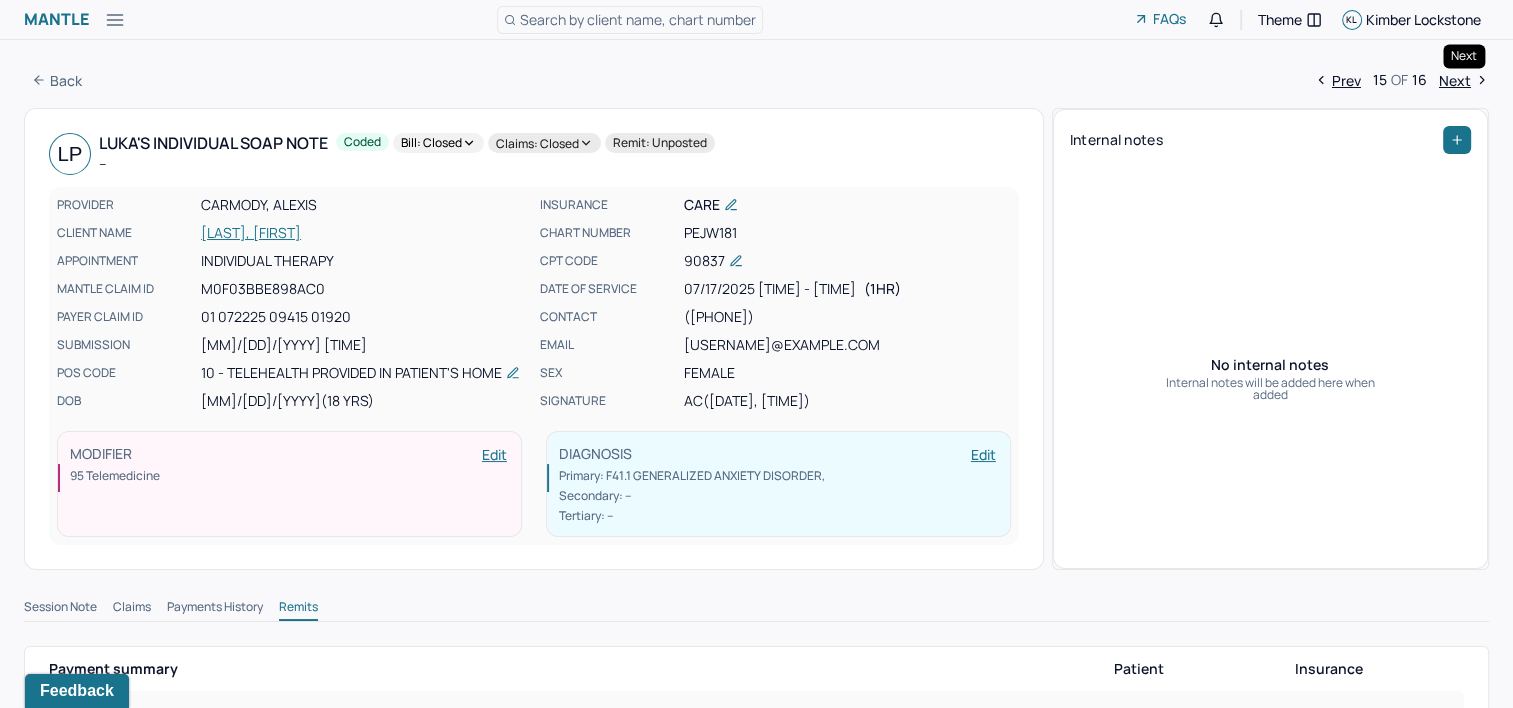 click on "Next" at bounding box center [1464, 80] 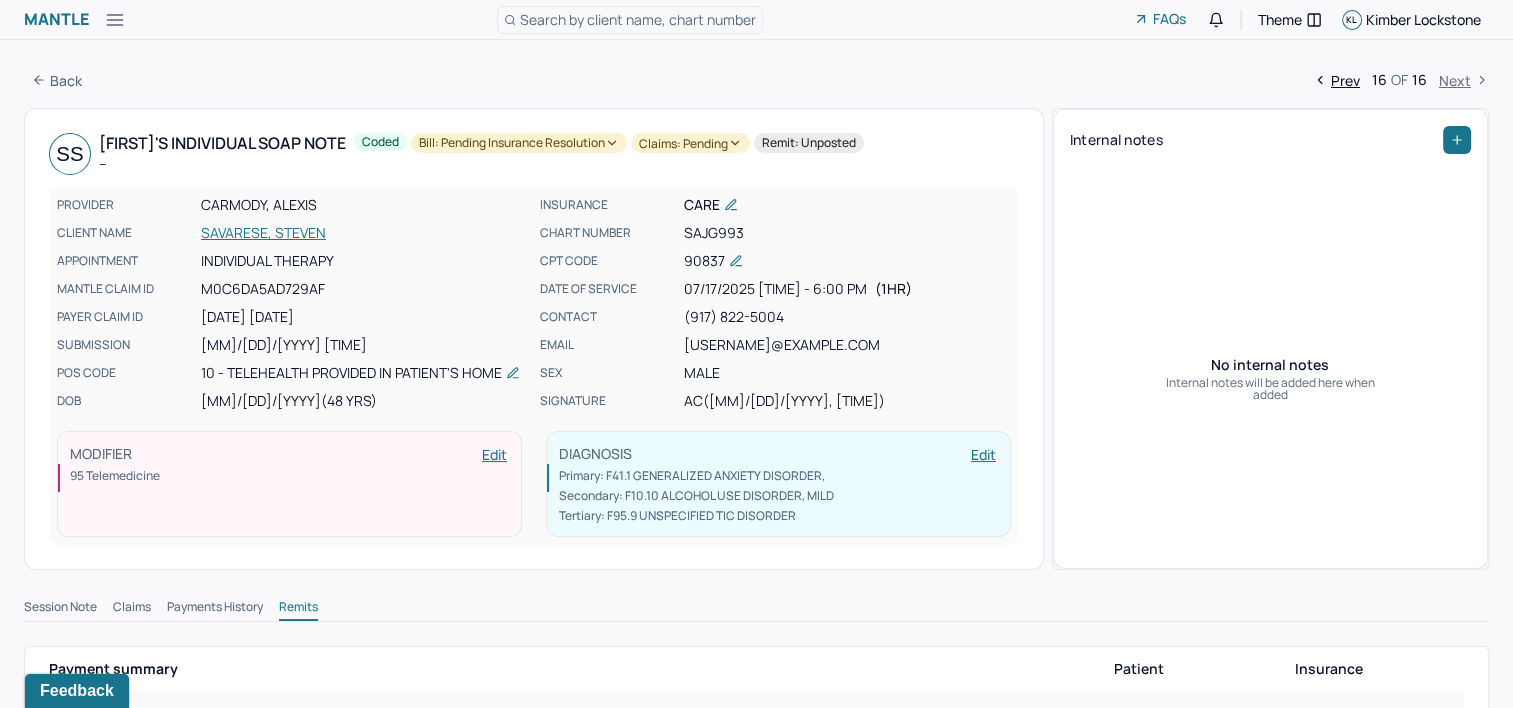 click on "Session Note Claims Payments History Remits" at bounding box center [756, 610] 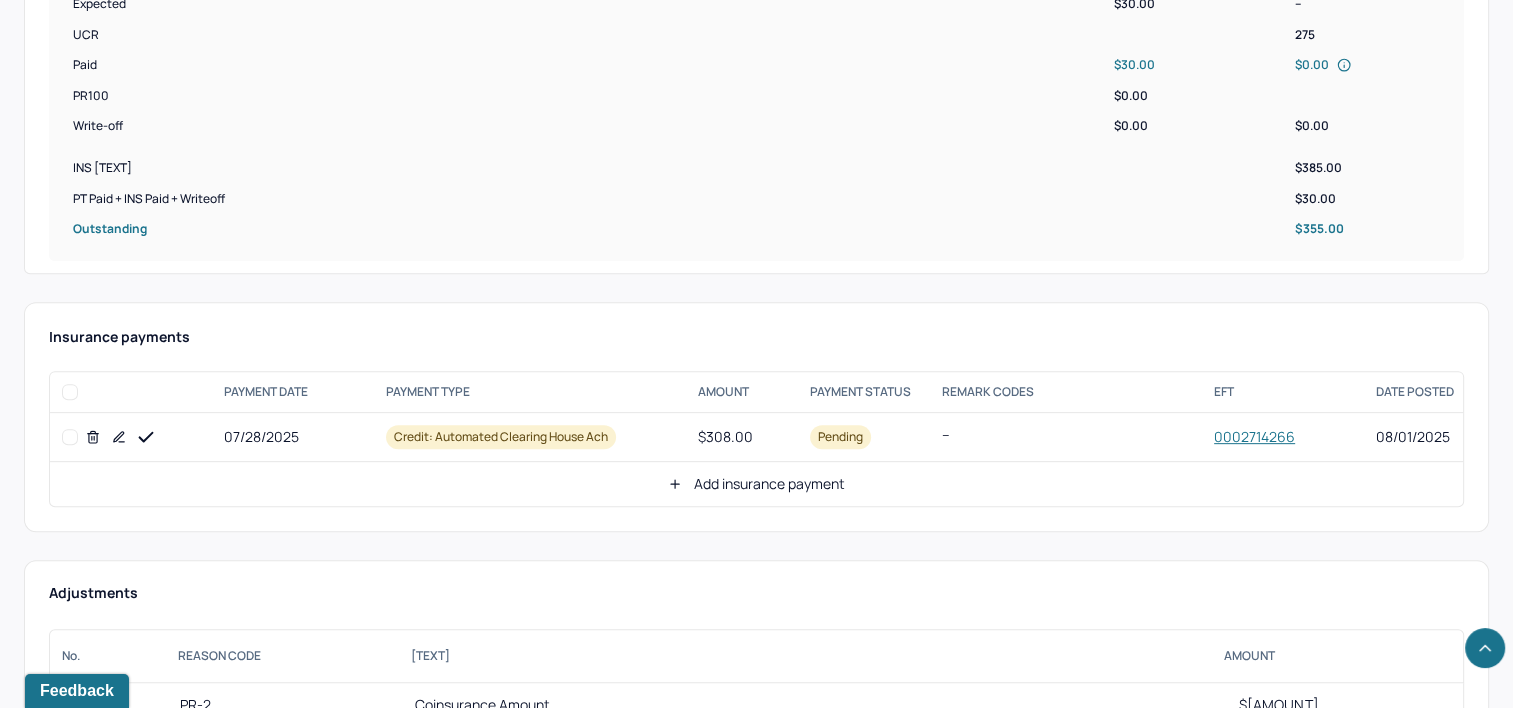 scroll, scrollTop: 800, scrollLeft: 0, axis: vertical 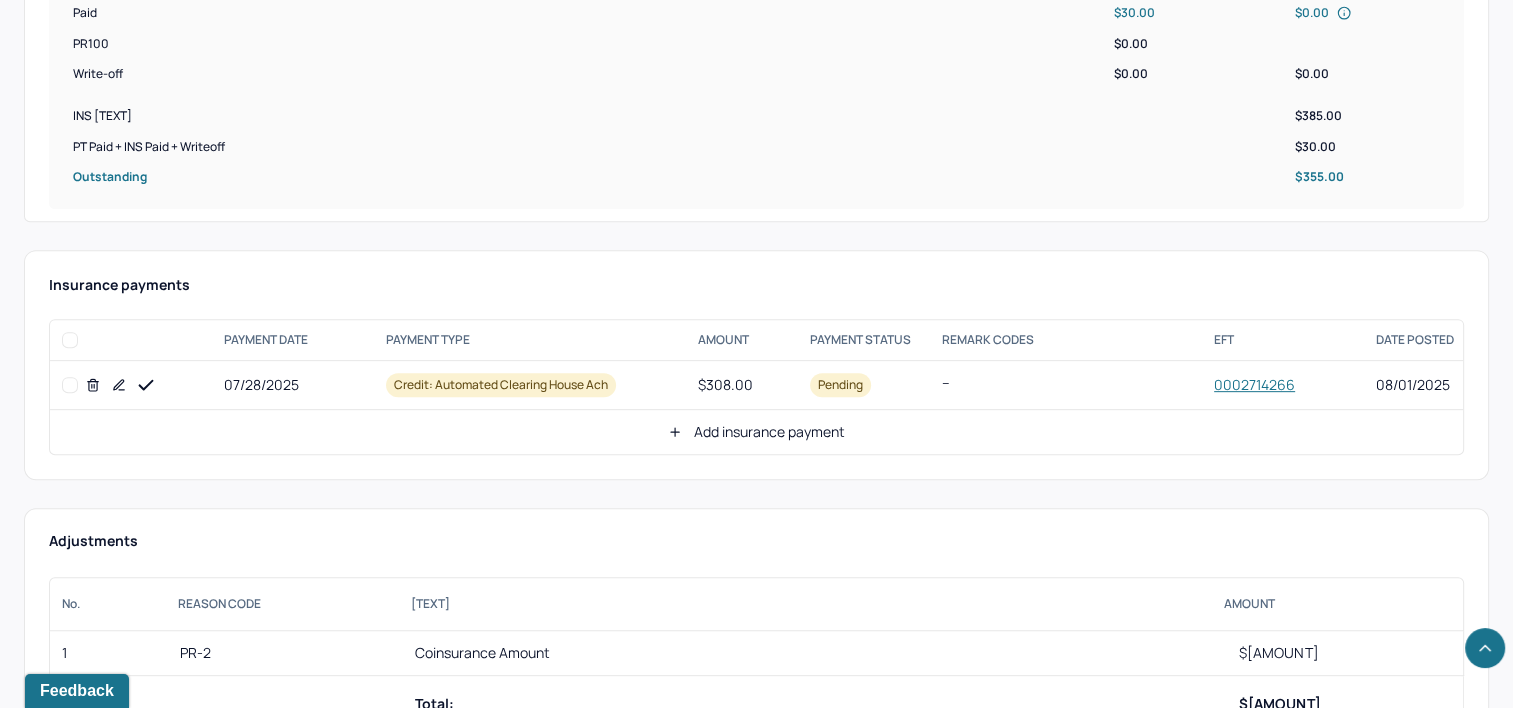 click 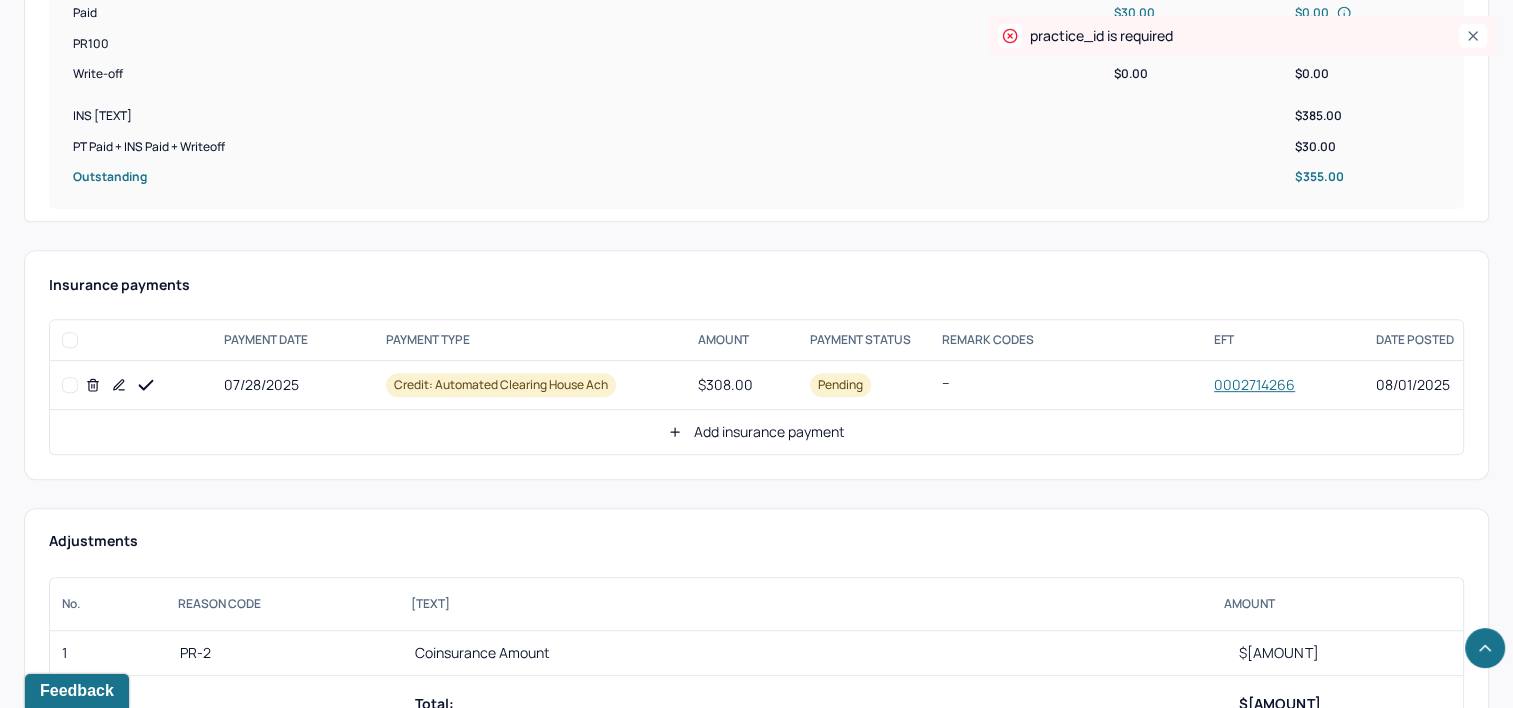 click on "Add insurance payment" at bounding box center (756, 432) 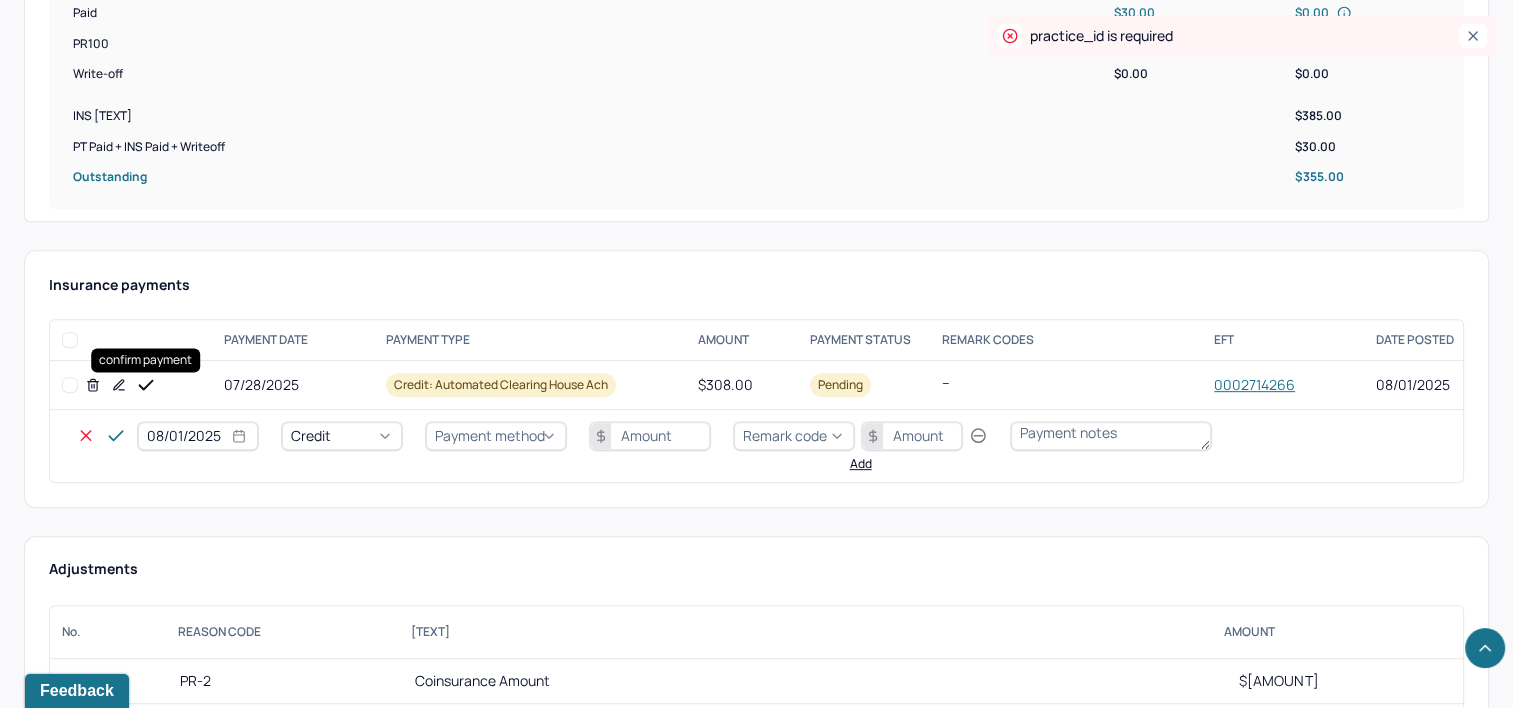 click 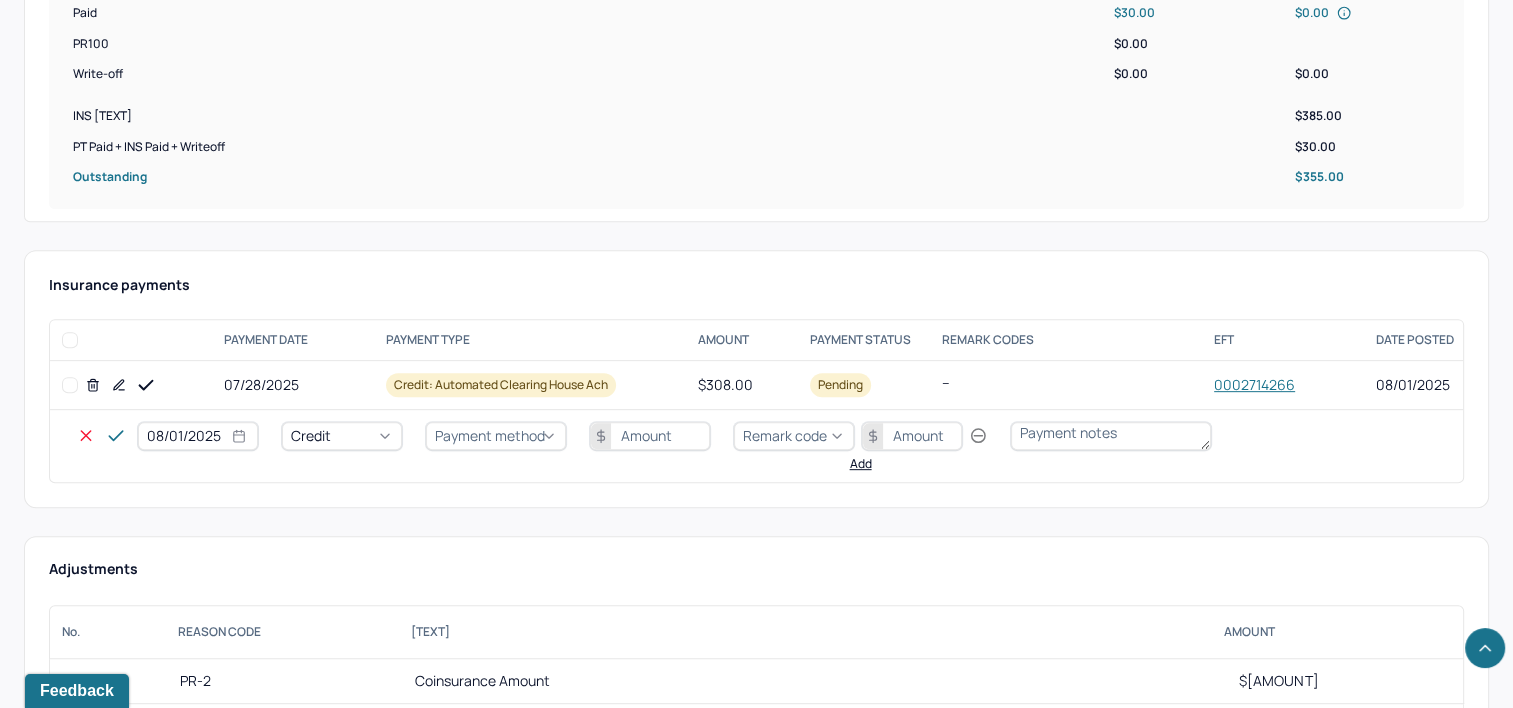 click on "08/01/2025" at bounding box center [198, 436] 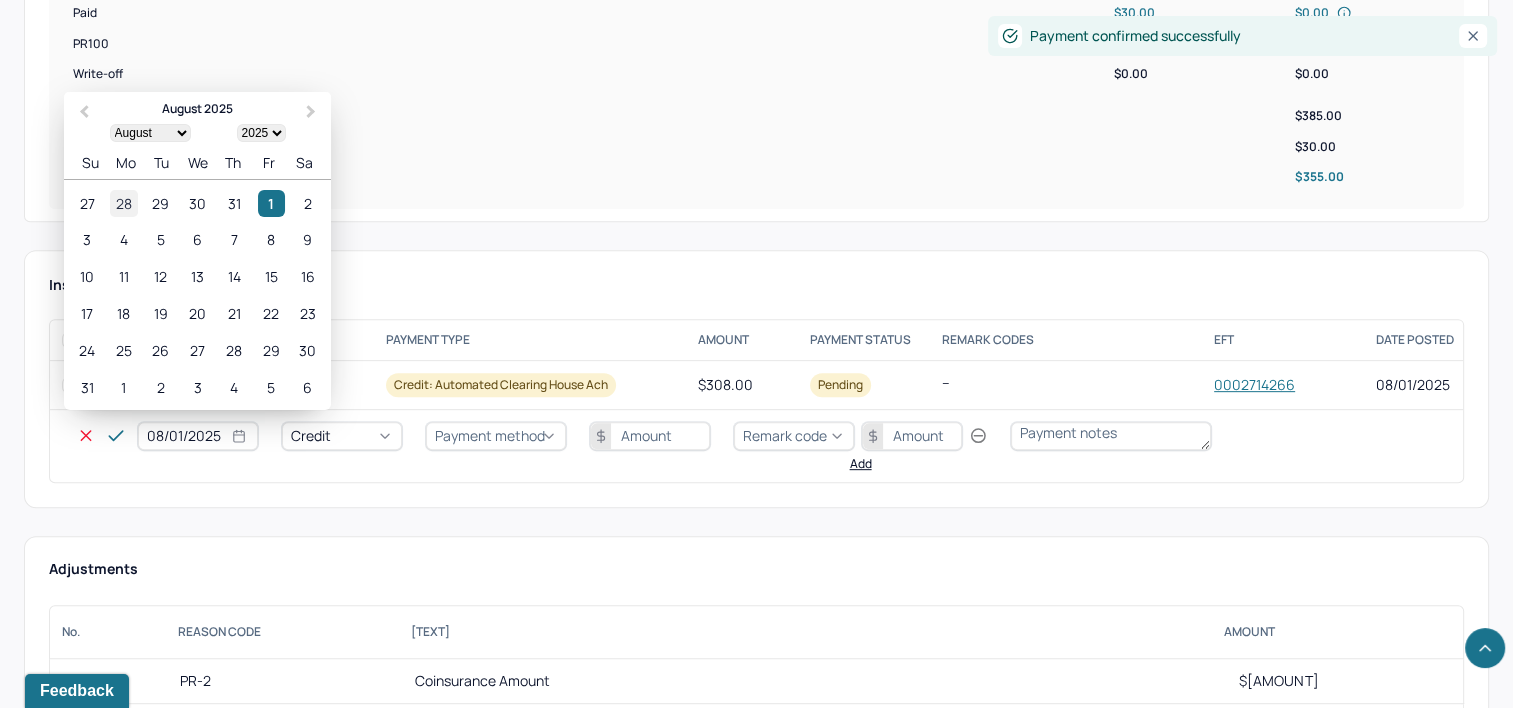 click on "28" at bounding box center (123, 203) 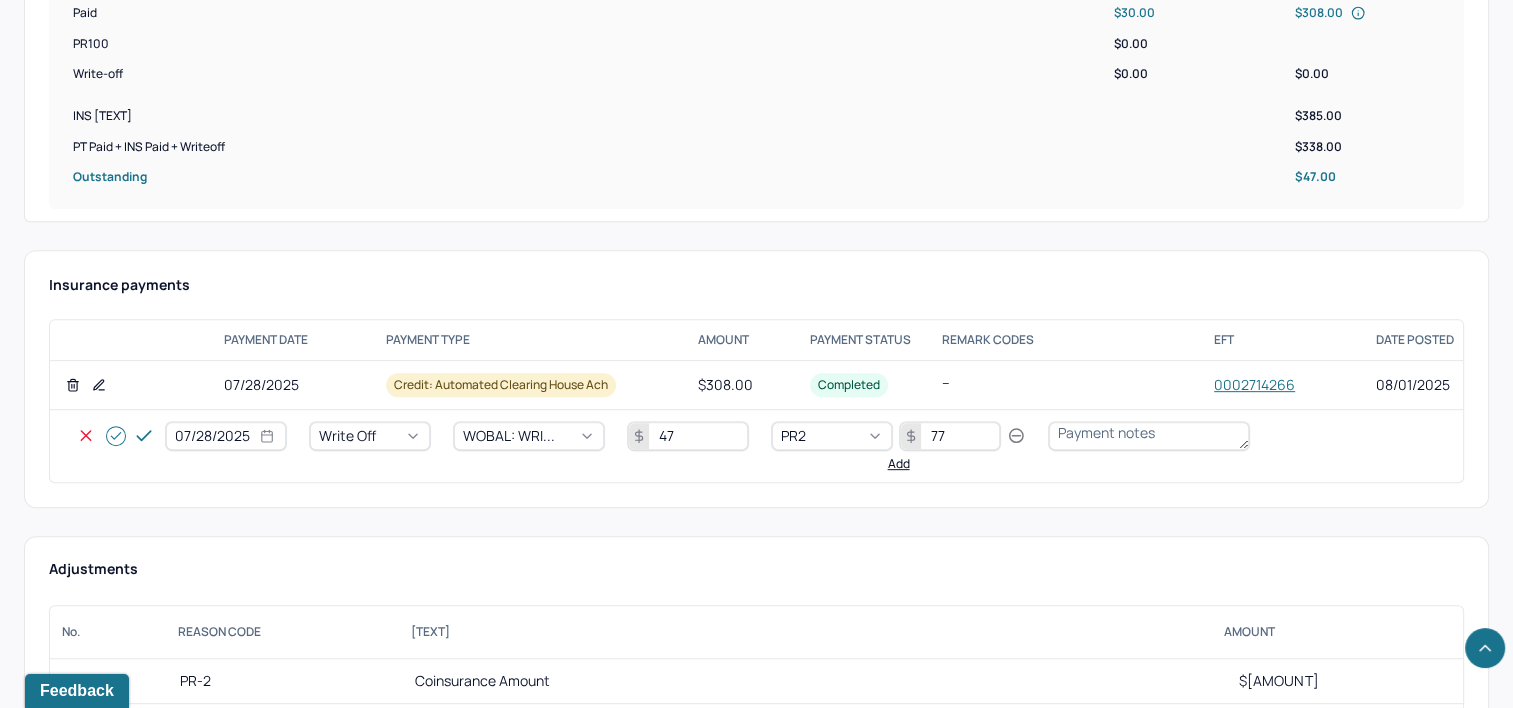 click 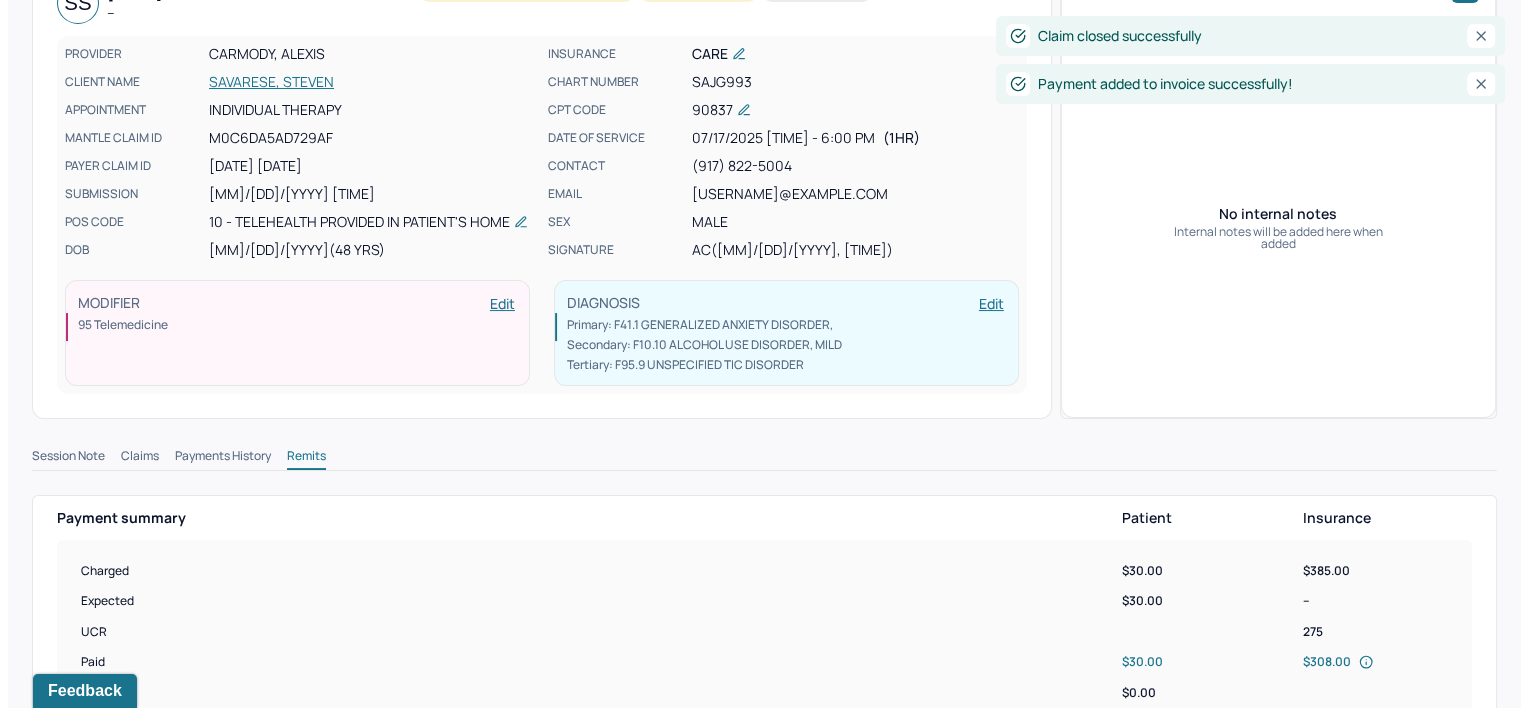 scroll, scrollTop: 0, scrollLeft: 0, axis: both 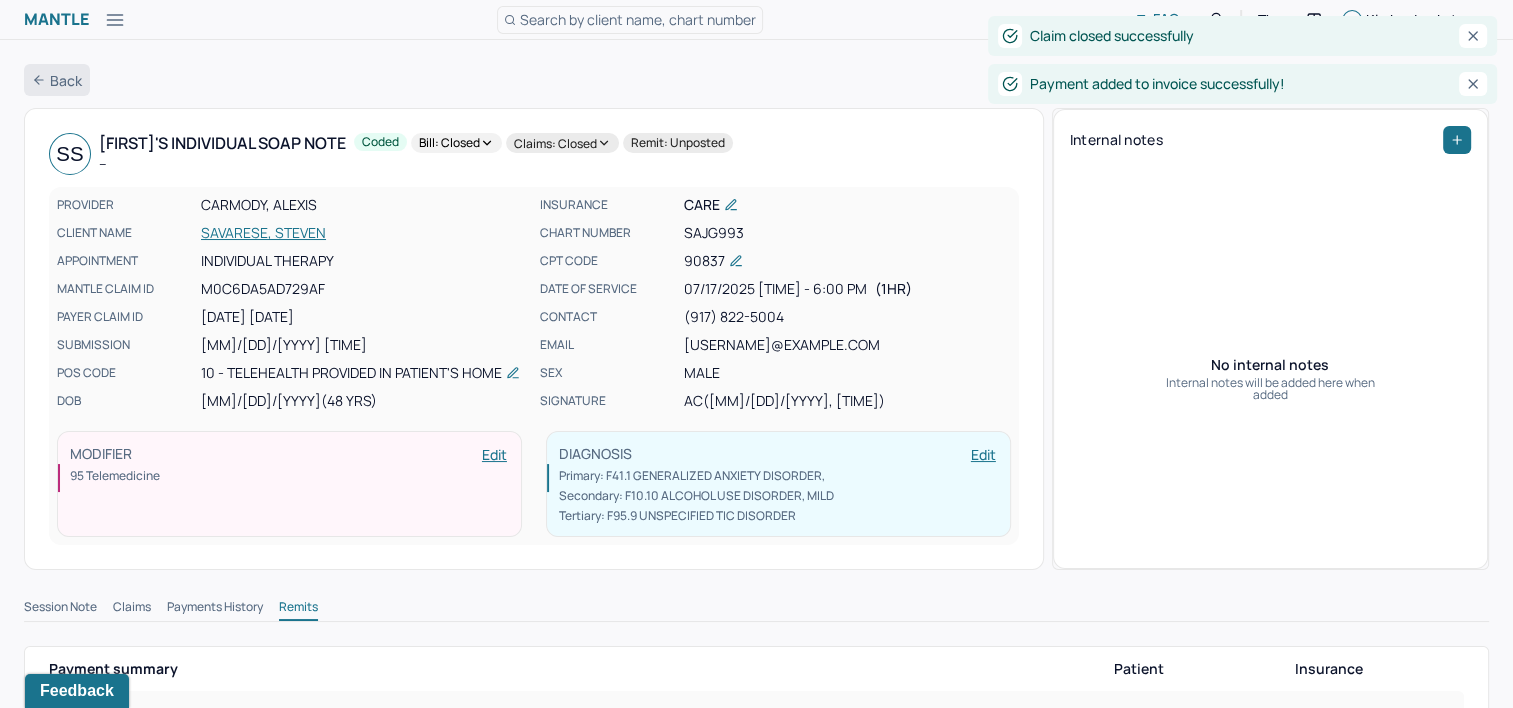 click 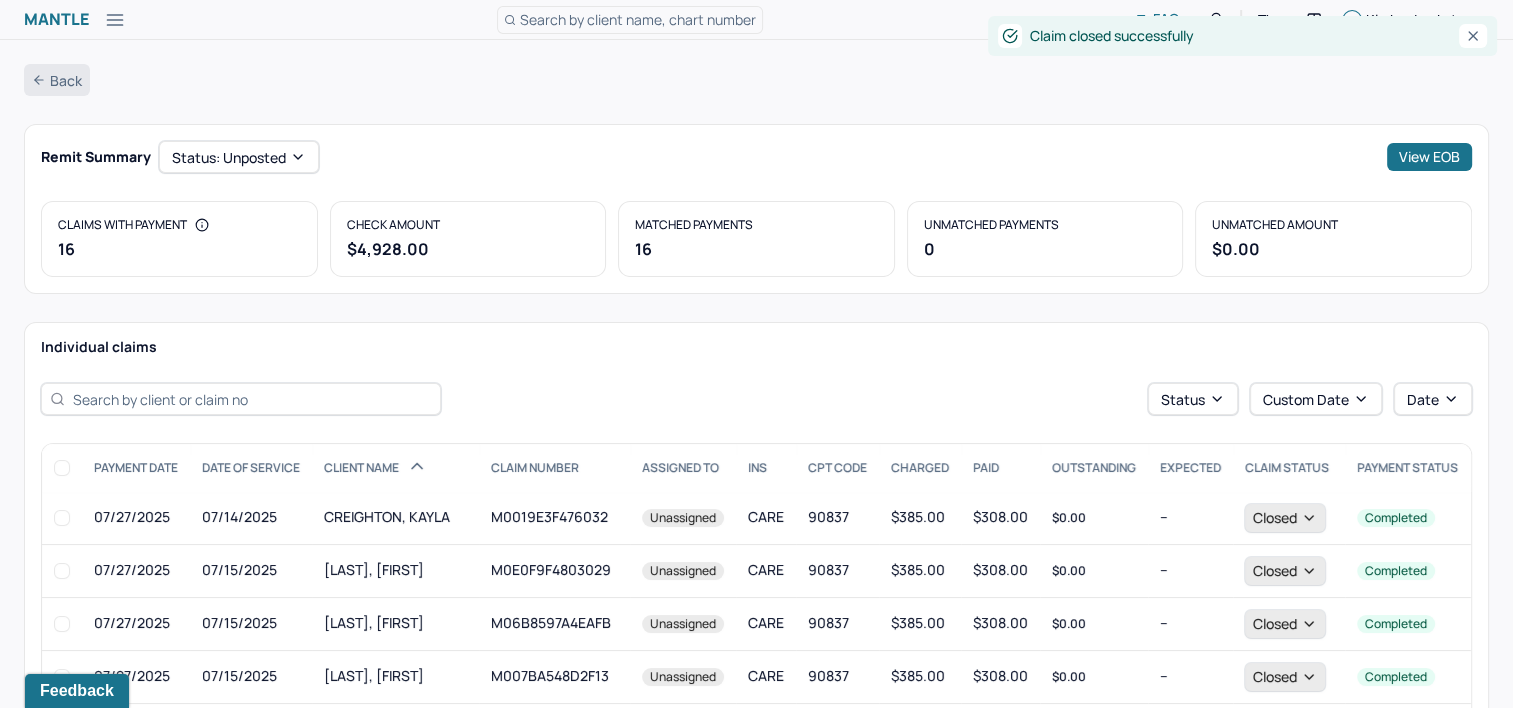 click 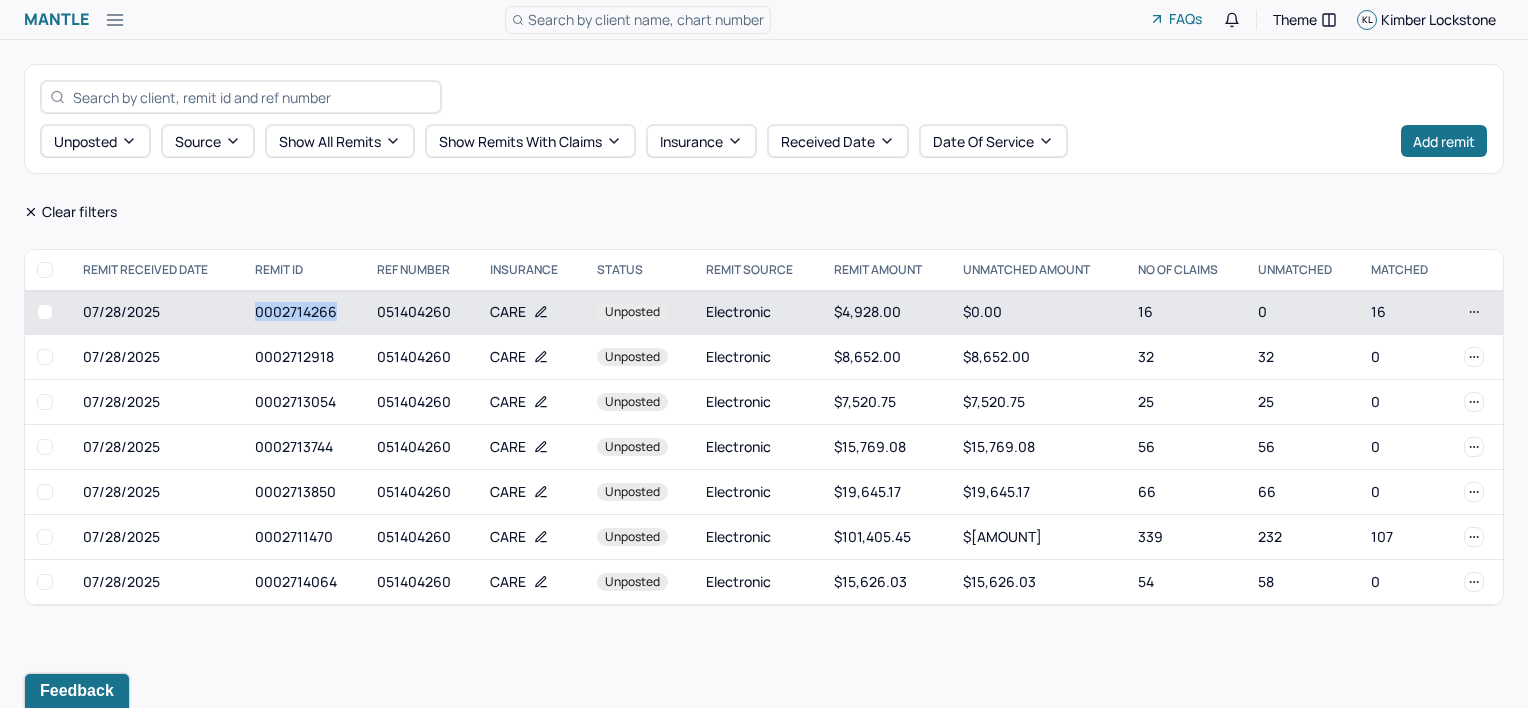 drag, startPoint x: 247, startPoint y: 309, endPoint x: 342, endPoint y: 309, distance: 95 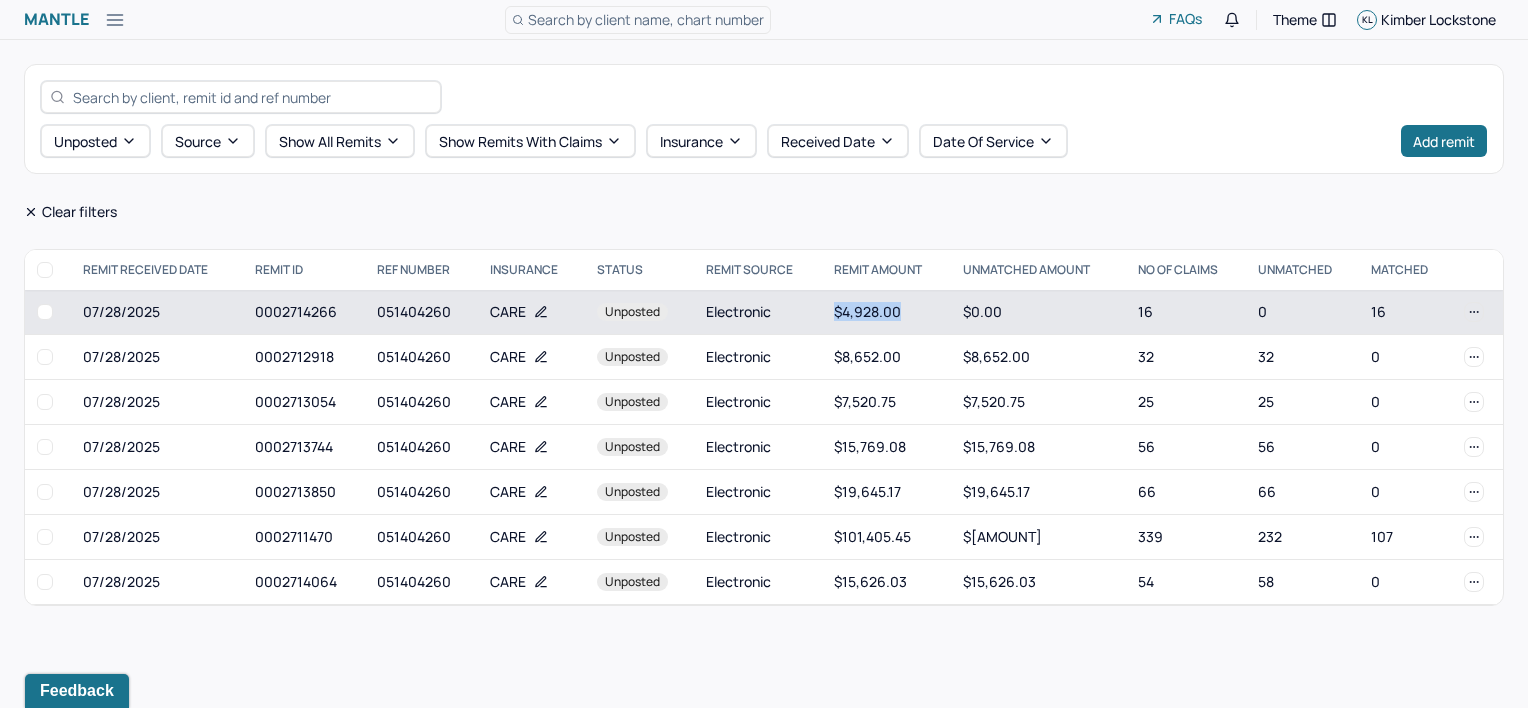 drag, startPoint x: 831, startPoint y: 309, endPoint x: 908, endPoint y: 311, distance: 77.02597 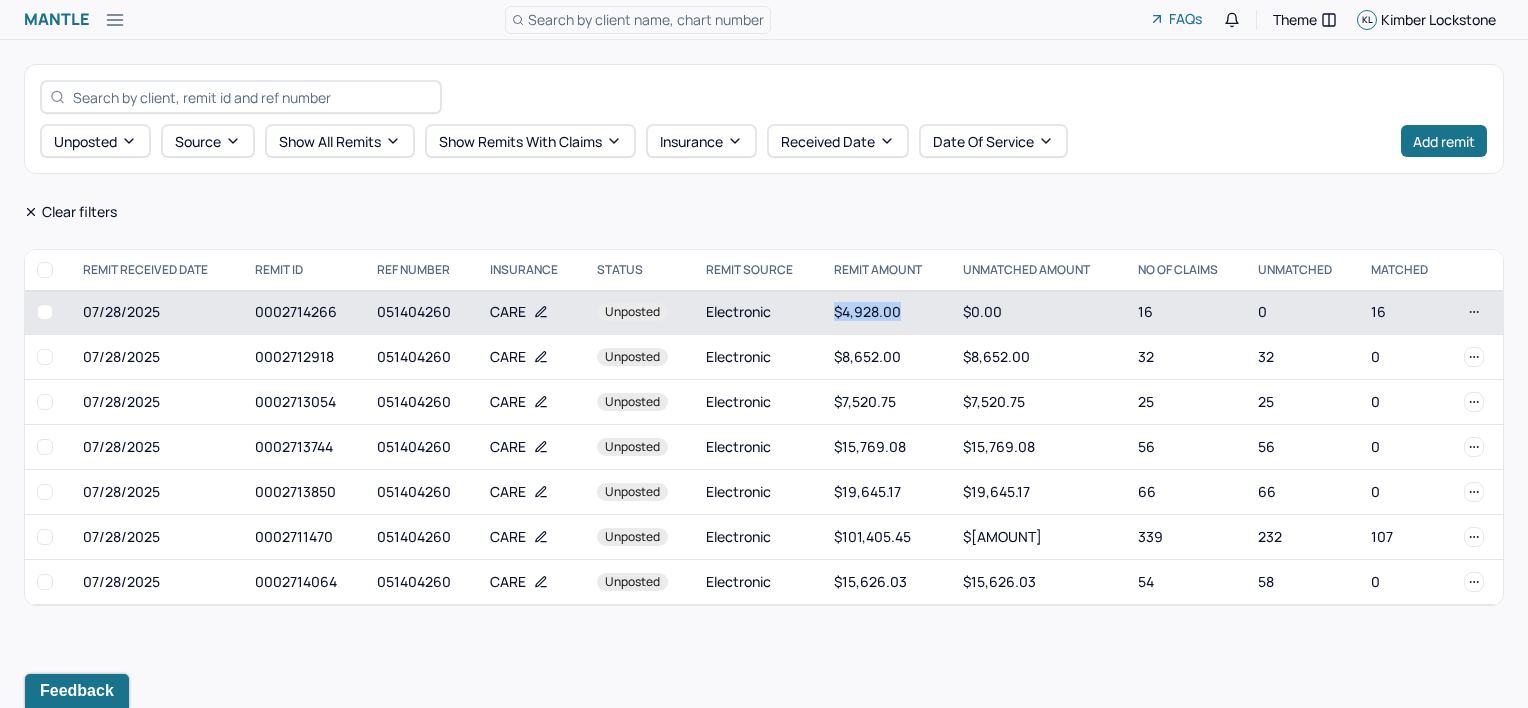 click at bounding box center [45, 312] 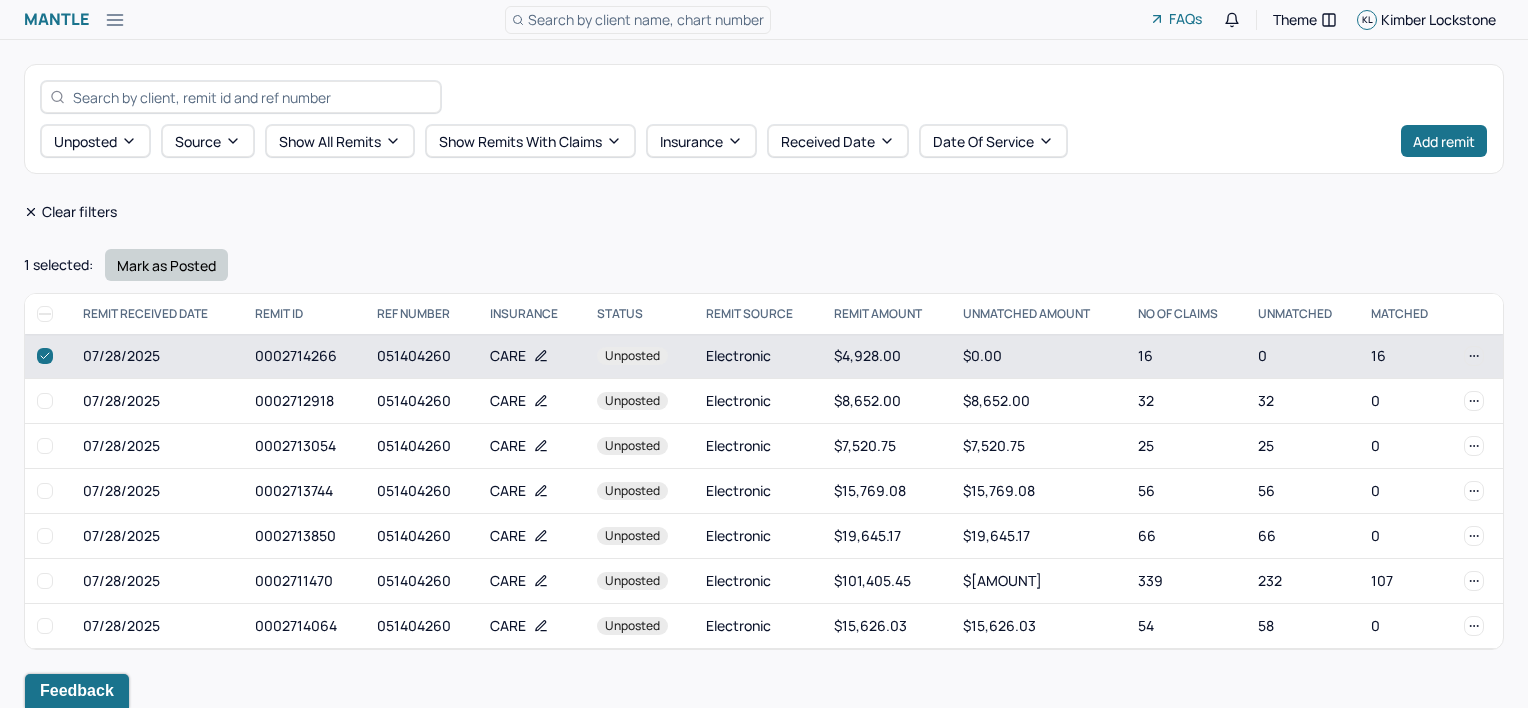 click on "Mark as Posted" at bounding box center (166, 265) 